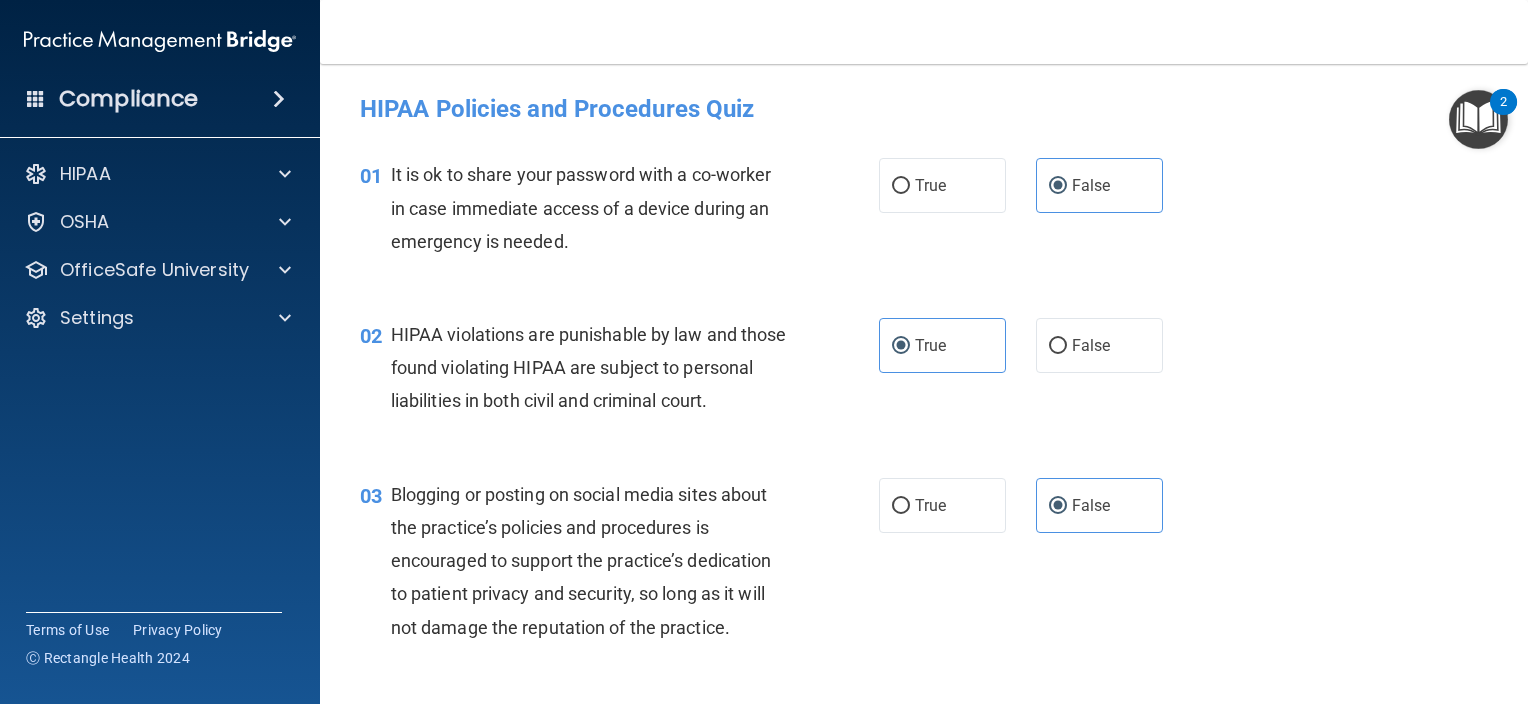 scroll, scrollTop: 0, scrollLeft: 0, axis: both 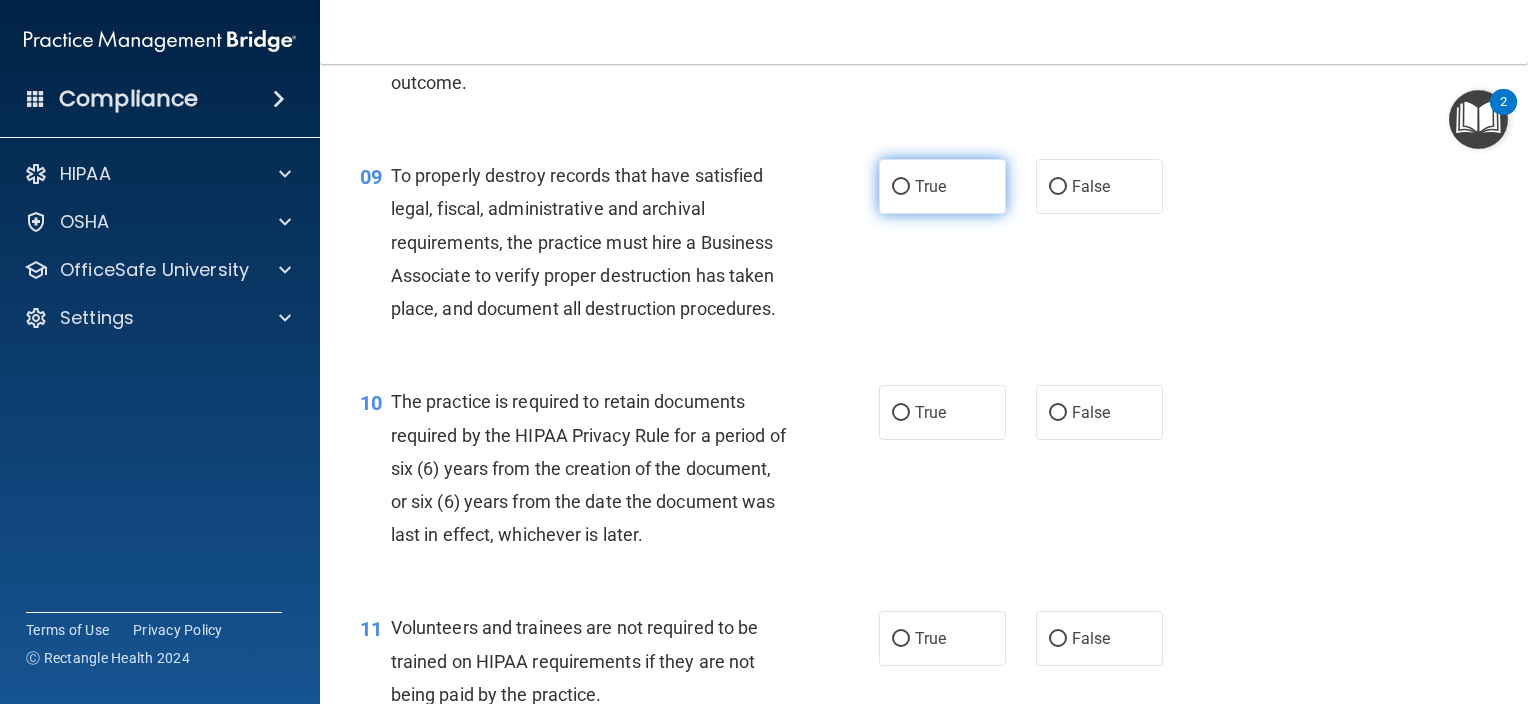 click on "True" at bounding box center (942, 186) 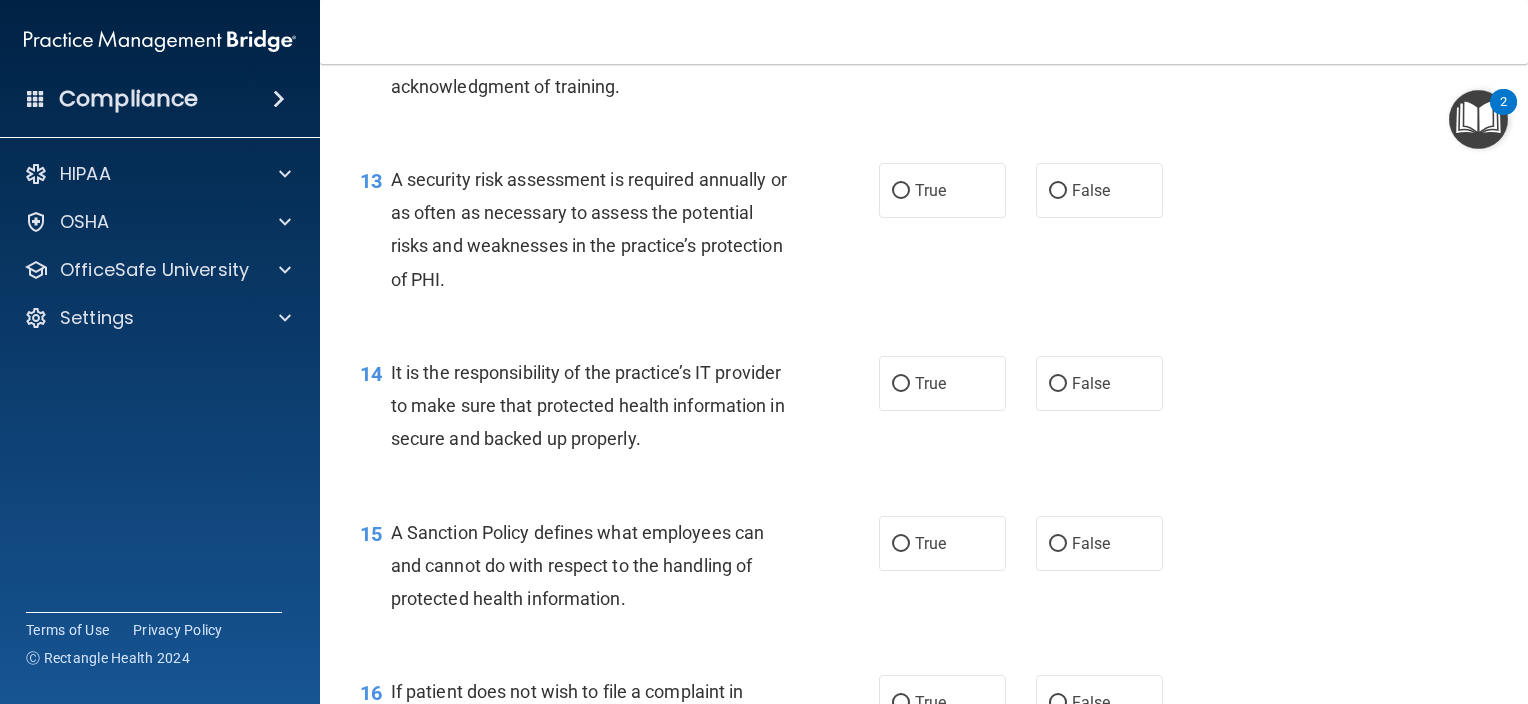 scroll, scrollTop: 4302, scrollLeft: 0, axis: vertical 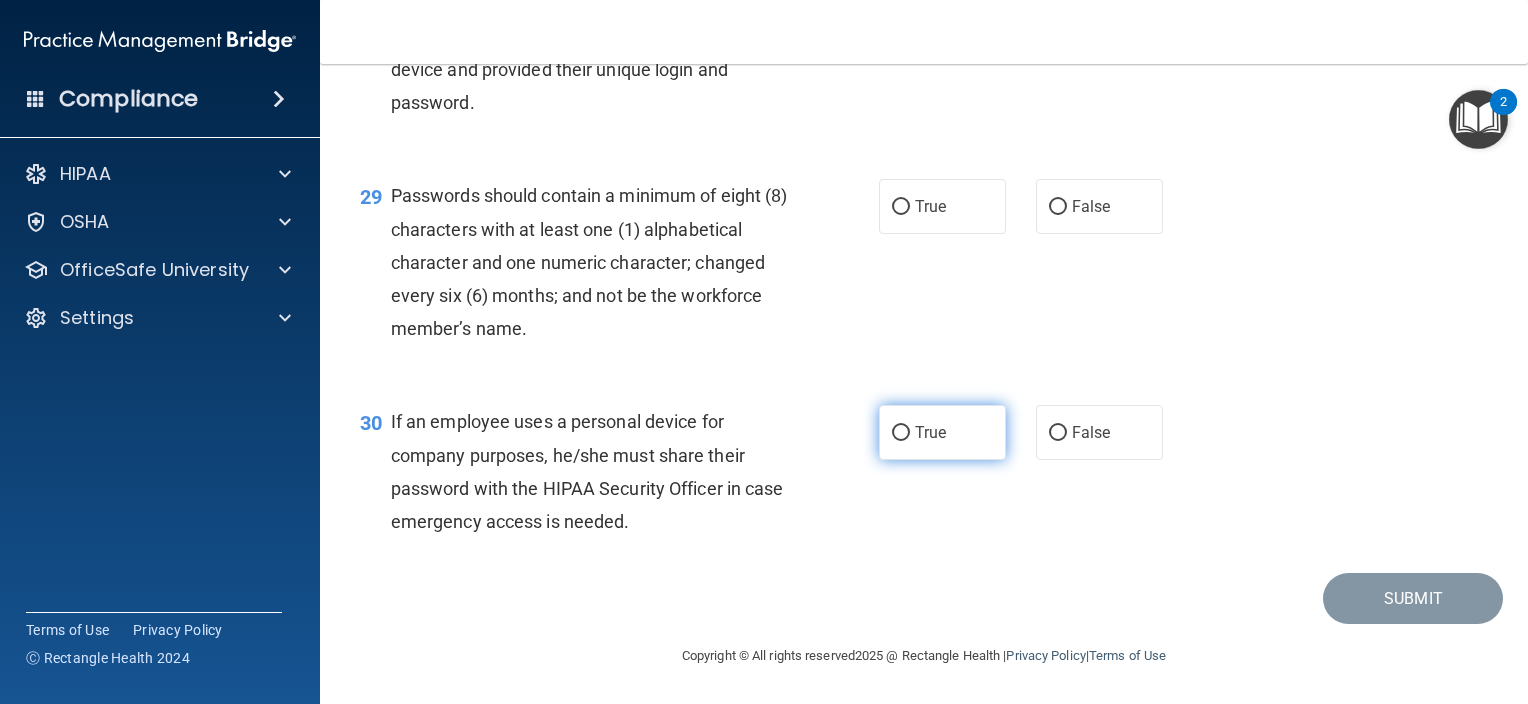 click on "True" at bounding box center (942, 432) 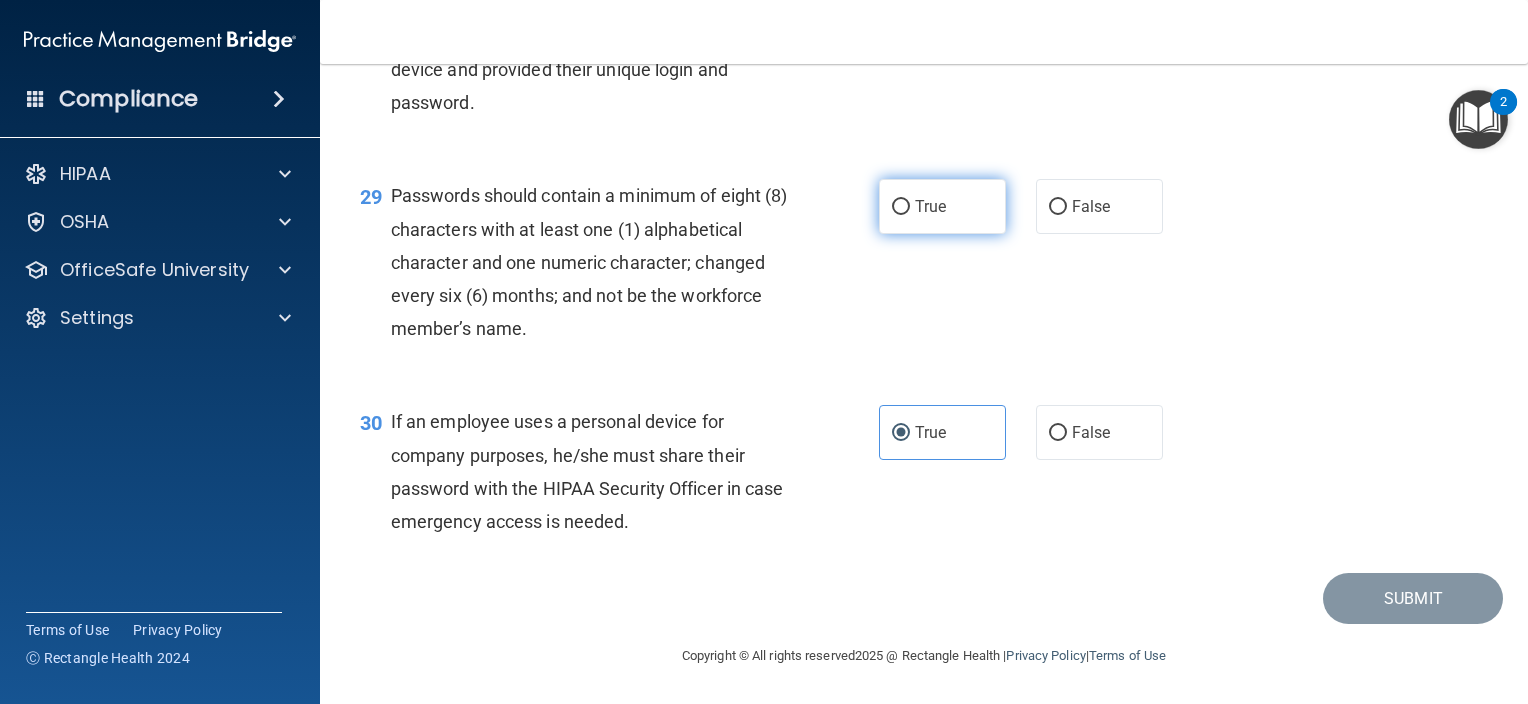 click on "True" at bounding box center (930, 206) 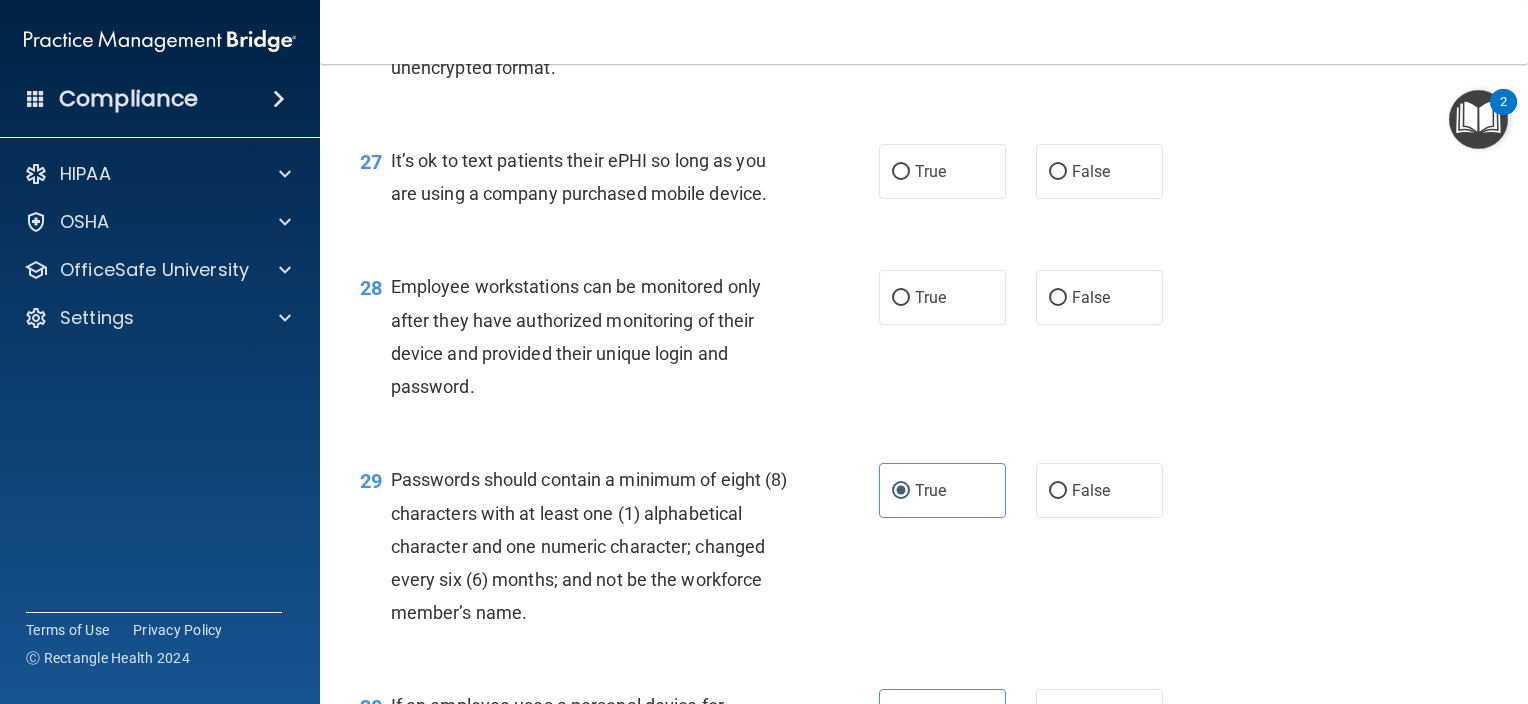 scroll, scrollTop: 4807, scrollLeft: 0, axis: vertical 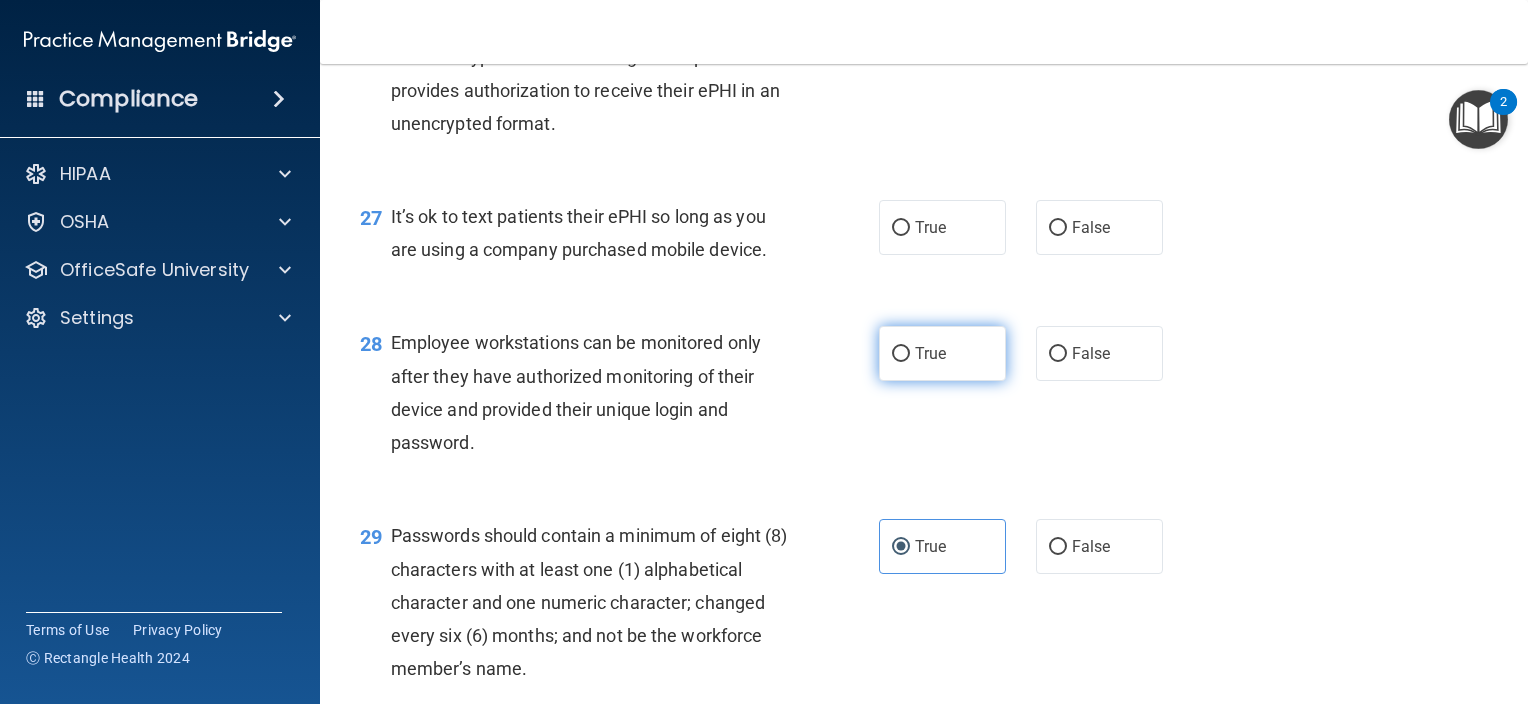 click on "True" at bounding box center [901, 354] 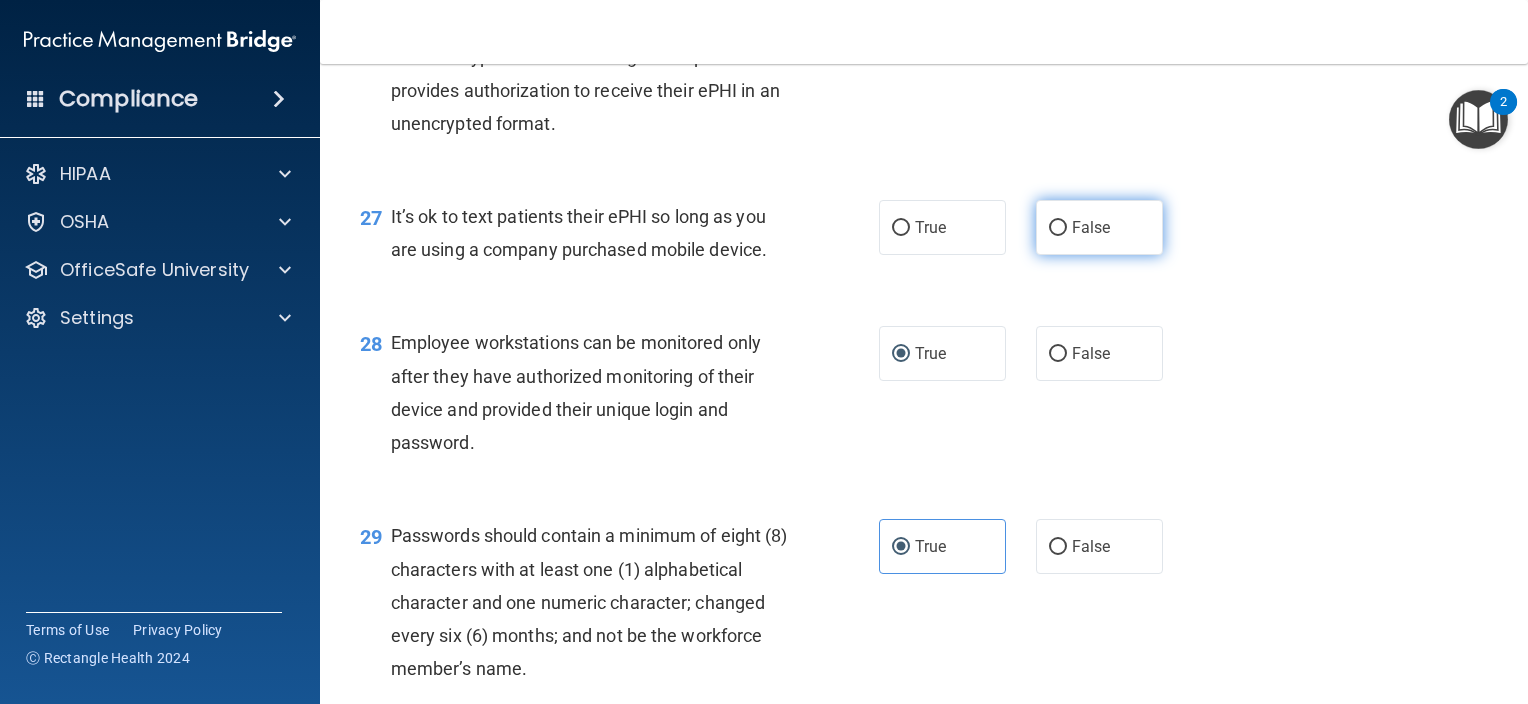 click on "False" at bounding box center (1058, 228) 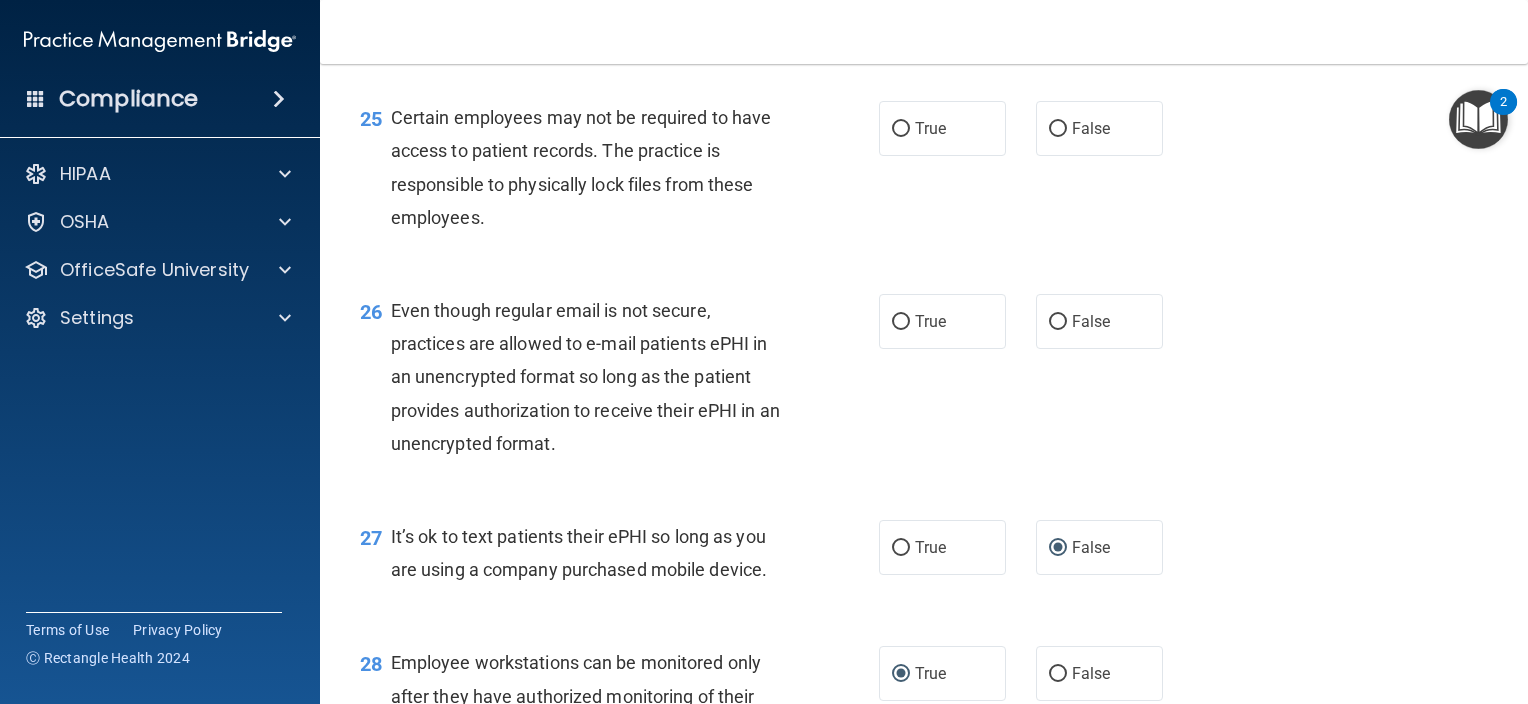 scroll, scrollTop: 4447, scrollLeft: 0, axis: vertical 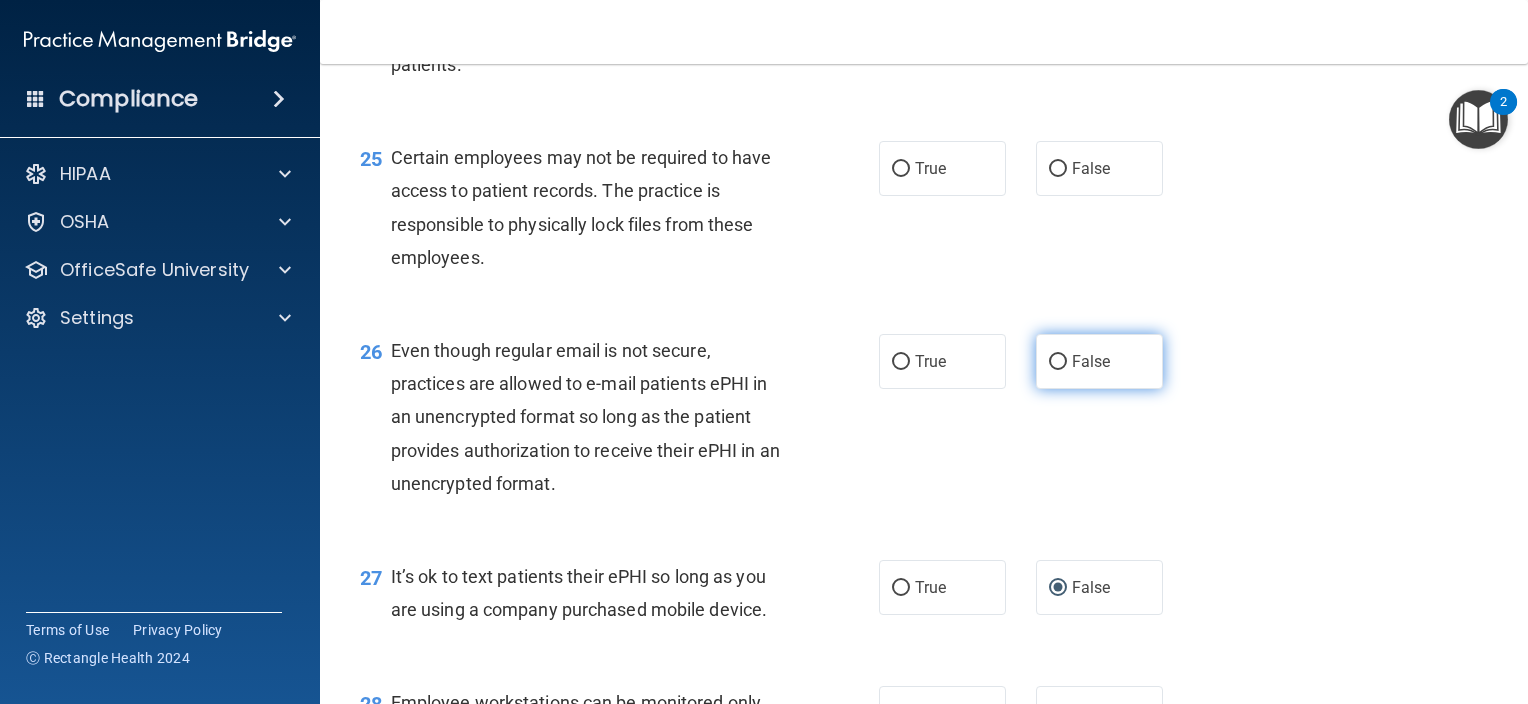 click on "False" at bounding box center [1091, 361] 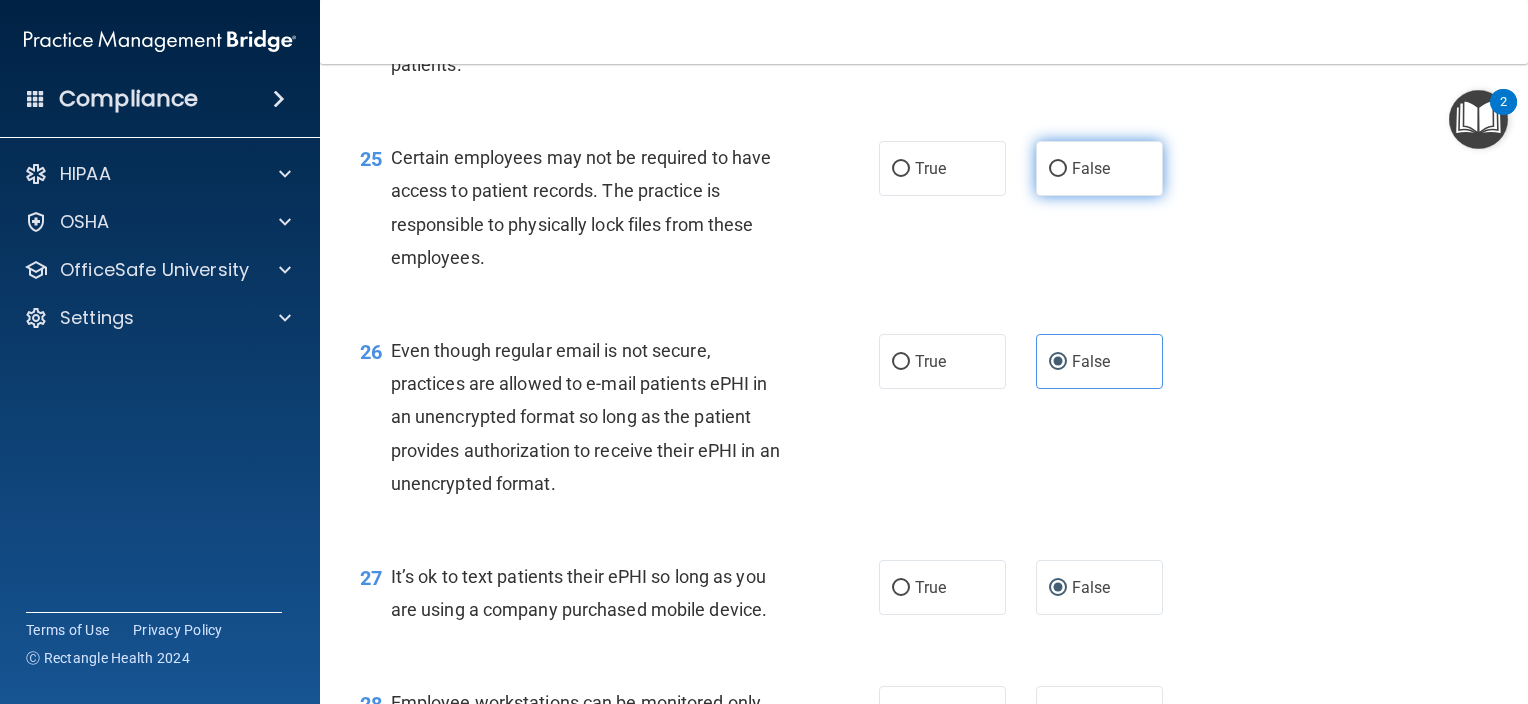 click on "False" at bounding box center (1091, 168) 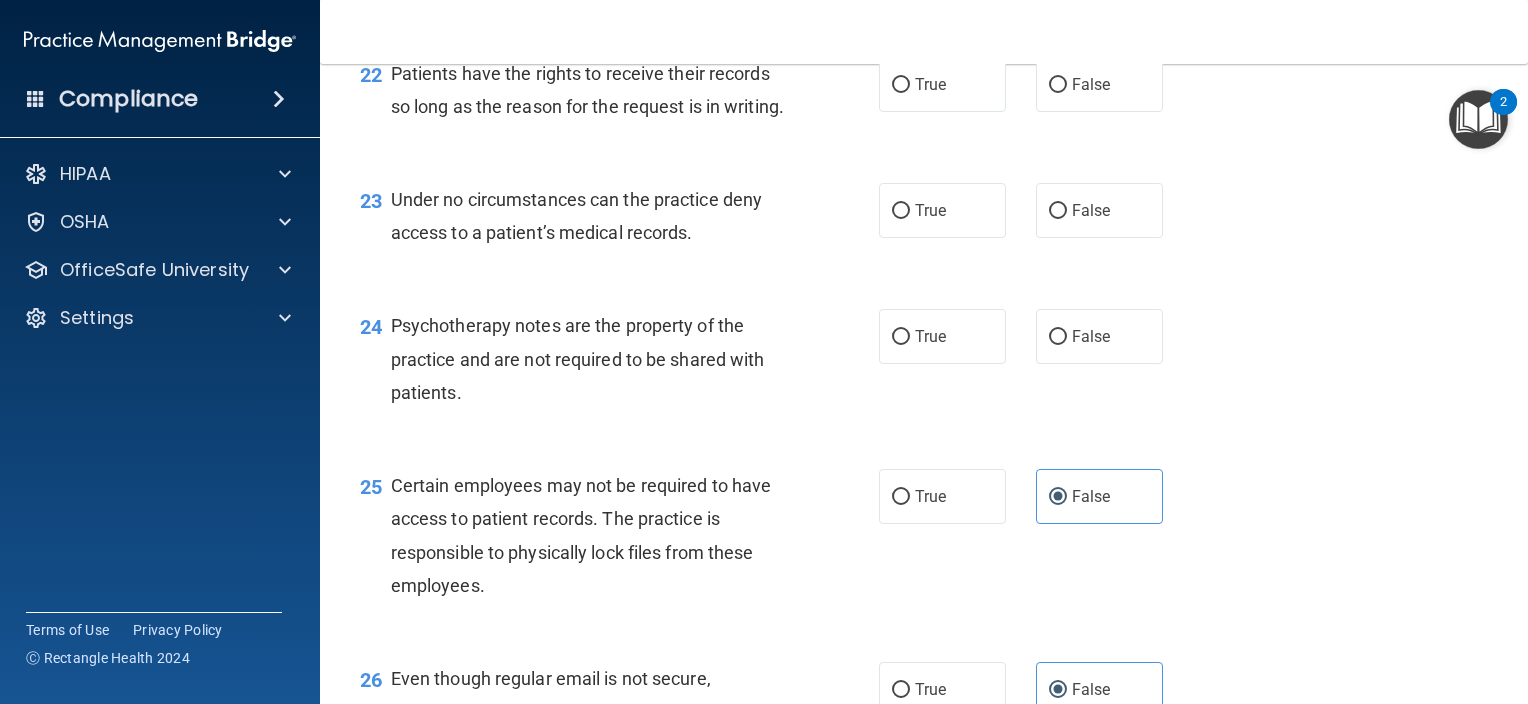 scroll, scrollTop: 4087, scrollLeft: 0, axis: vertical 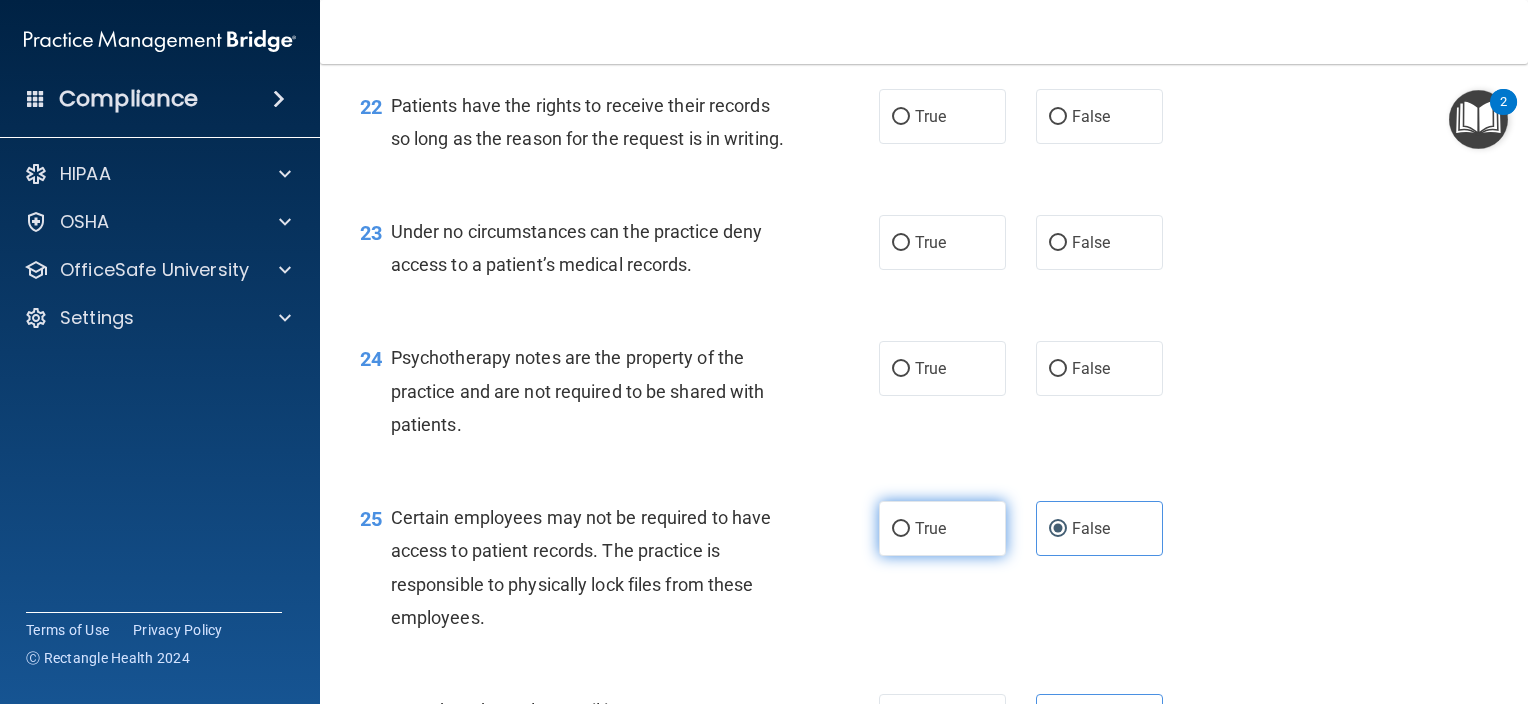 click on "True" at bounding box center (930, 528) 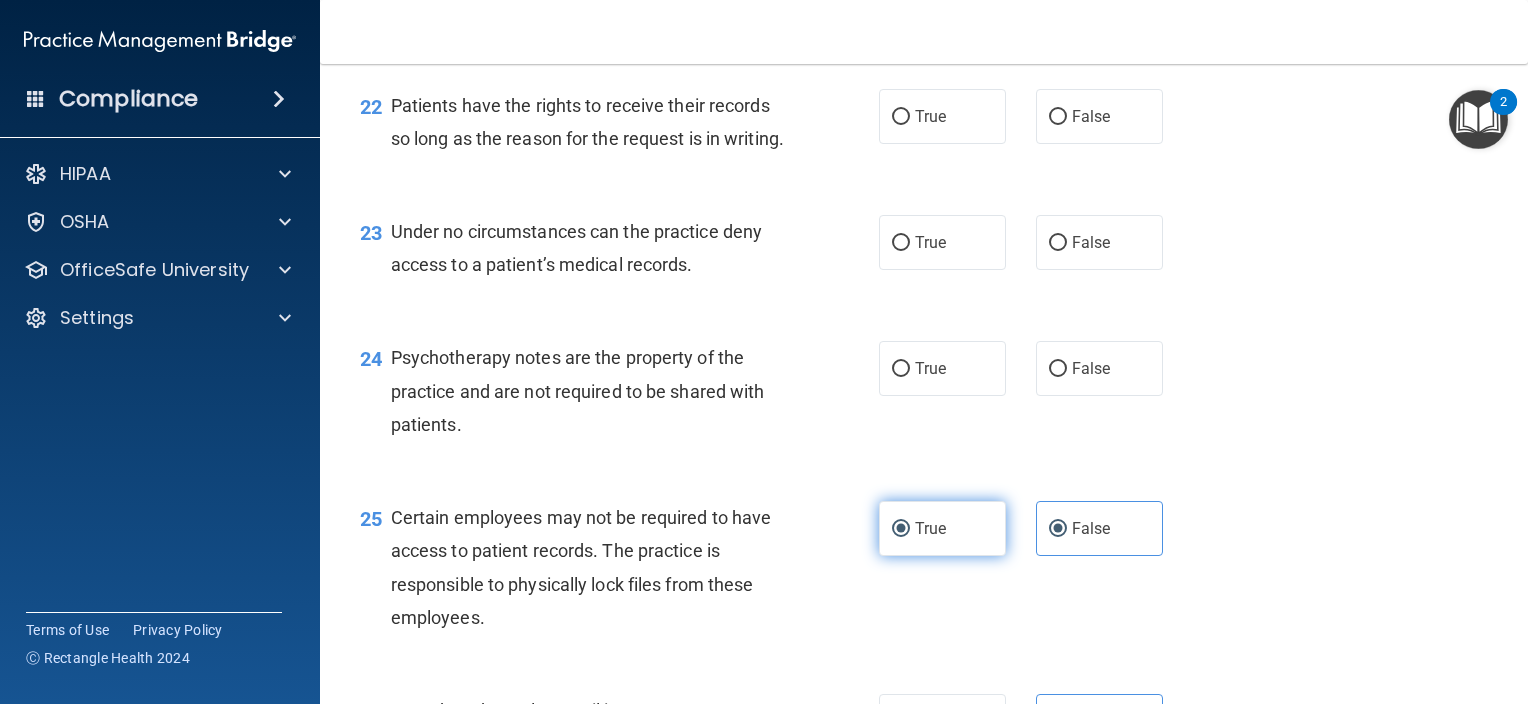 radio on "false" 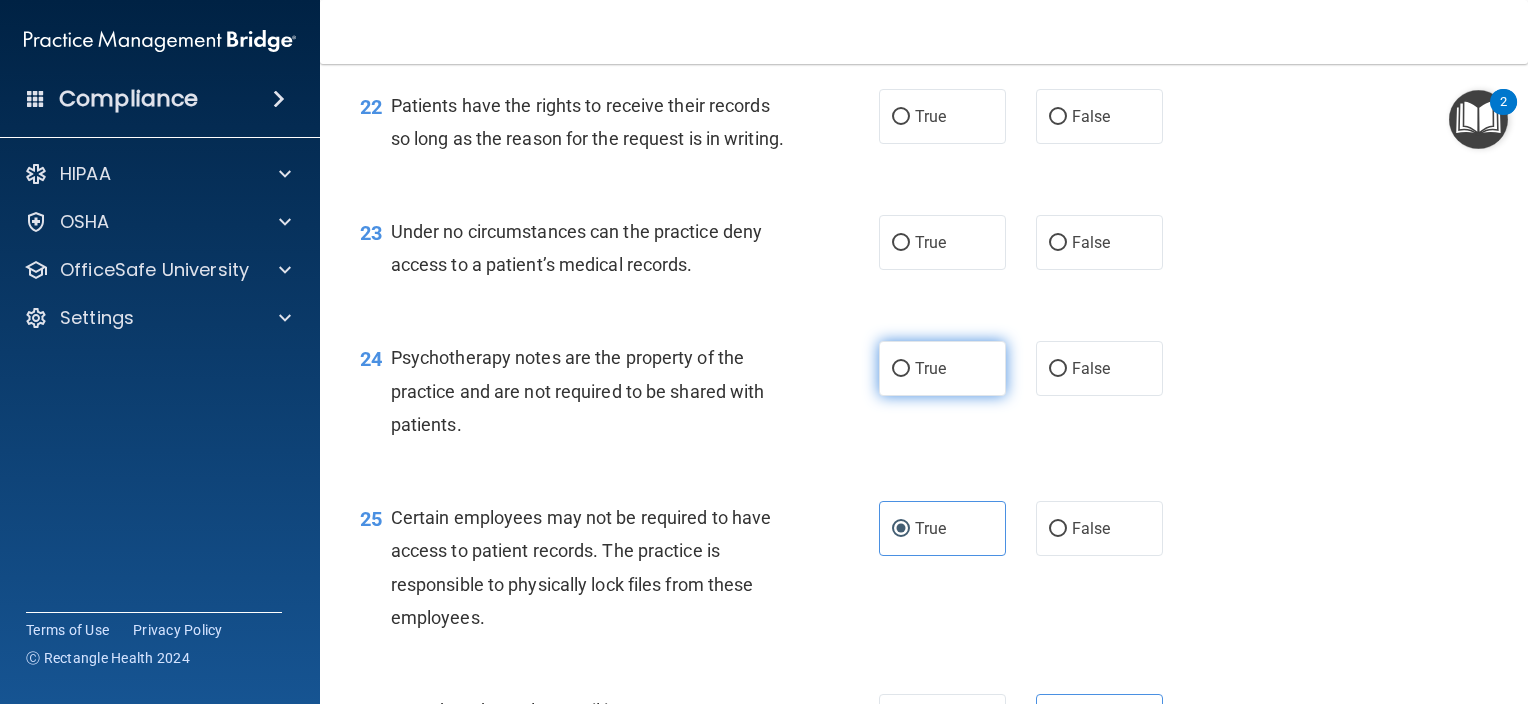 click on "True" at bounding box center (930, 368) 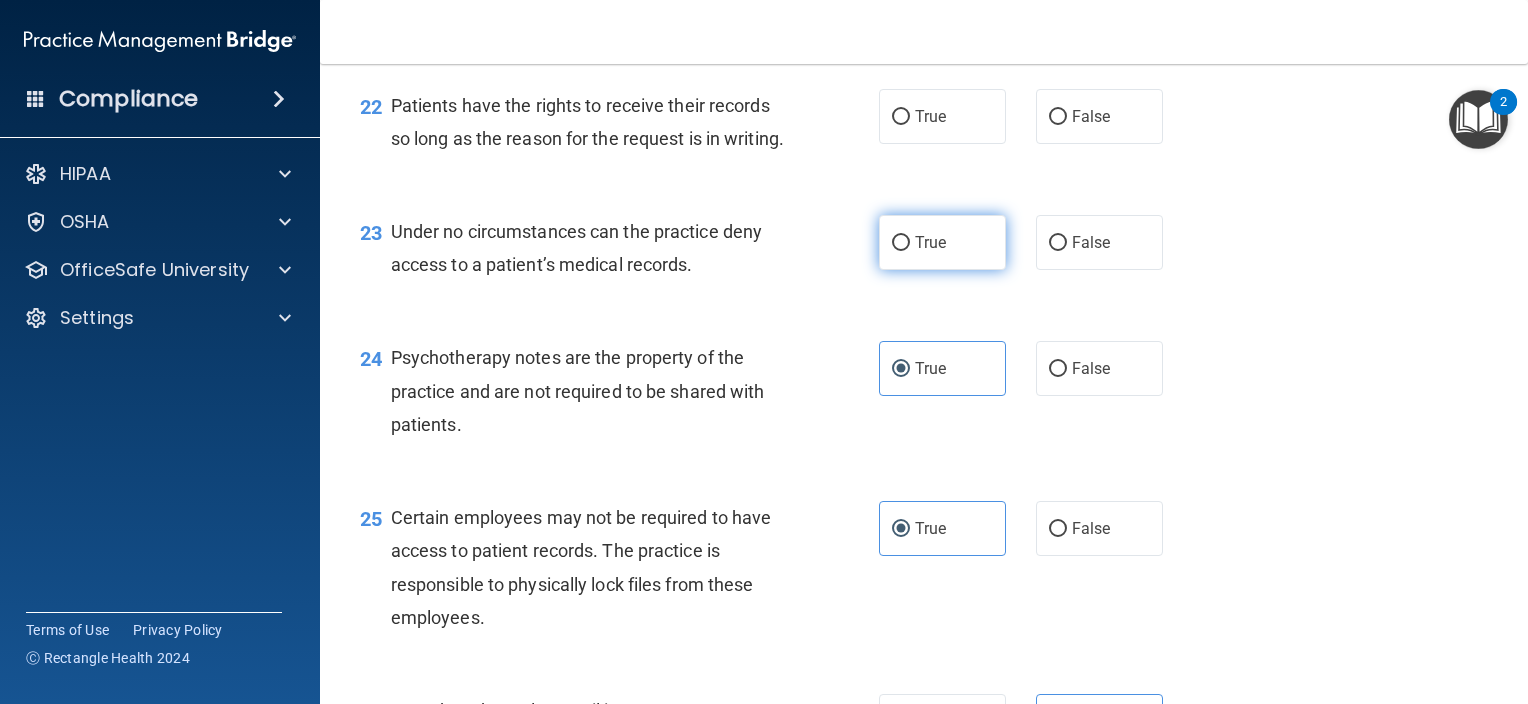 click on "True" at bounding box center (930, 242) 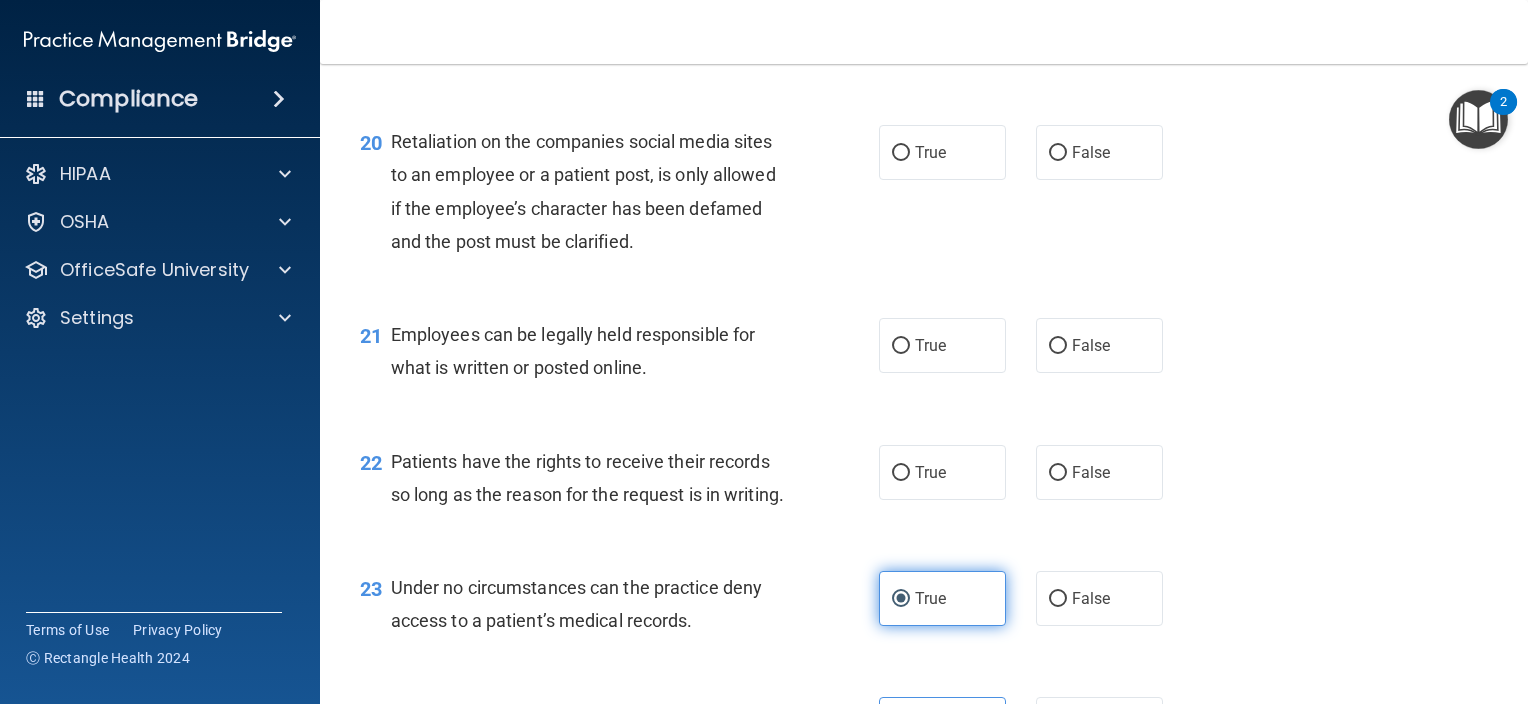 scroll, scrollTop: 3727, scrollLeft: 0, axis: vertical 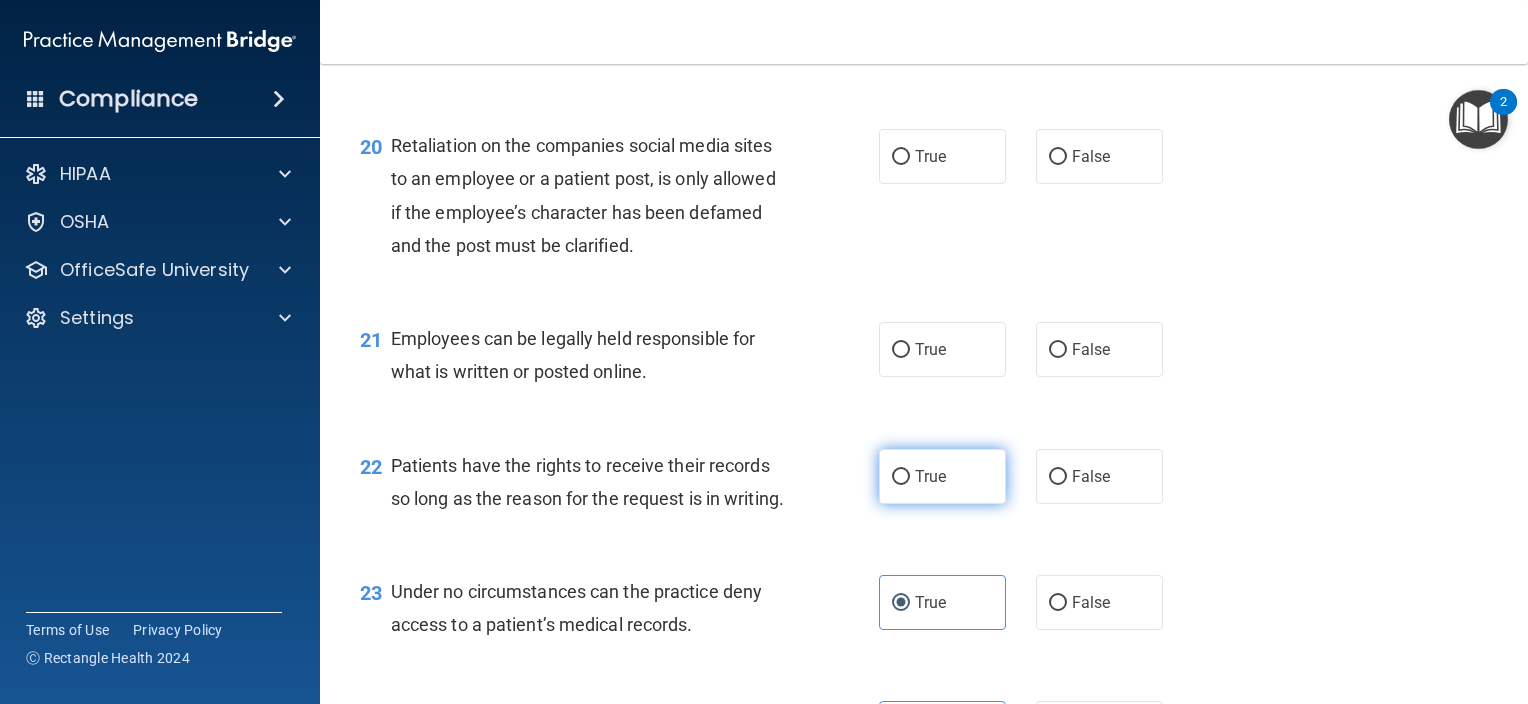 click on "True" at bounding box center [930, 476] 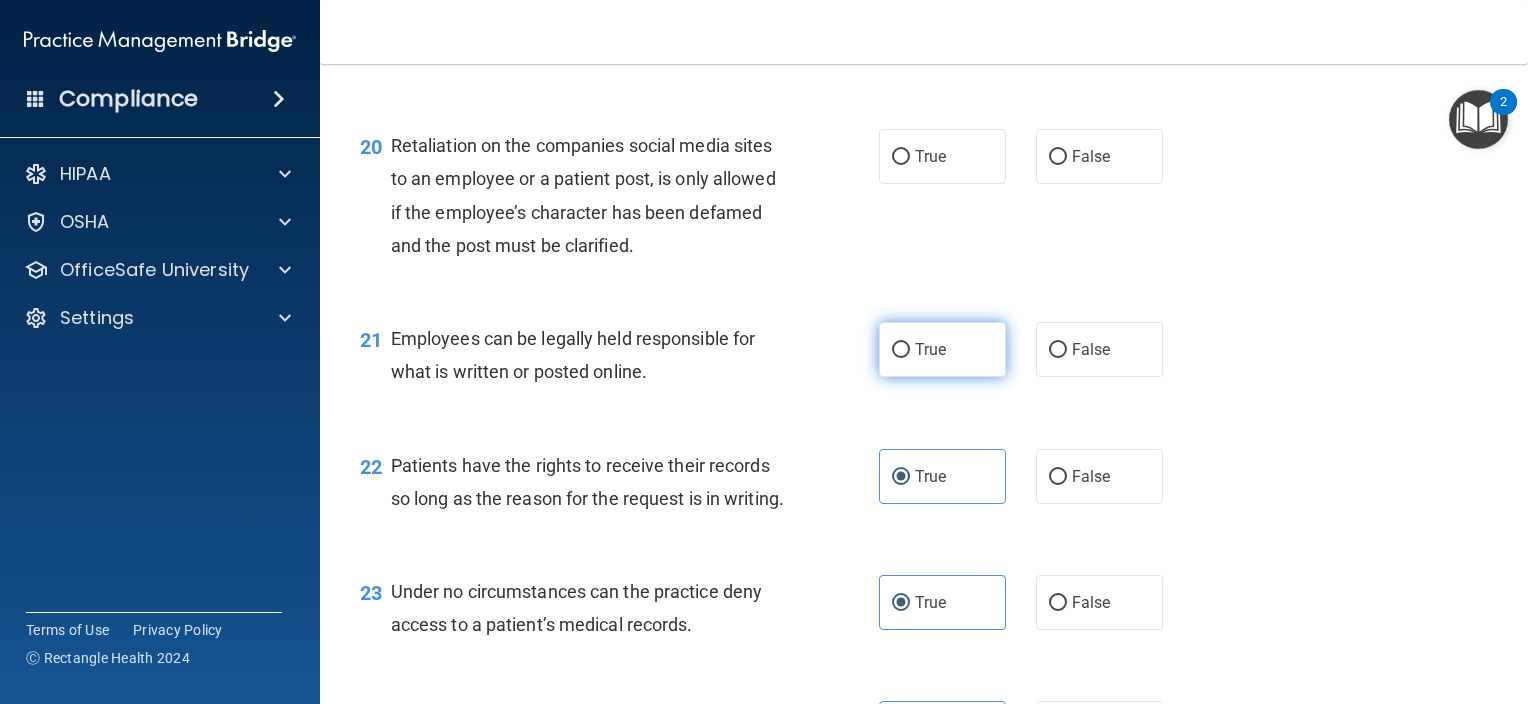 click on "True" at bounding box center (930, 349) 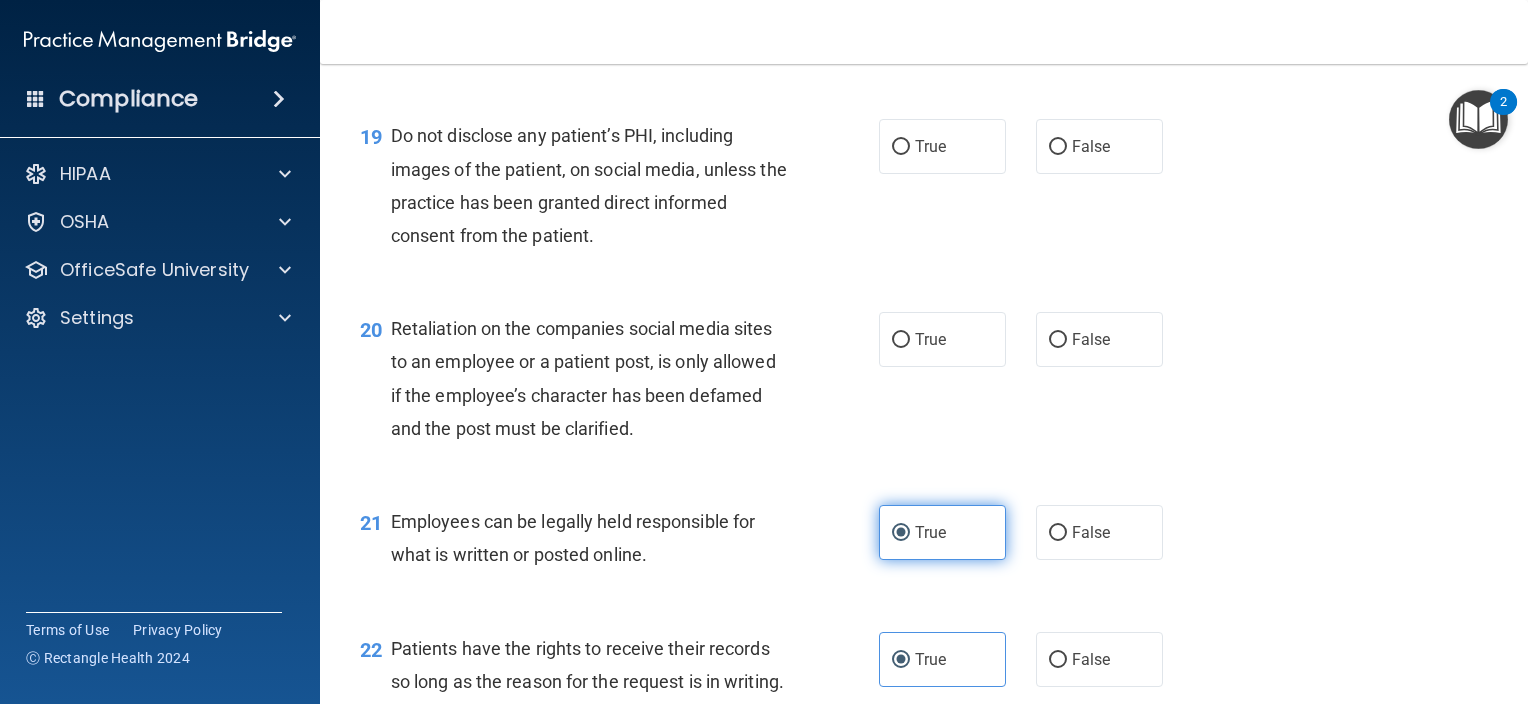 scroll, scrollTop: 3447, scrollLeft: 0, axis: vertical 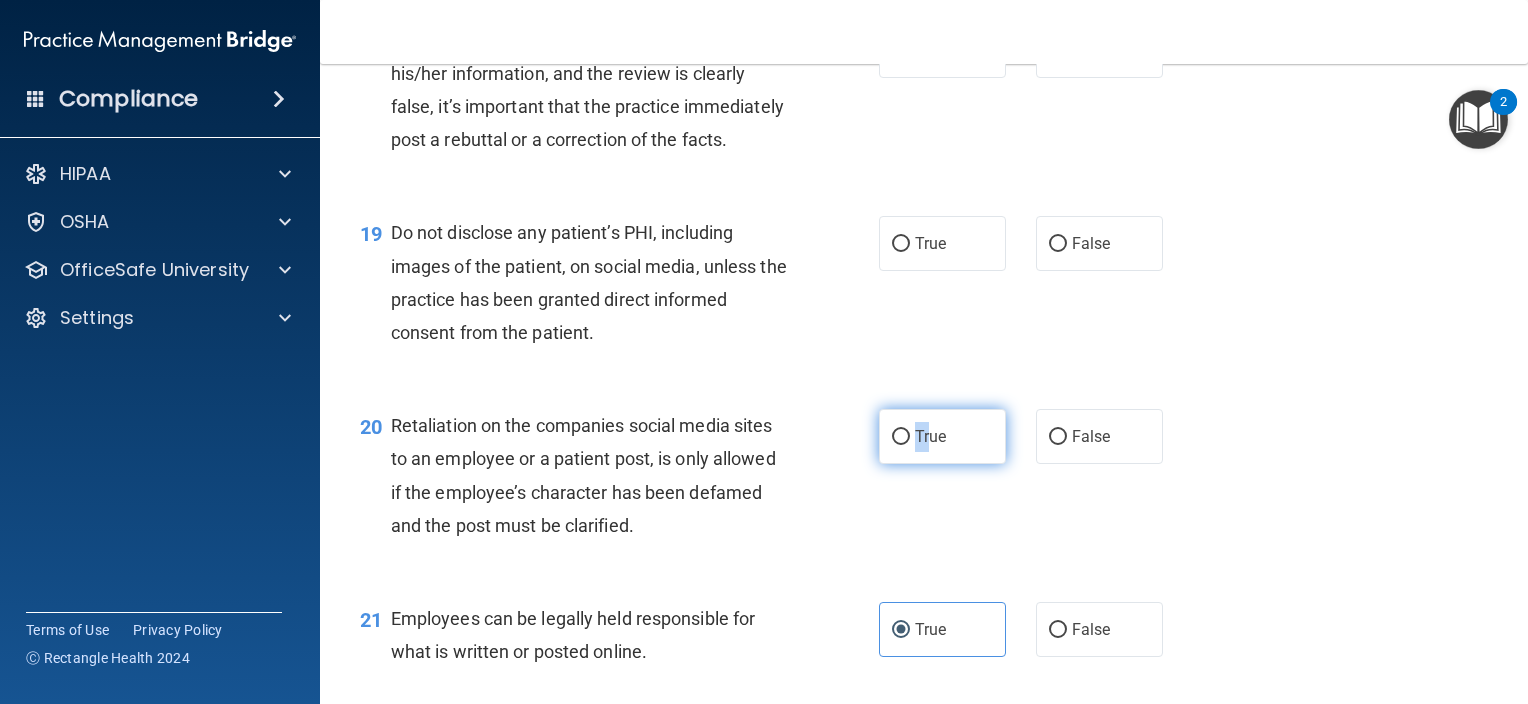 drag, startPoint x: 919, startPoint y: 504, endPoint x: 892, endPoint y: 509, distance: 27.45906 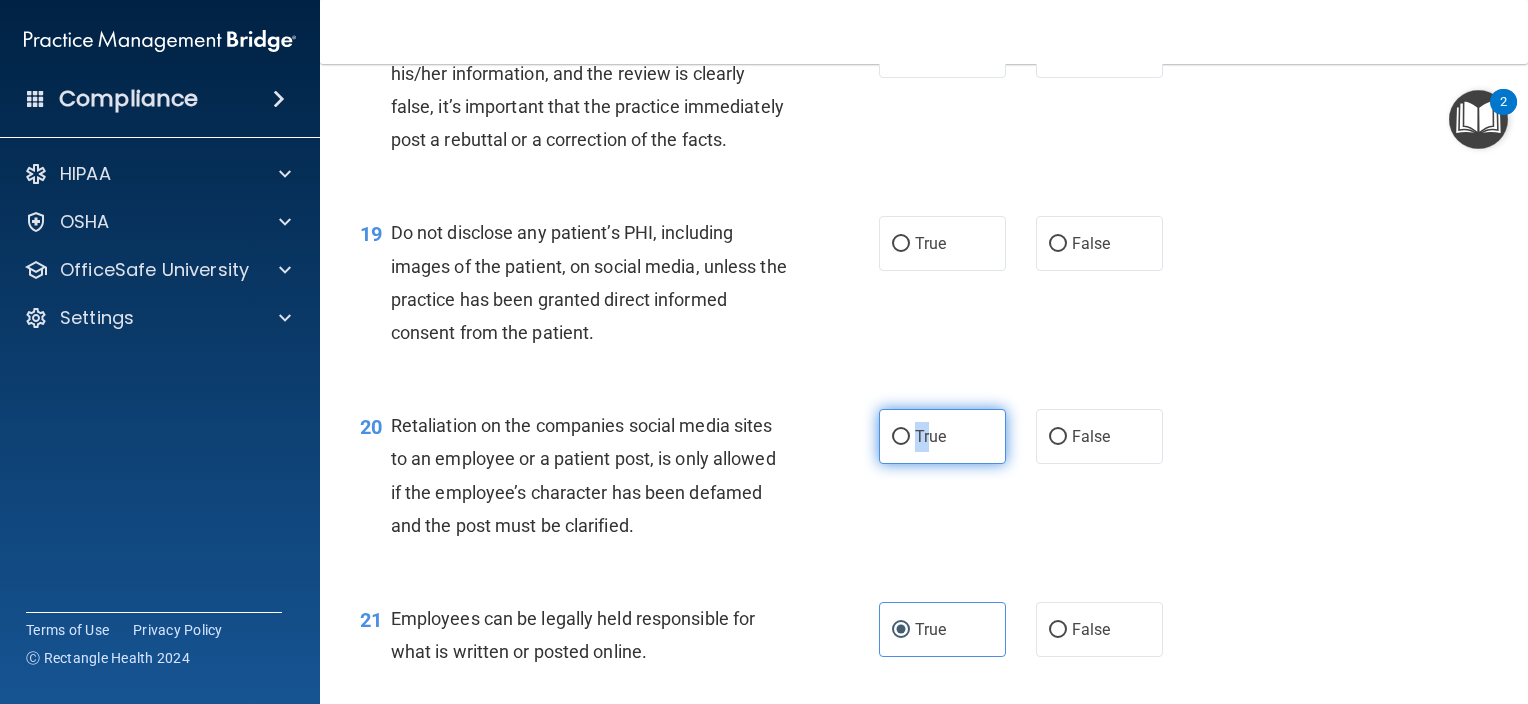 click on "True" at bounding box center [901, 437] 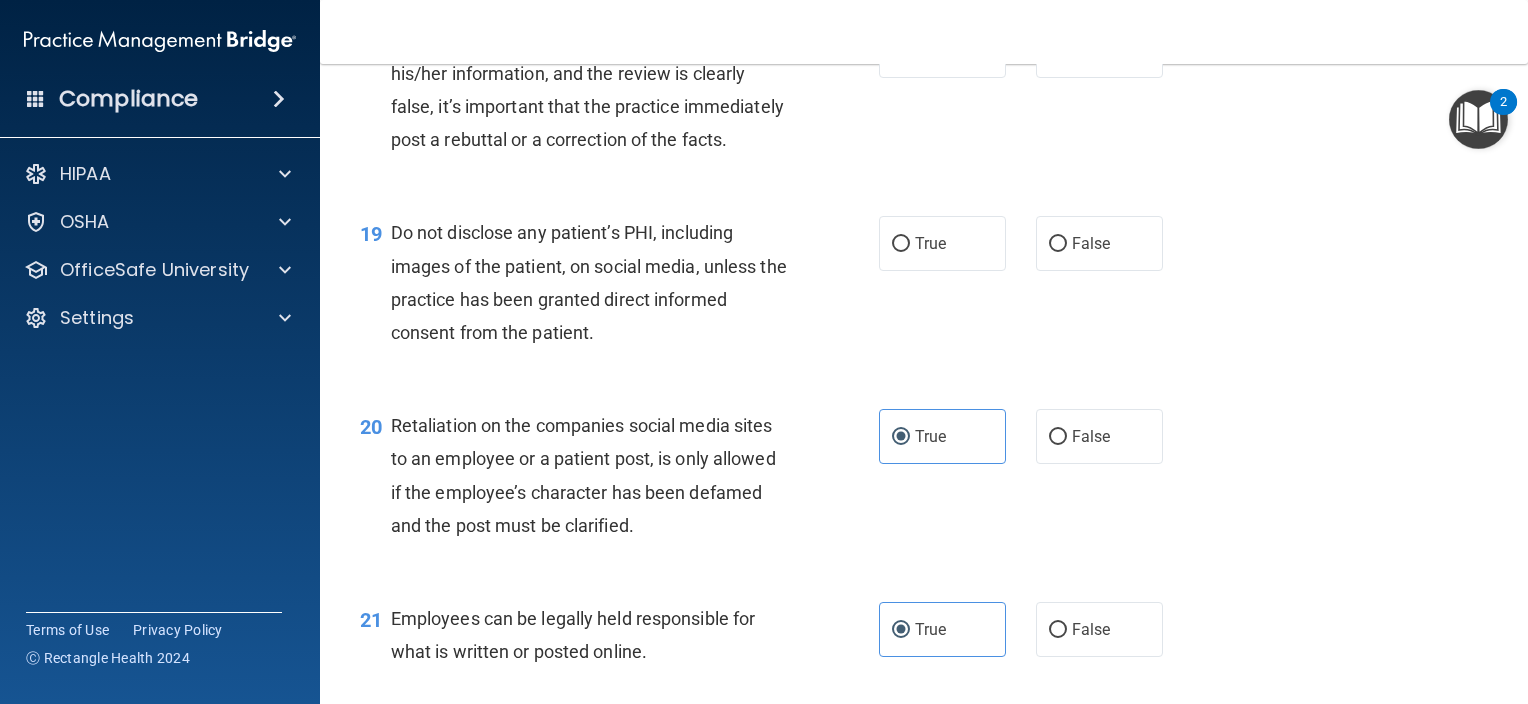 click on "19       Do not disclose any patient’s PHI, including images of the patient, on social media, unless the practice has been granted direct informed consent from the patient.                 True           False" at bounding box center (924, 287) 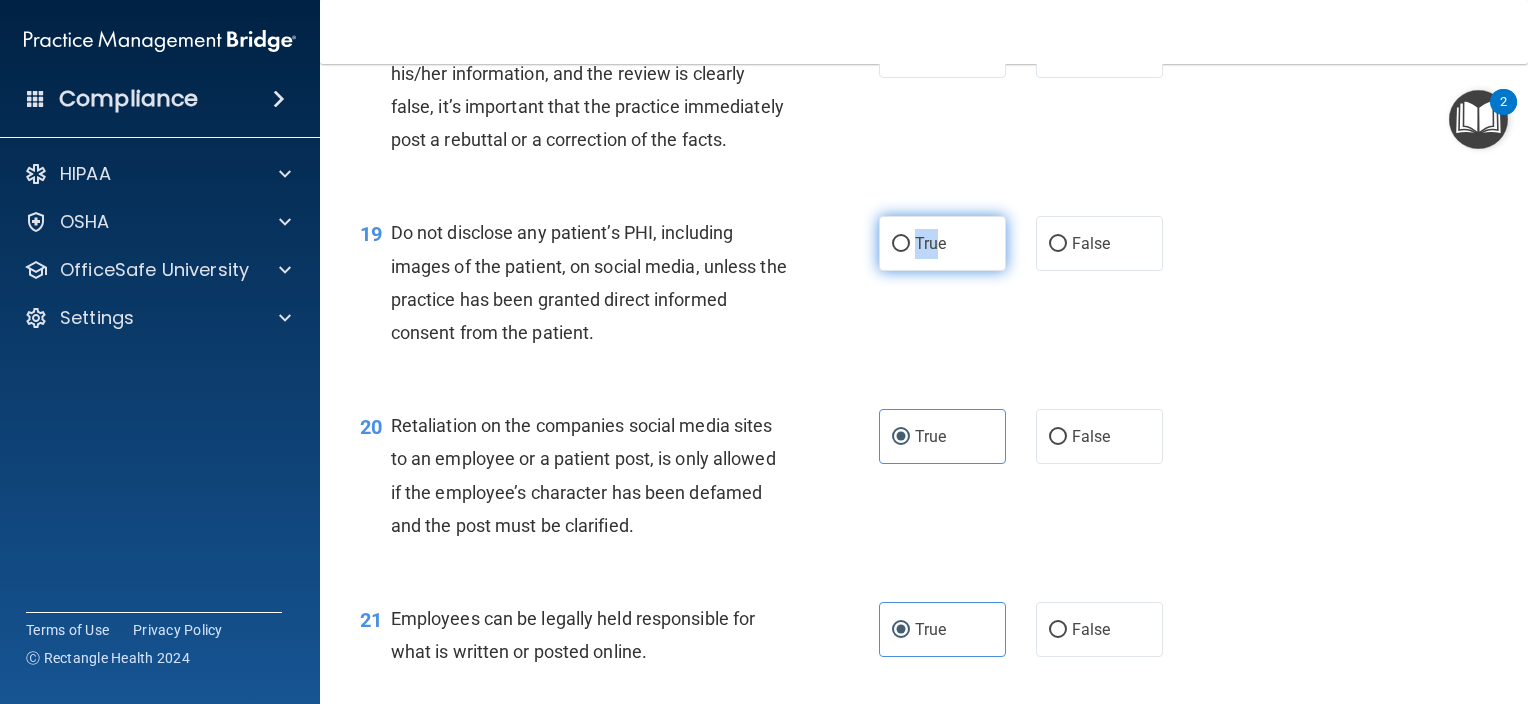 drag, startPoint x: 927, startPoint y: 317, endPoint x: 891, endPoint y: 315, distance: 36.05551 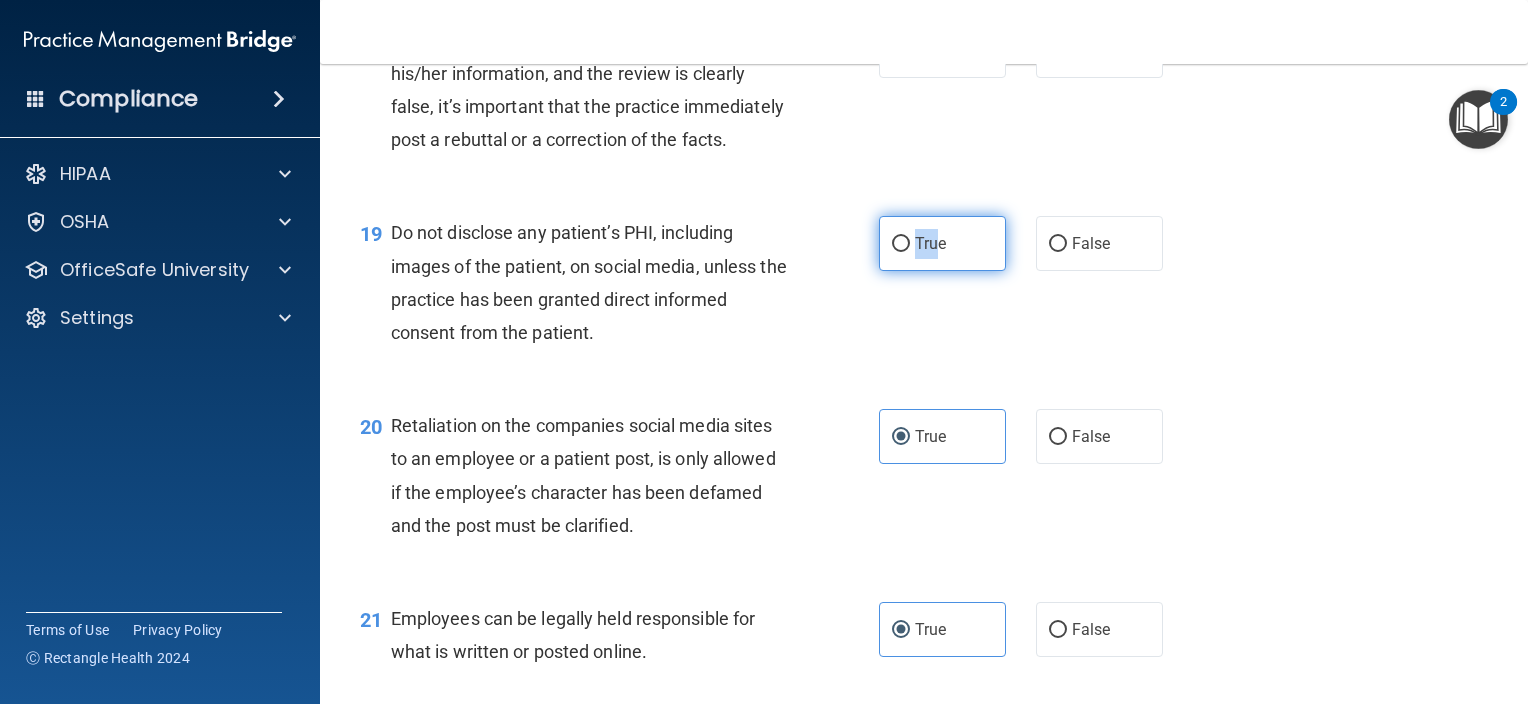 click on "True" at bounding box center (901, 244) 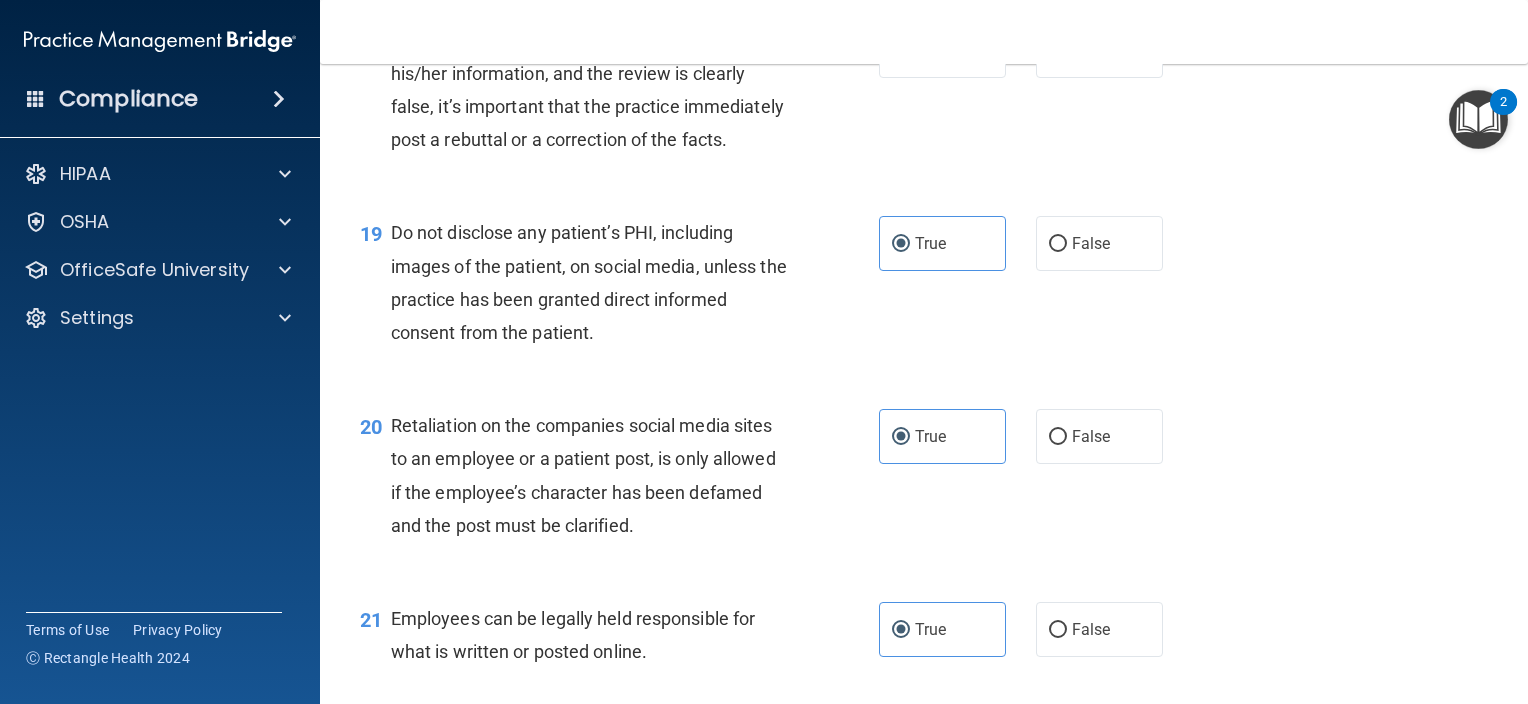 click on "18       If a patient writes a user review and it includes his/her information, and the review is clearly false, it’s important that the practice immediately post a rebuttal or a correction of the facts.                 True           False" at bounding box center [924, 94] 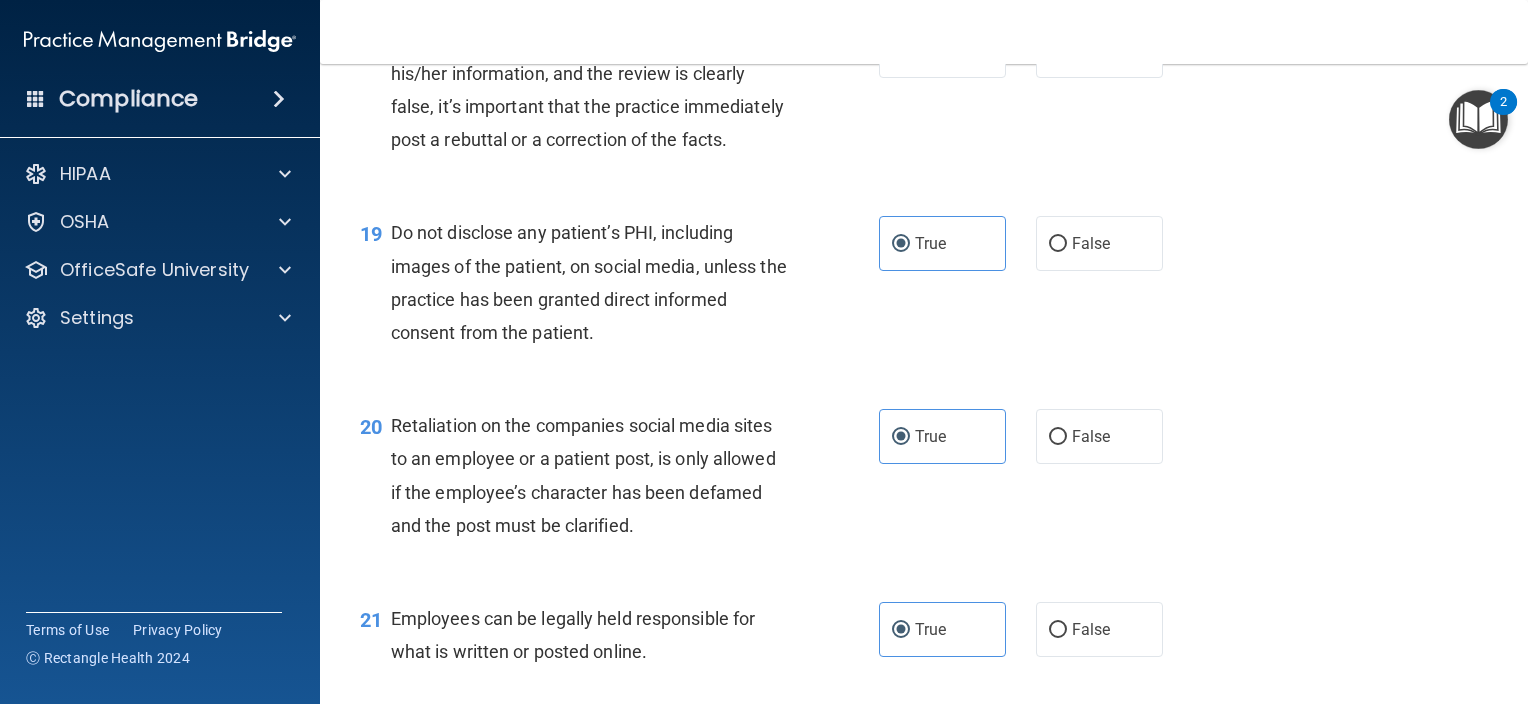 click on "18       If a patient writes a user review and it includes his/her information, and the review is clearly false, it’s important that the practice immediately post a rebuttal or a correction of the facts.                 True           False" at bounding box center (924, 94) 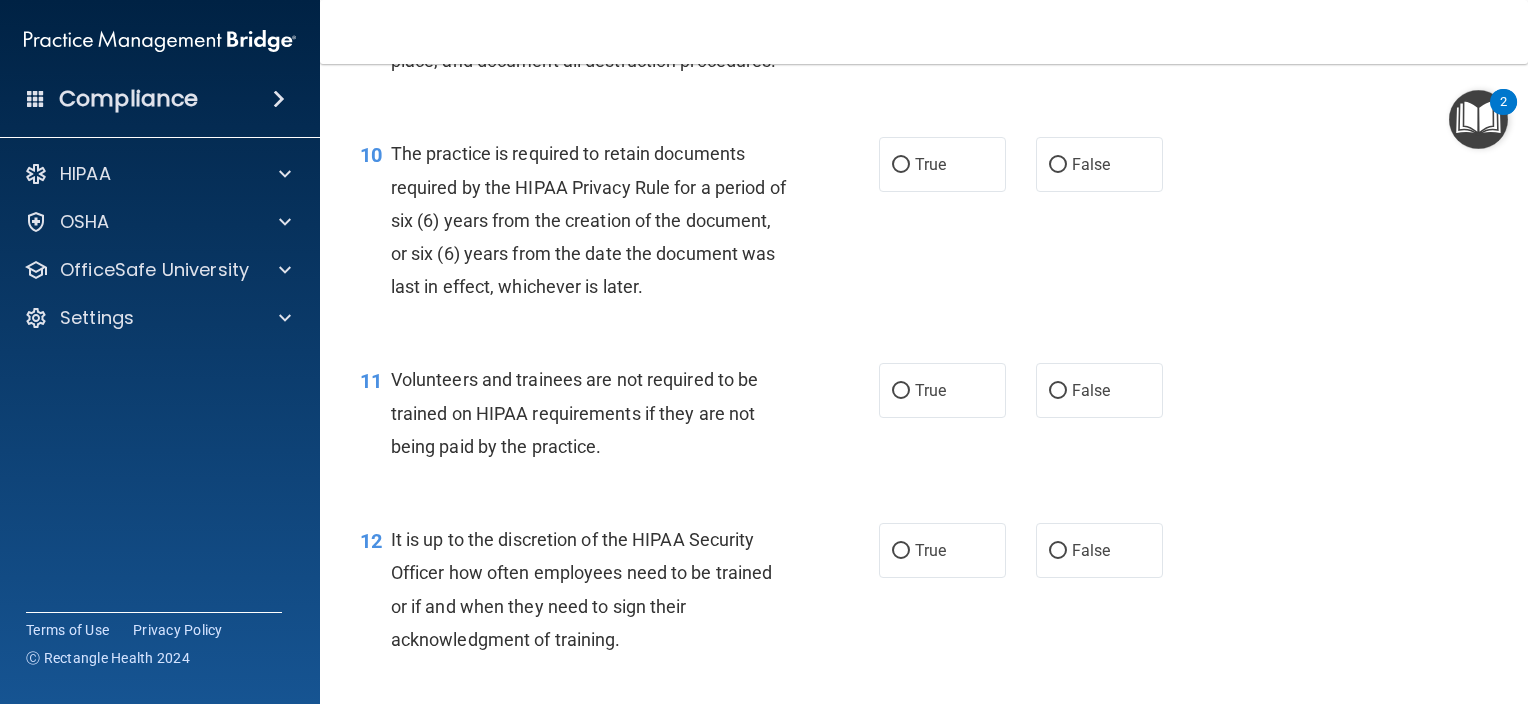 scroll, scrollTop: 1915, scrollLeft: 0, axis: vertical 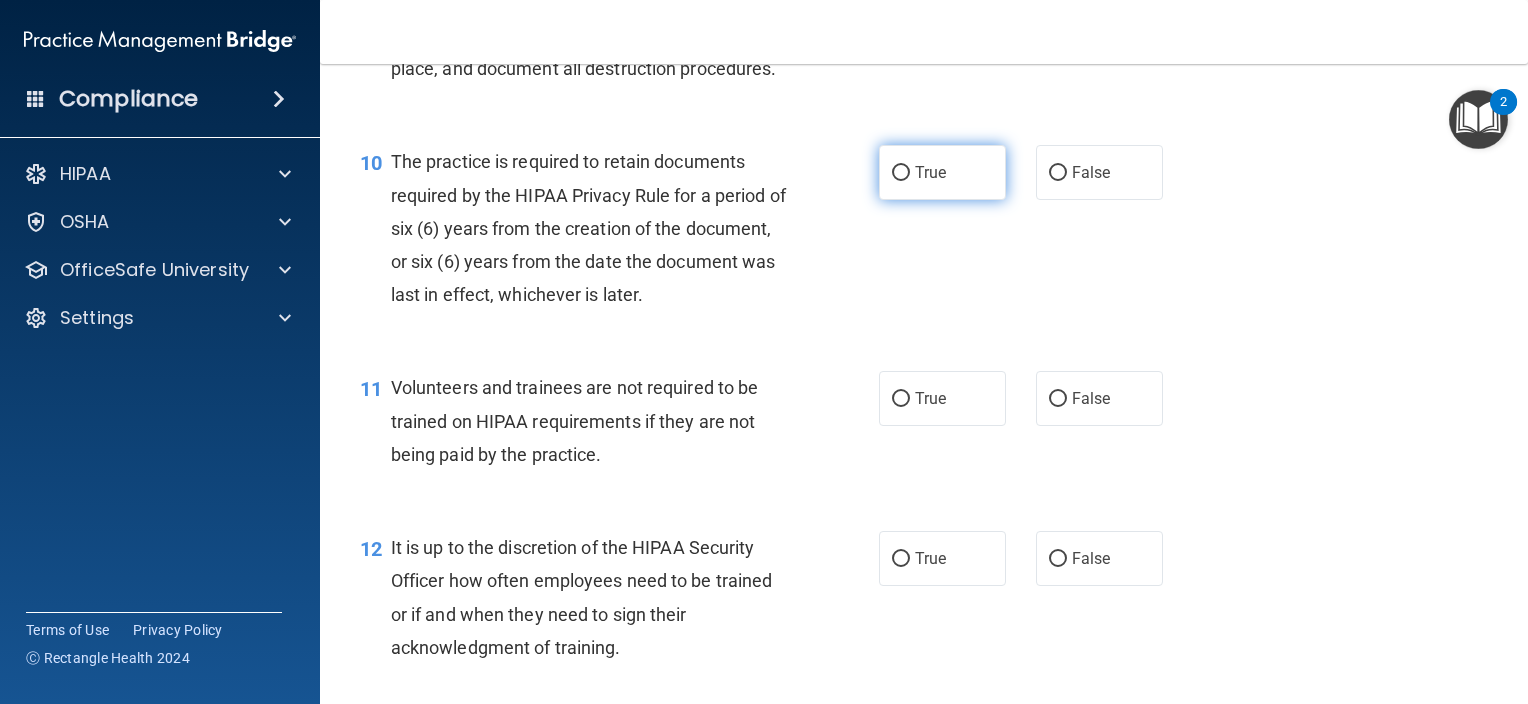 click on "True" at bounding box center (942, 172) 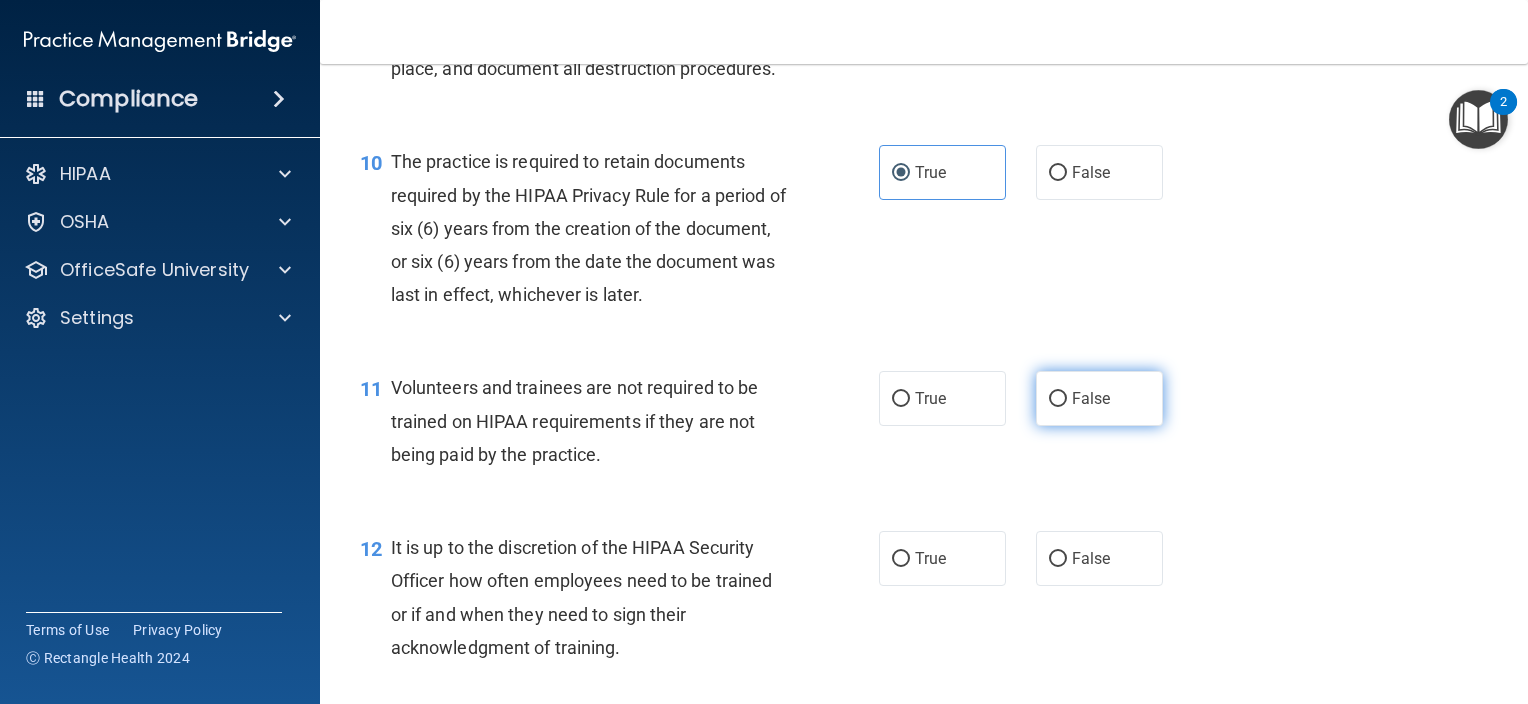 drag, startPoint x: 1064, startPoint y: 440, endPoint x: 1051, endPoint y: 428, distance: 17.691807 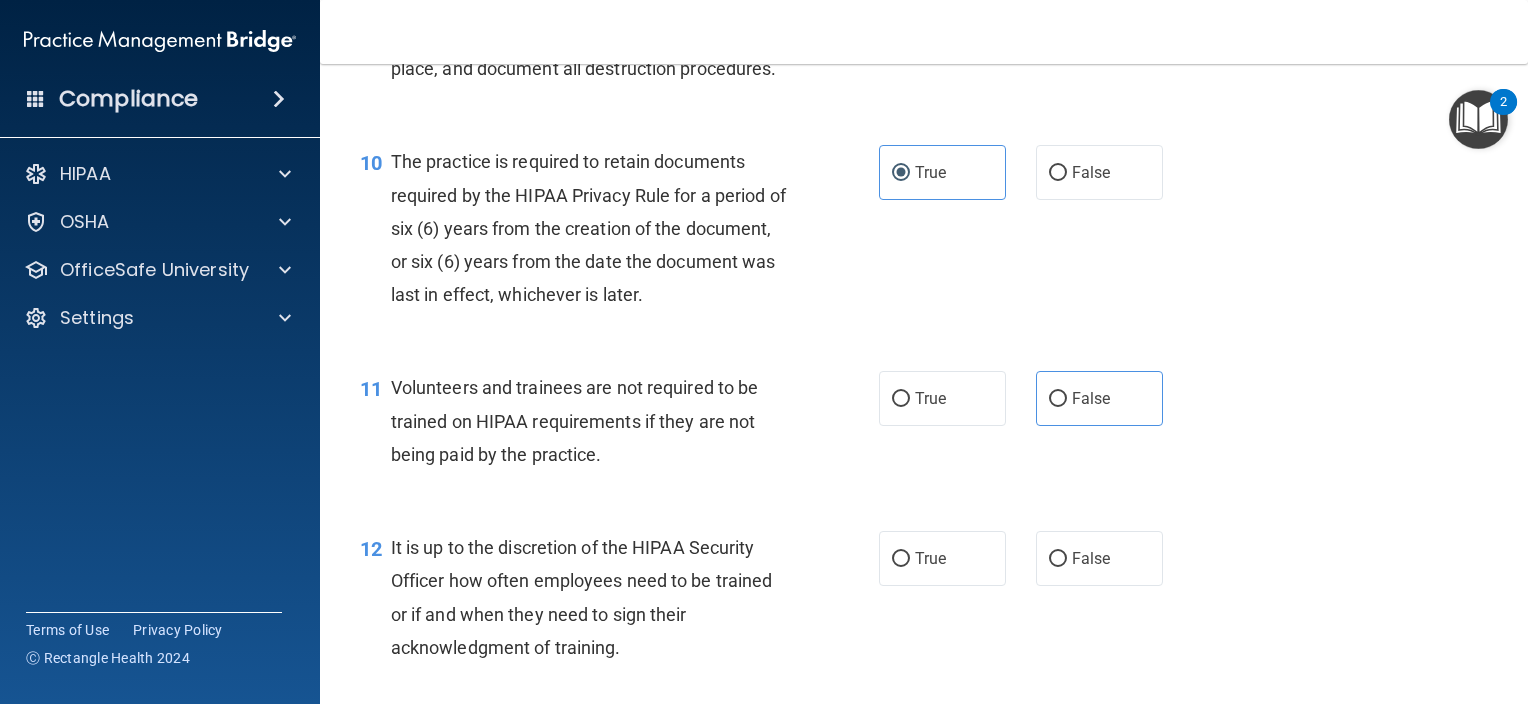 click on "11       Volunteers and trainees are not required to be trained on HIPAA requirements if they are not being paid by the practice.                 True           False" at bounding box center (924, 426) 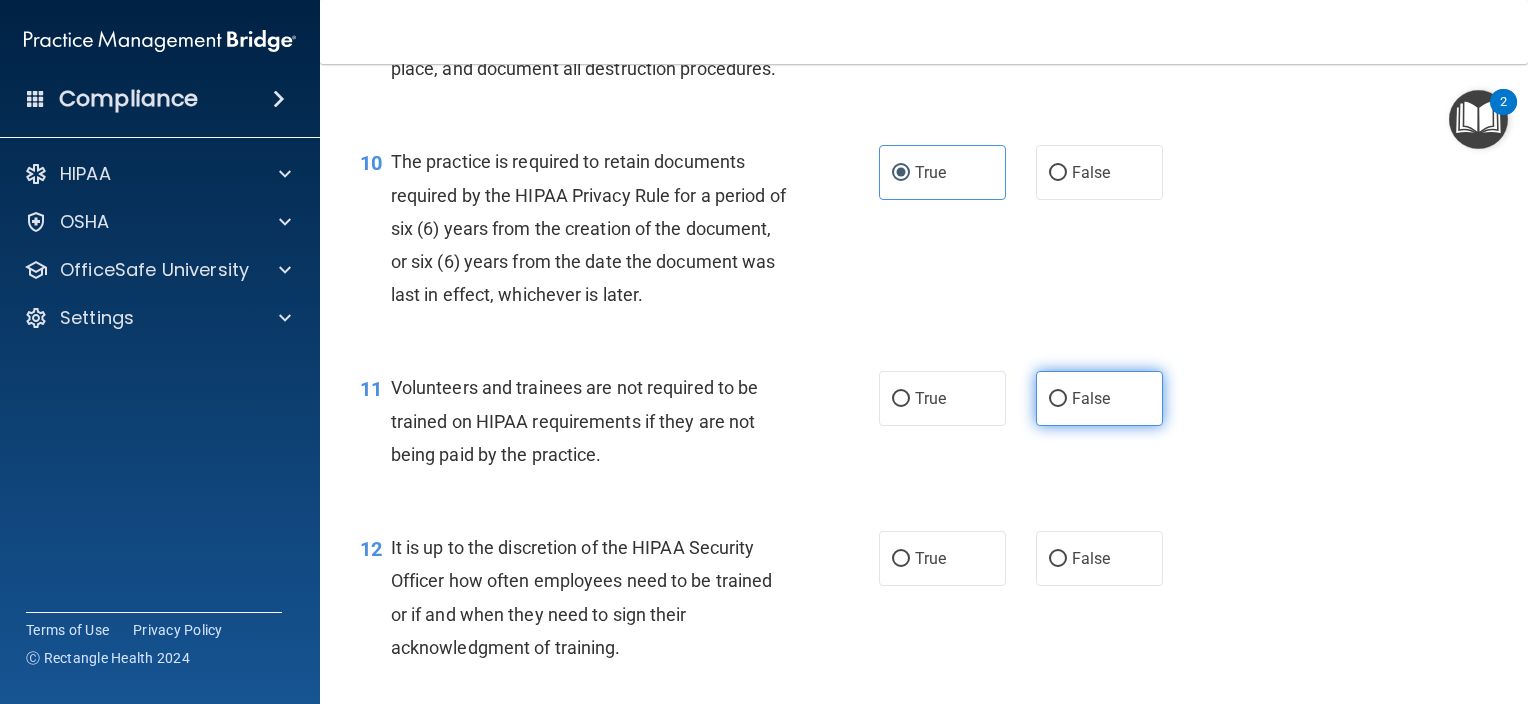 click on "False" at bounding box center (1058, 399) 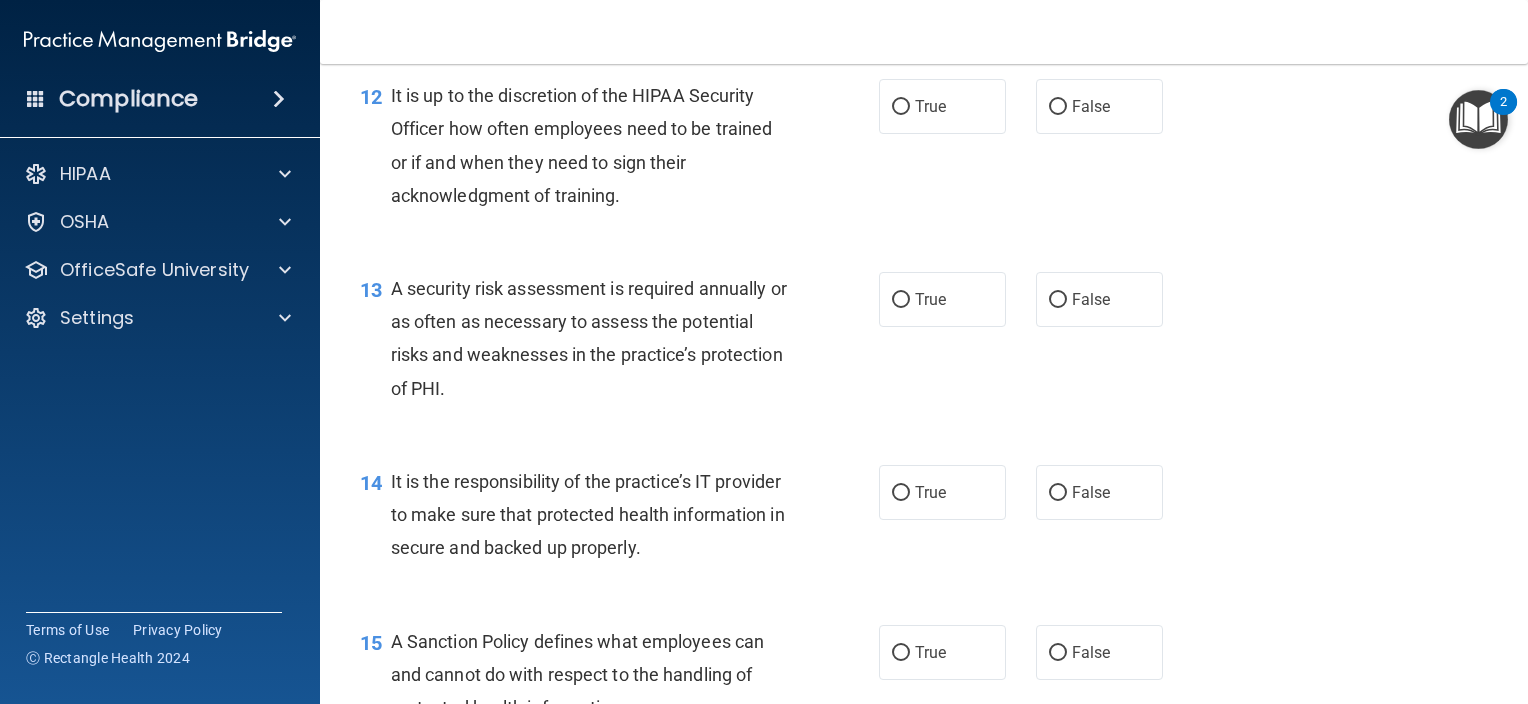 scroll, scrollTop: 2360, scrollLeft: 0, axis: vertical 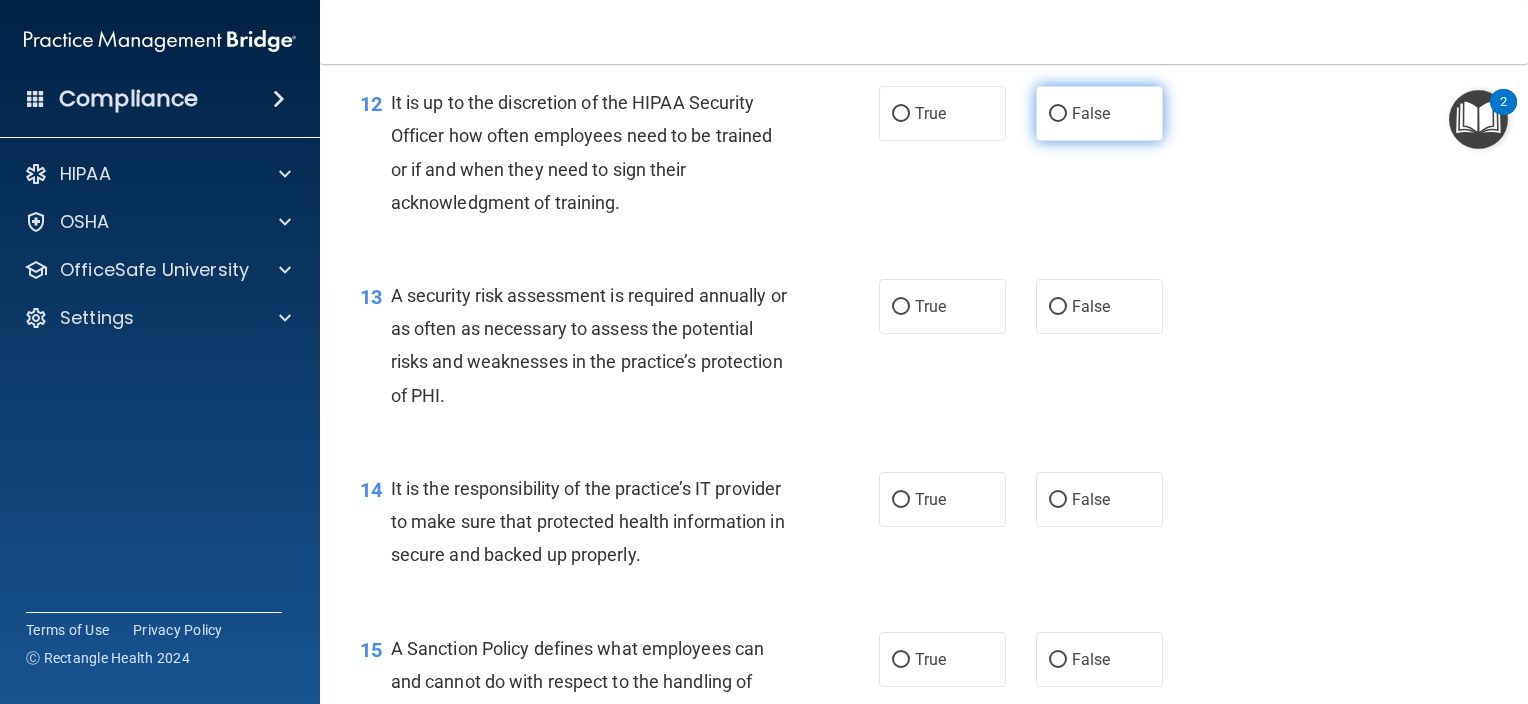 click on "False" at bounding box center [1058, 114] 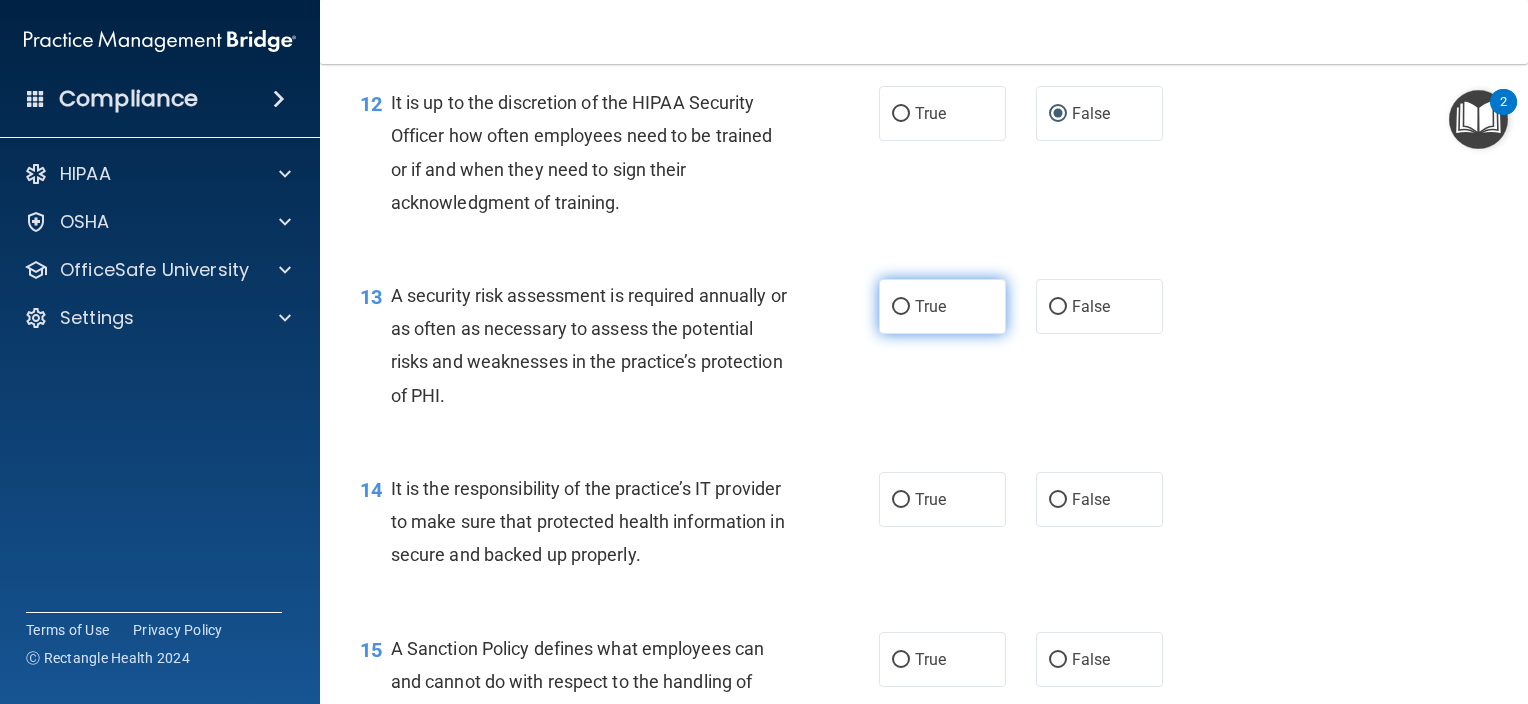 click on "True" at bounding box center [901, 307] 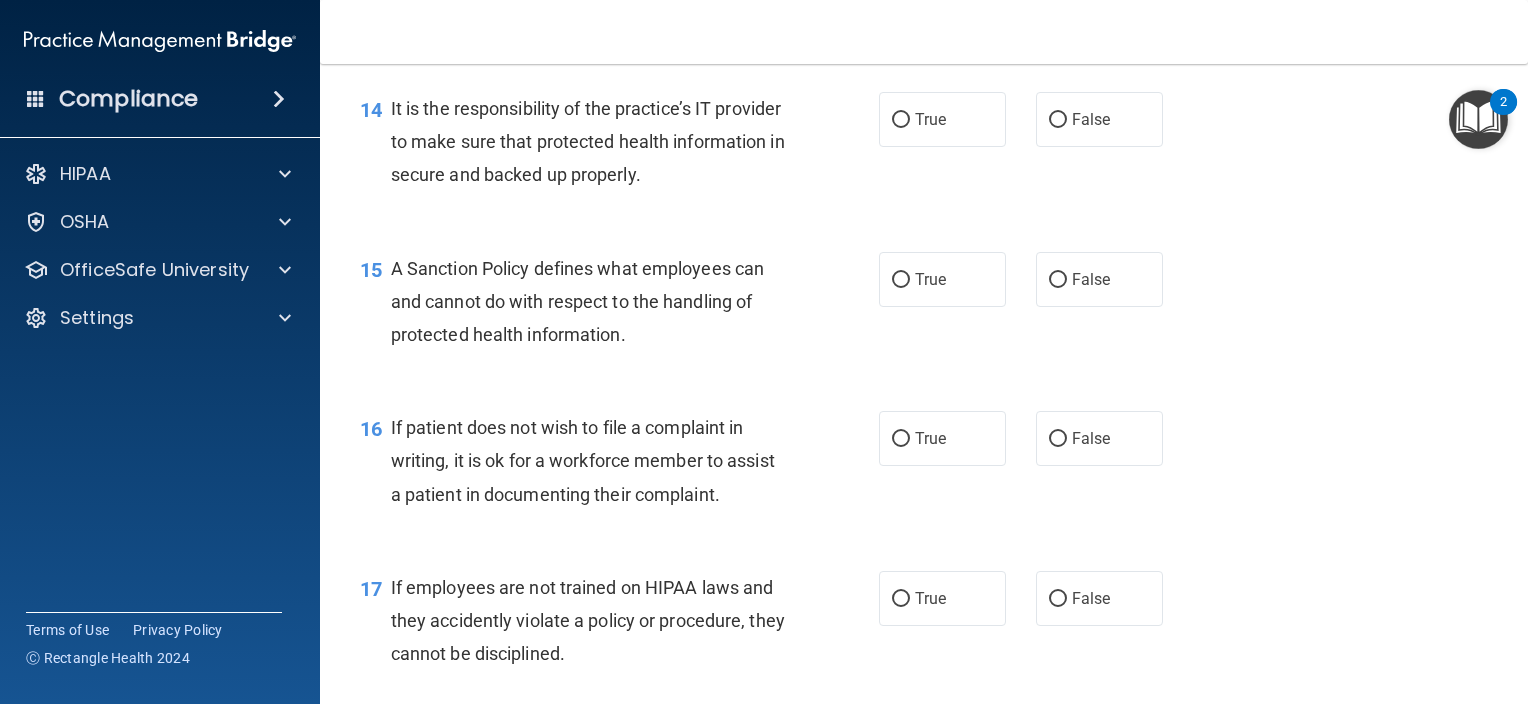 scroll, scrollTop: 2756, scrollLeft: 0, axis: vertical 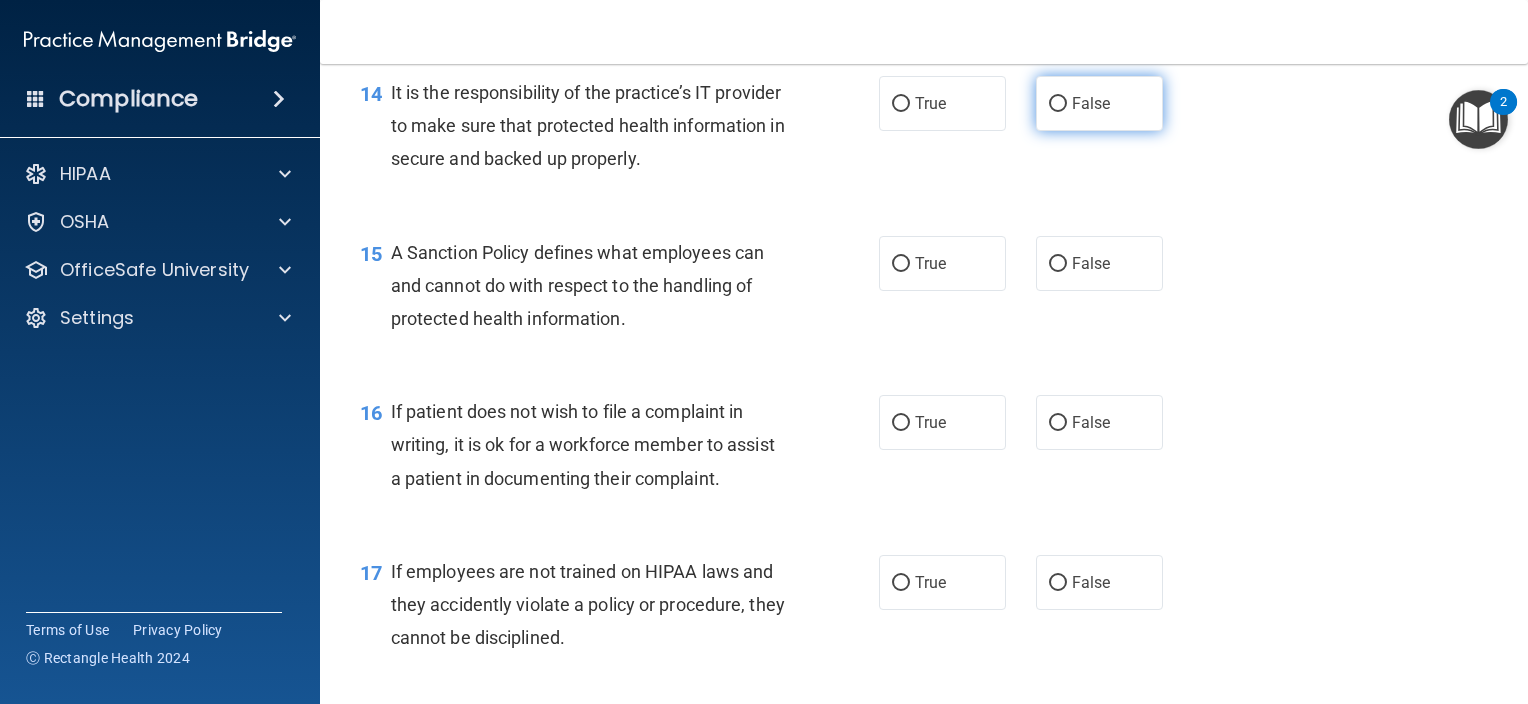 click on "False" at bounding box center [1099, 103] 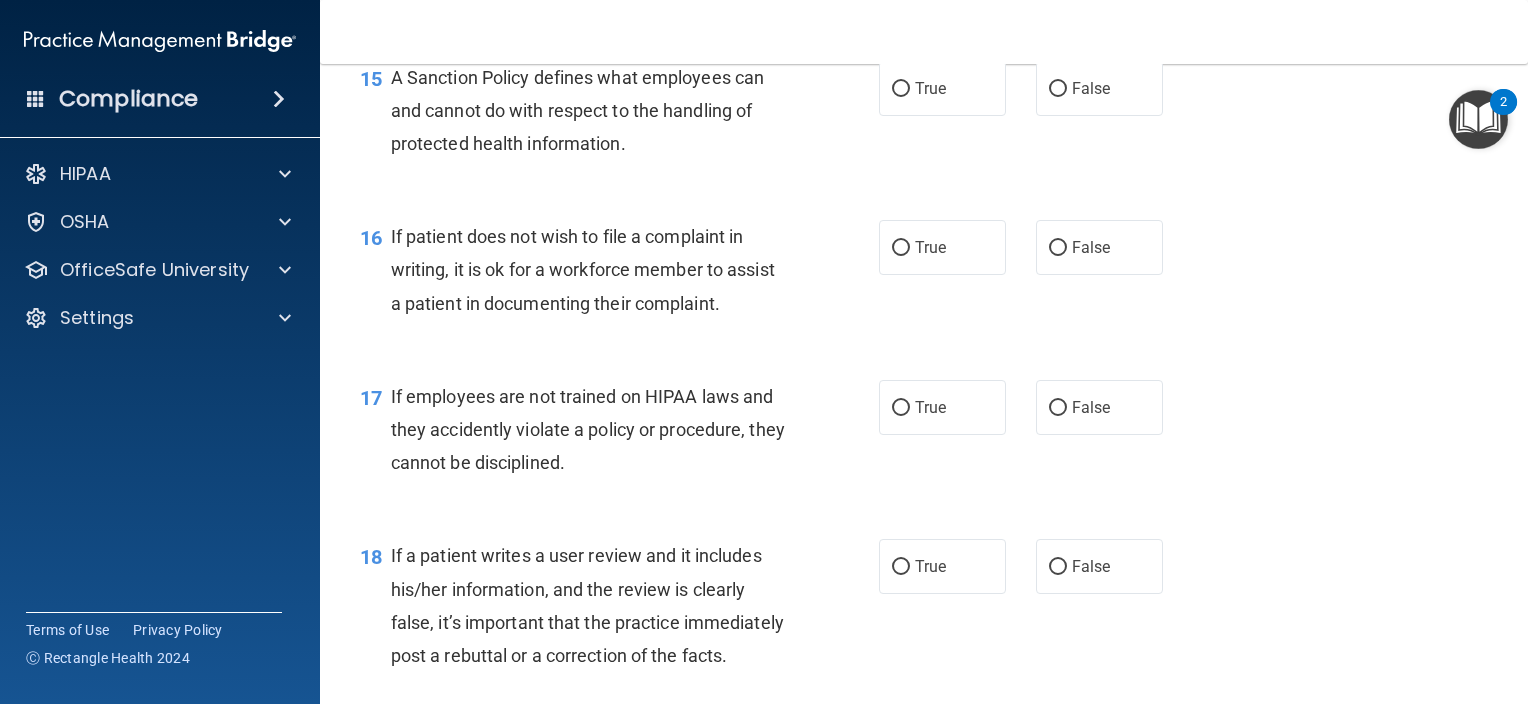 scroll, scrollTop: 2915, scrollLeft: 0, axis: vertical 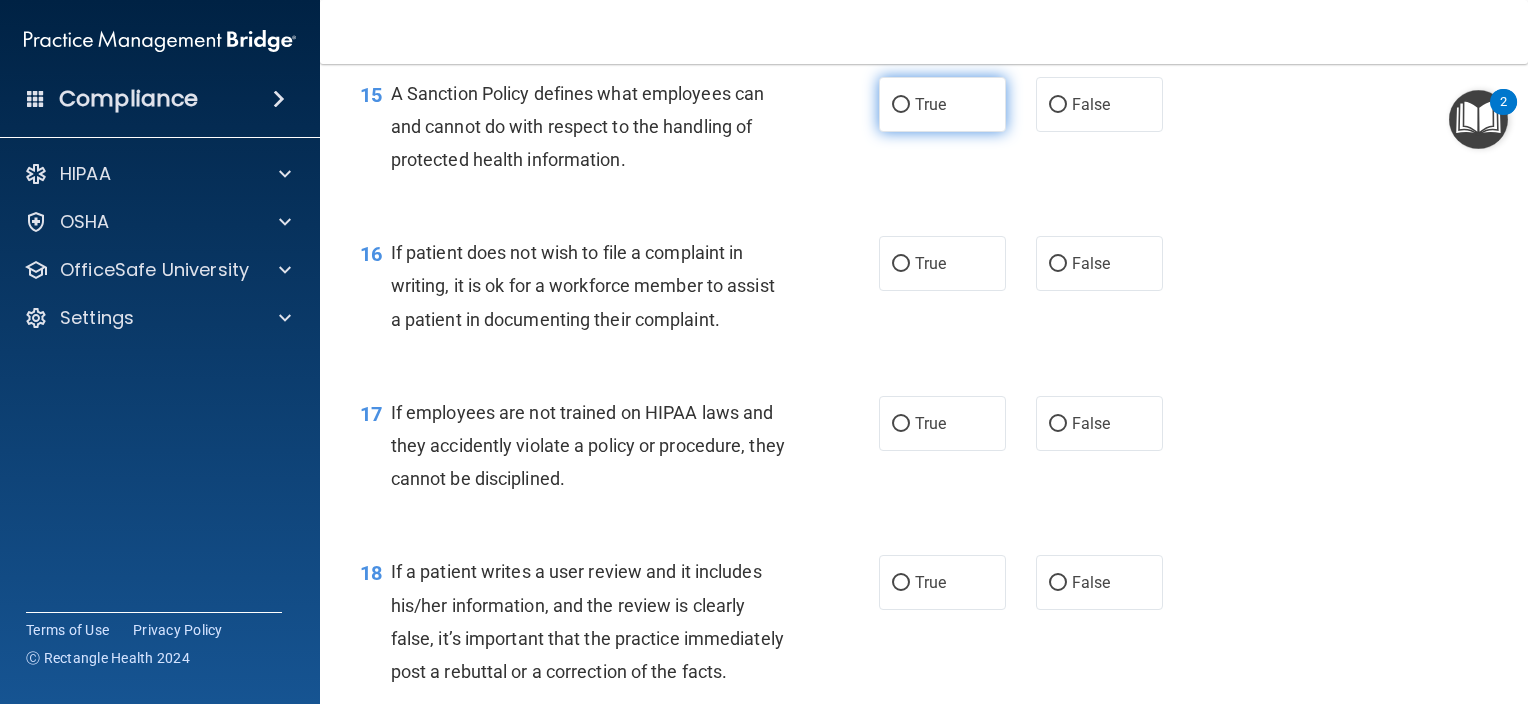click on "True" at bounding box center (930, 104) 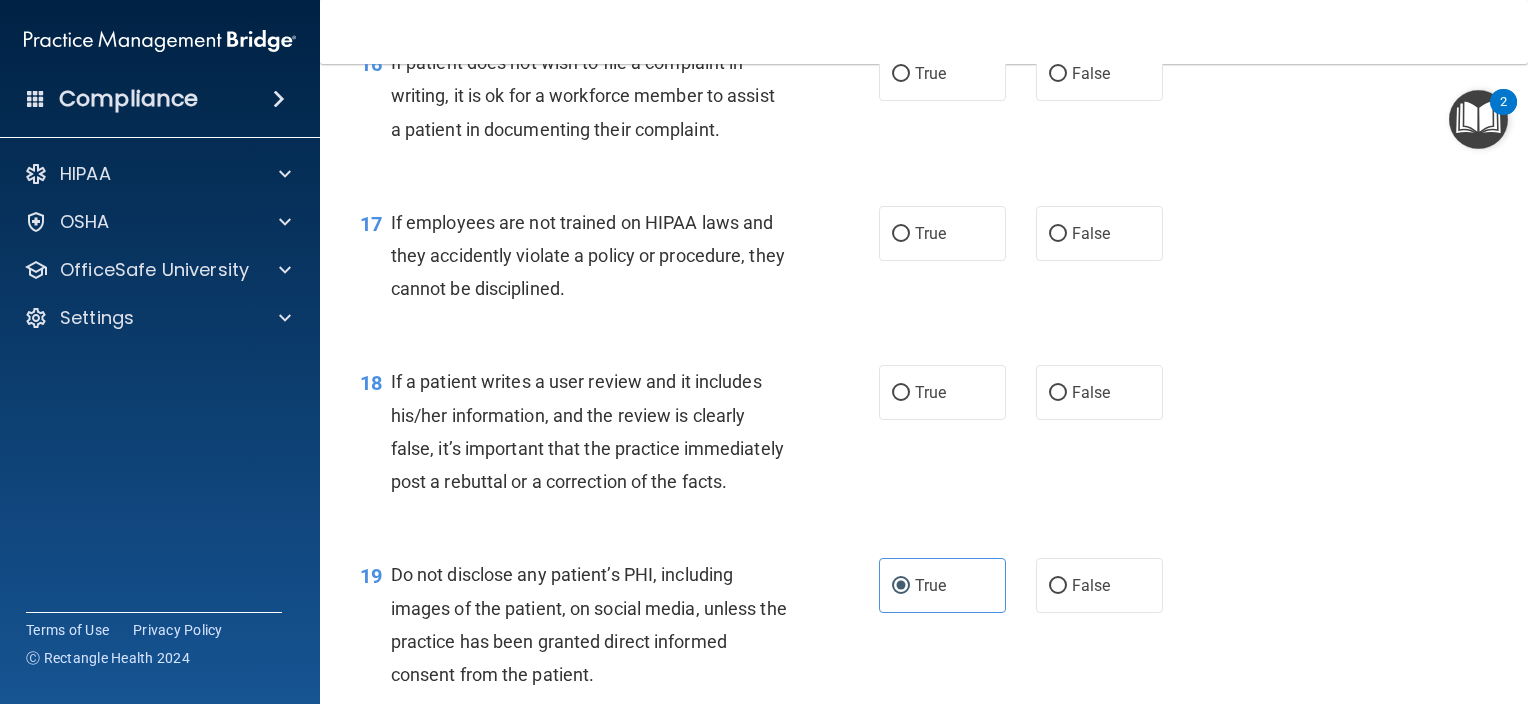 scroll, scrollTop: 3097, scrollLeft: 0, axis: vertical 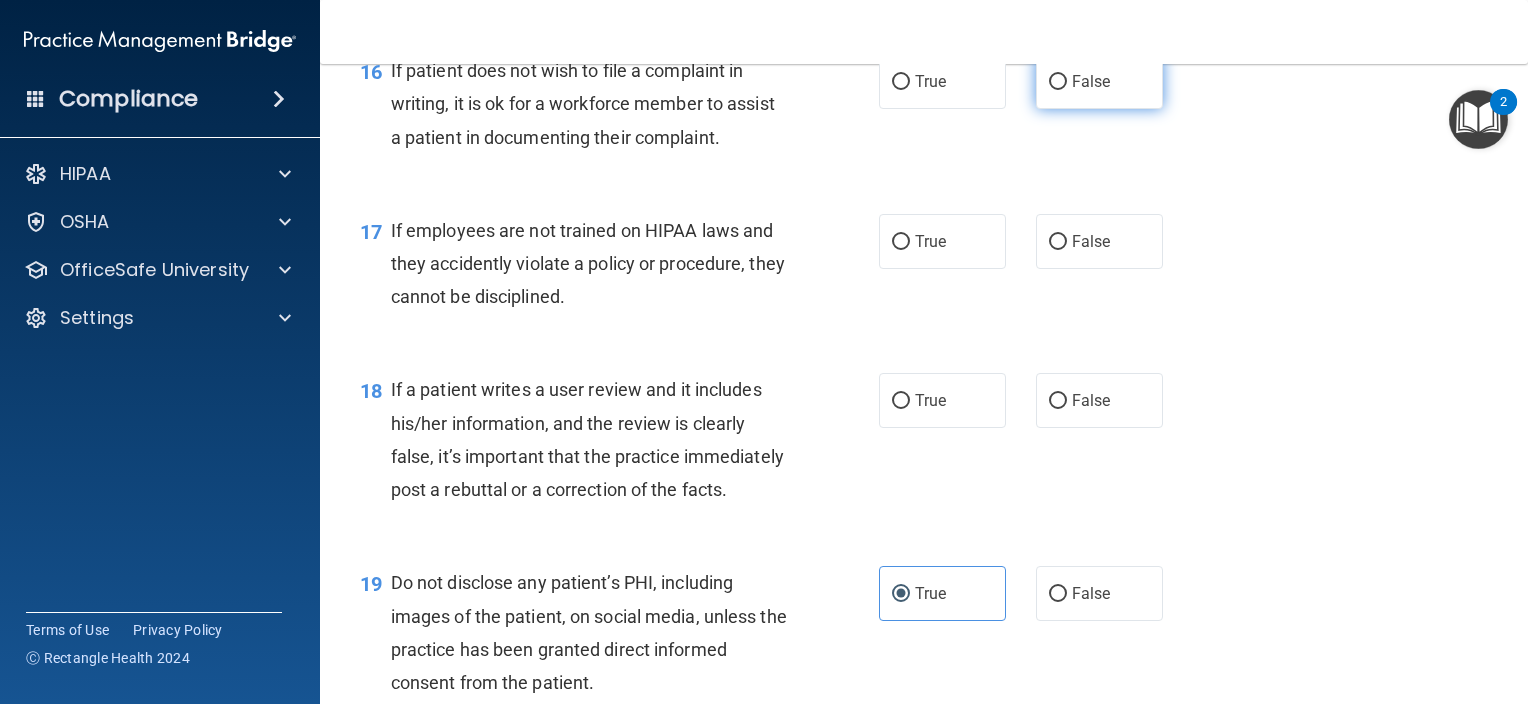 click on "False" at bounding box center [1058, 82] 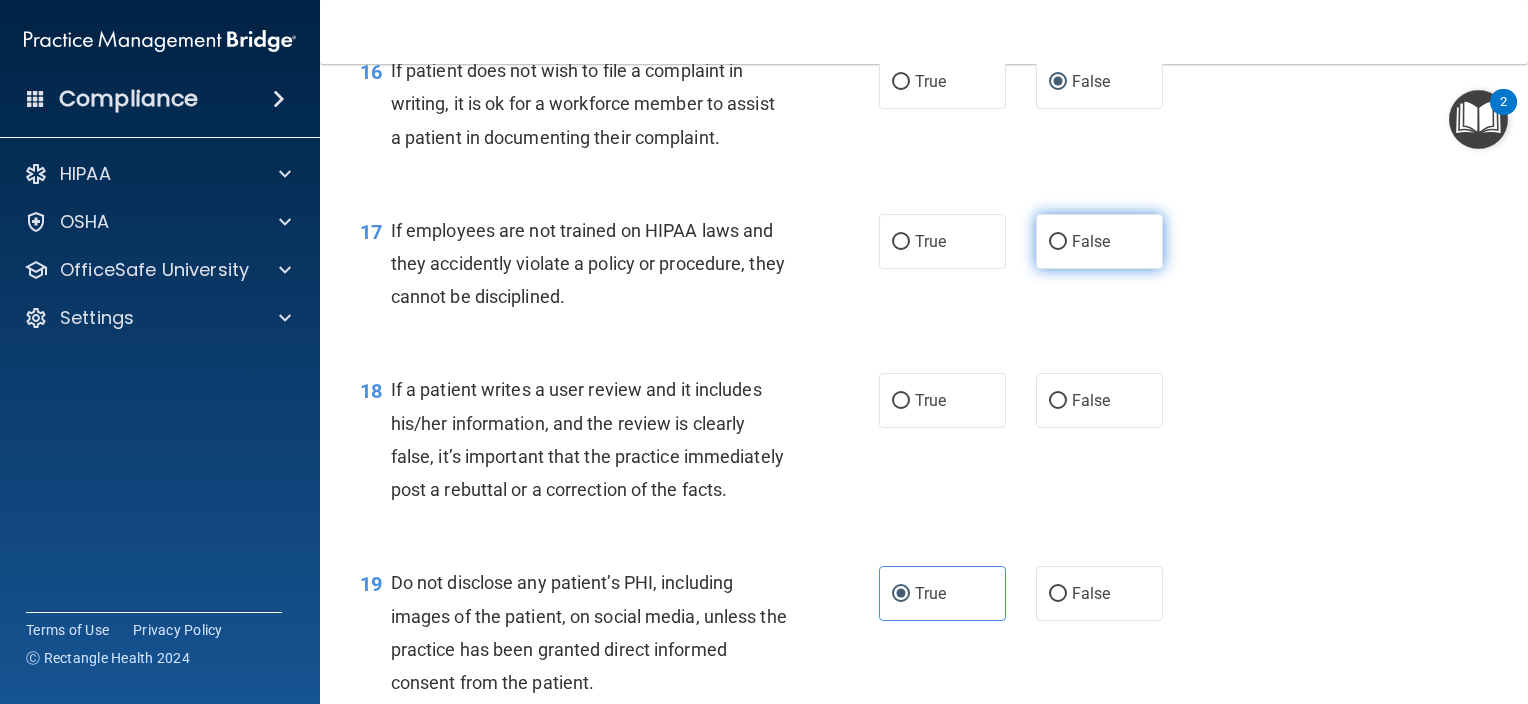 click on "False" at bounding box center (1058, 242) 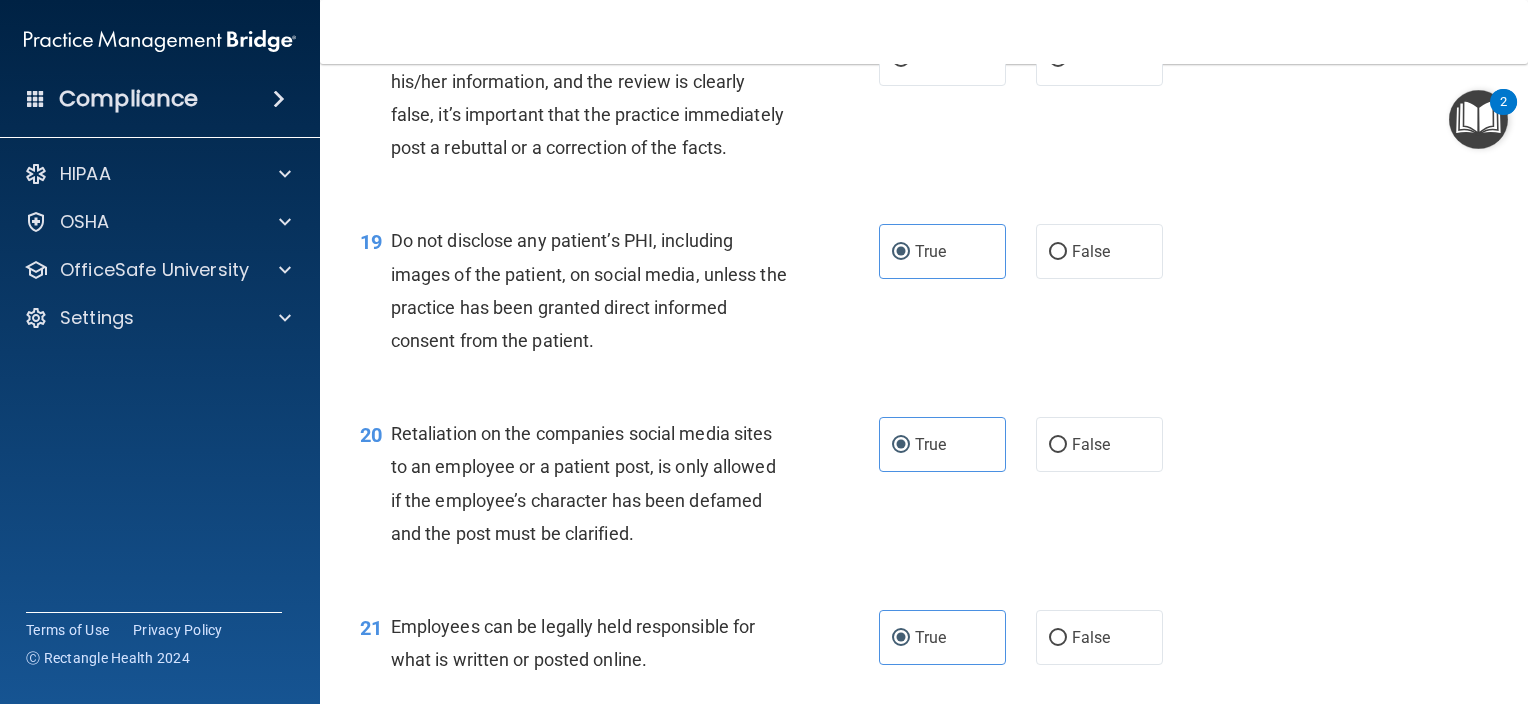 scroll, scrollTop: 3447, scrollLeft: 0, axis: vertical 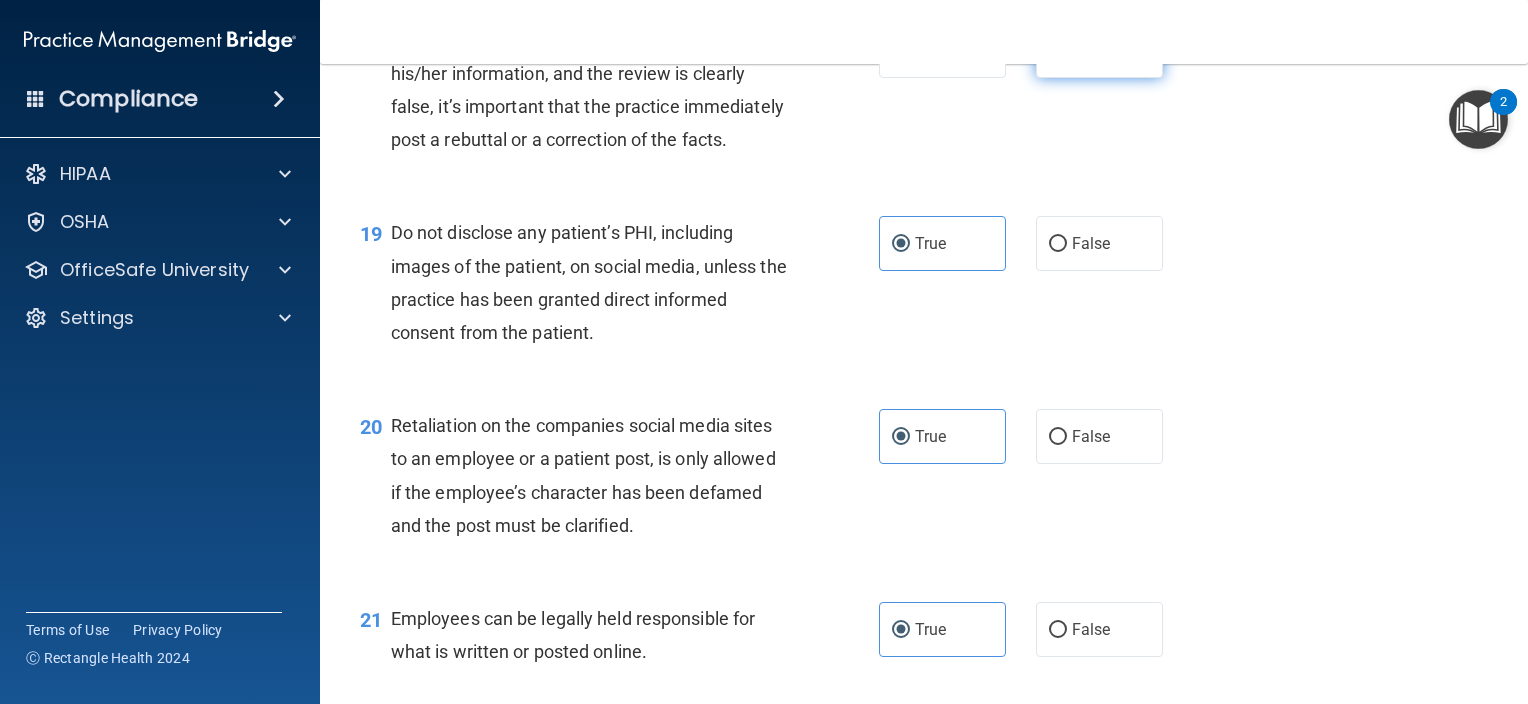 click on "False" at bounding box center [1058, 51] 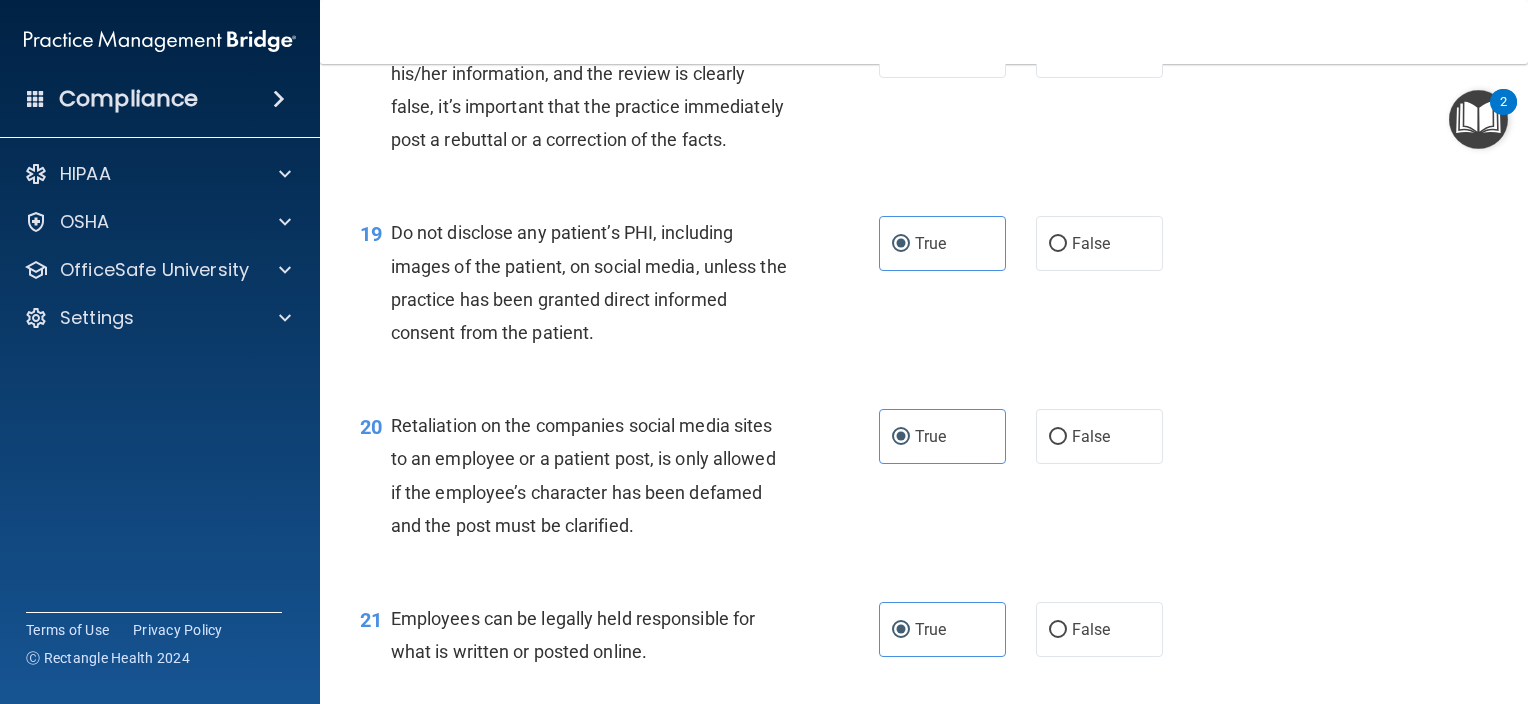 scroll, scrollTop: 5247, scrollLeft: 0, axis: vertical 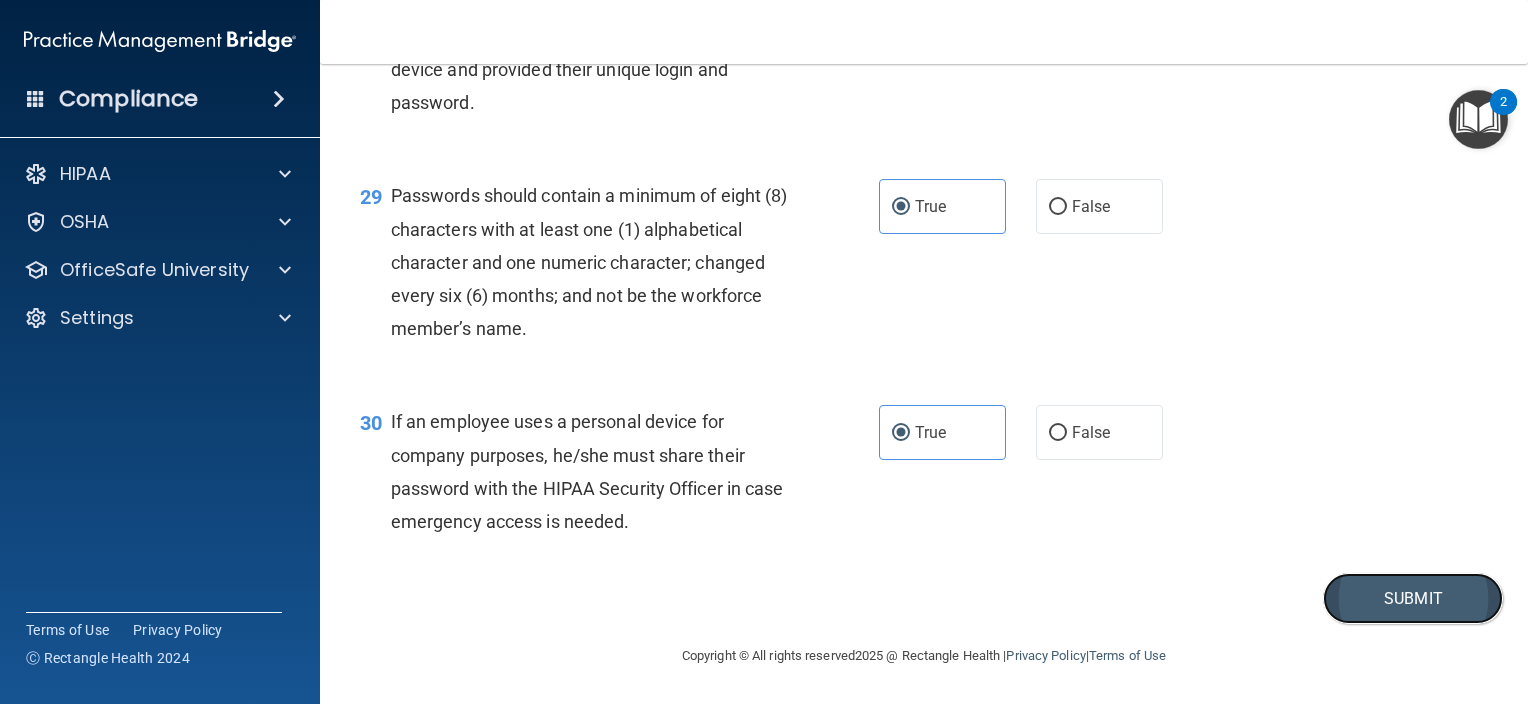 click on "Submit" at bounding box center (1413, 598) 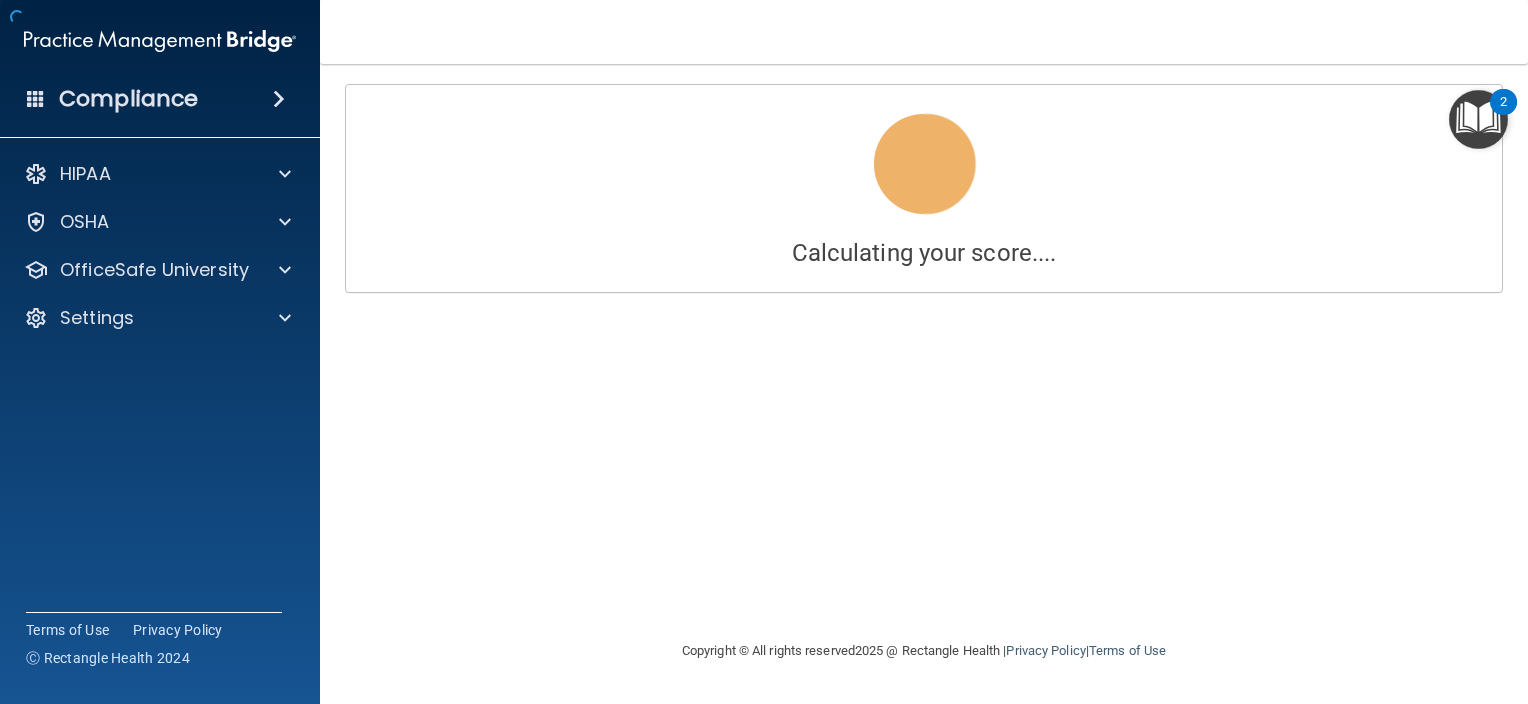 scroll, scrollTop: 0, scrollLeft: 0, axis: both 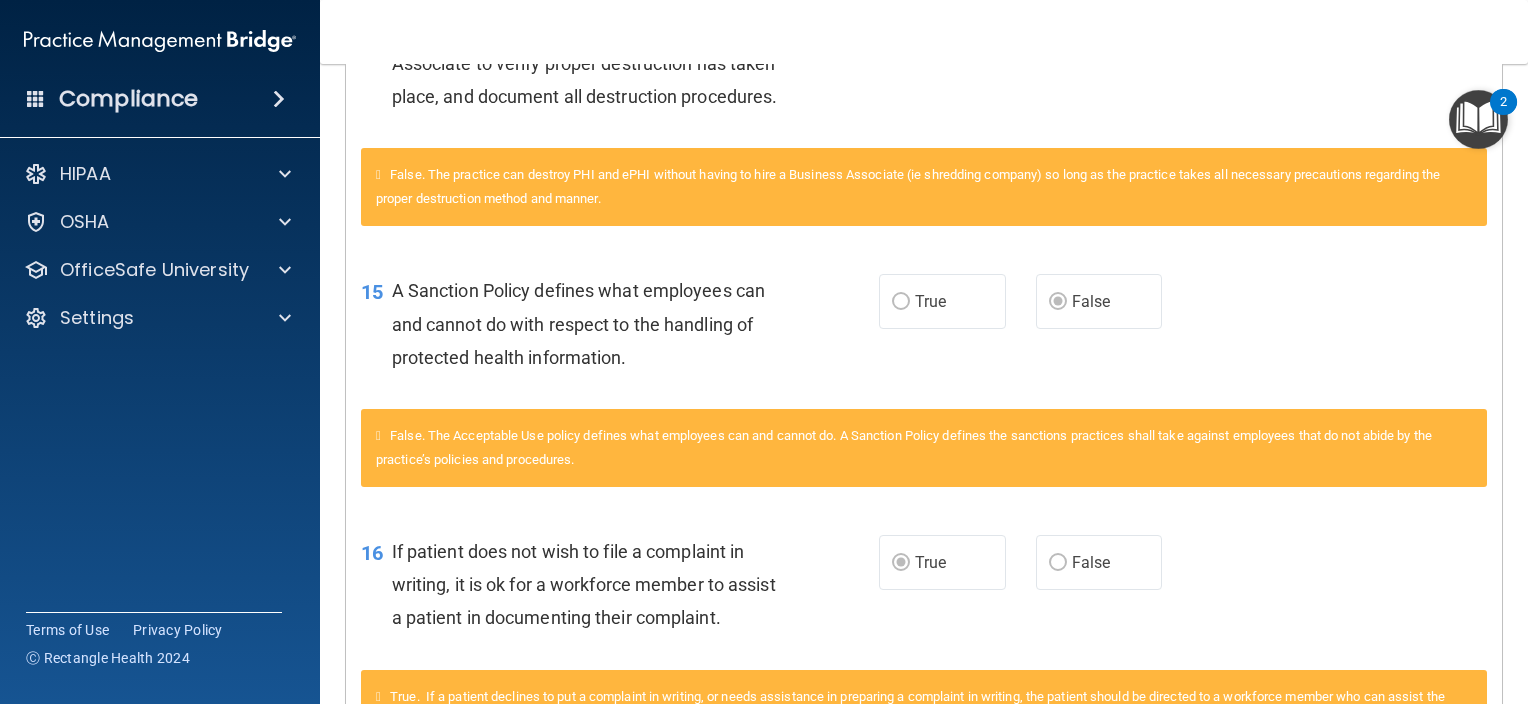 drag, startPoint x: 1520, startPoint y: 349, endPoint x: 1368, endPoint y: 62, distance: 324.76608 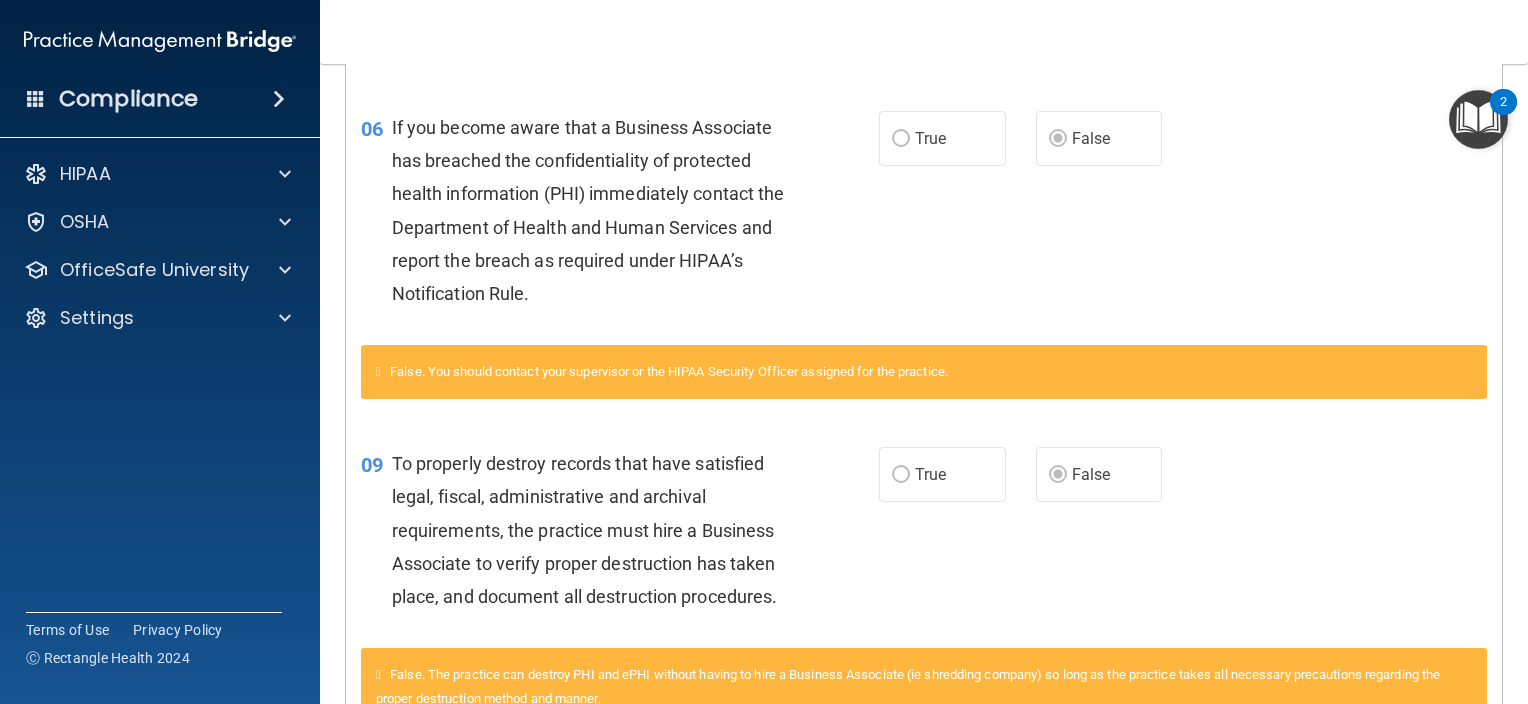 scroll, scrollTop: 800, scrollLeft: 0, axis: vertical 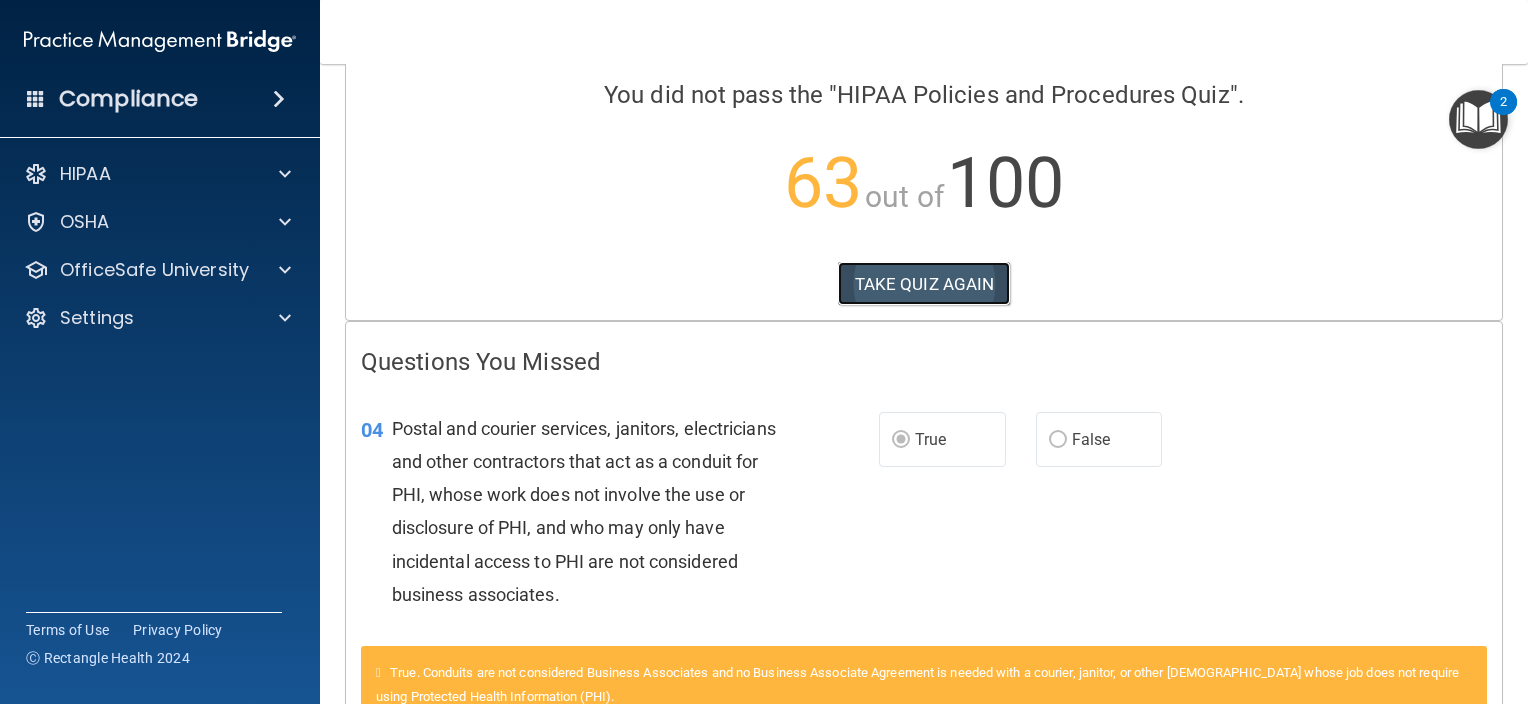 click on "TAKE QUIZ AGAIN" at bounding box center [924, 284] 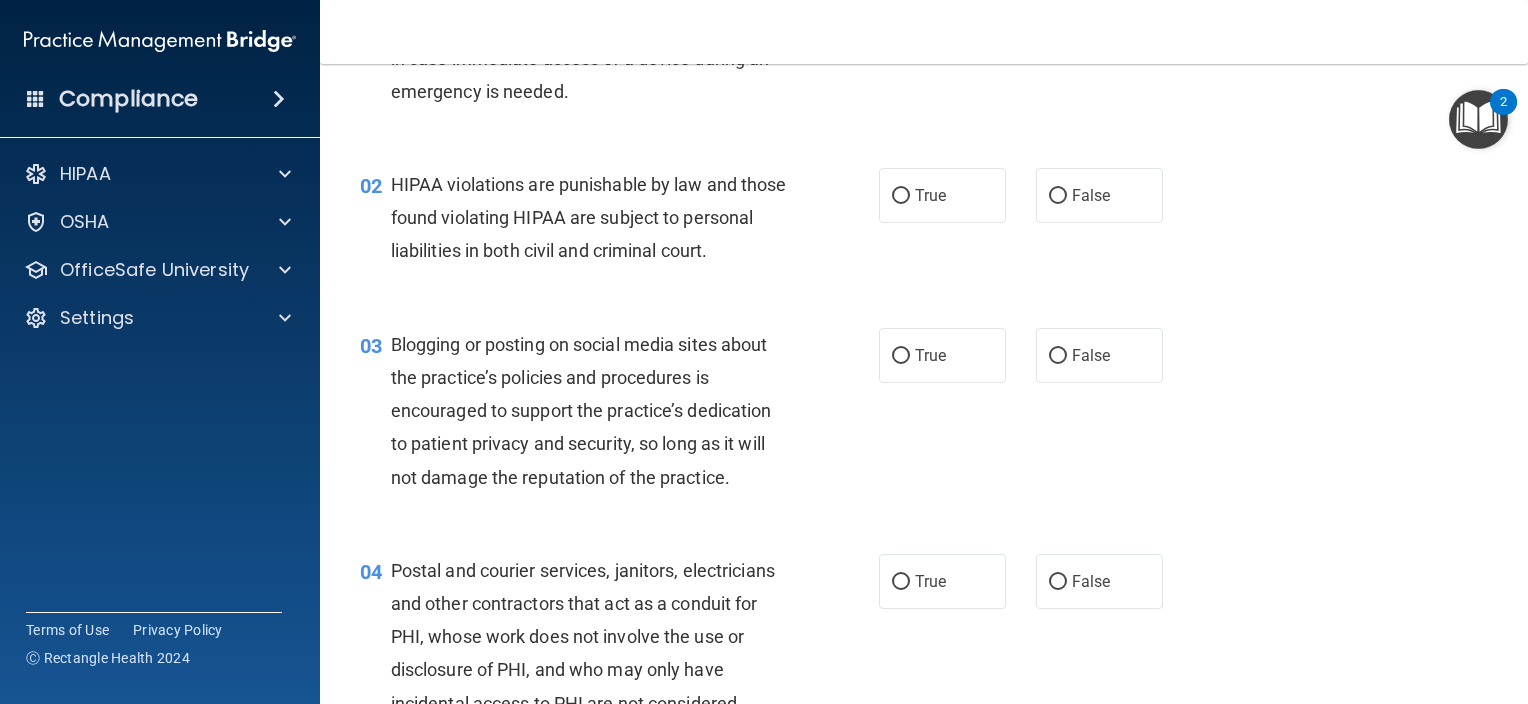 scroll, scrollTop: 0, scrollLeft: 0, axis: both 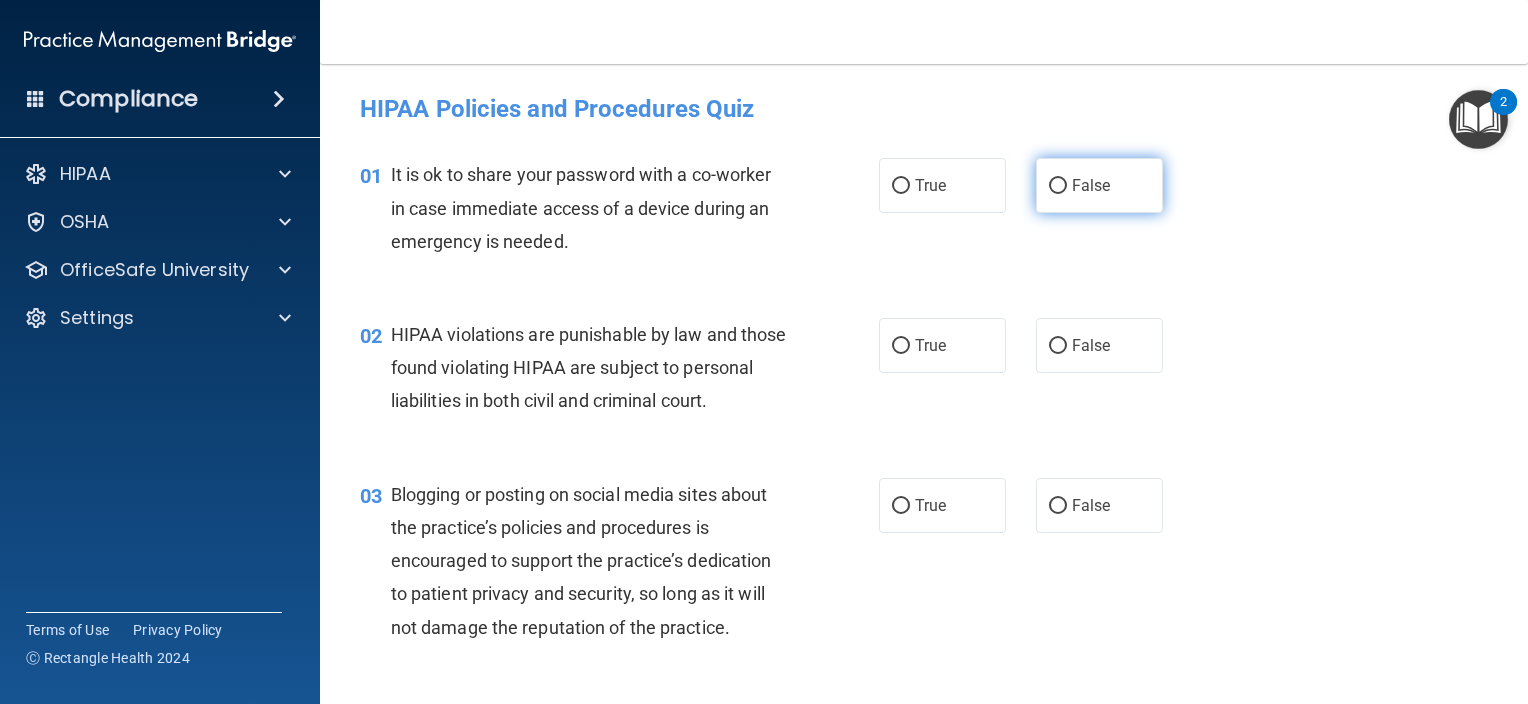 click on "False" at bounding box center [1099, 185] 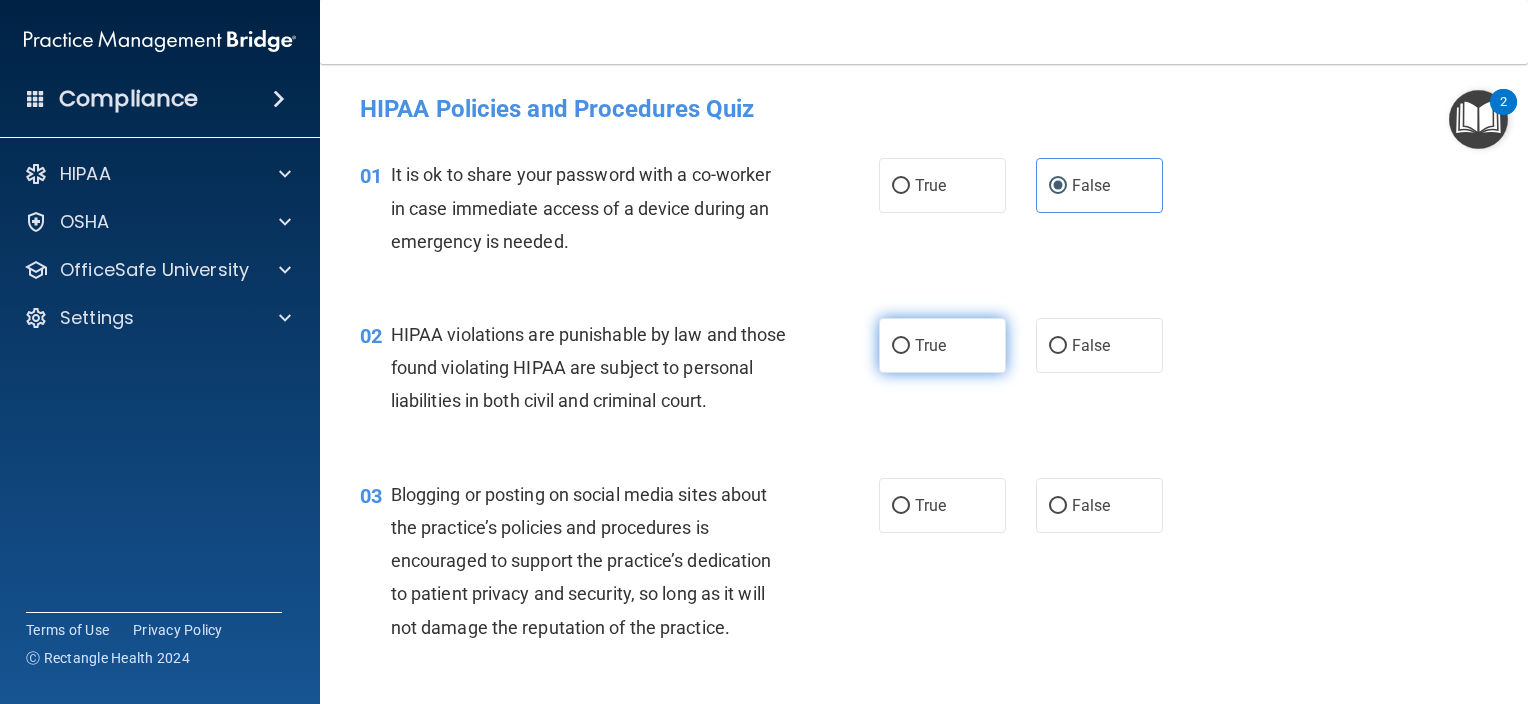 click on "True" at bounding box center [942, 345] 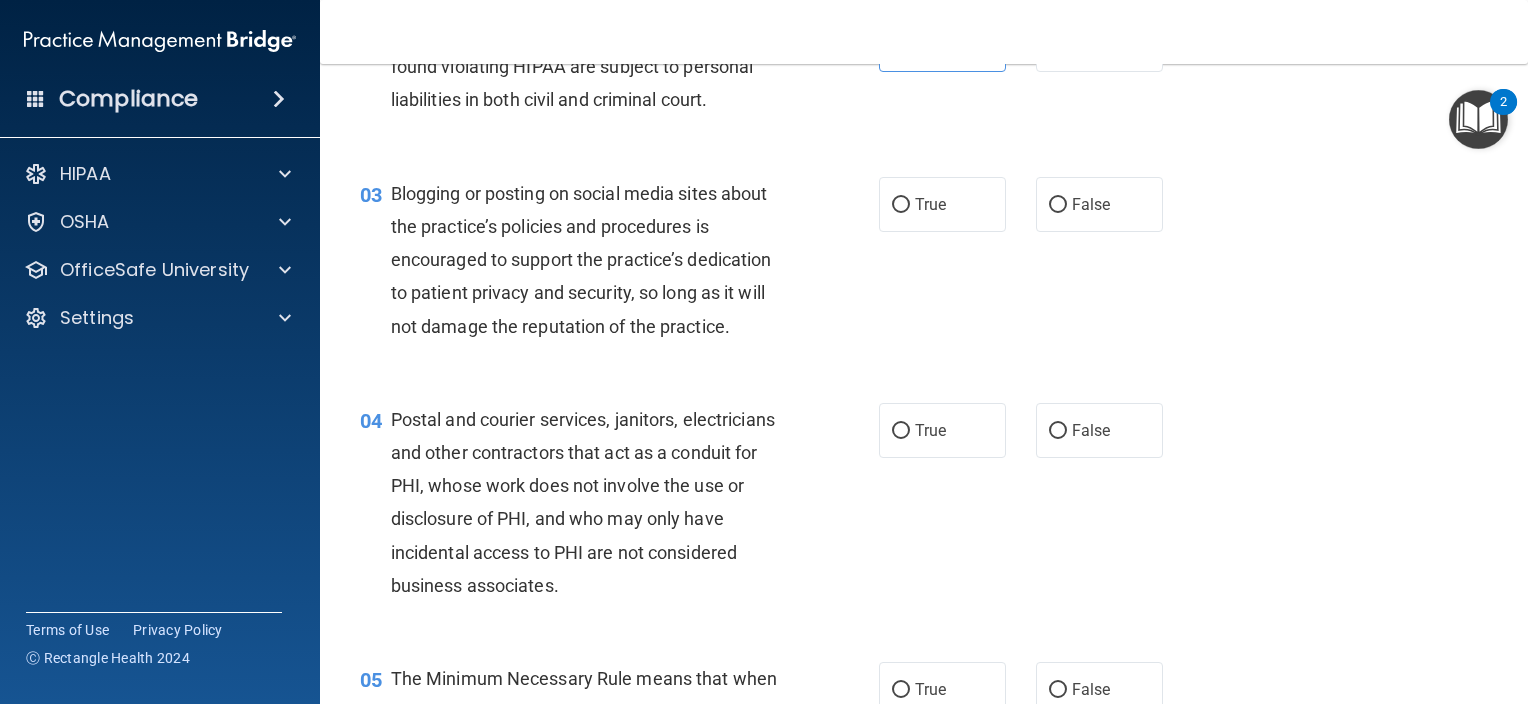 scroll, scrollTop: 364, scrollLeft: 0, axis: vertical 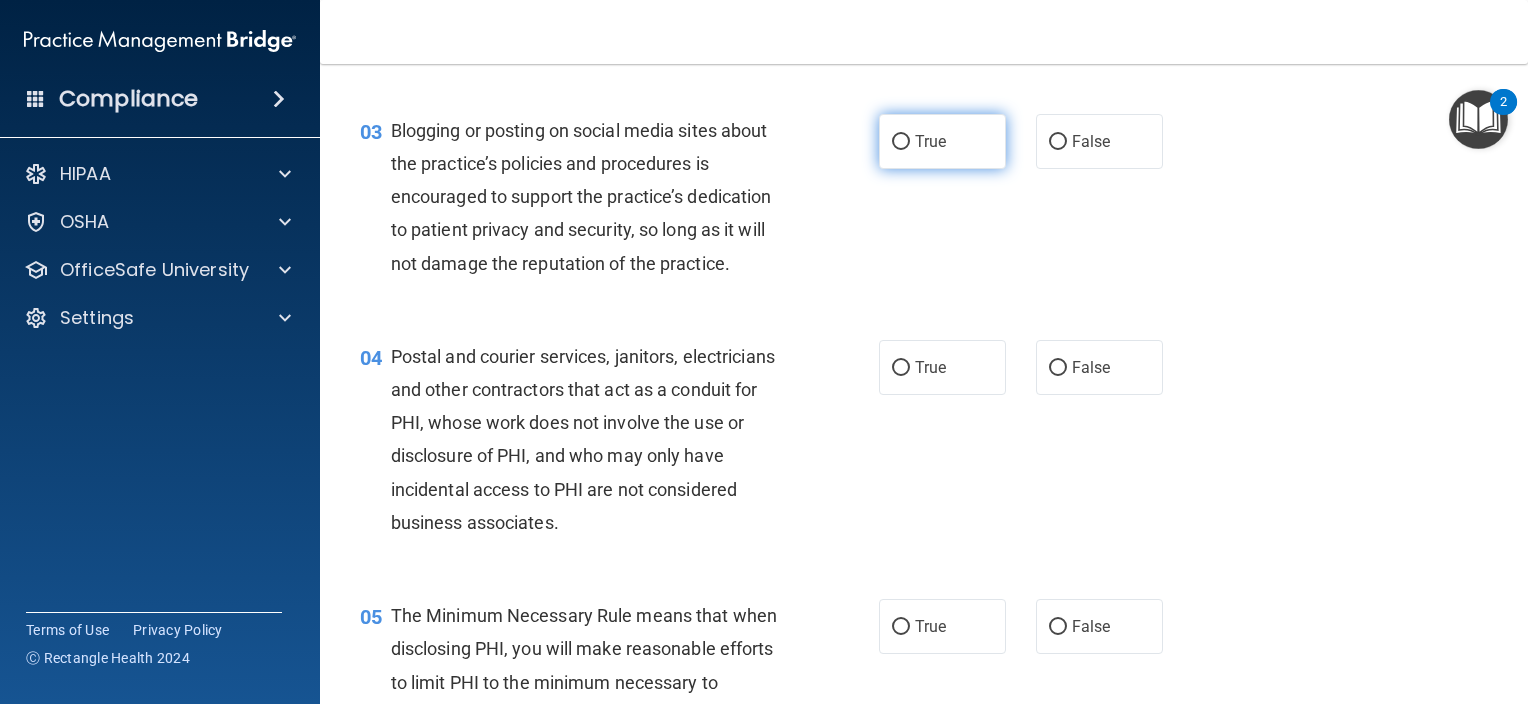click on "True" at bounding box center (930, 141) 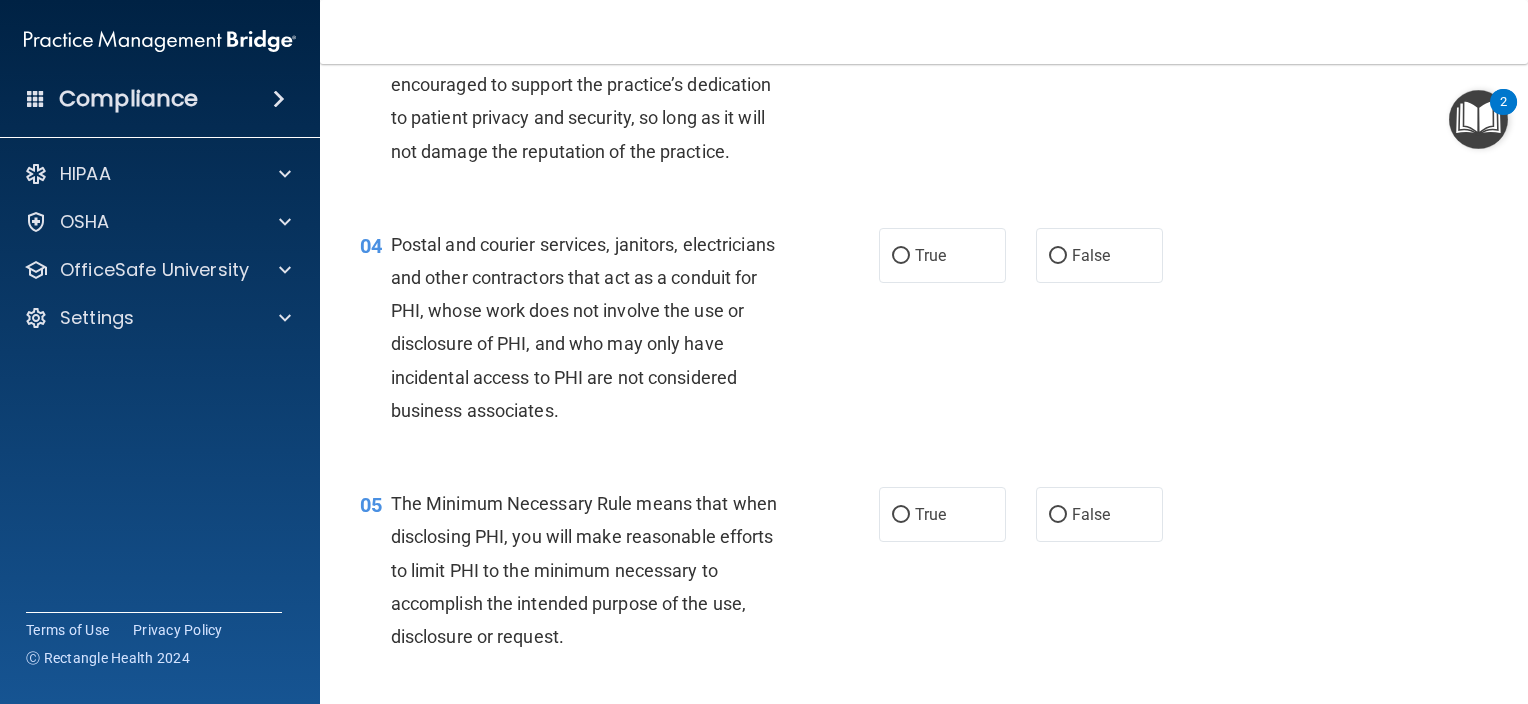 scroll, scrollTop: 524, scrollLeft: 0, axis: vertical 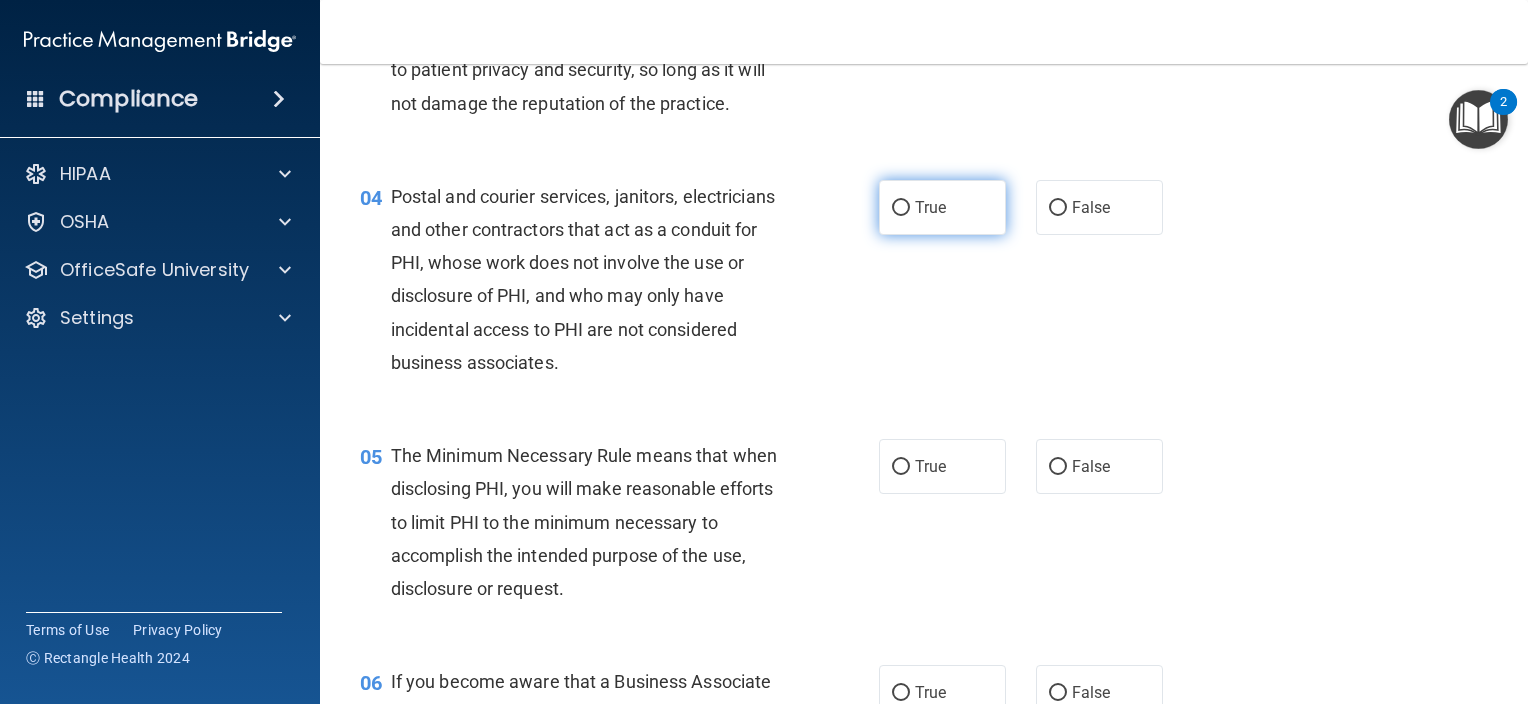 click on "True" at bounding box center [901, 208] 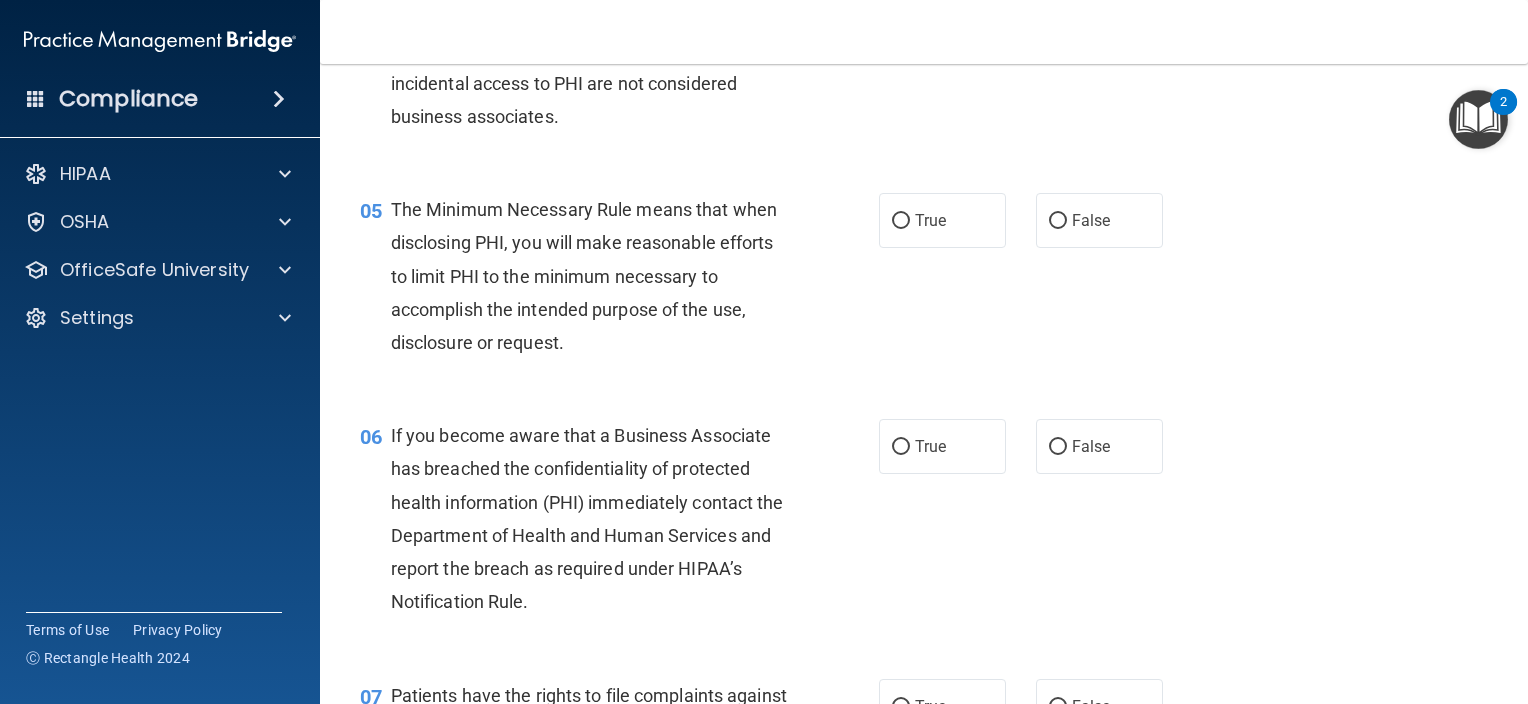 scroll, scrollTop: 865, scrollLeft: 0, axis: vertical 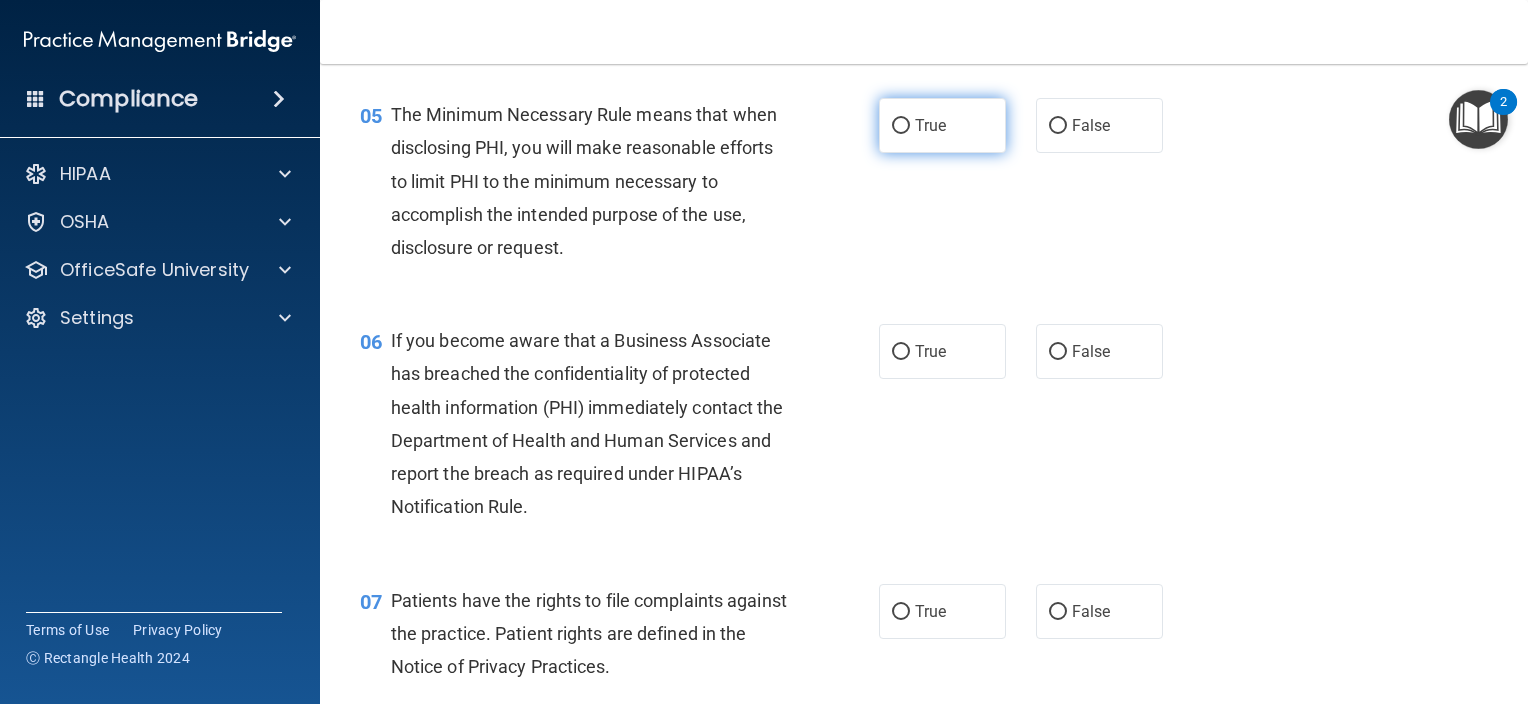 click on "True" at bounding box center [930, 125] 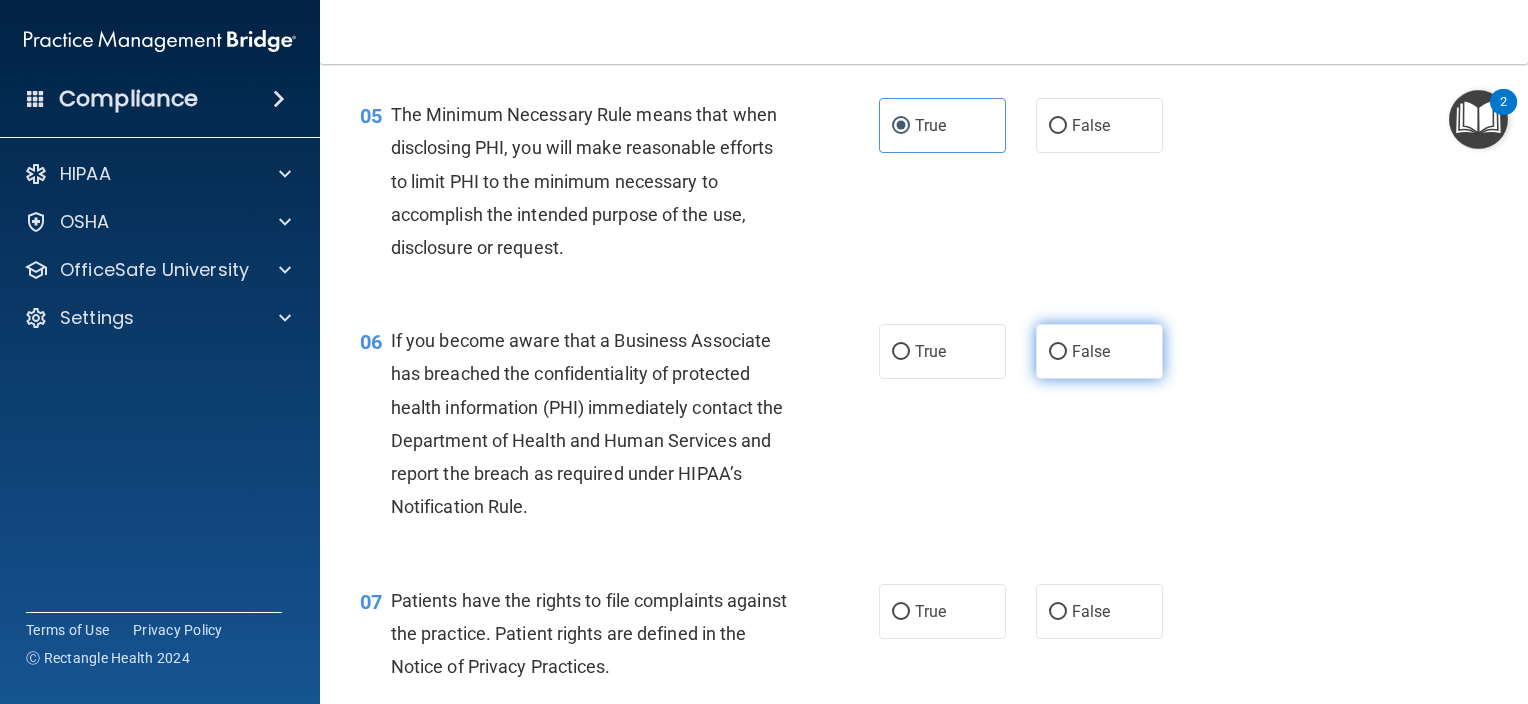 click on "False" at bounding box center [1099, 351] 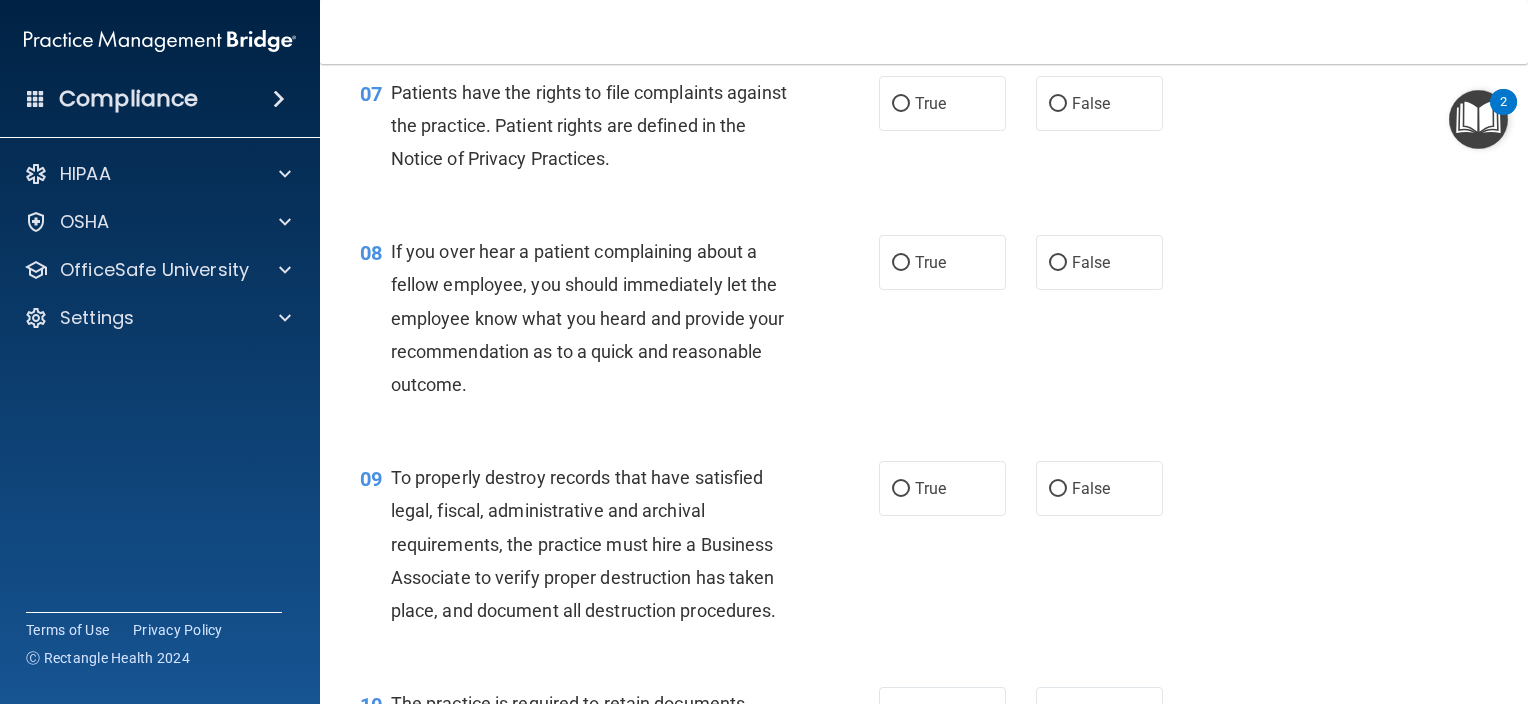 scroll, scrollTop: 1396, scrollLeft: 0, axis: vertical 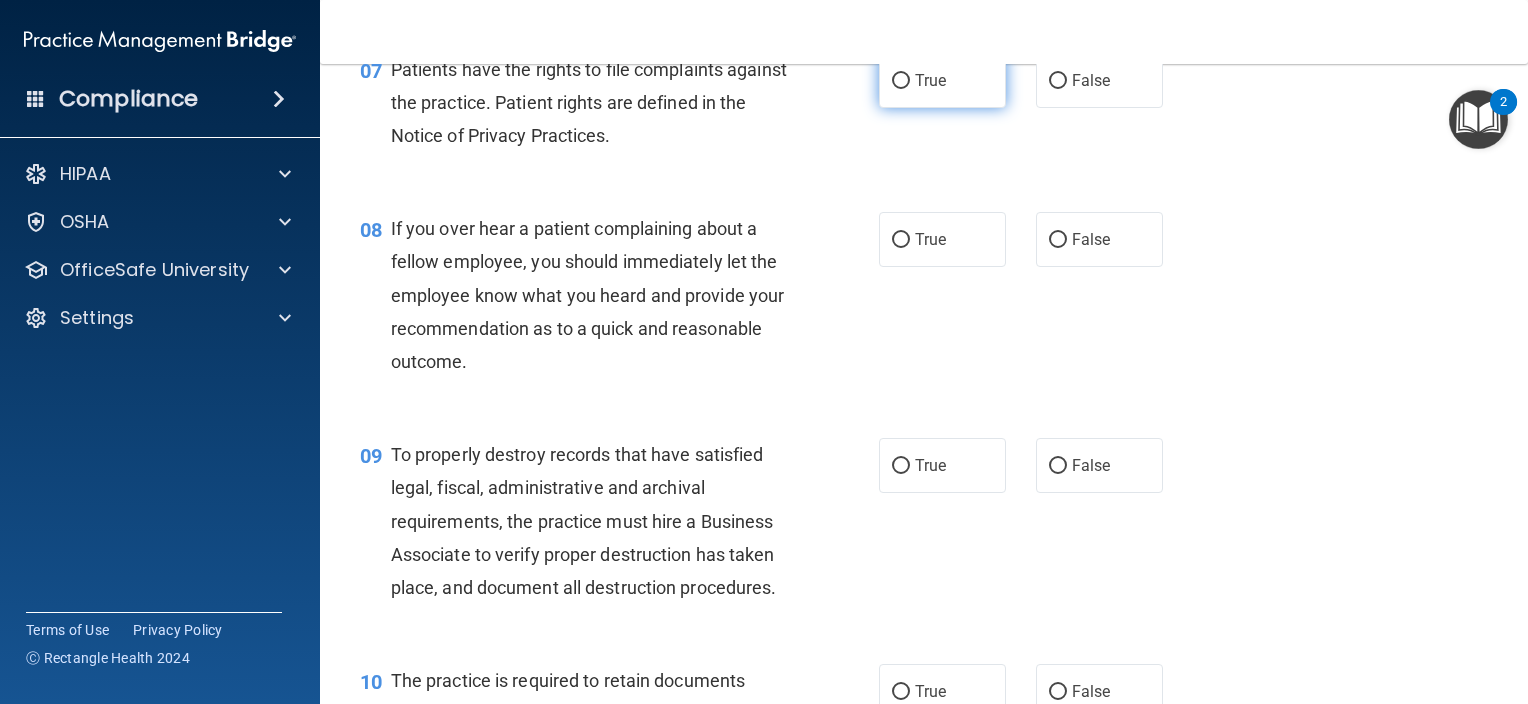 click on "True" at bounding box center (942, 80) 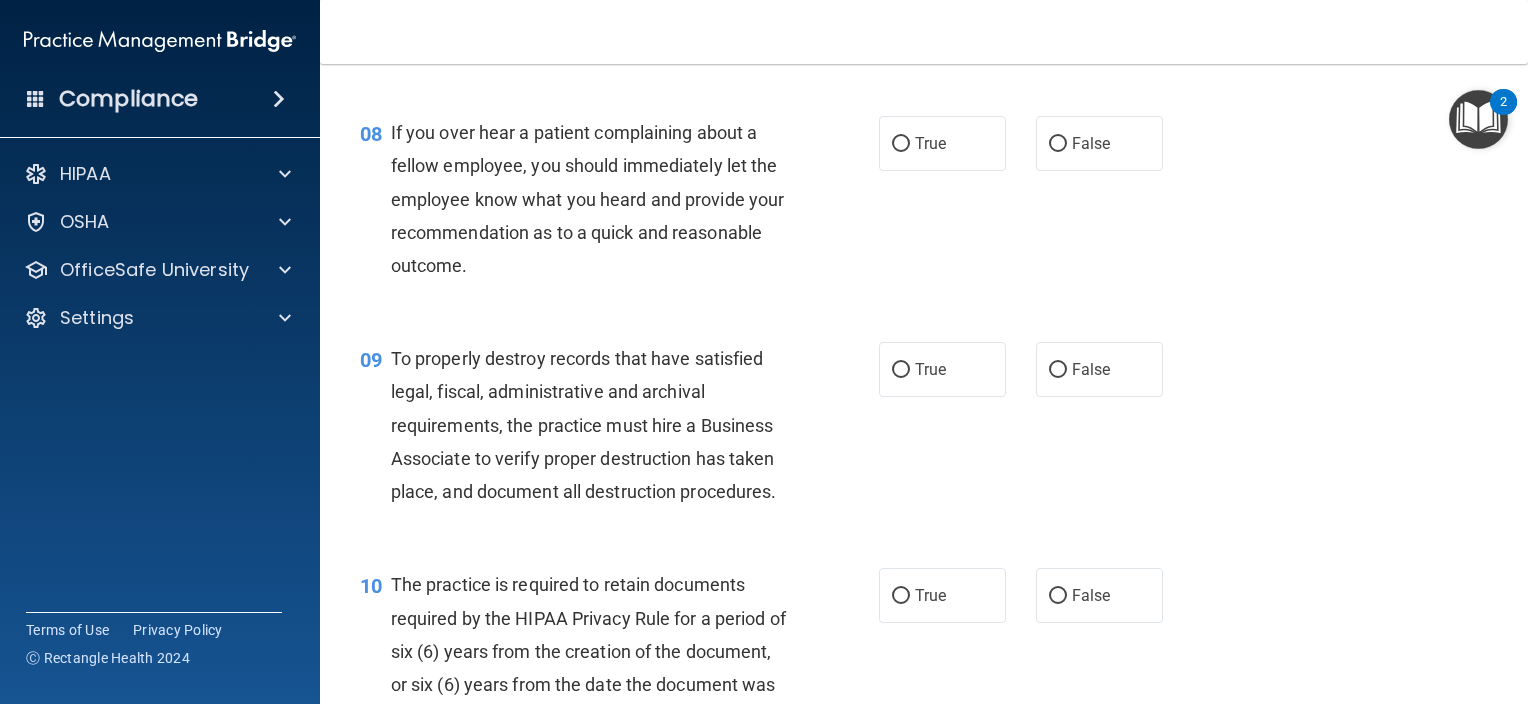 scroll, scrollTop: 1516, scrollLeft: 0, axis: vertical 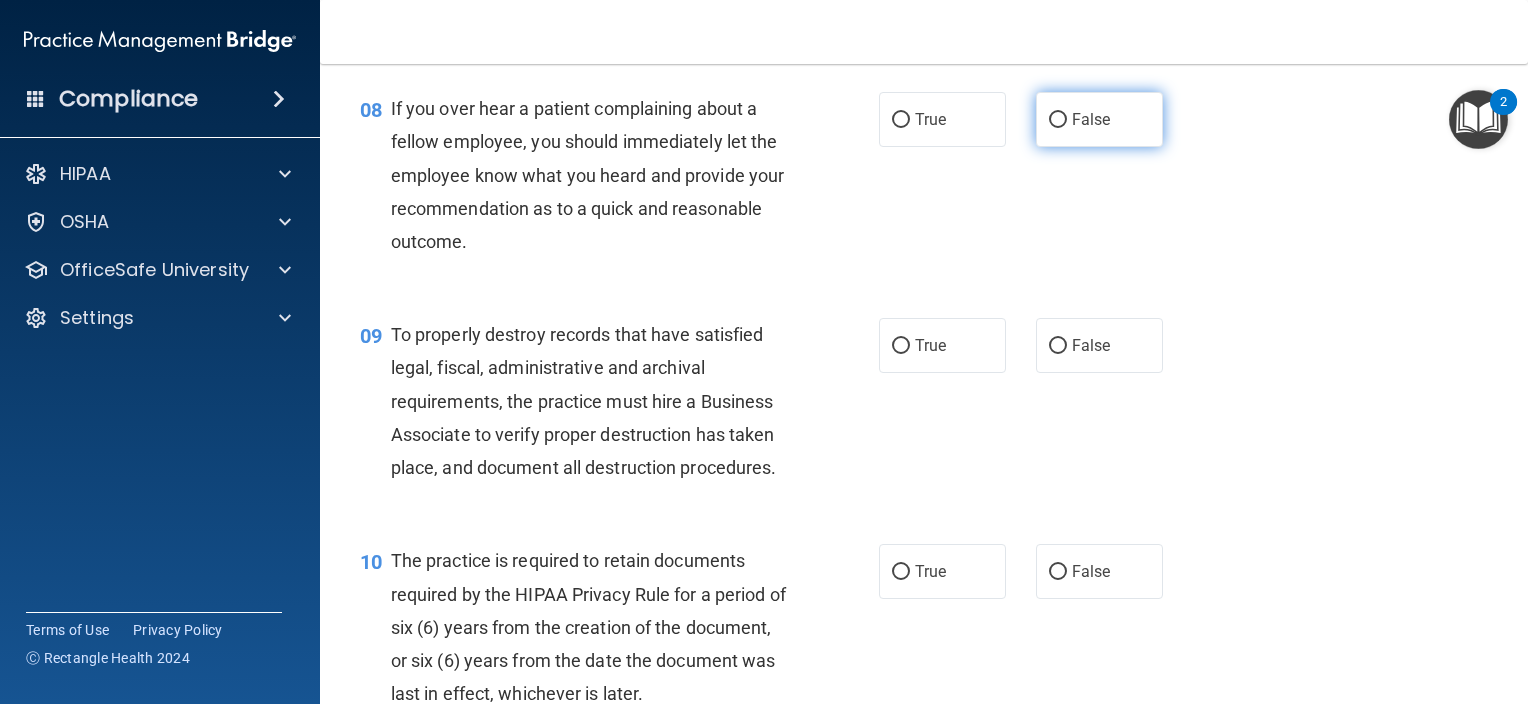 click on "False" at bounding box center [1099, 119] 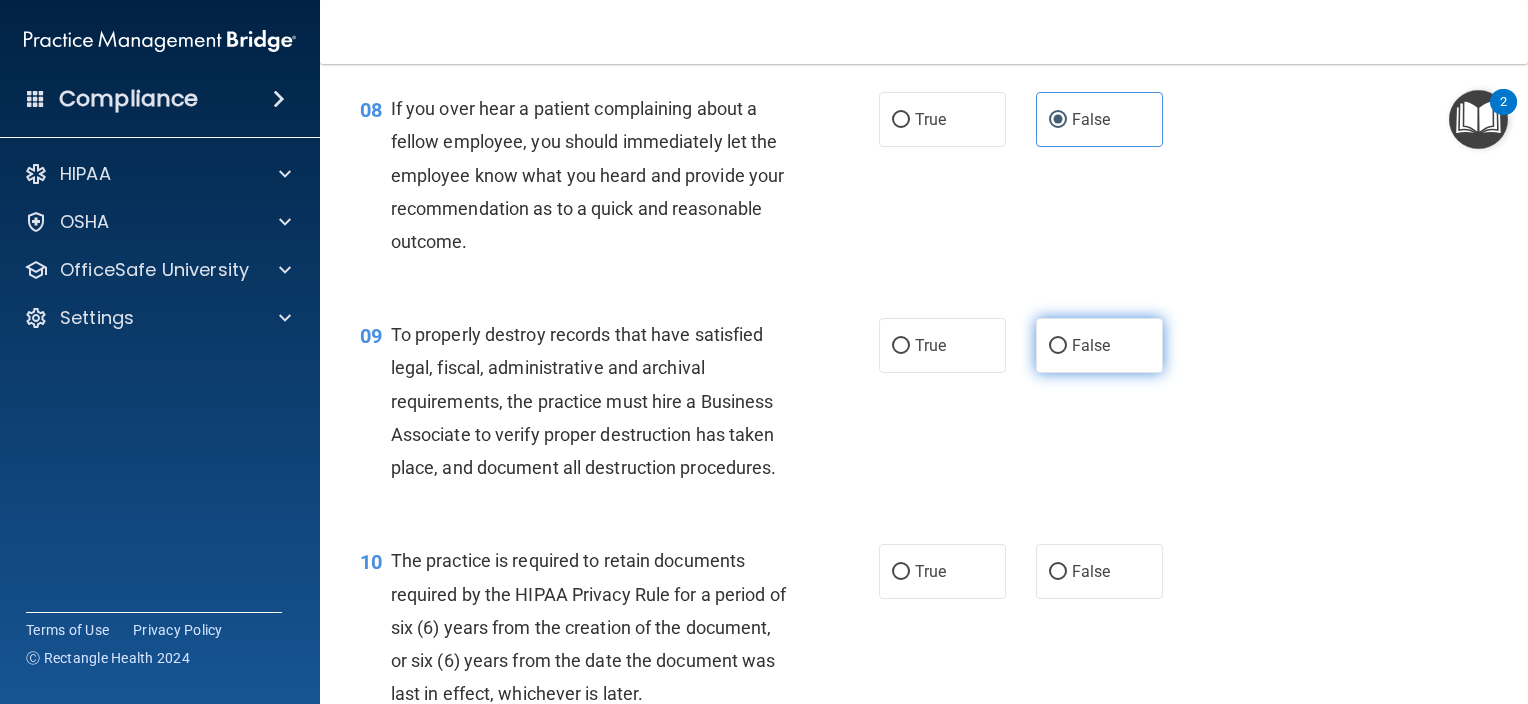 click on "False" at bounding box center (1099, 345) 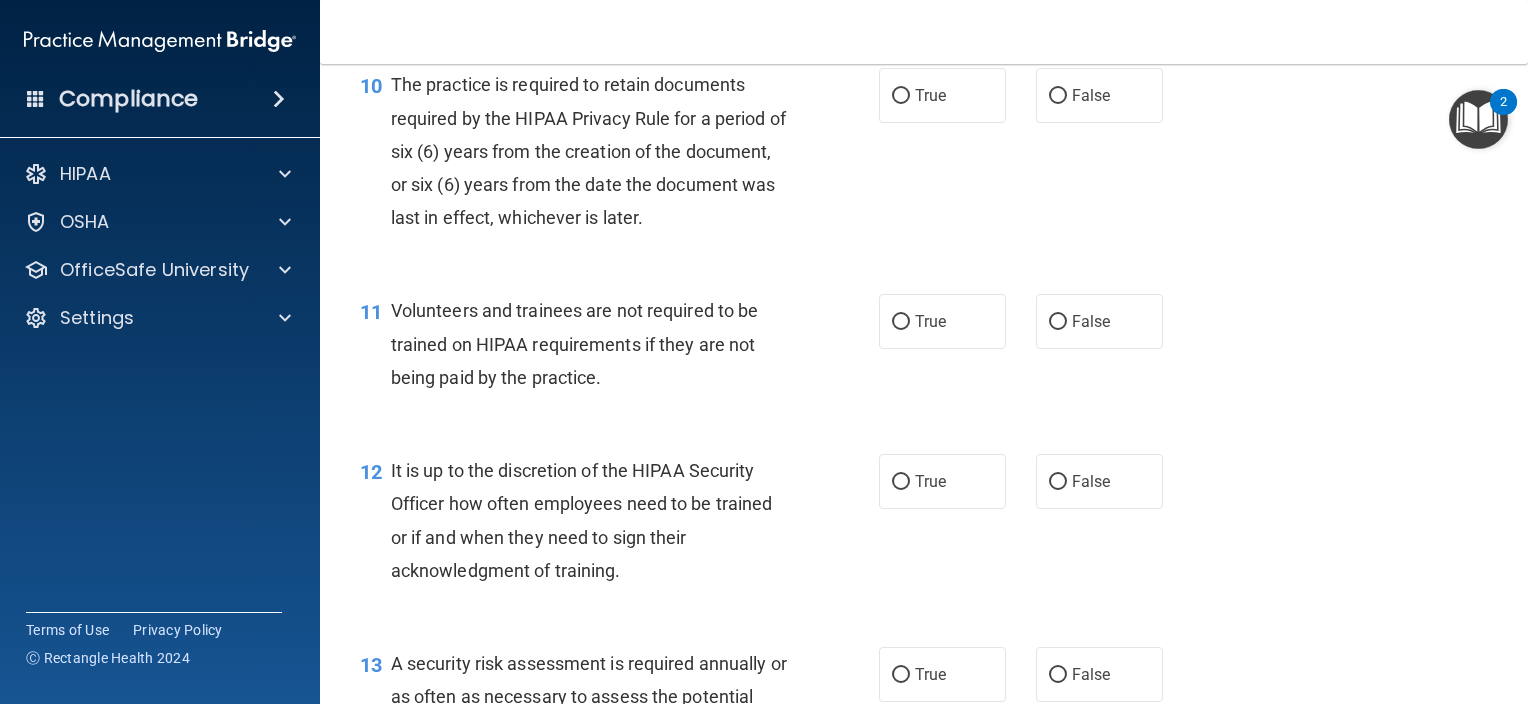 scroll, scrollTop: 1984, scrollLeft: 0, axis: vertical 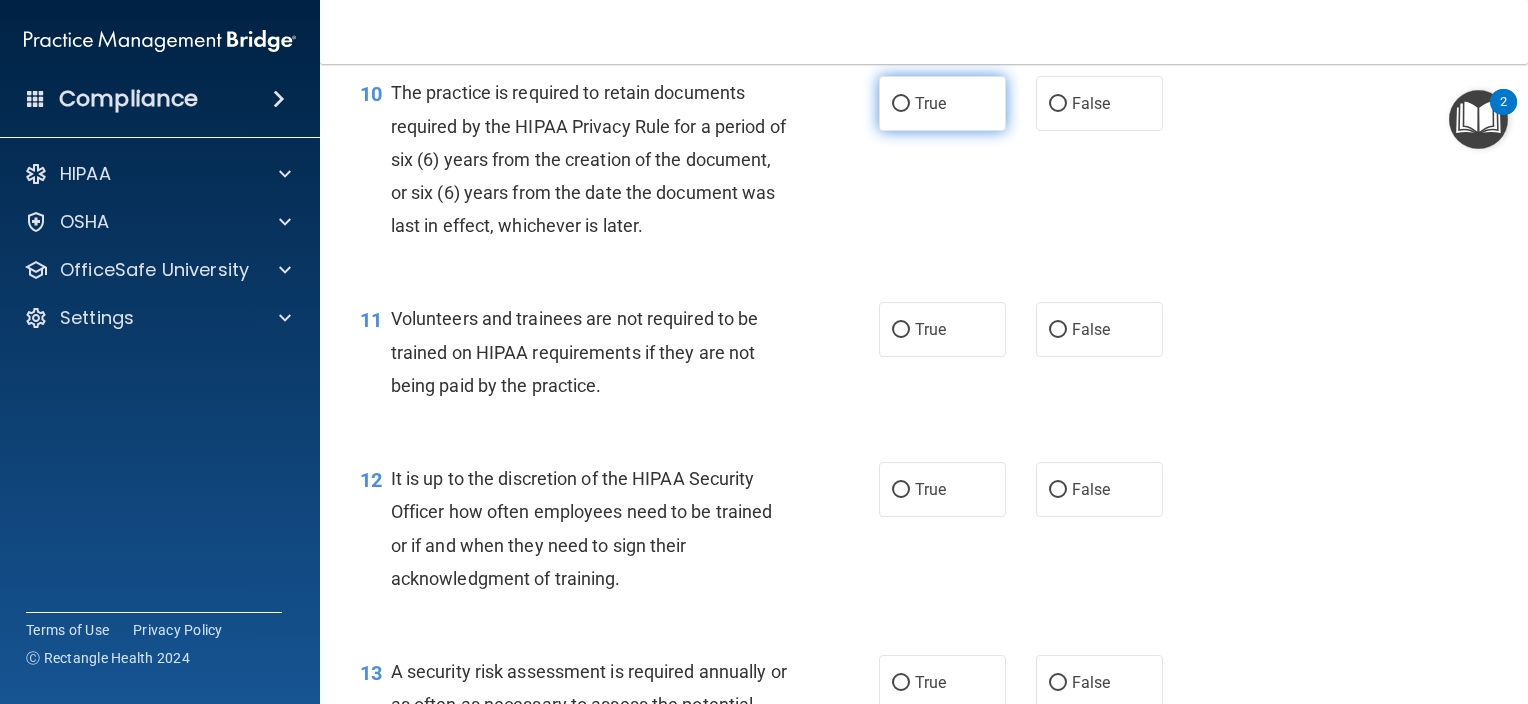 click on "True" at bounding box center [930, 103] 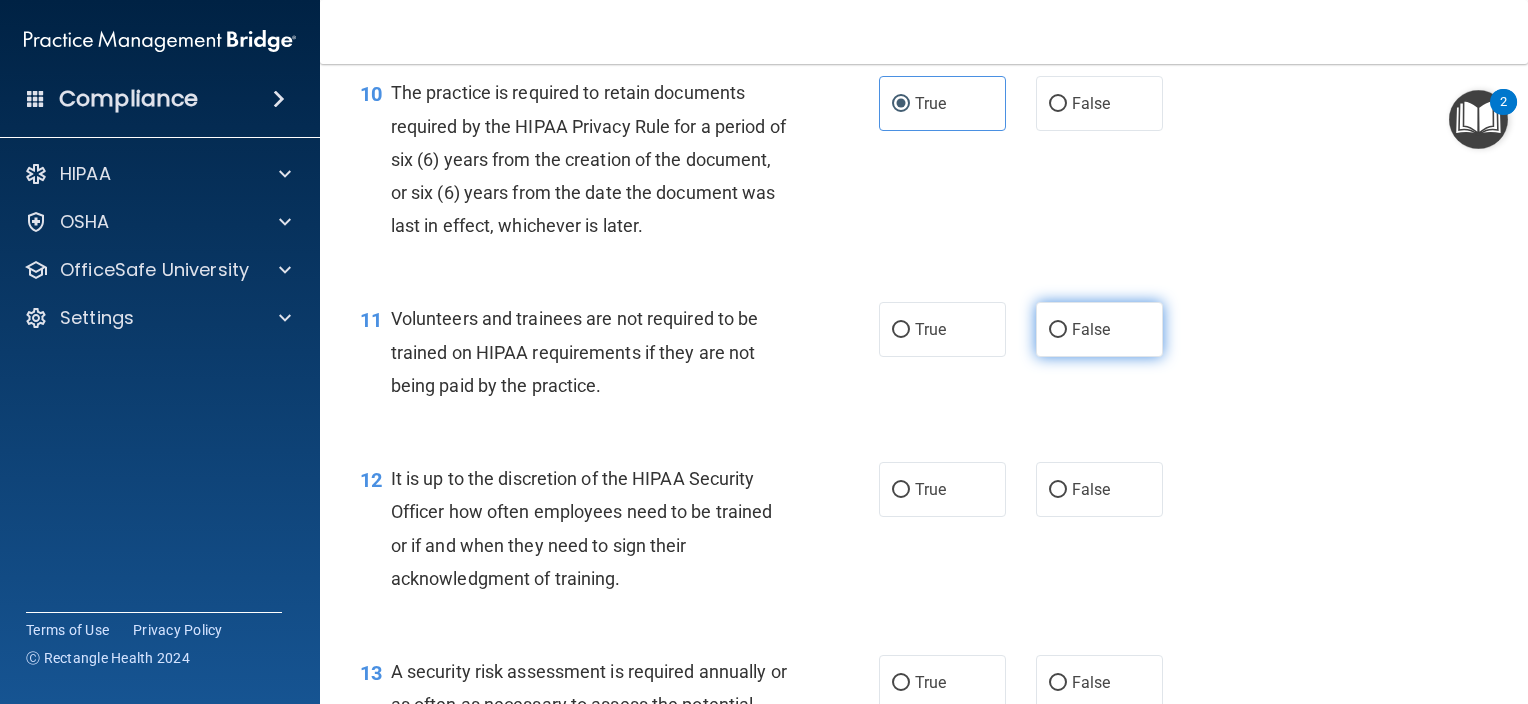 click on "False" at bounding box center [1058, 330] 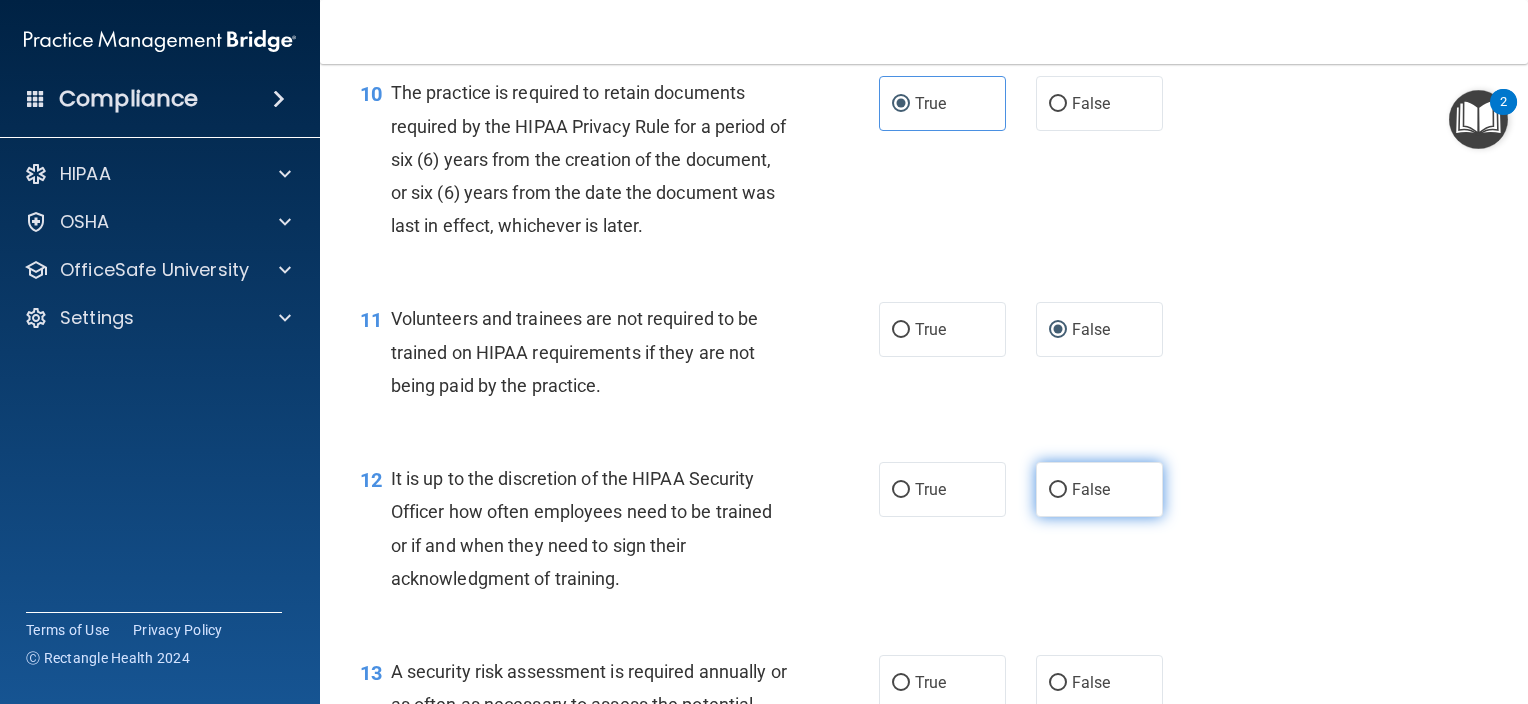 click on "False" at bounding box center [1099, 489] 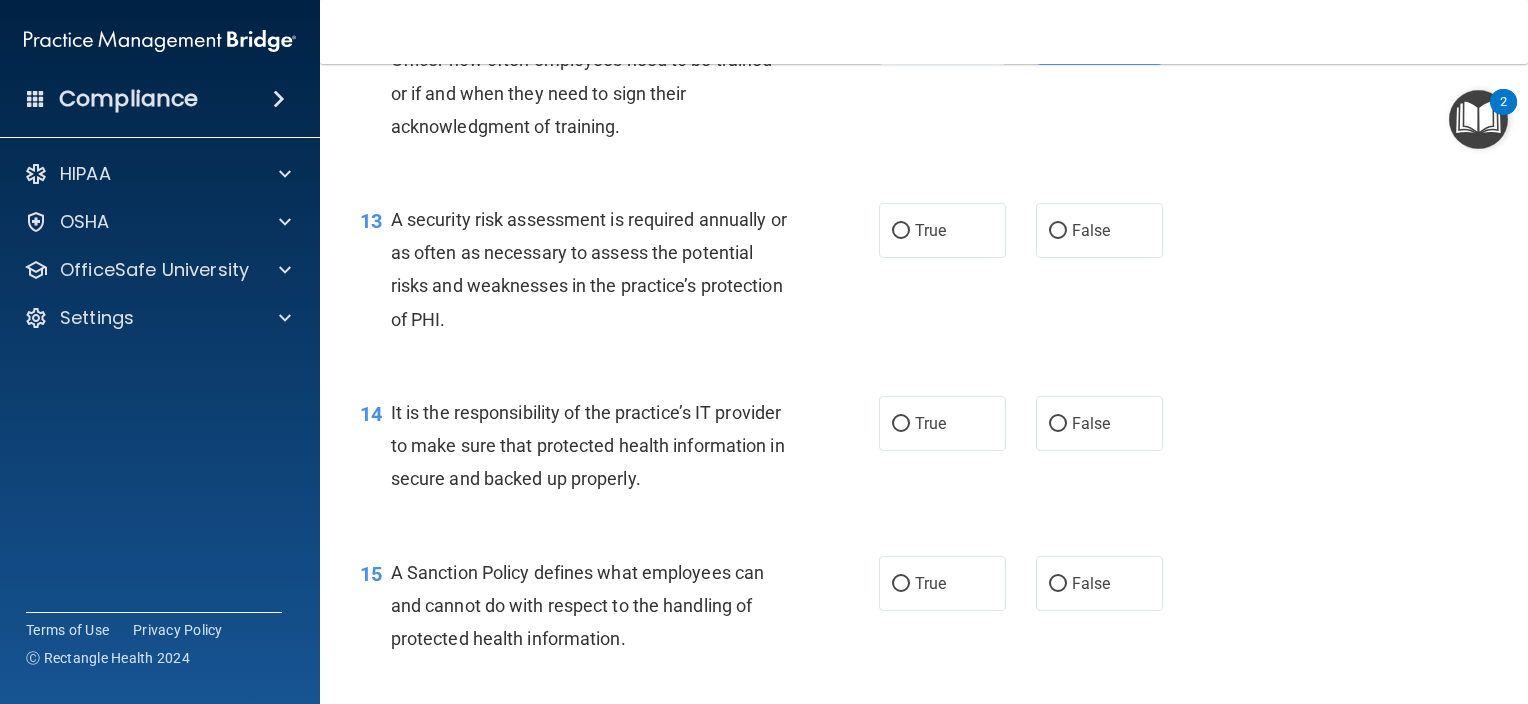scroll, scrollTop: 2460, scrollLeft: 0, axis: vertical 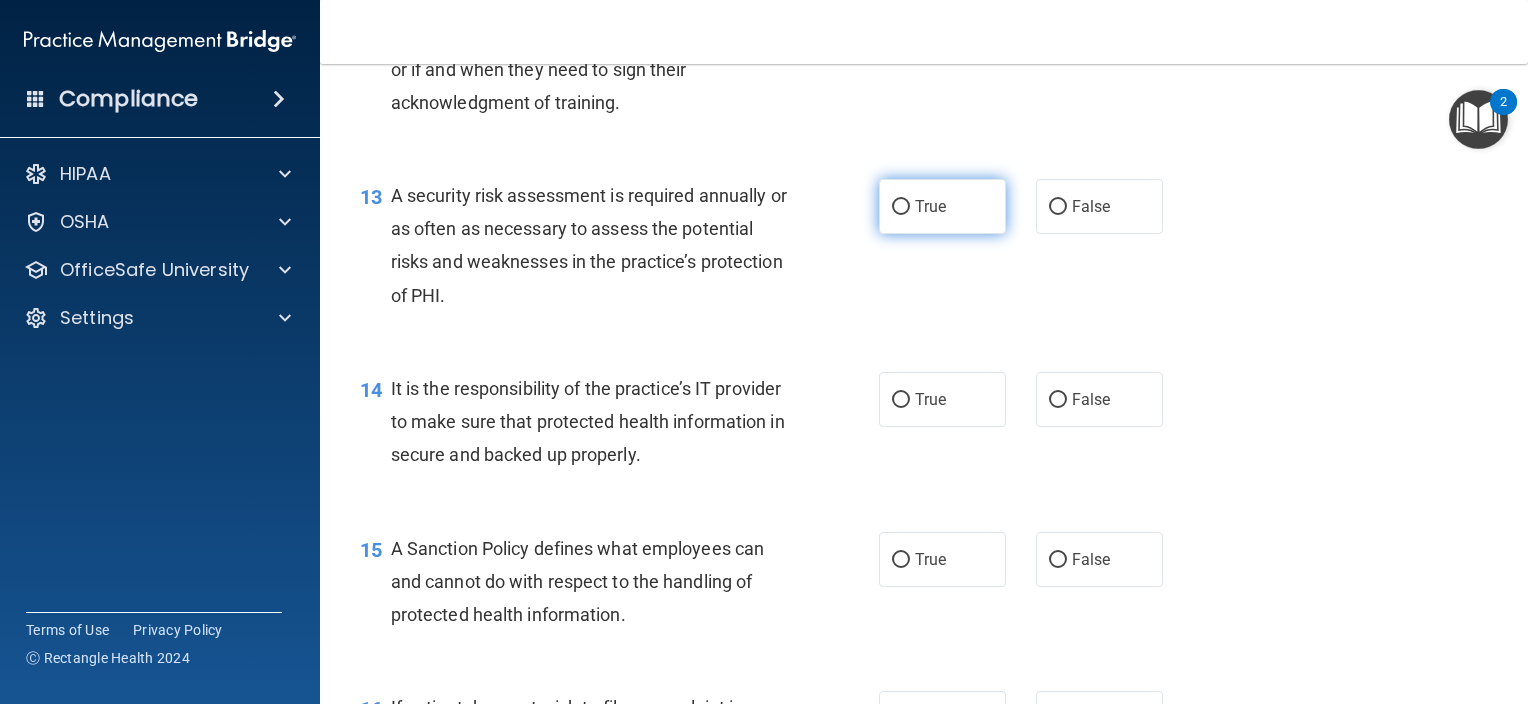 click on "True" at bounding box center (942, 206) 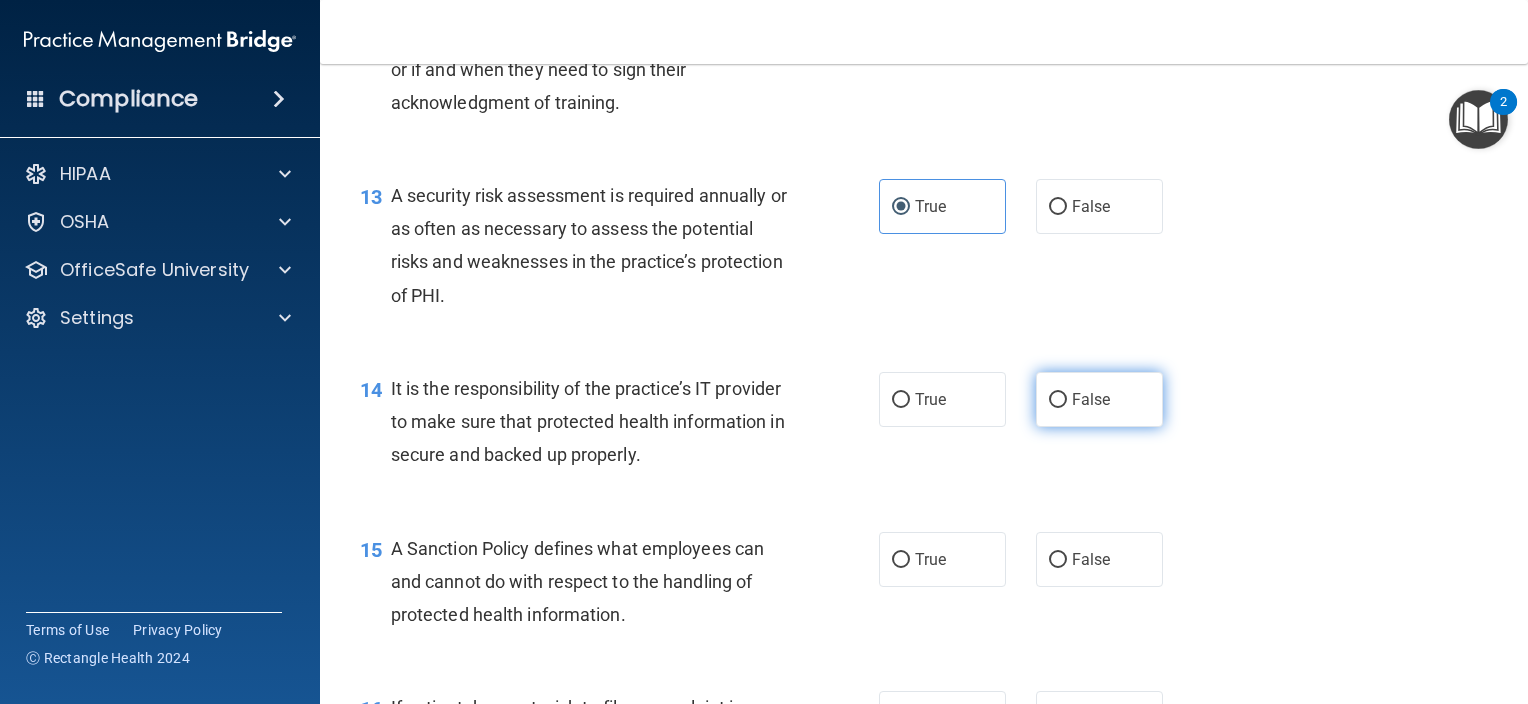 click on "False" at bounding box center (1058, 400) 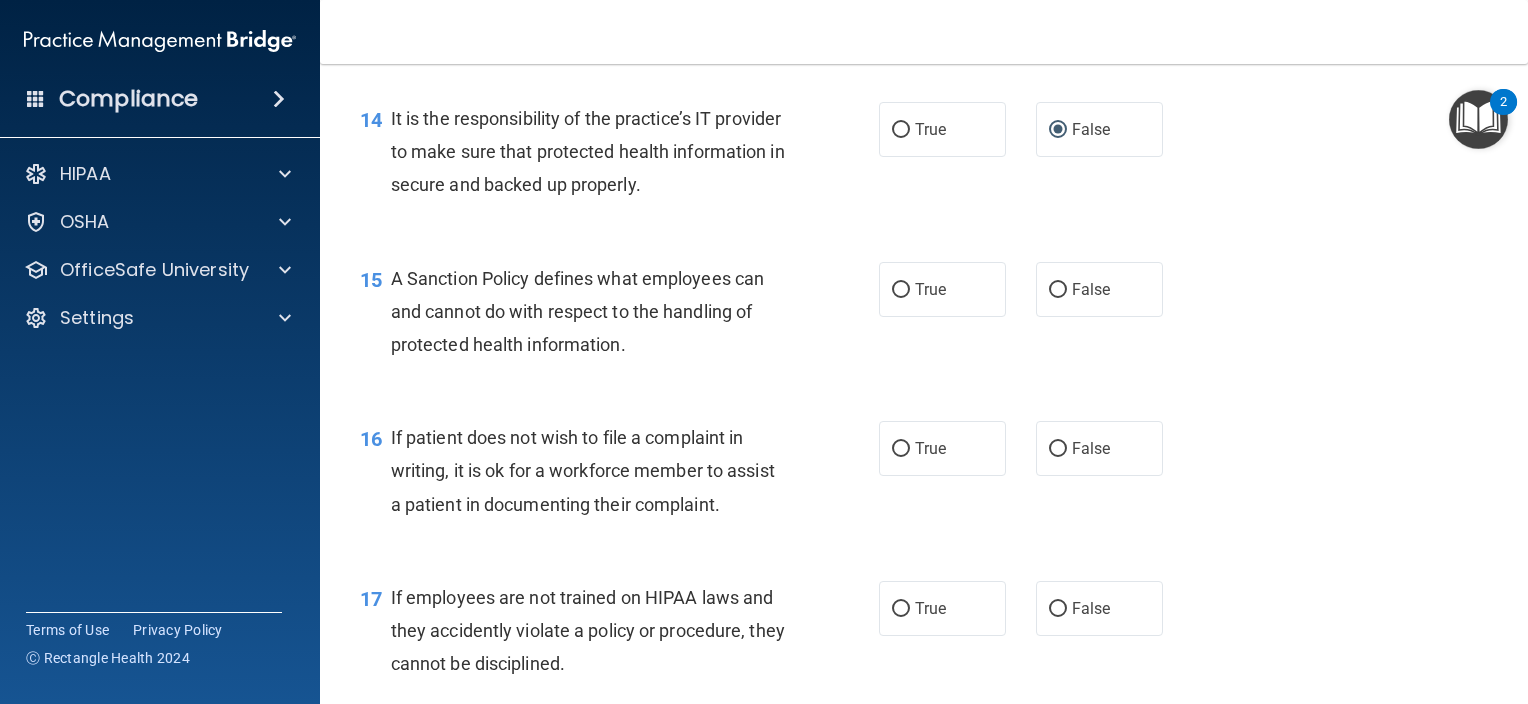 scroll, scrollTop: 2826, scrollLeft: 0, axis: vertical 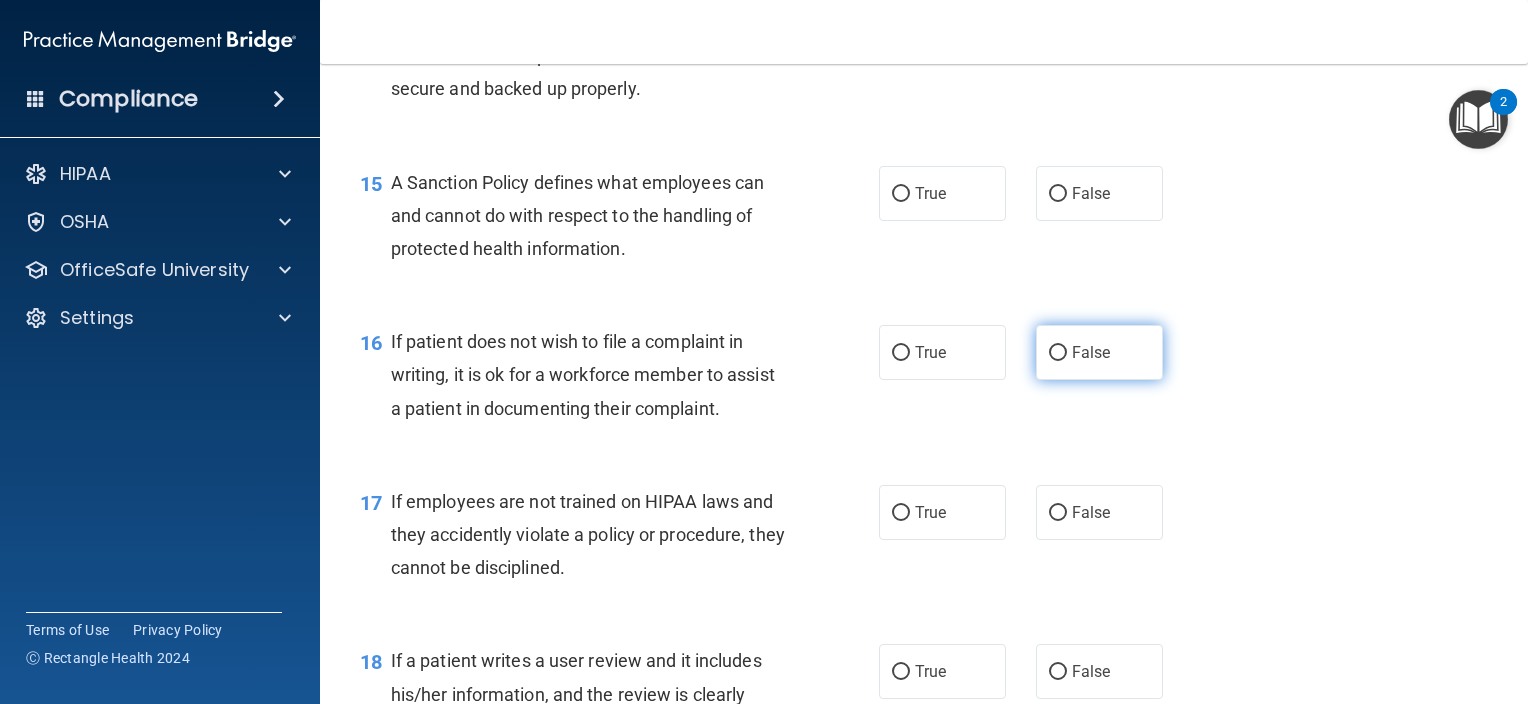 click on "False" at bounding box center (1091, 352) 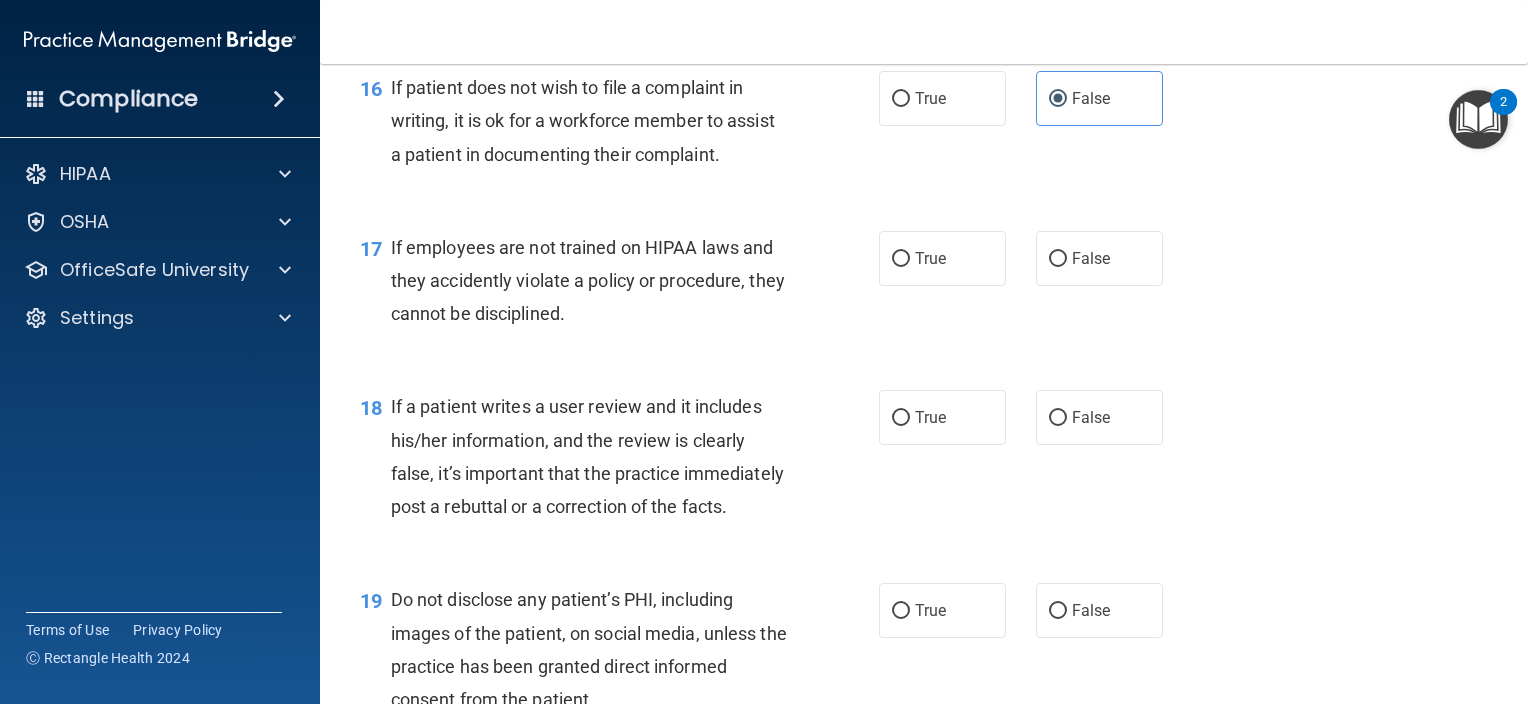 scroll, scrollTop: 3088, scrollLeft: 0, axis: vertical 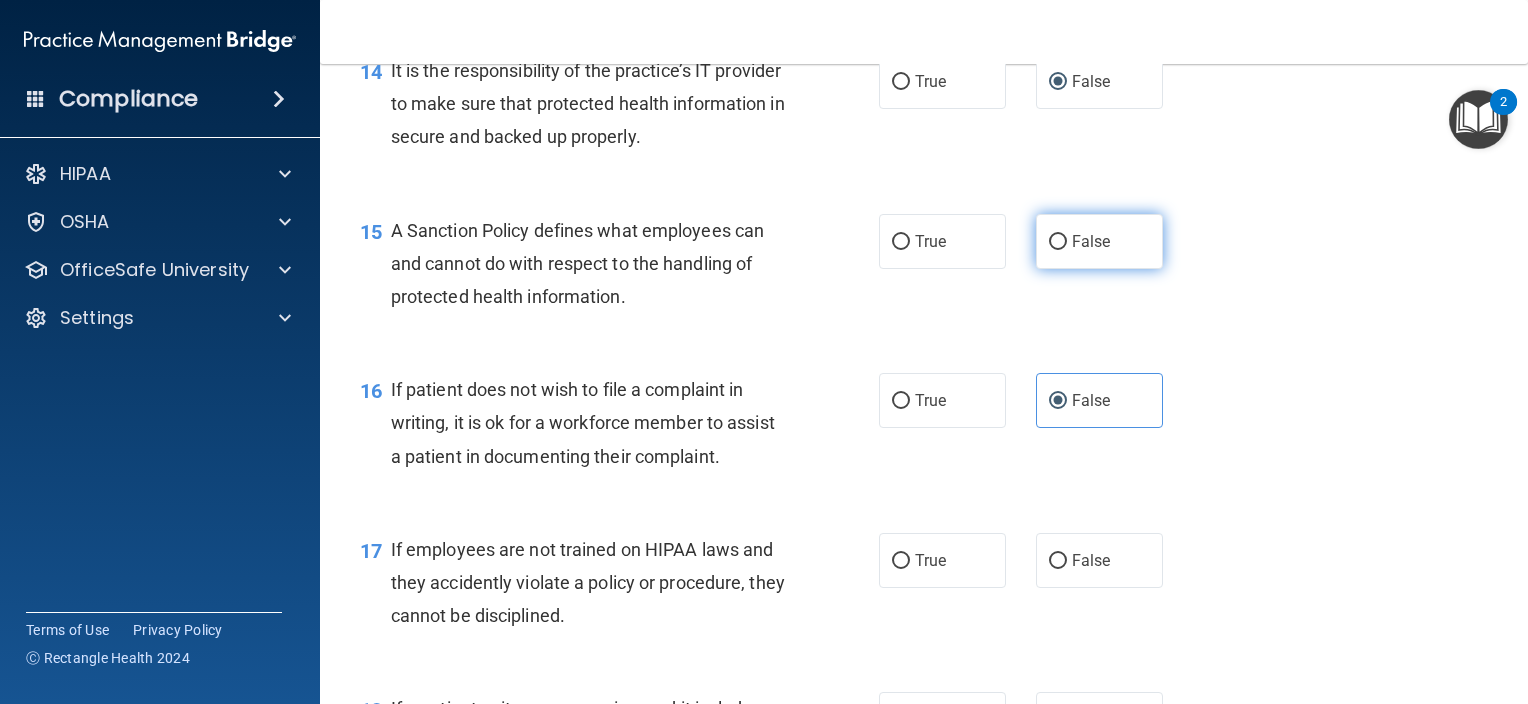 click on "False" at bounding box center [1091, 241] 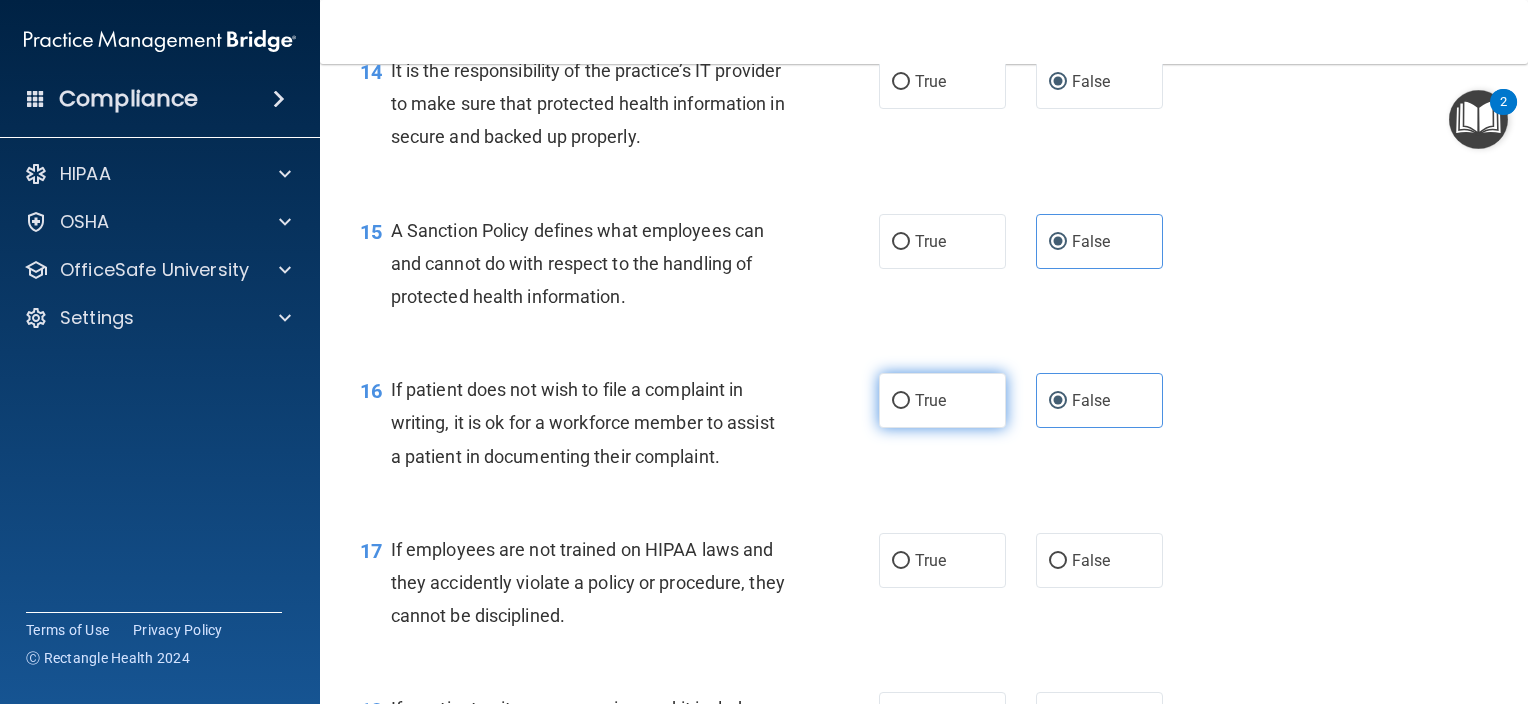 click on "True" at bounding box center (942, 400) 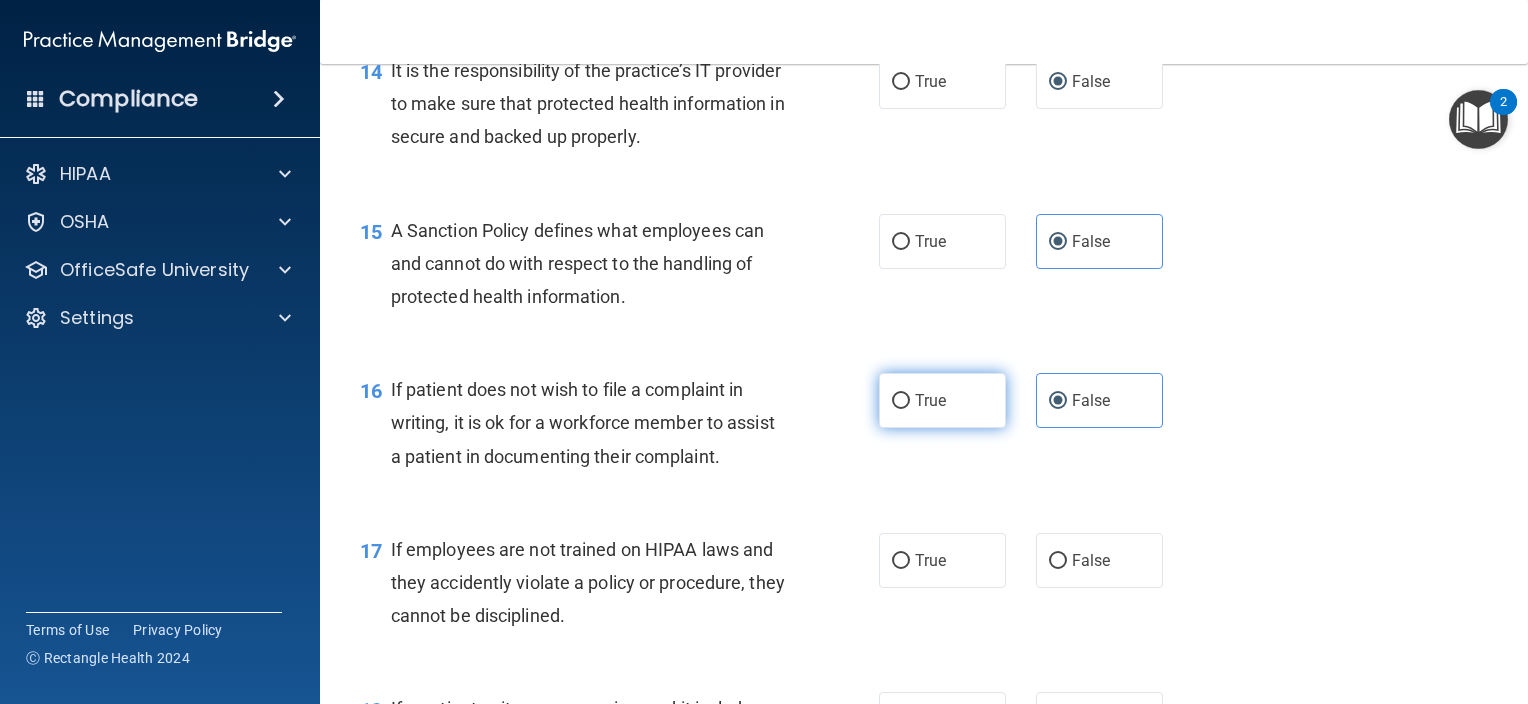 radio on "true" 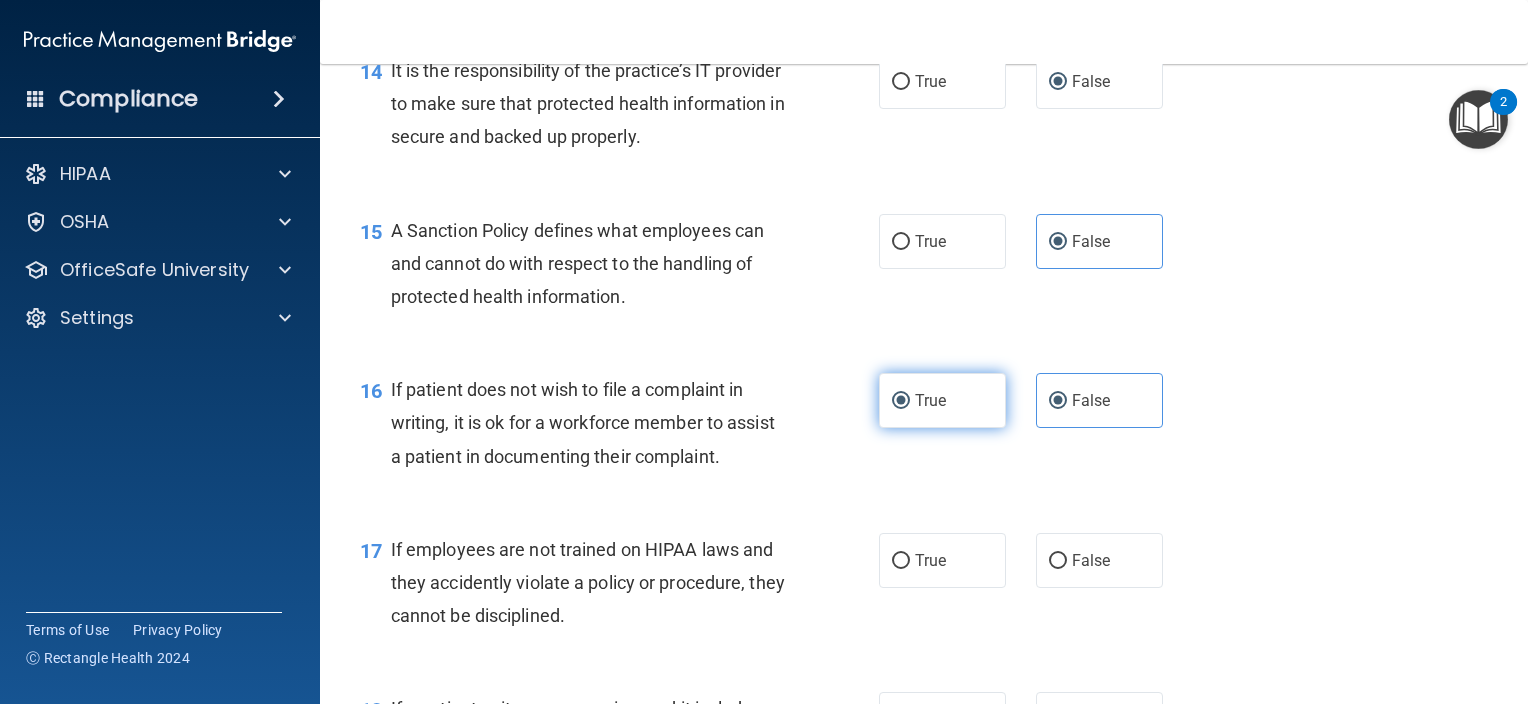 radio on "false" 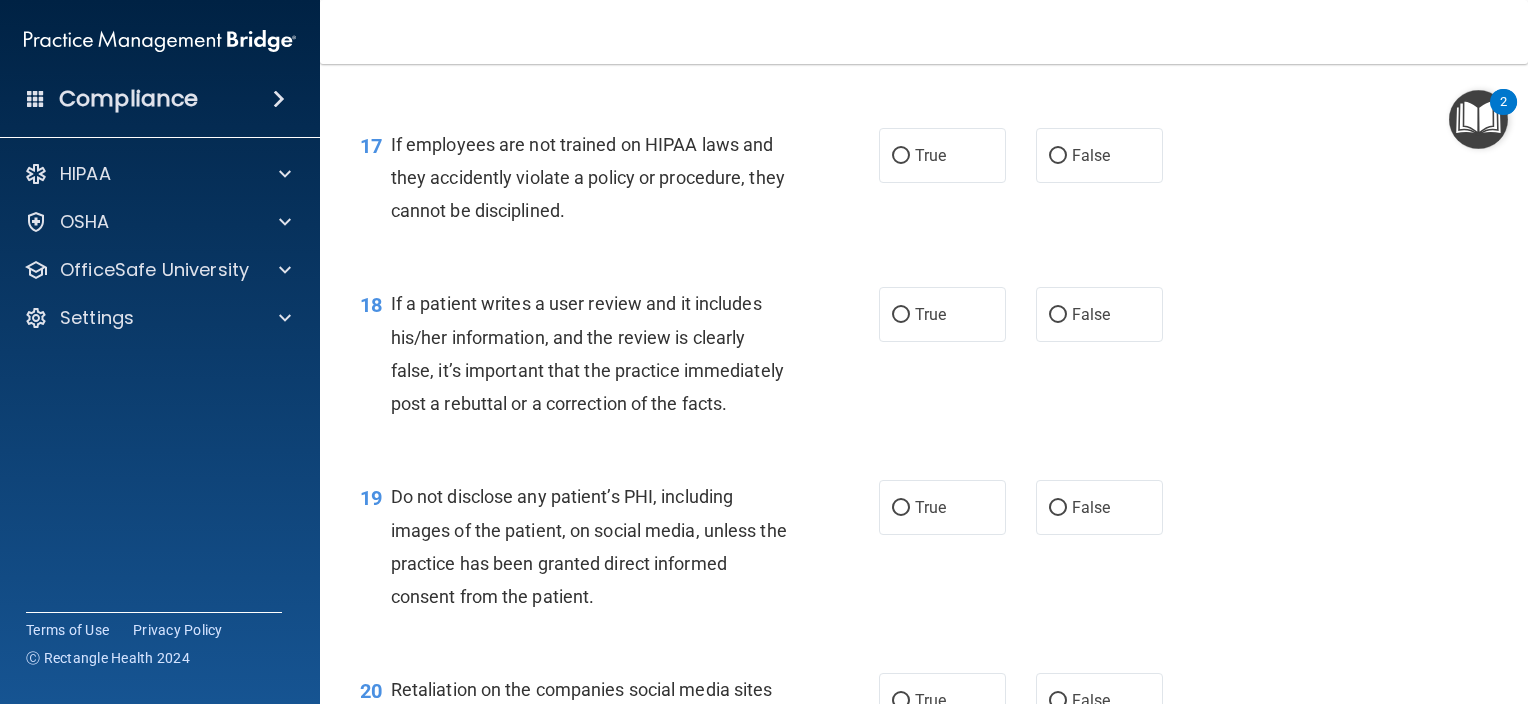 scroll, scrollTop: 3215, scrollLeft: 0, axis: vertical 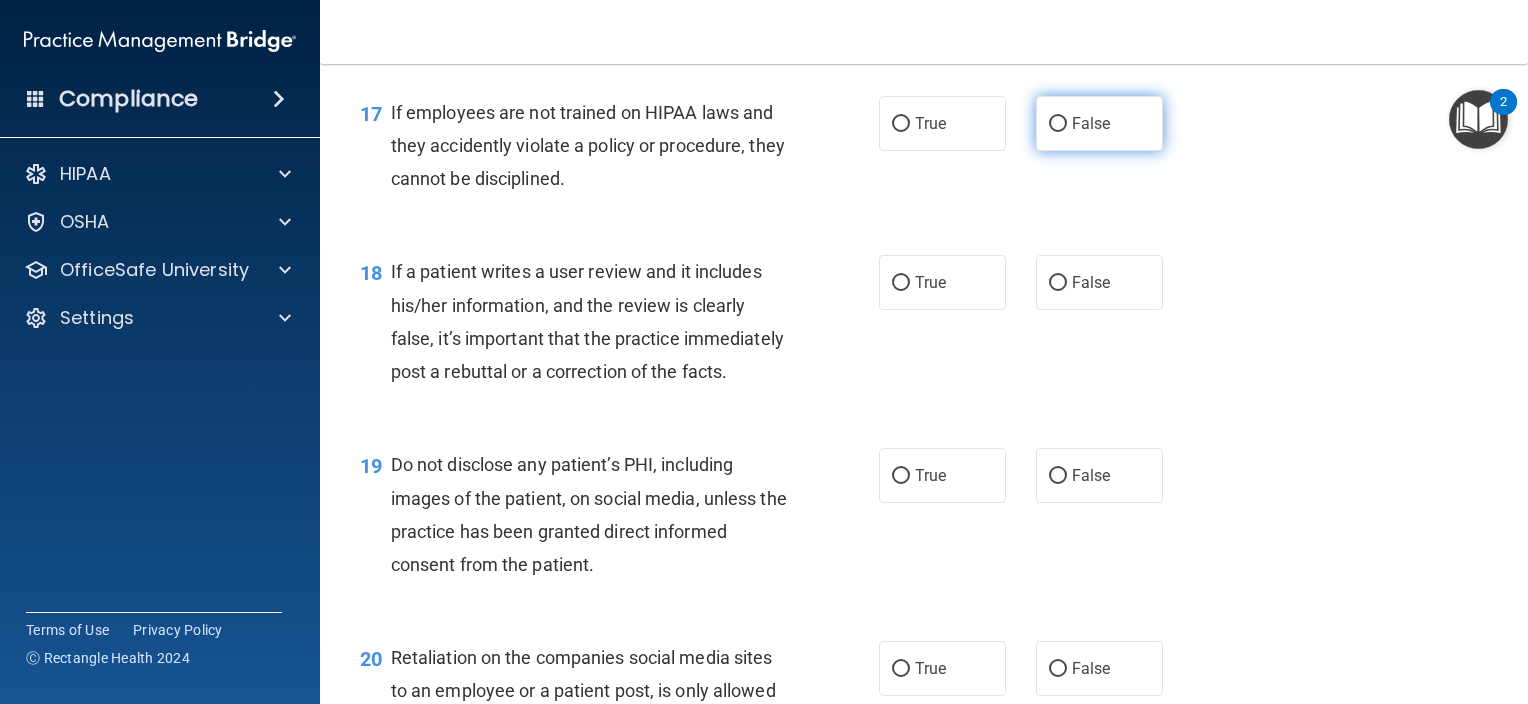 click on "False" at bounding box center [1099, 123] 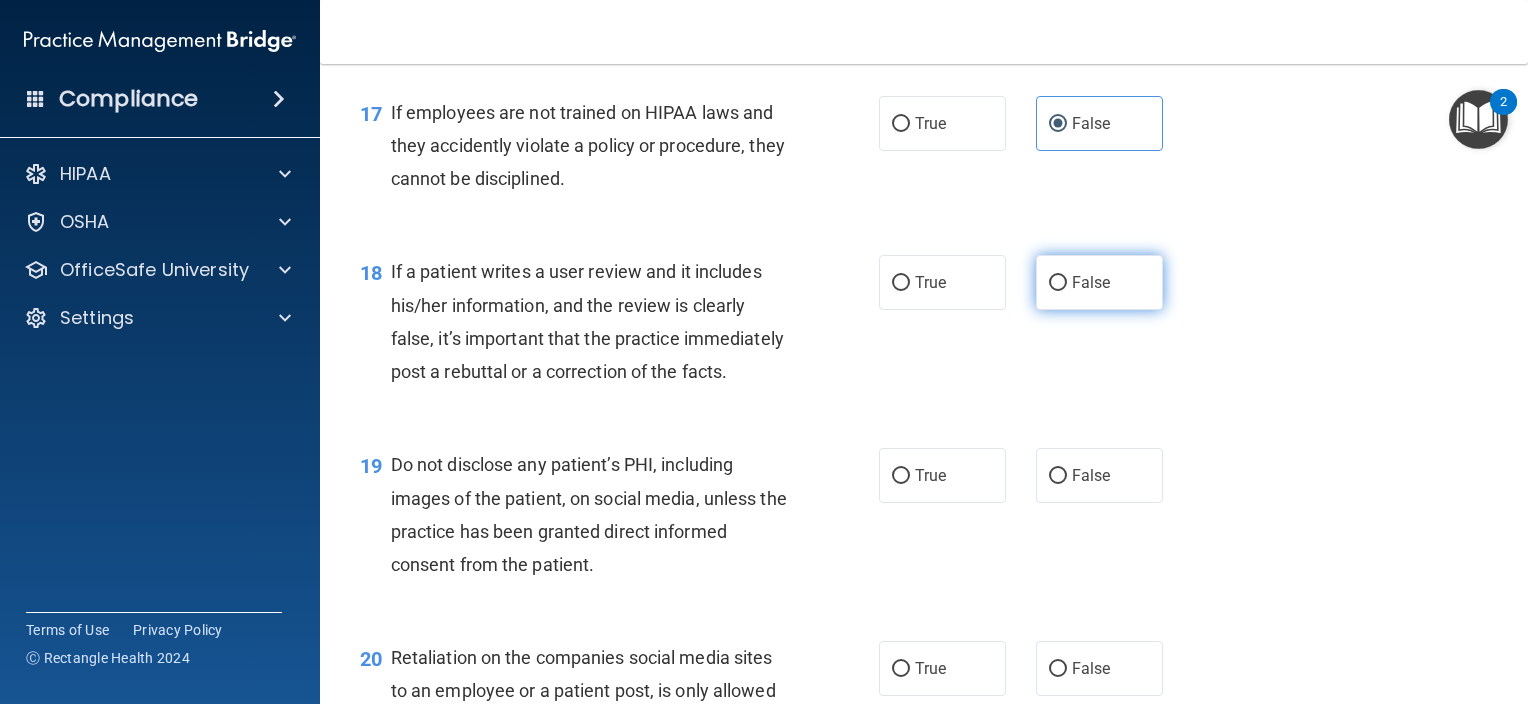 click on "False" at bounding box center (1099, 282) 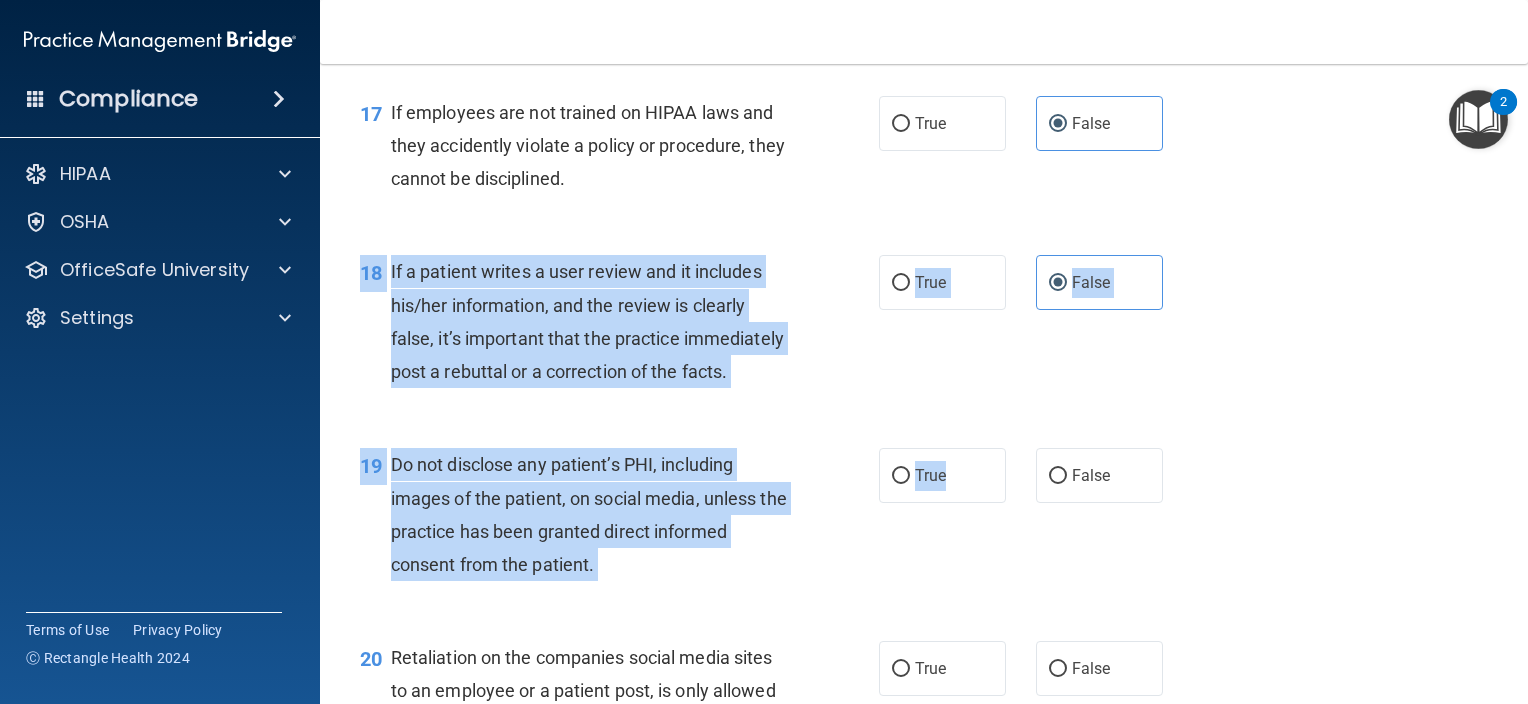 drag, startPoint x: 946, startPoint y: 537, endPoint x: 1464, endPoint y: 424, distance: 530.18207 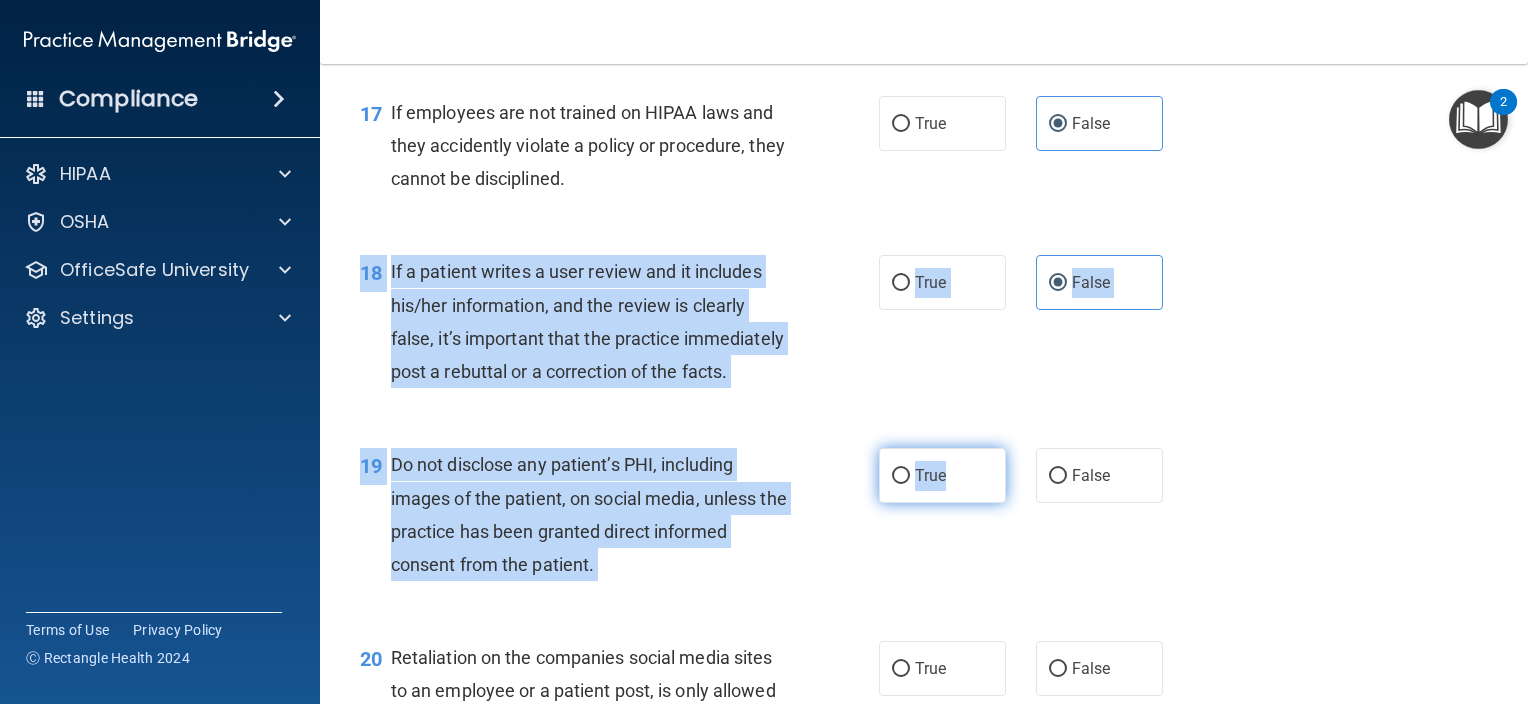 click on "True" at bounding box center (901, 476) 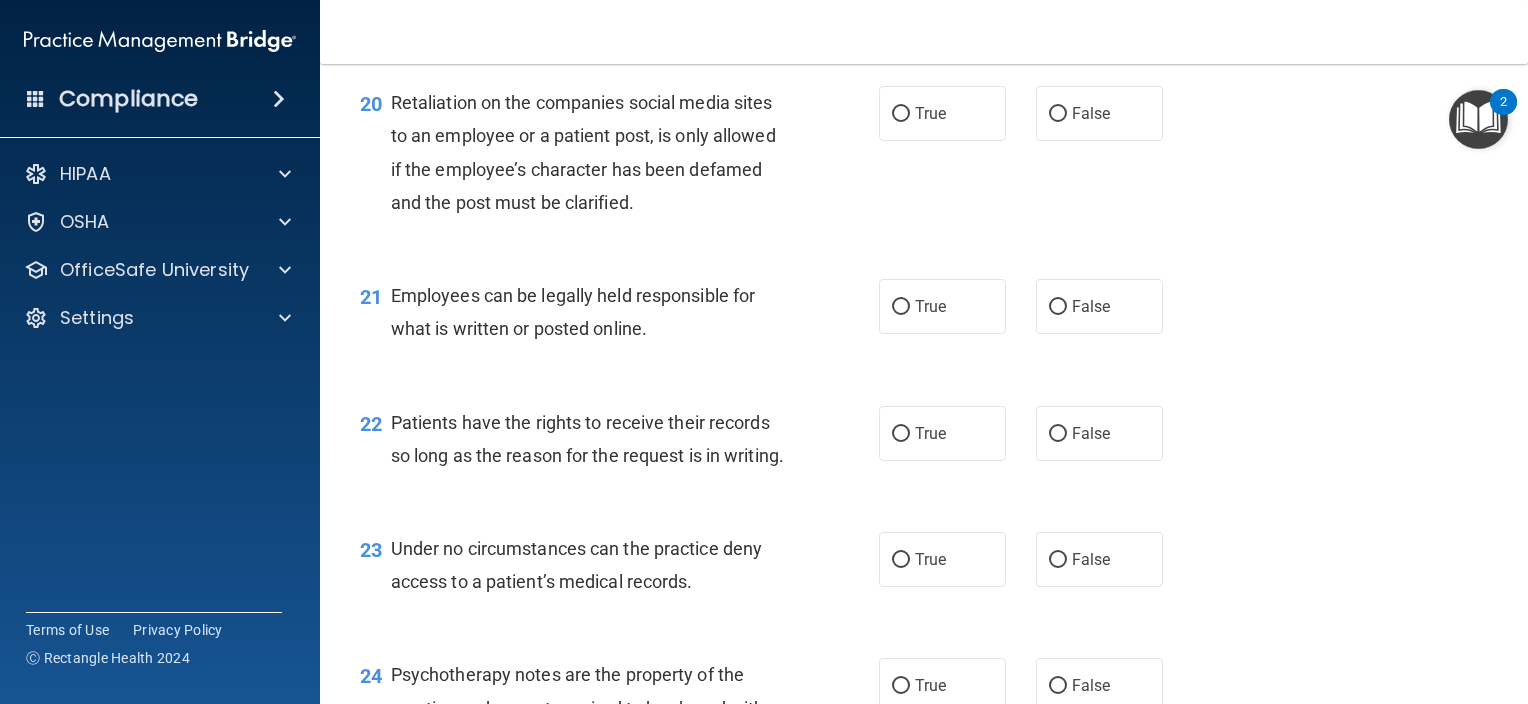scroll, scrollTop: 3786, scrollLeft: 0, axis: vertical 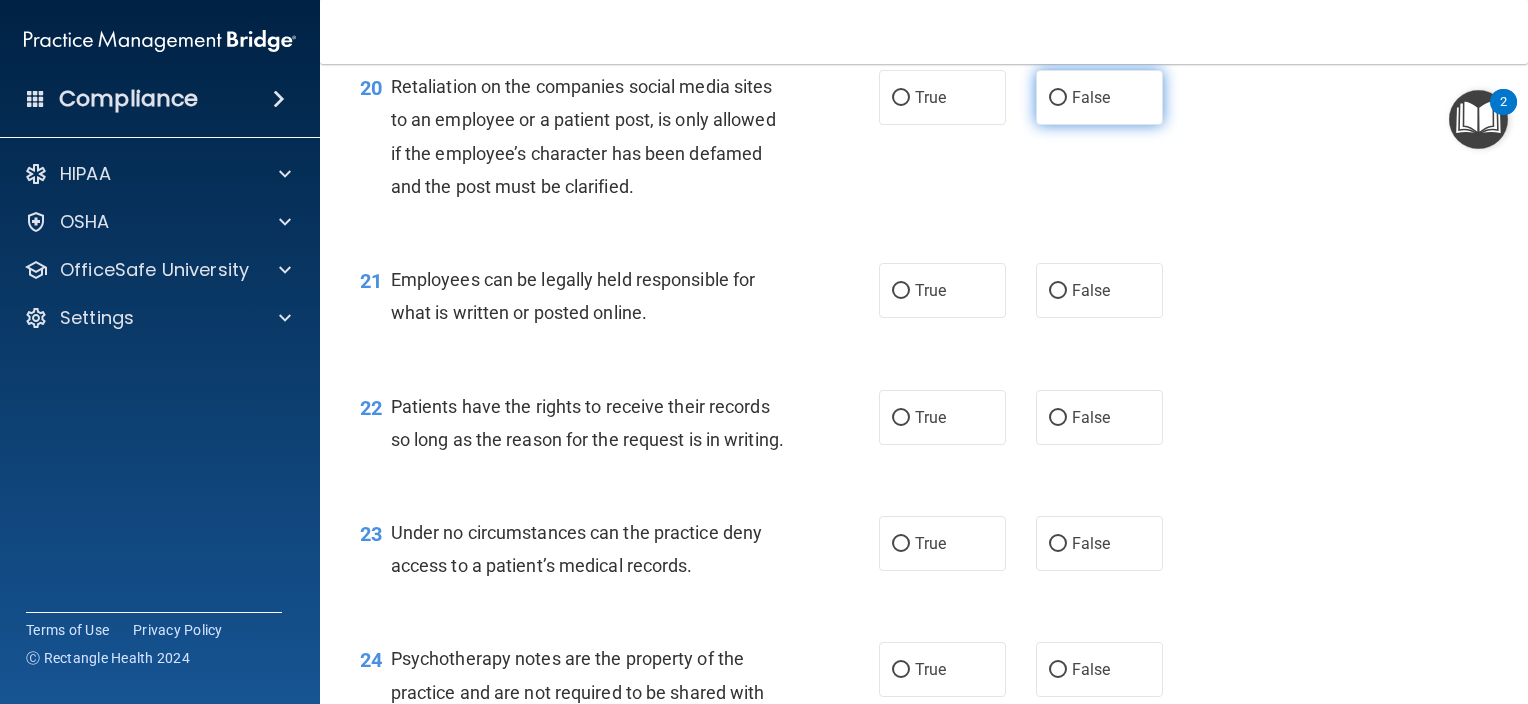click on "False" at bounding box center (1058, 98) 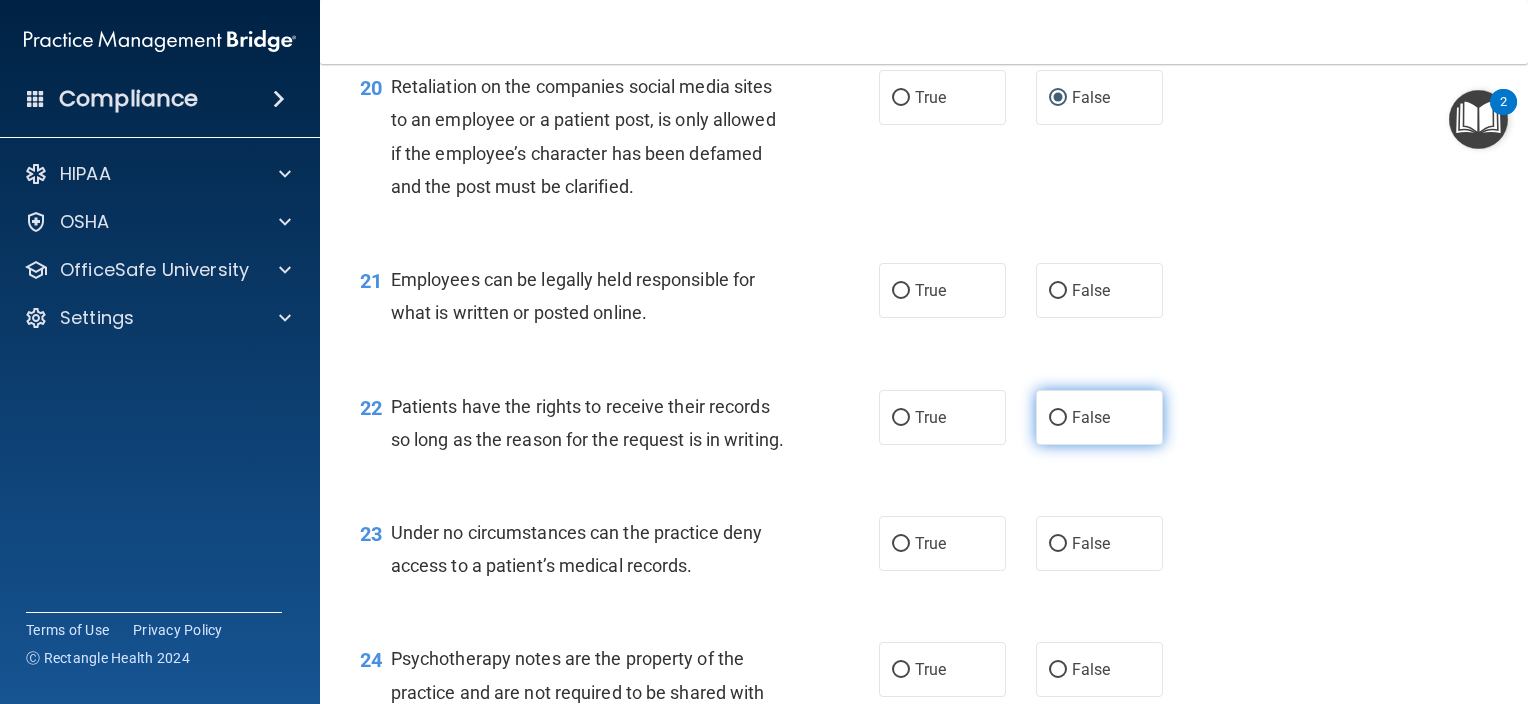 click on "False" at bounding box center [1058, 418] 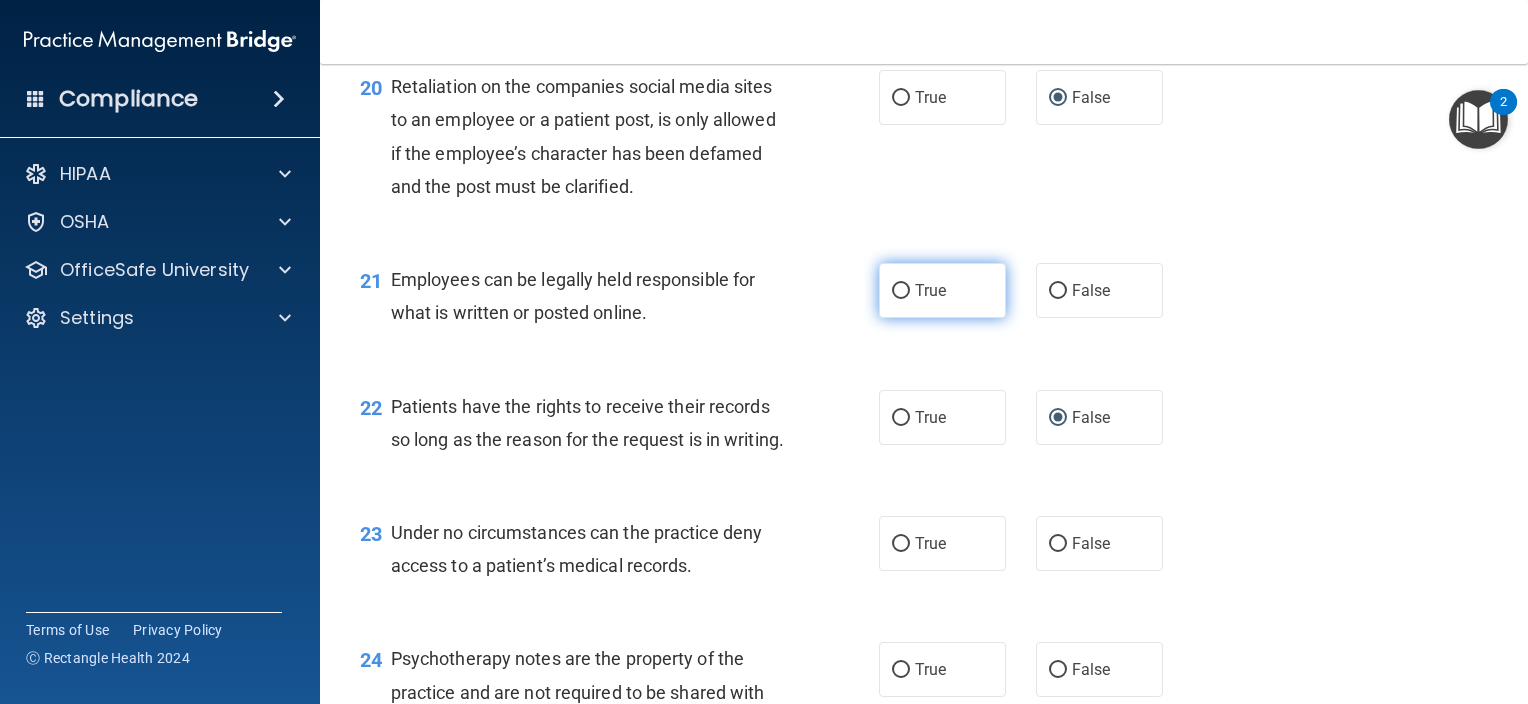 click on "True" at bounding box center (901, 291) 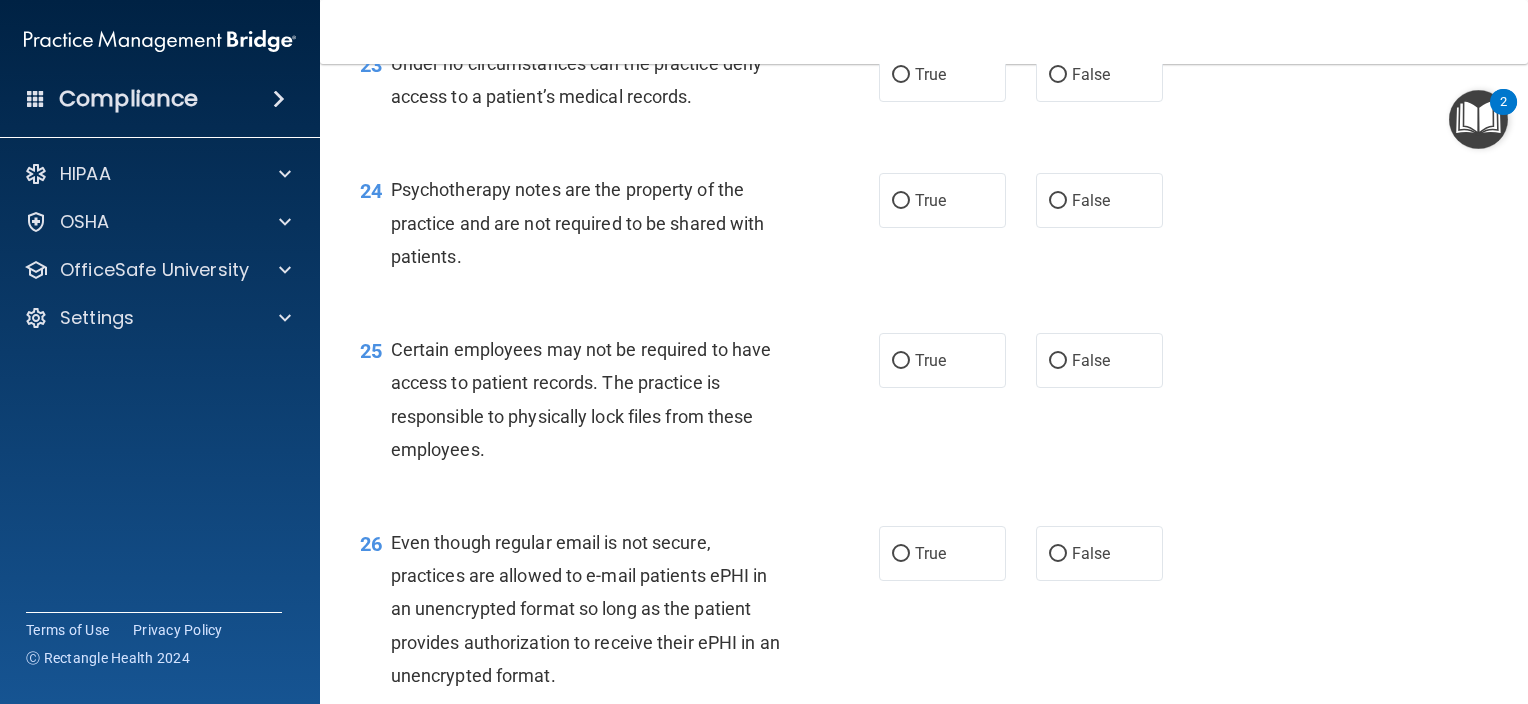 scroll, scrollTop: 4270, scrollLeft: 0, axis: vertical 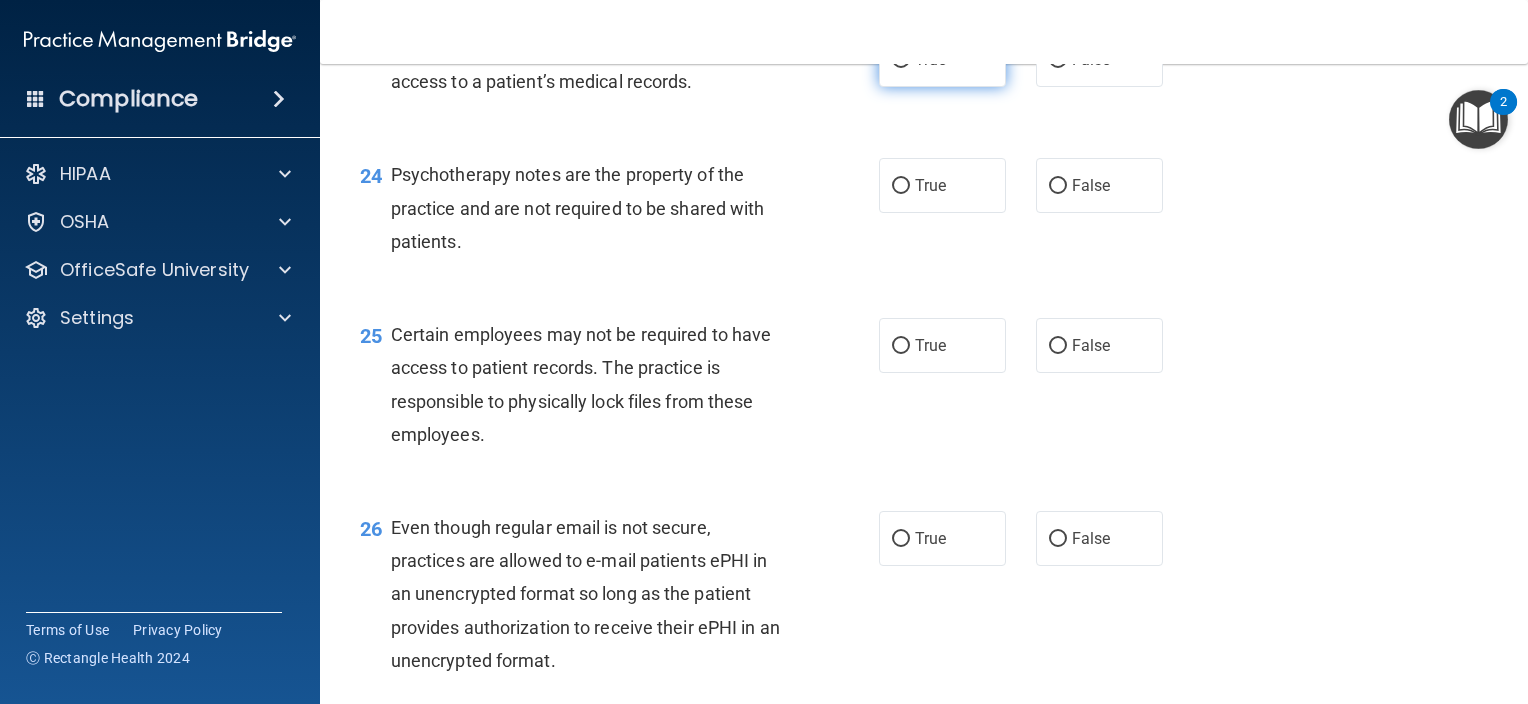 click on "True" at bounding box center (930, 59) 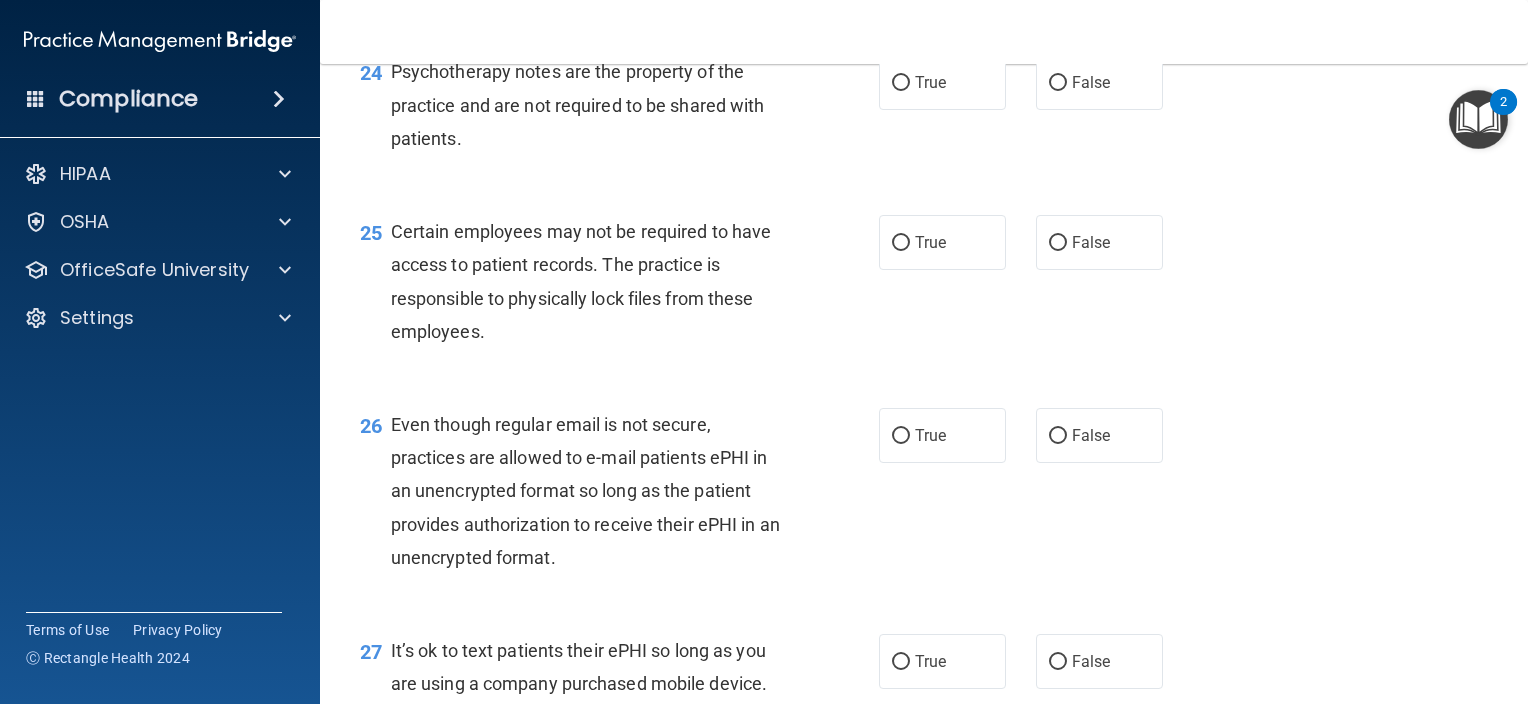scroll, scrollTop: 4381, scrollLeft: 0, axis: vertical 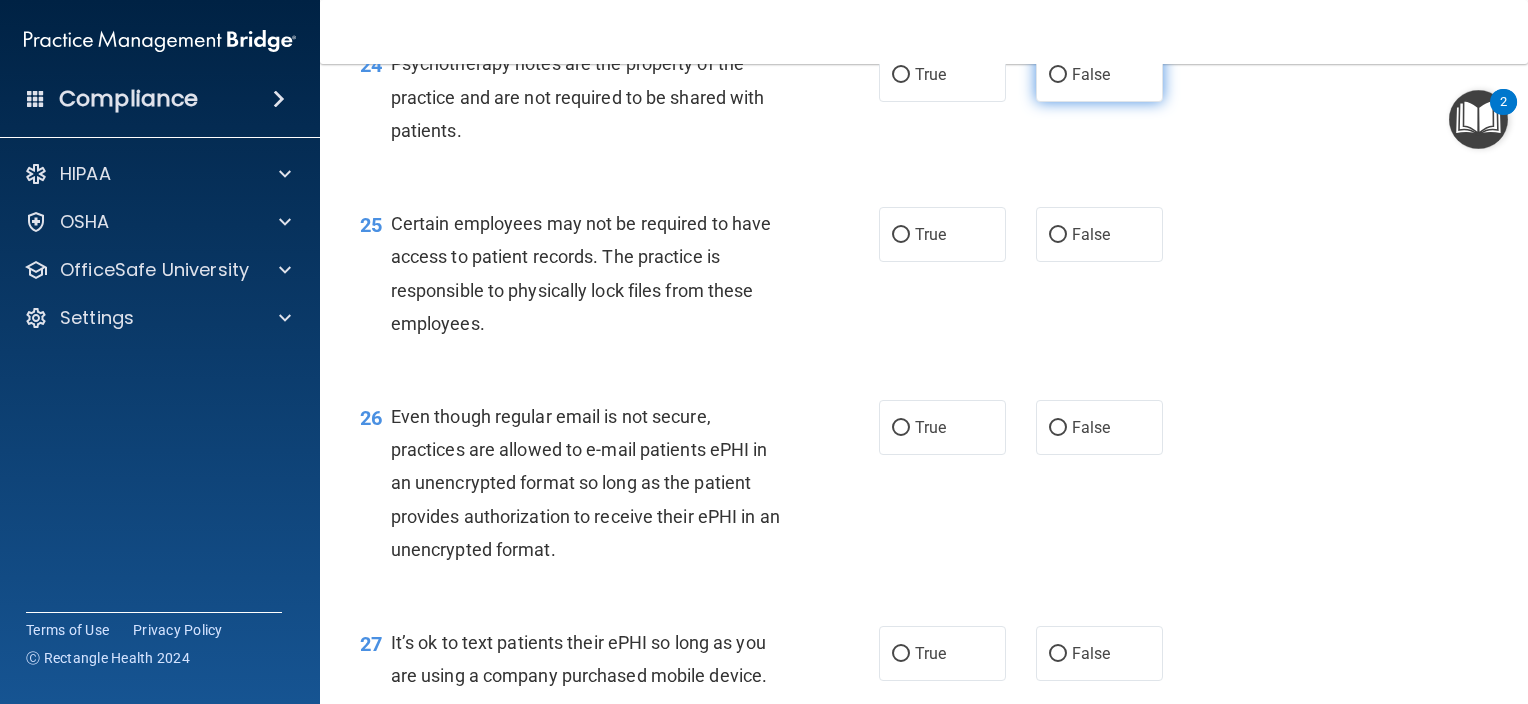 click on "False" at bounding box center (1099, 74) 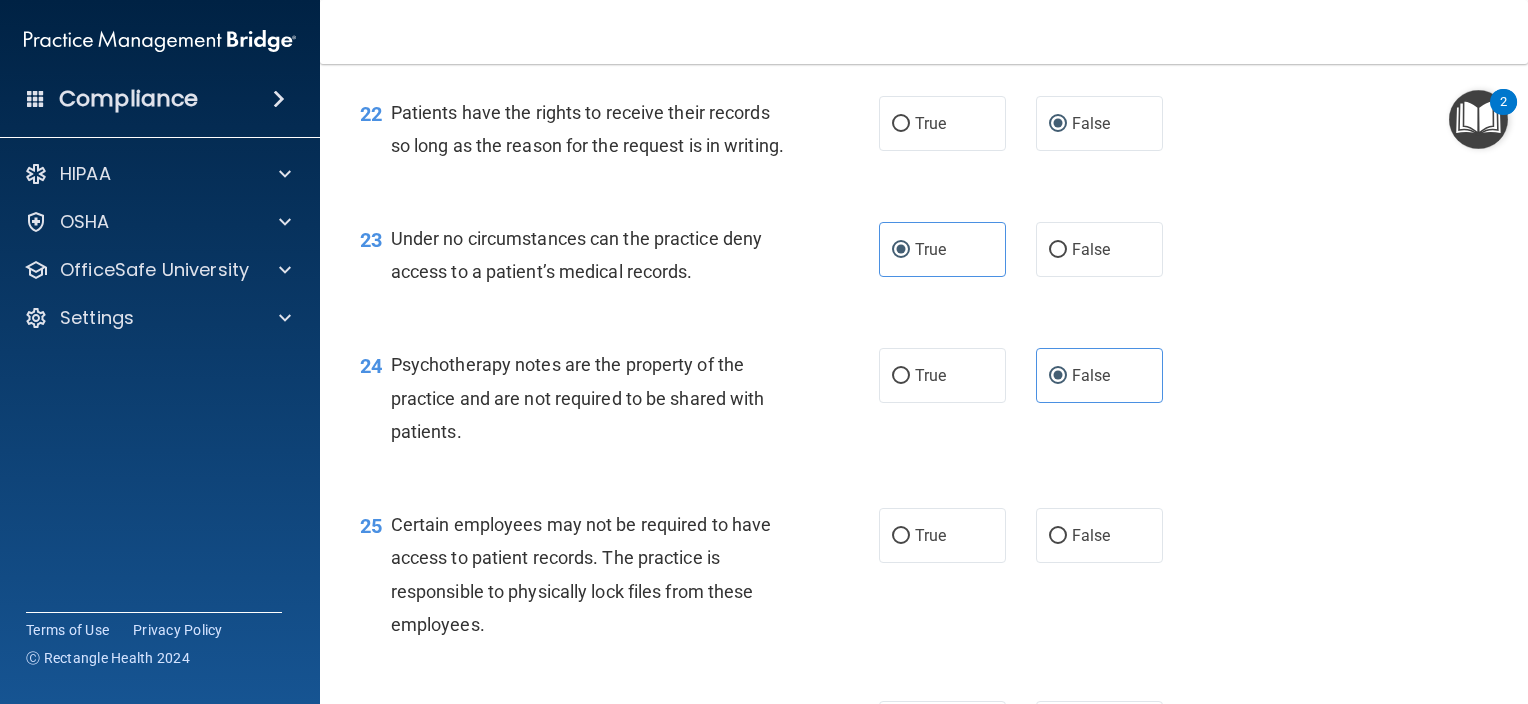 scroll, scrollTop: 4064, scrollLeft: 0, axis: vertical 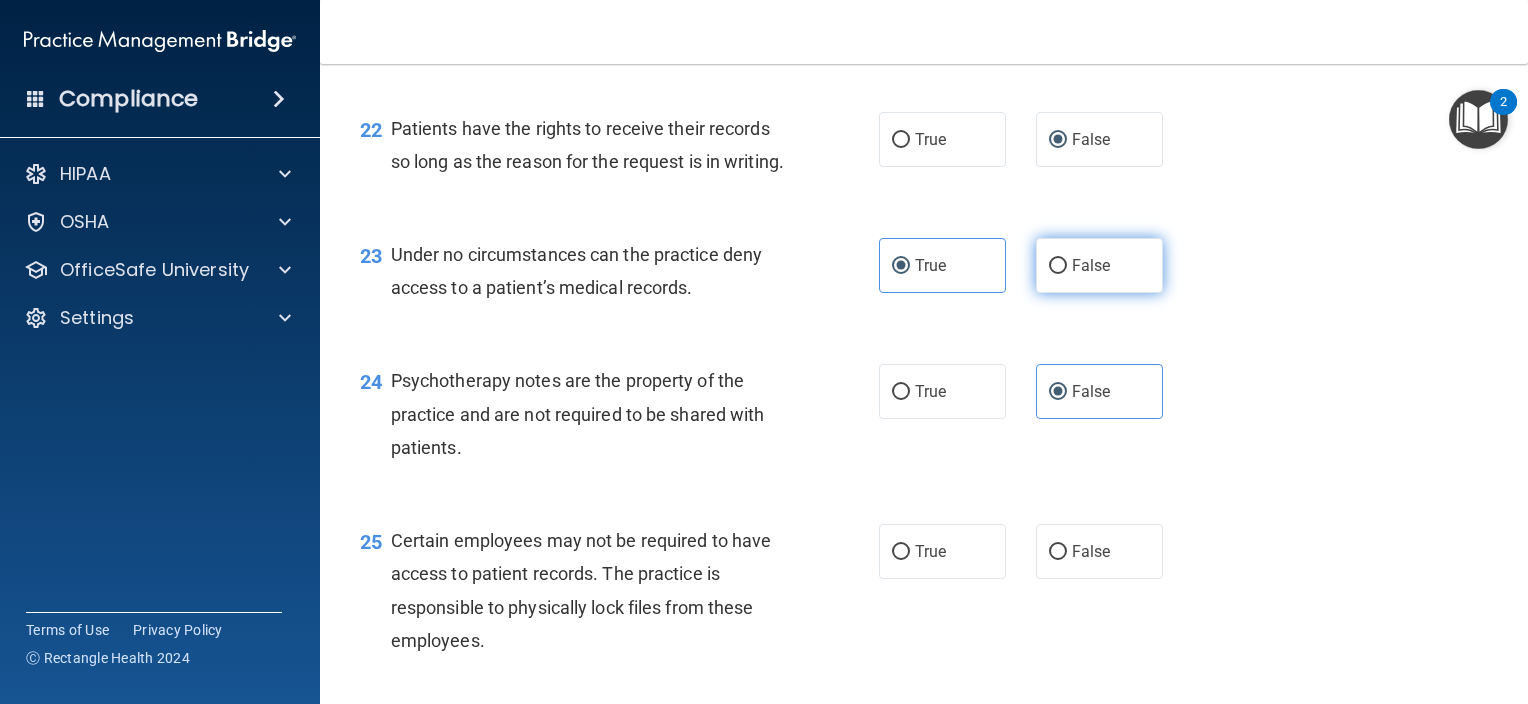click on "False" at bounding box center (1099, 265) 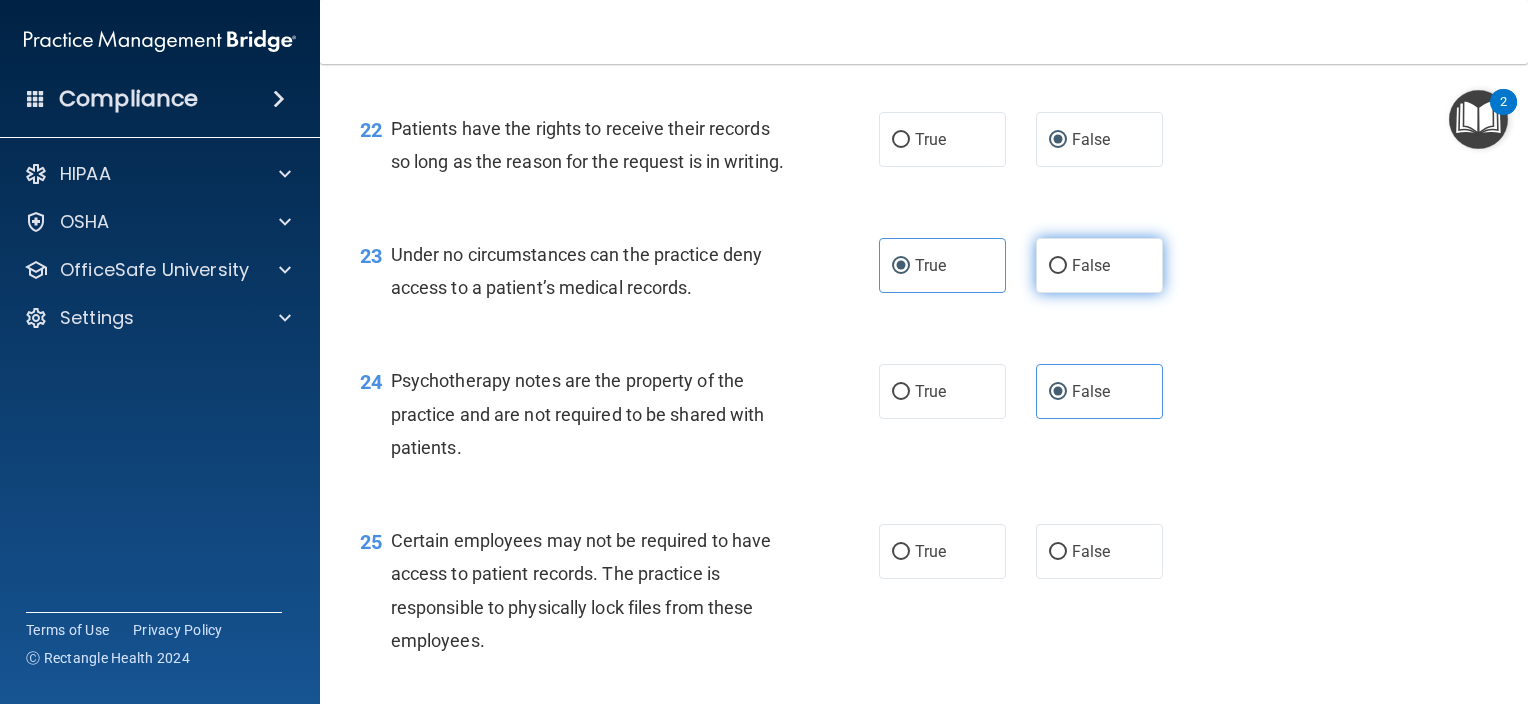 radio on "true" 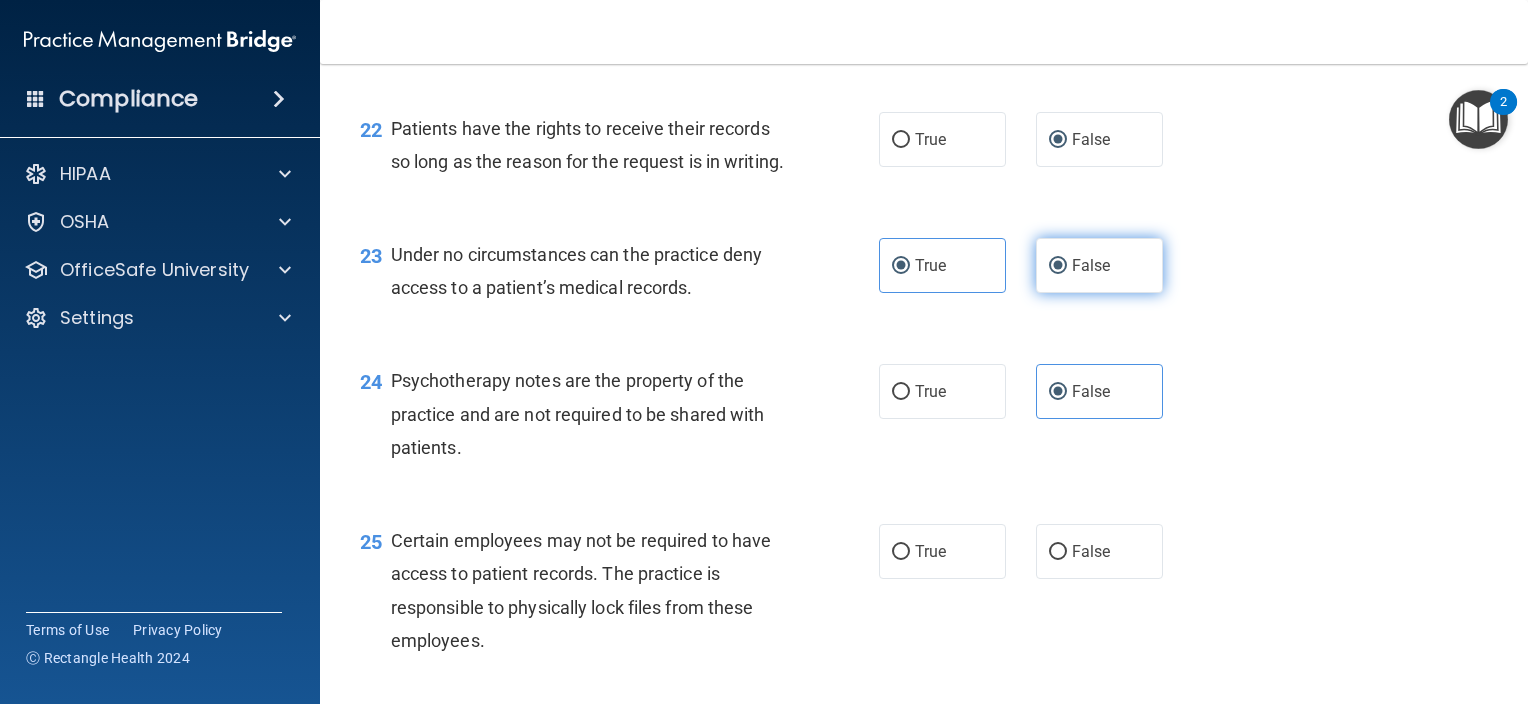 radio on "false" 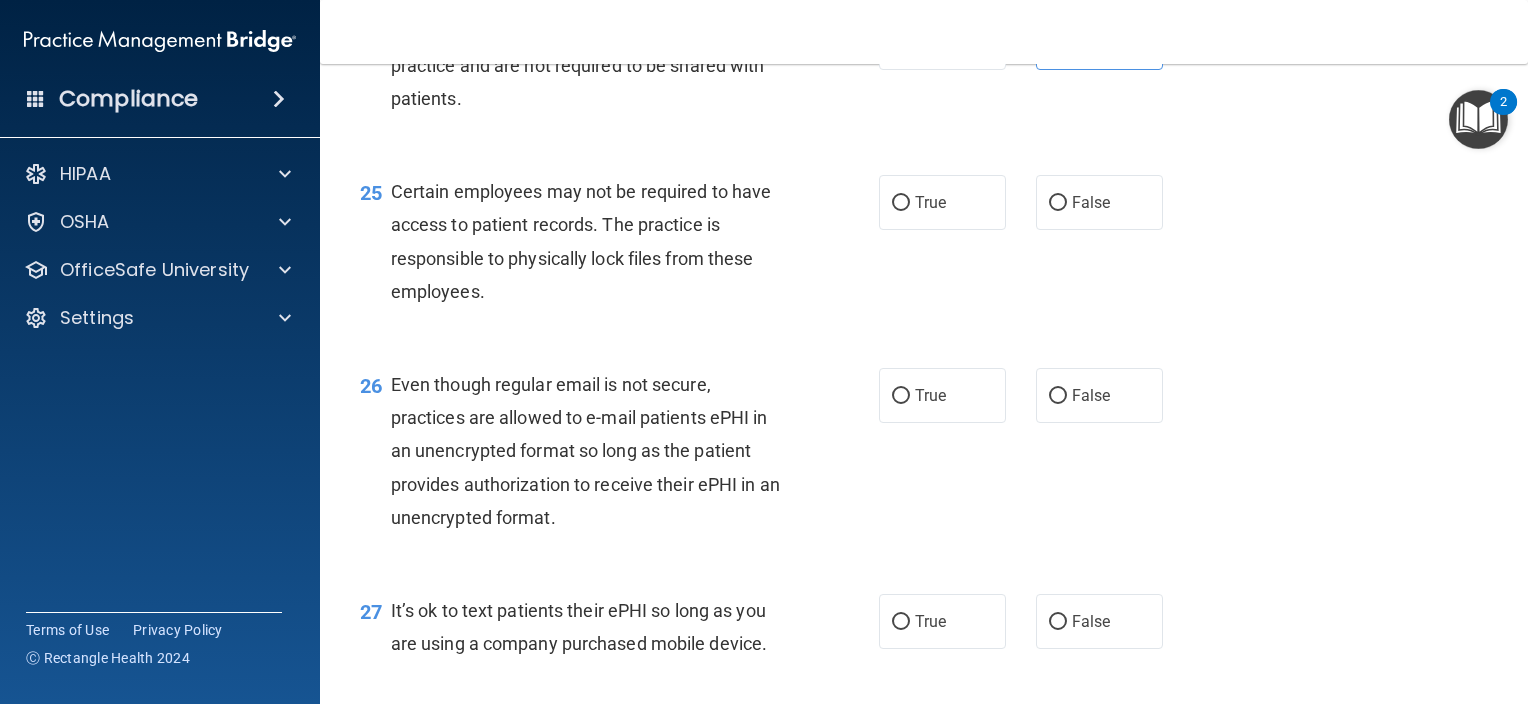 scroll, scrollTop: 4429, scrollLeft: 0, axis: vertical 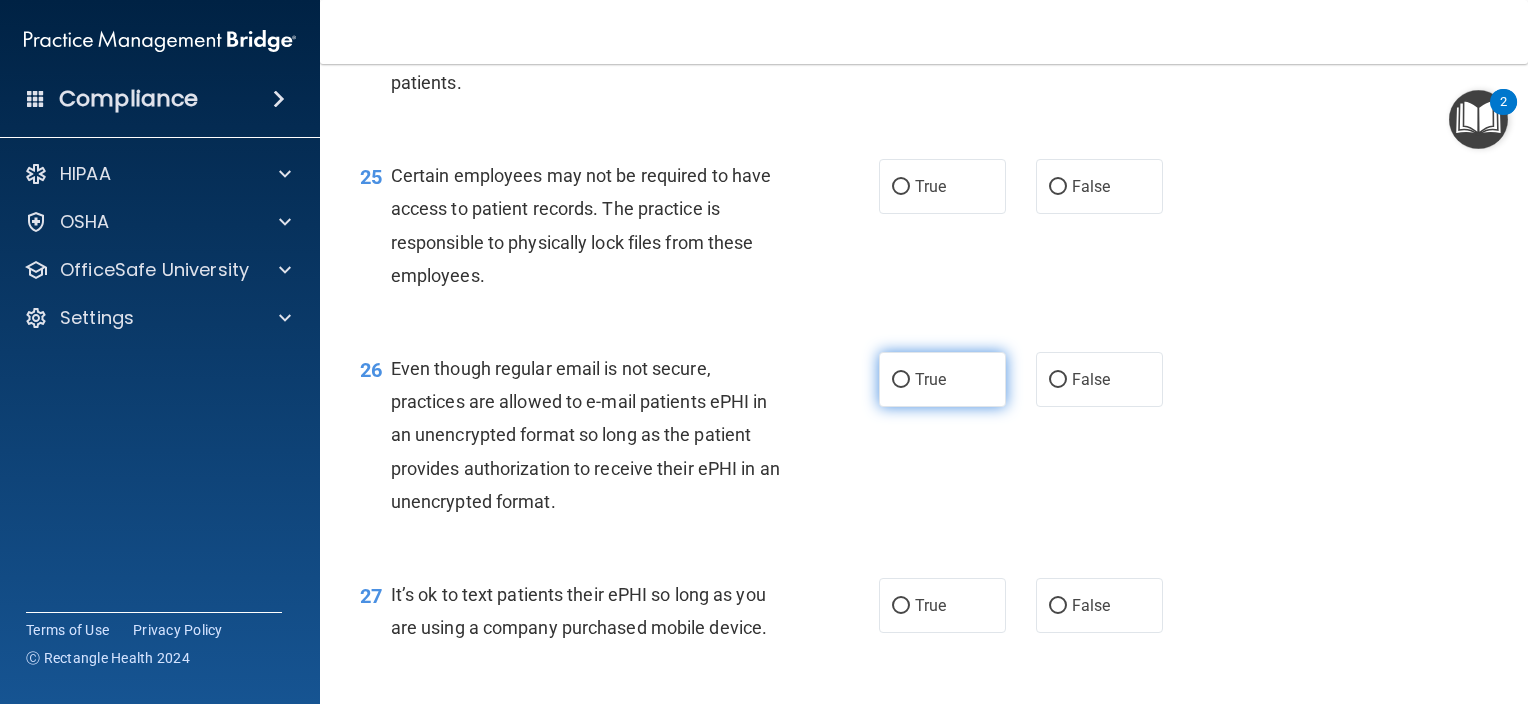 click on "True" at bounding box center [942, 379] 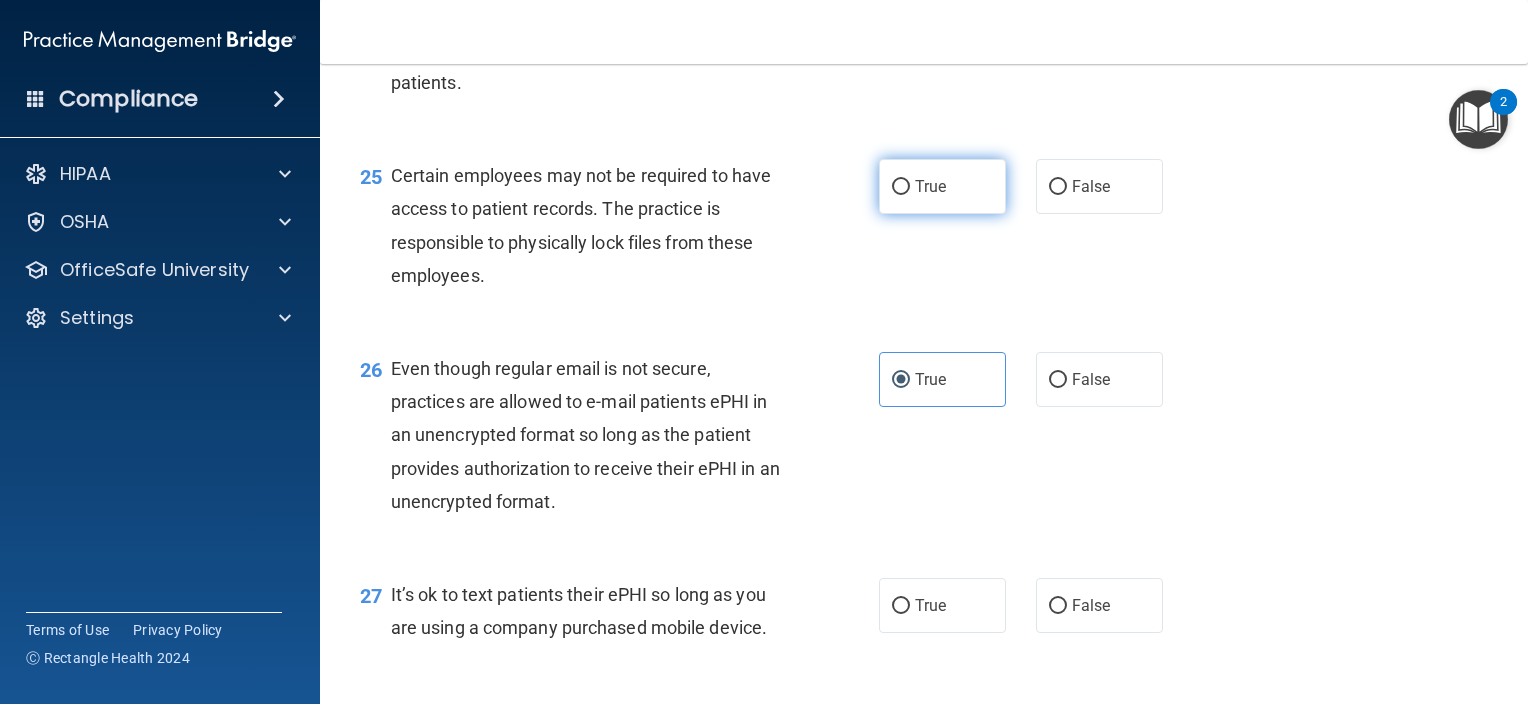 click on "True" at bounding box center [930, 186] 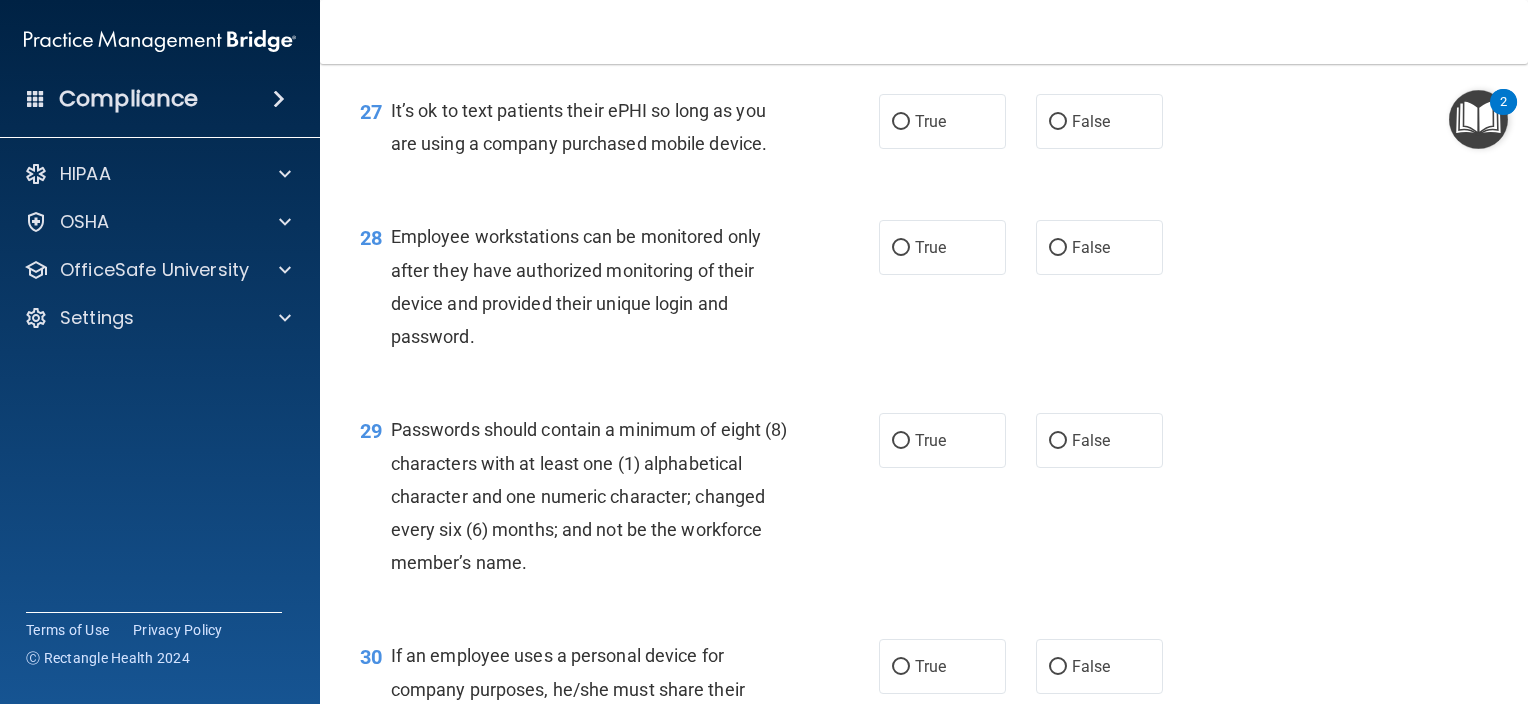 scroll, scrollTop: 4937, scrollLeft: 0, axis: vertical 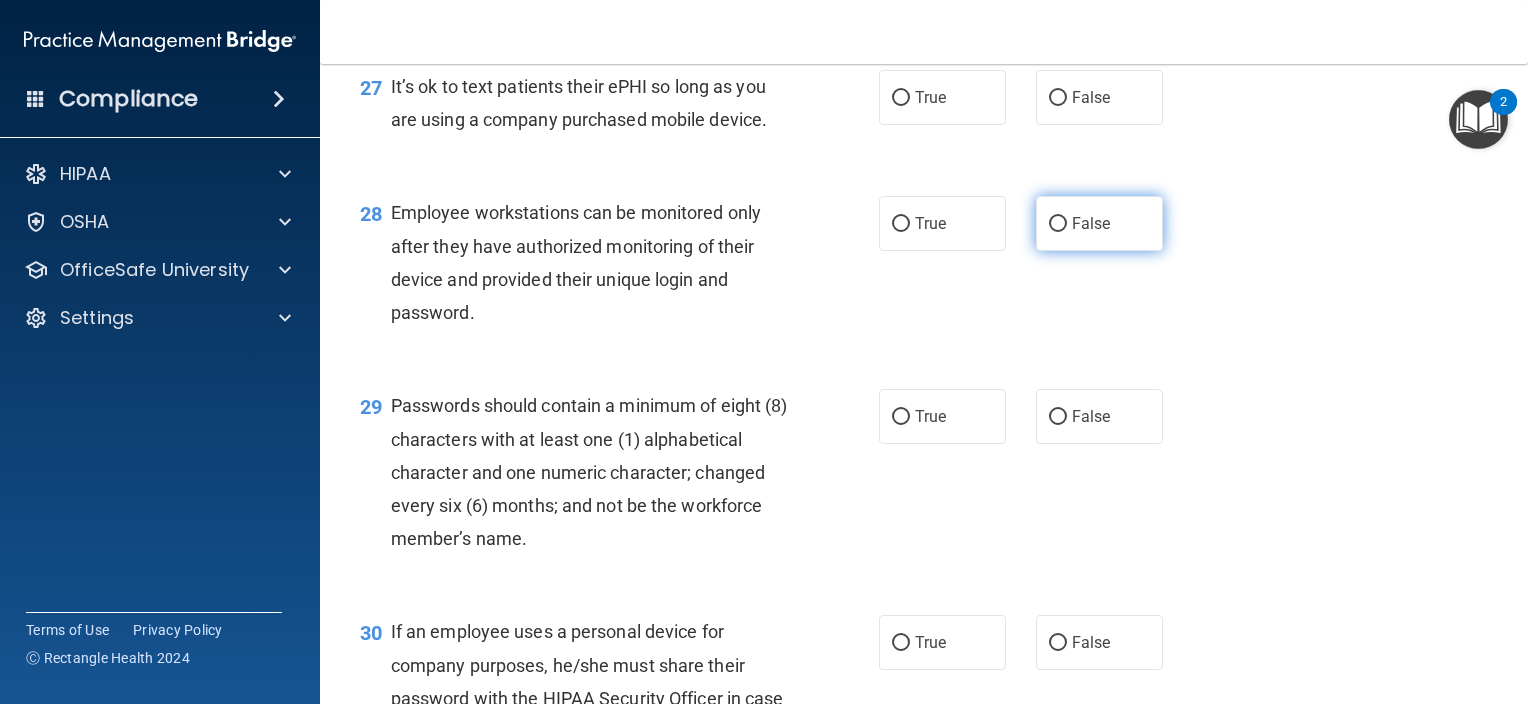 click on "False" at bounding box center [1099, 223] 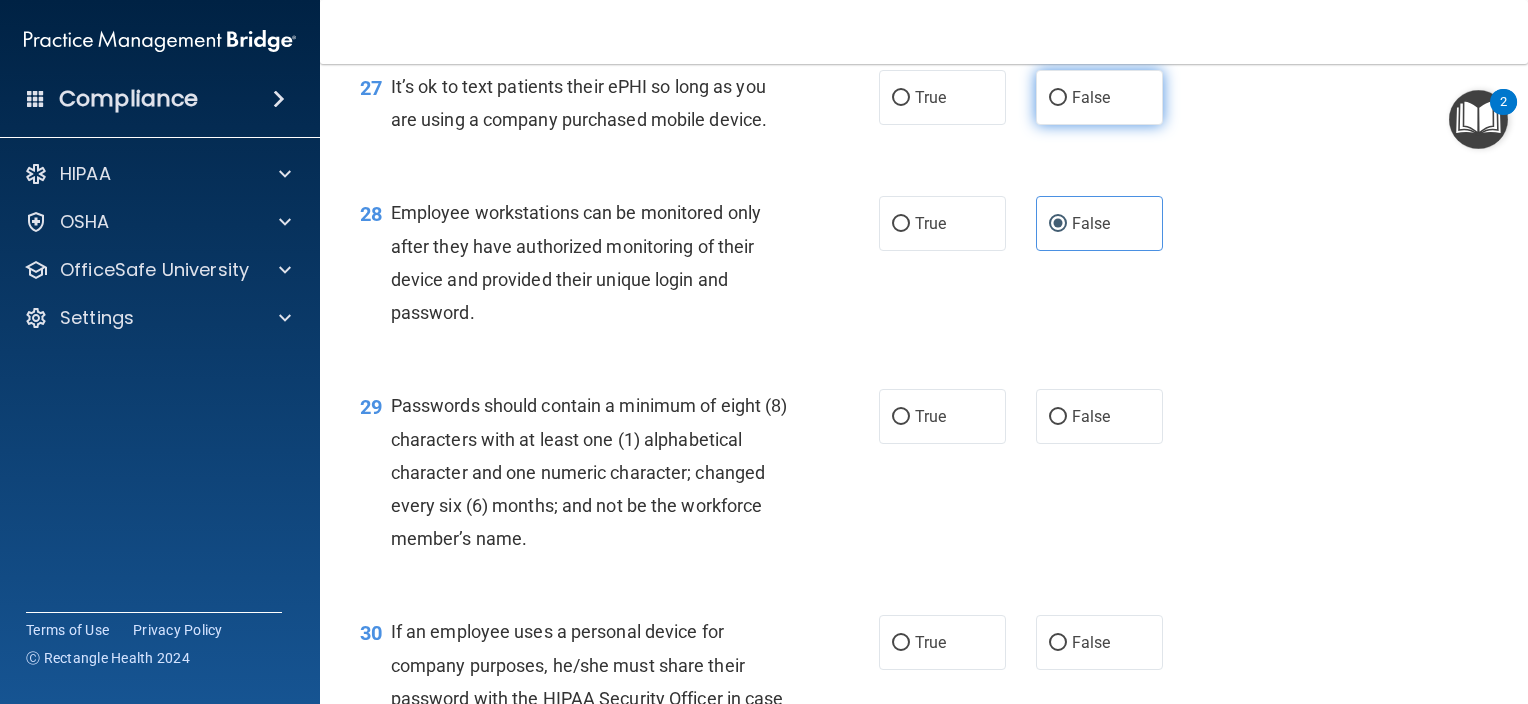 click on "False" at bounding box center [1099, 97] 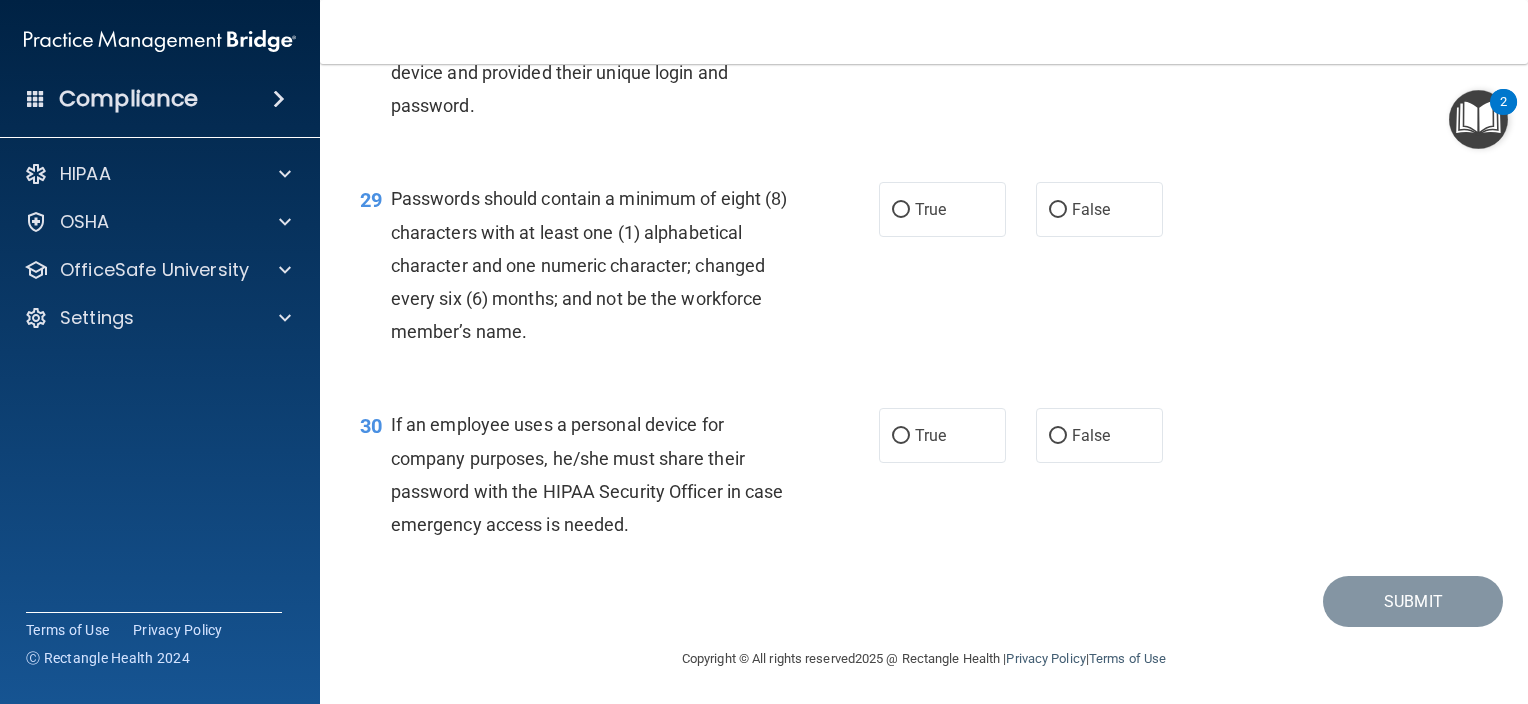 scroll, scrollTop: 5247, scrollLeft: 0, axis: vertical 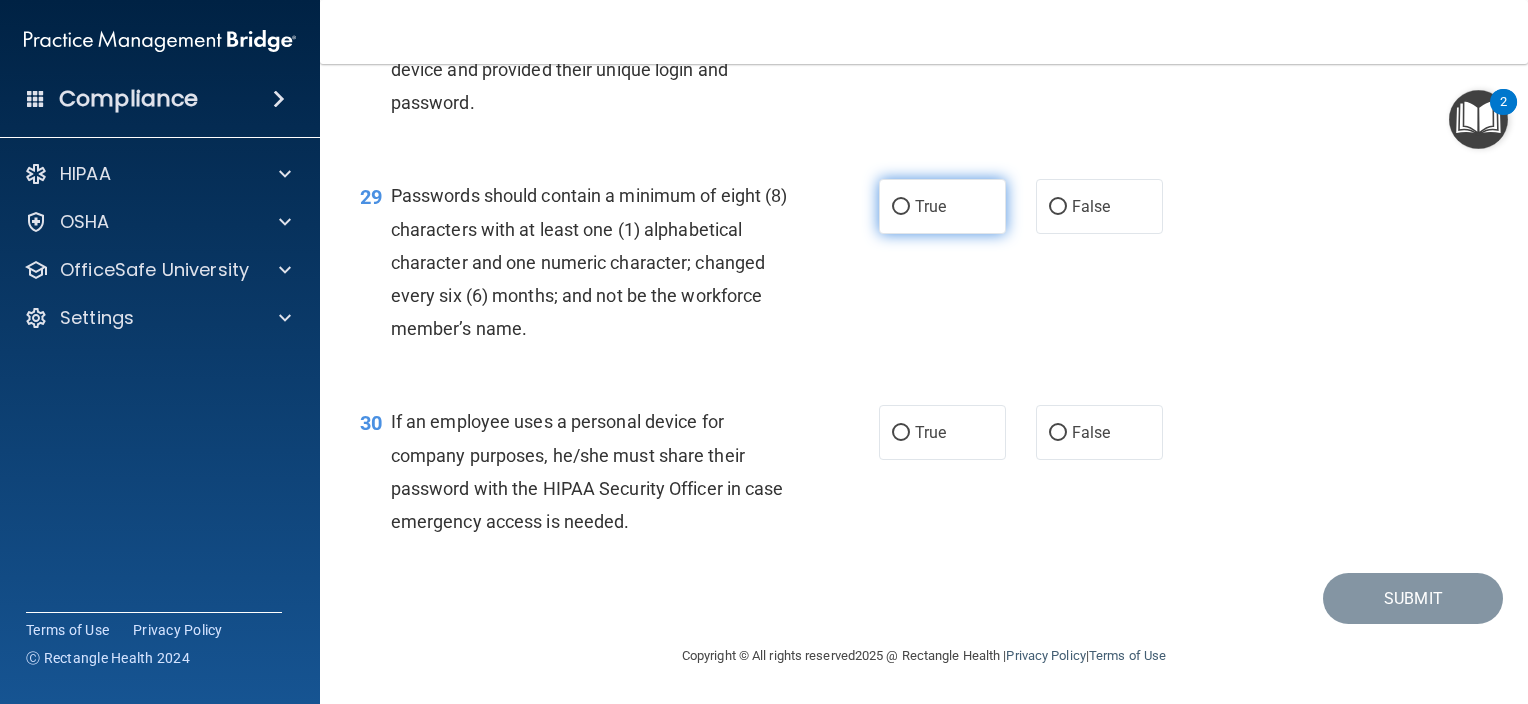 click on "True" at bounding box center [930, 206] 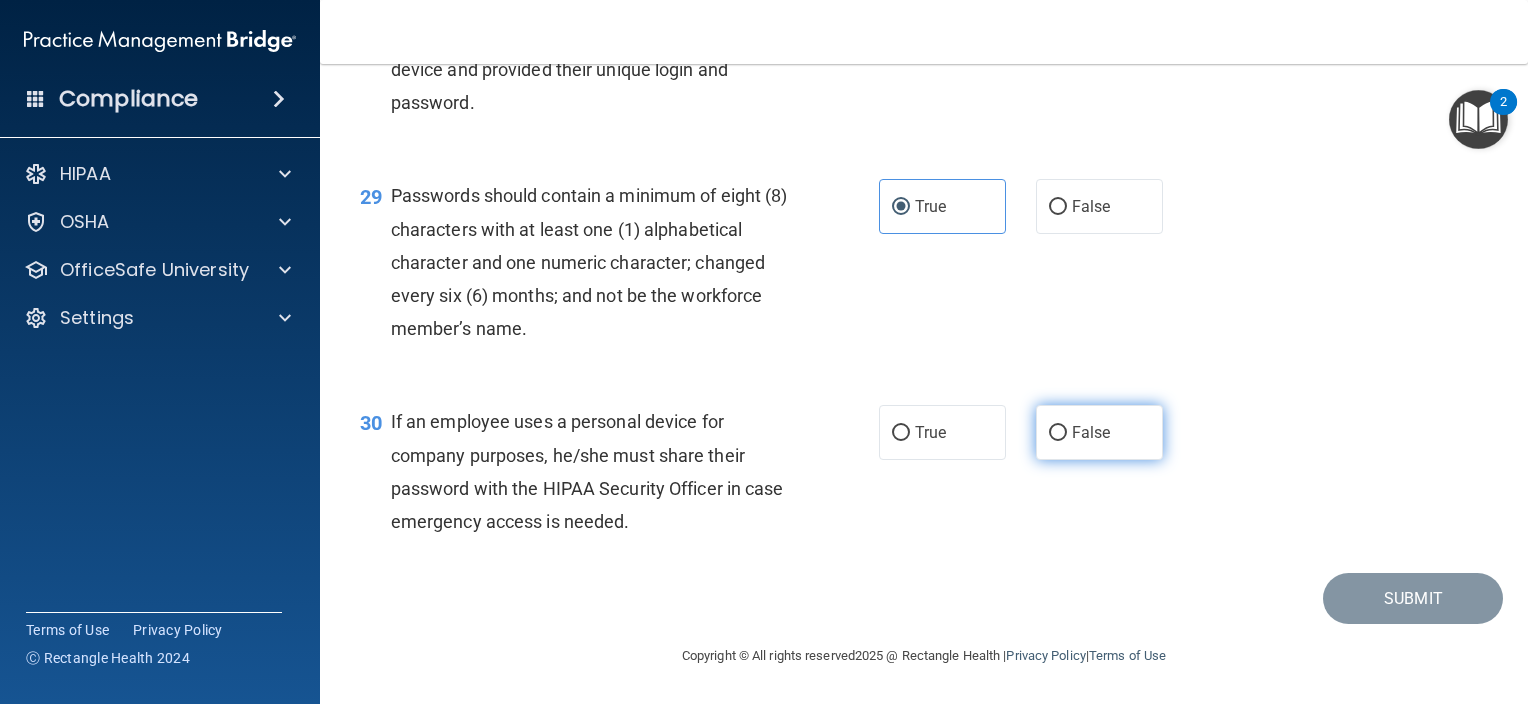 click on "False" at bounding box center (1099, 432) 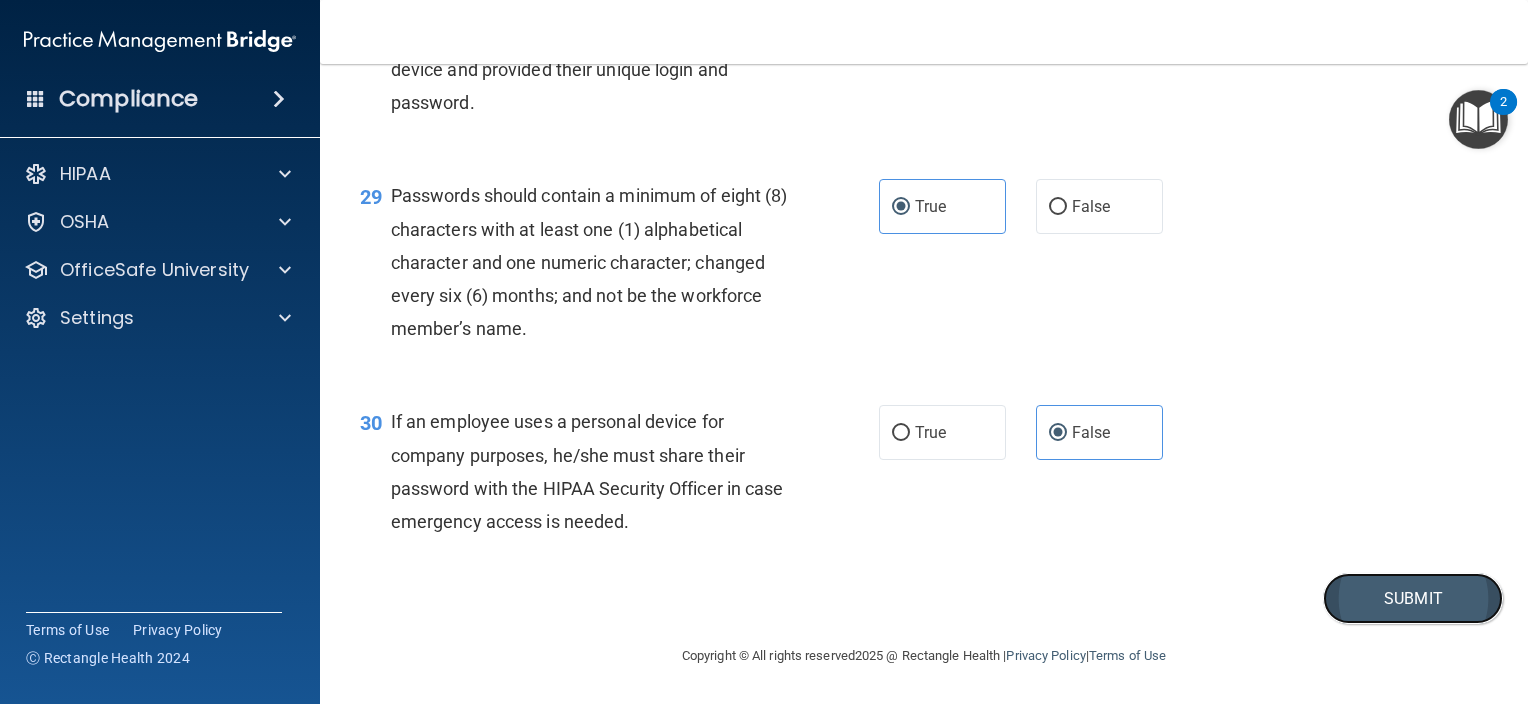 click on "Submit" at bounding box center [1413, 598] 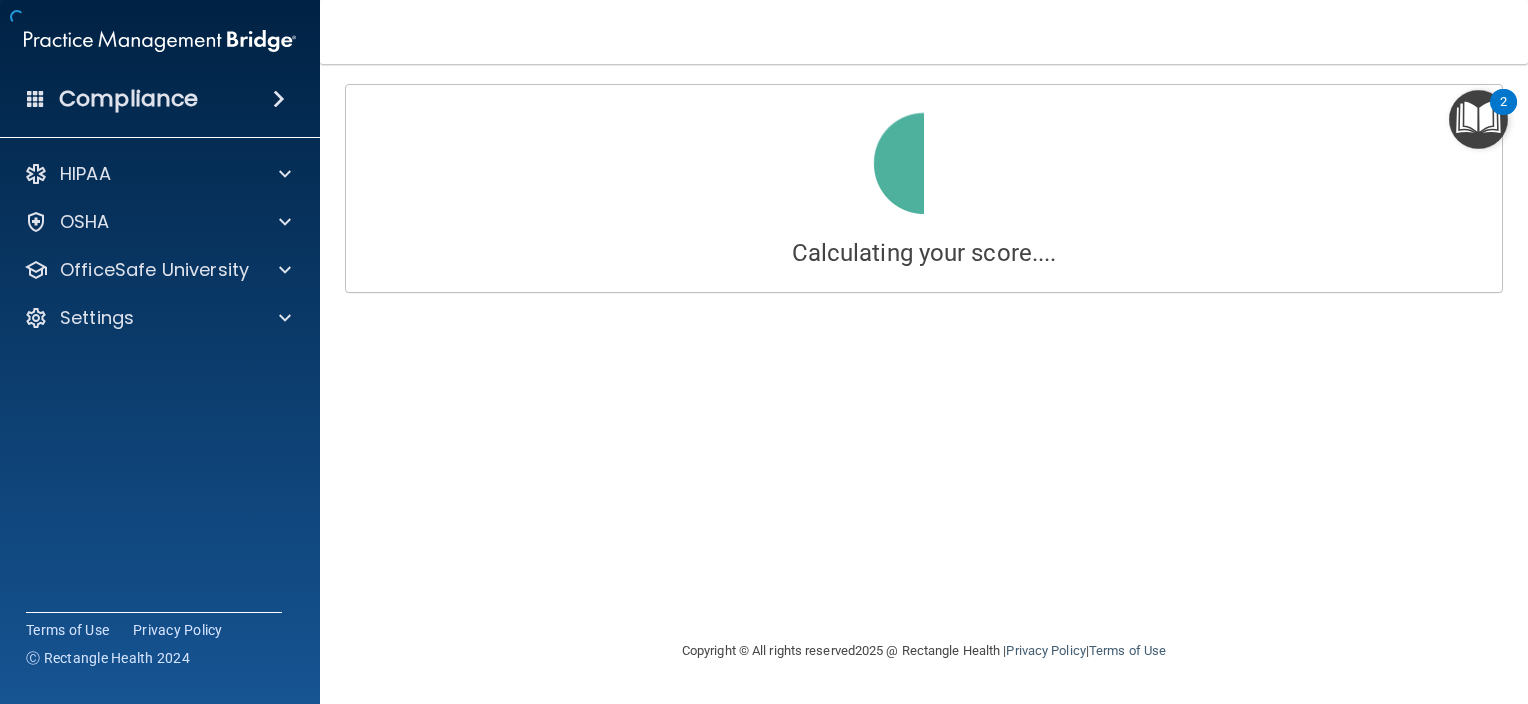 scroll, scrollTop: 0, scrollLeft: 0, axis: both 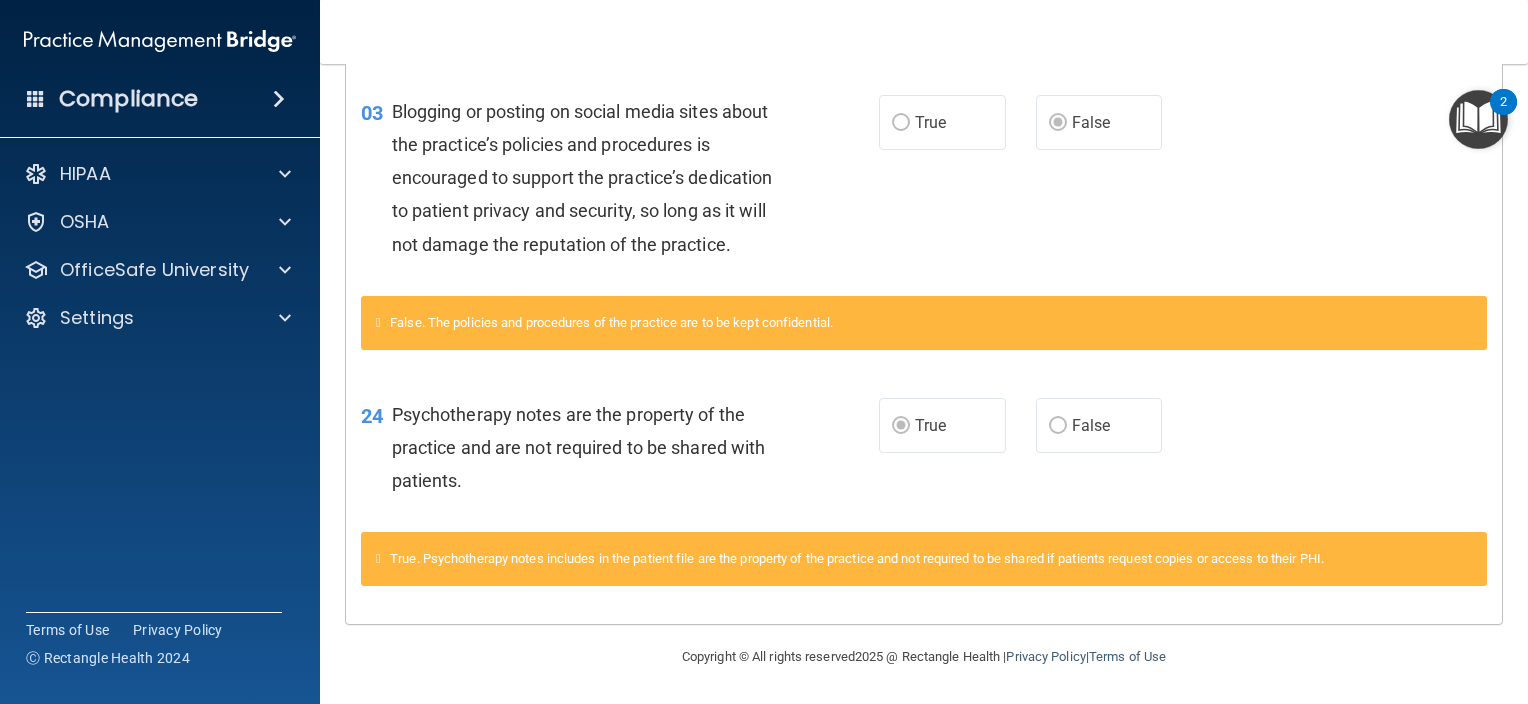 click at bounding box center (1478, 119) 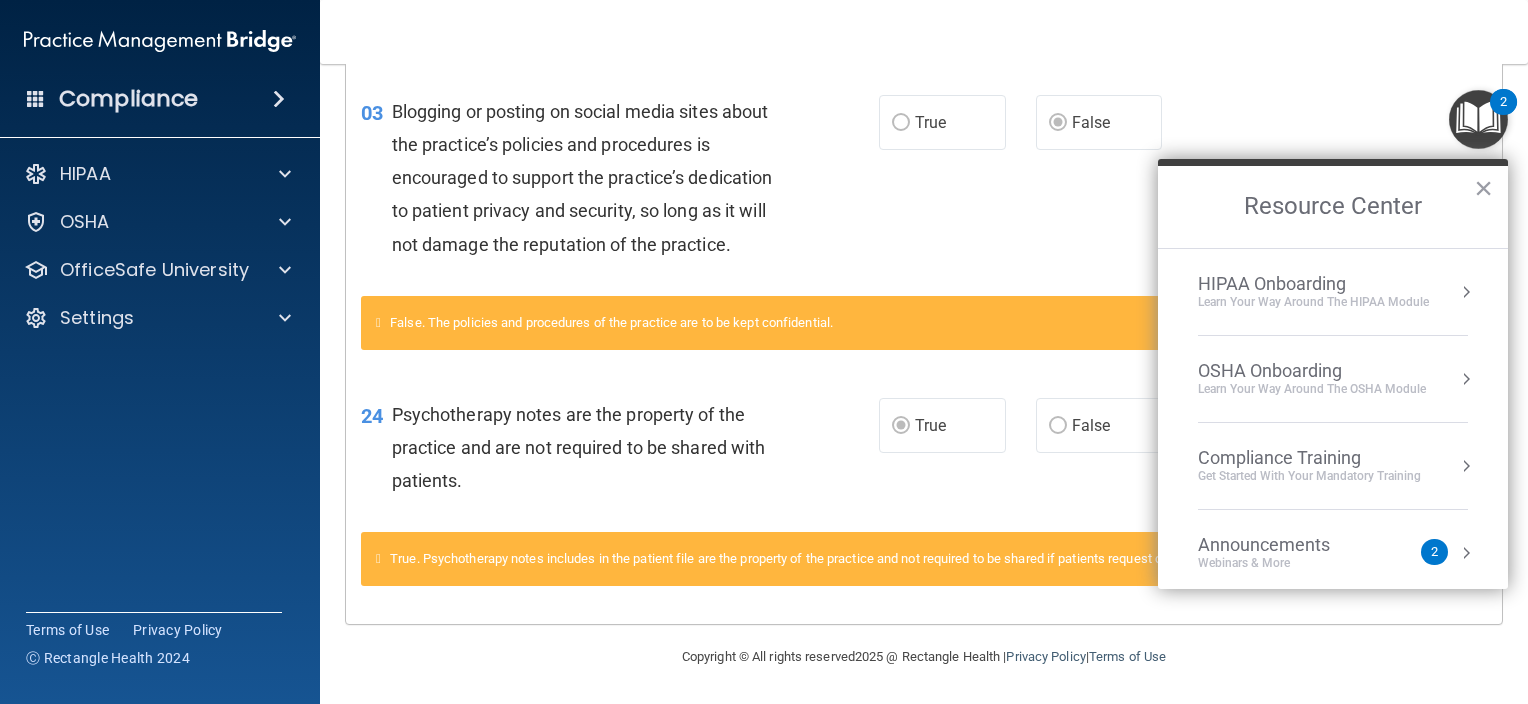 click on "Learn Your Way around the HIPAA module" at bounding box center (1313, 302) 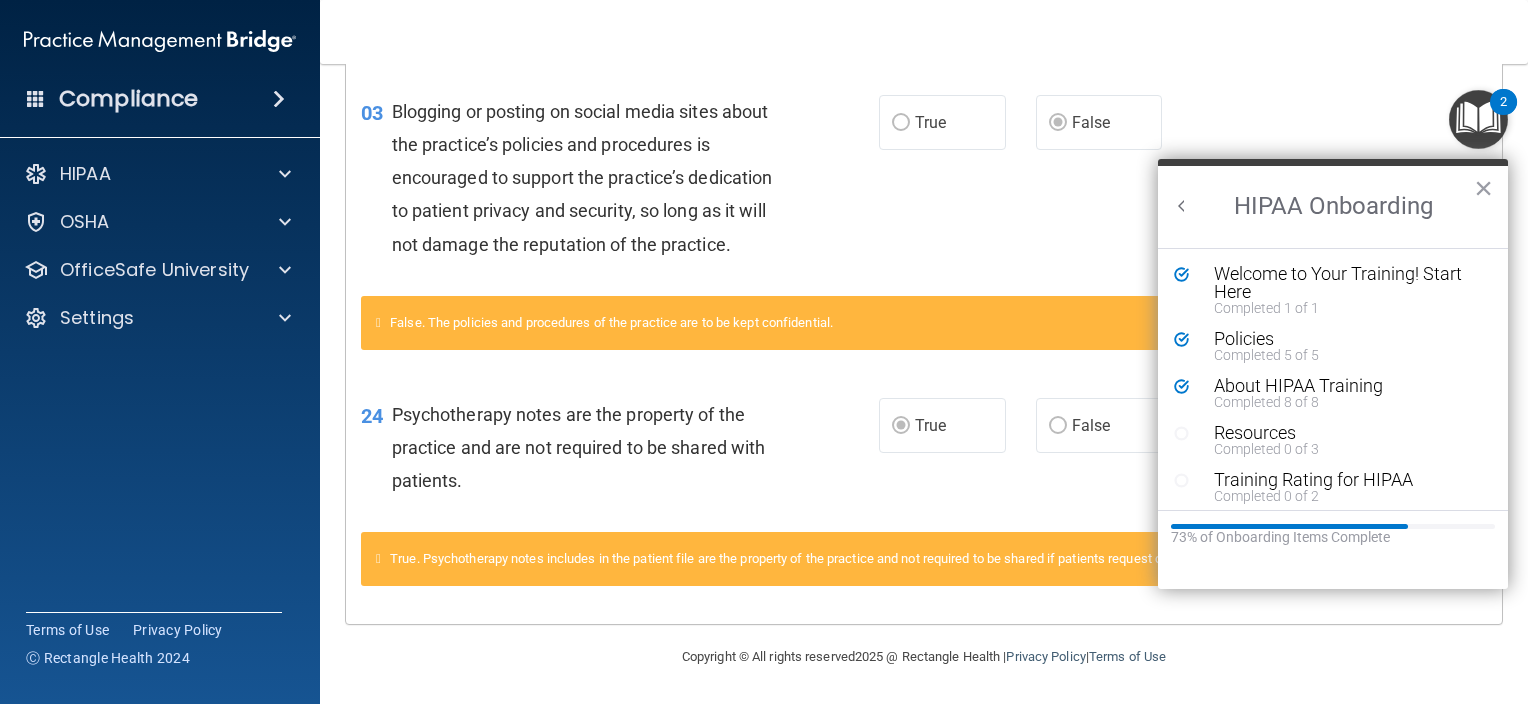 scroll, scrollTop: 0, scrollLeft: 0, axis: both 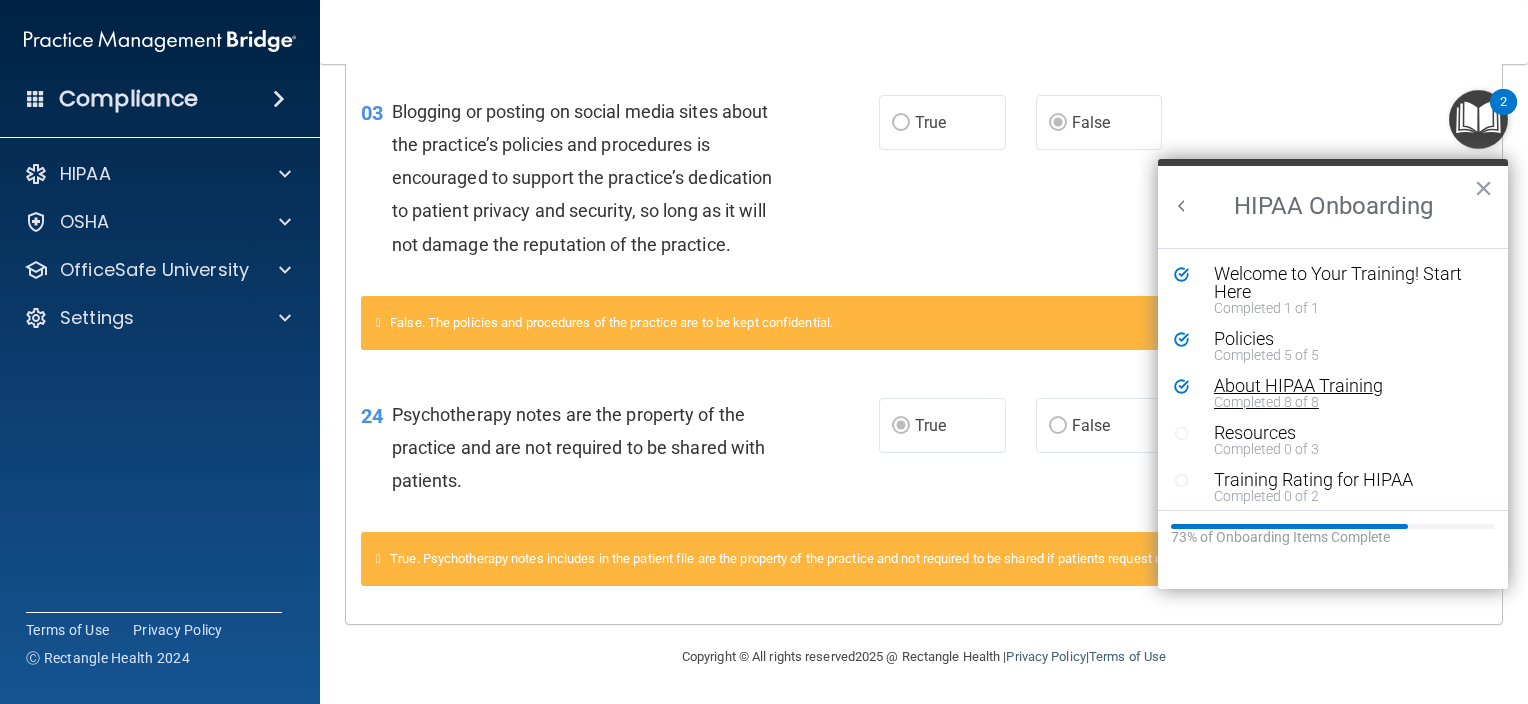 click on "About HIPAA Training" at bounding box center (1340, 386) 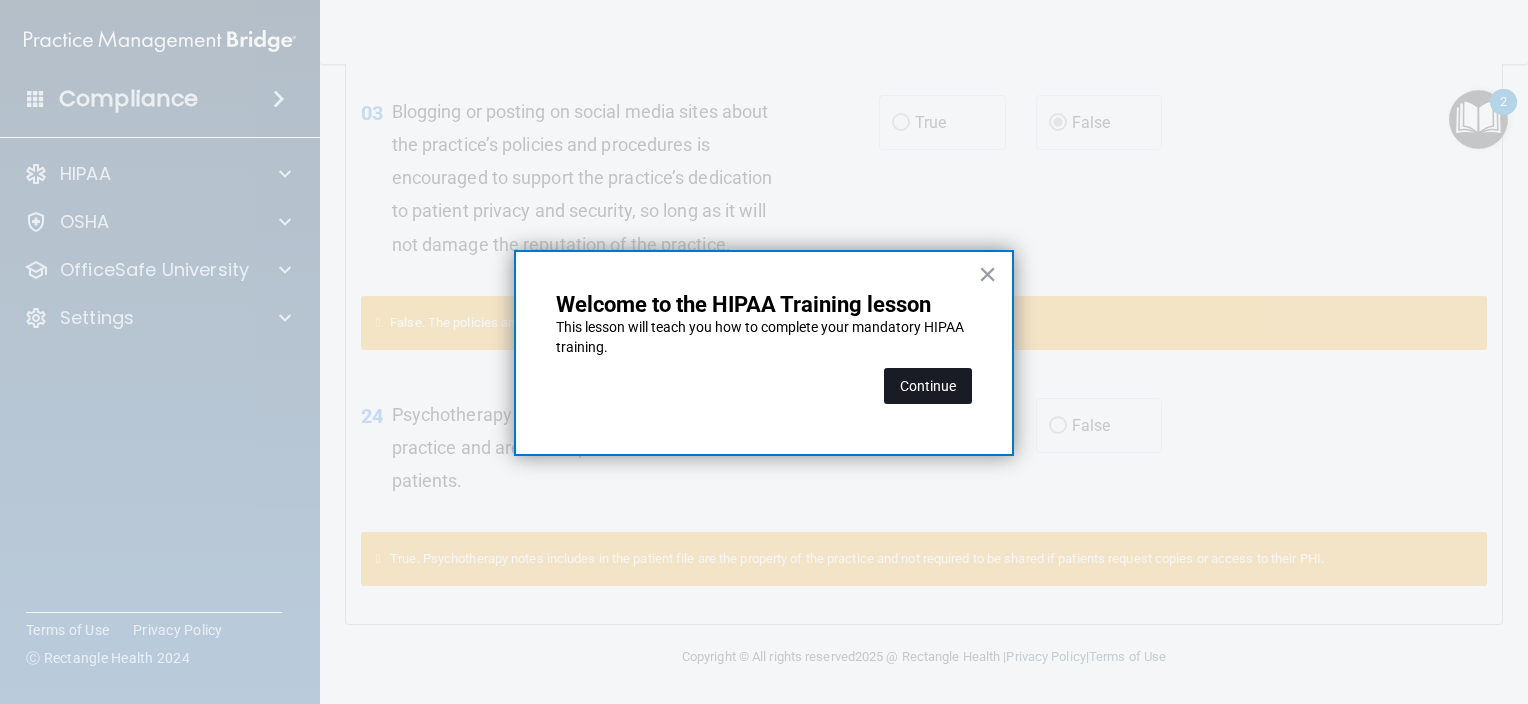 click on "Continue" at bounding box center [928, 386] 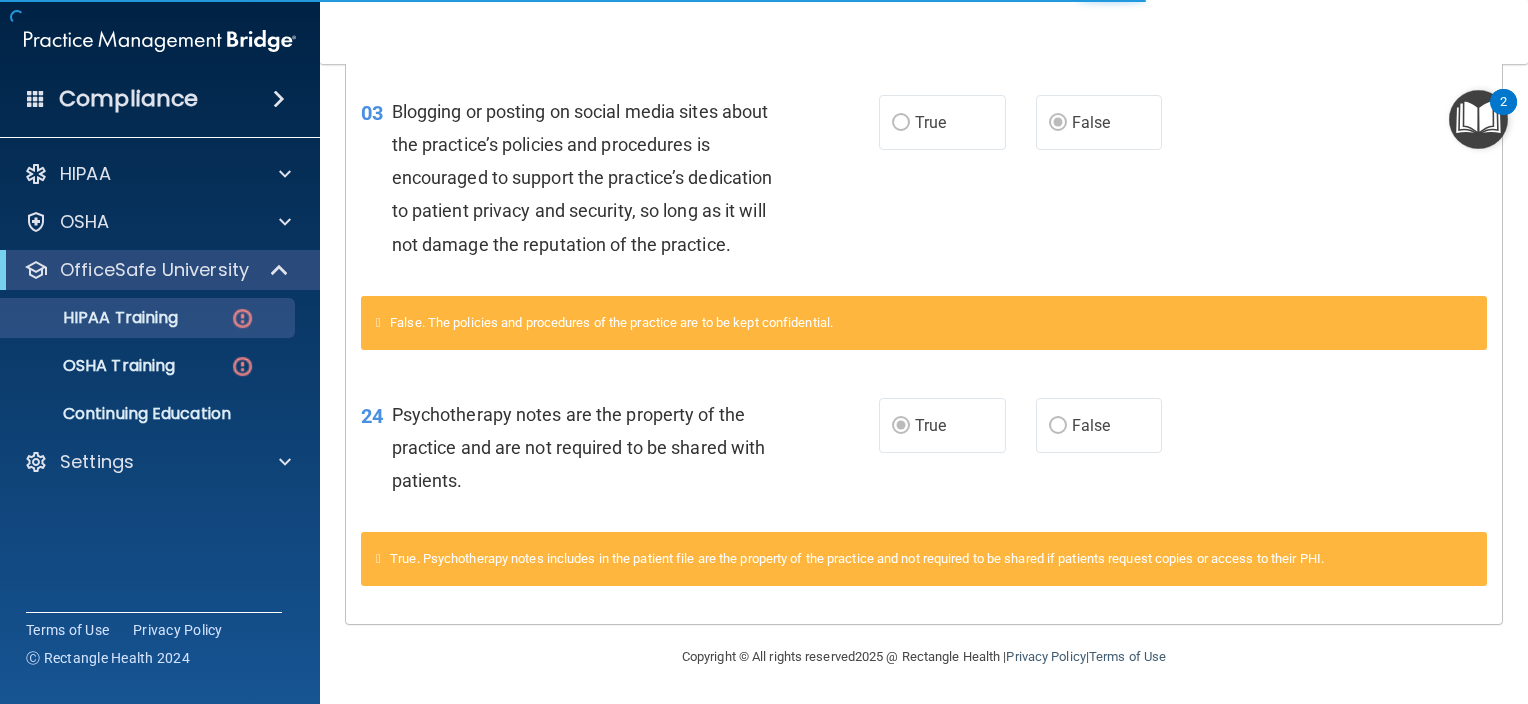 scroll, scrollTop: 155, scrollLeft: 0, axis: vertical 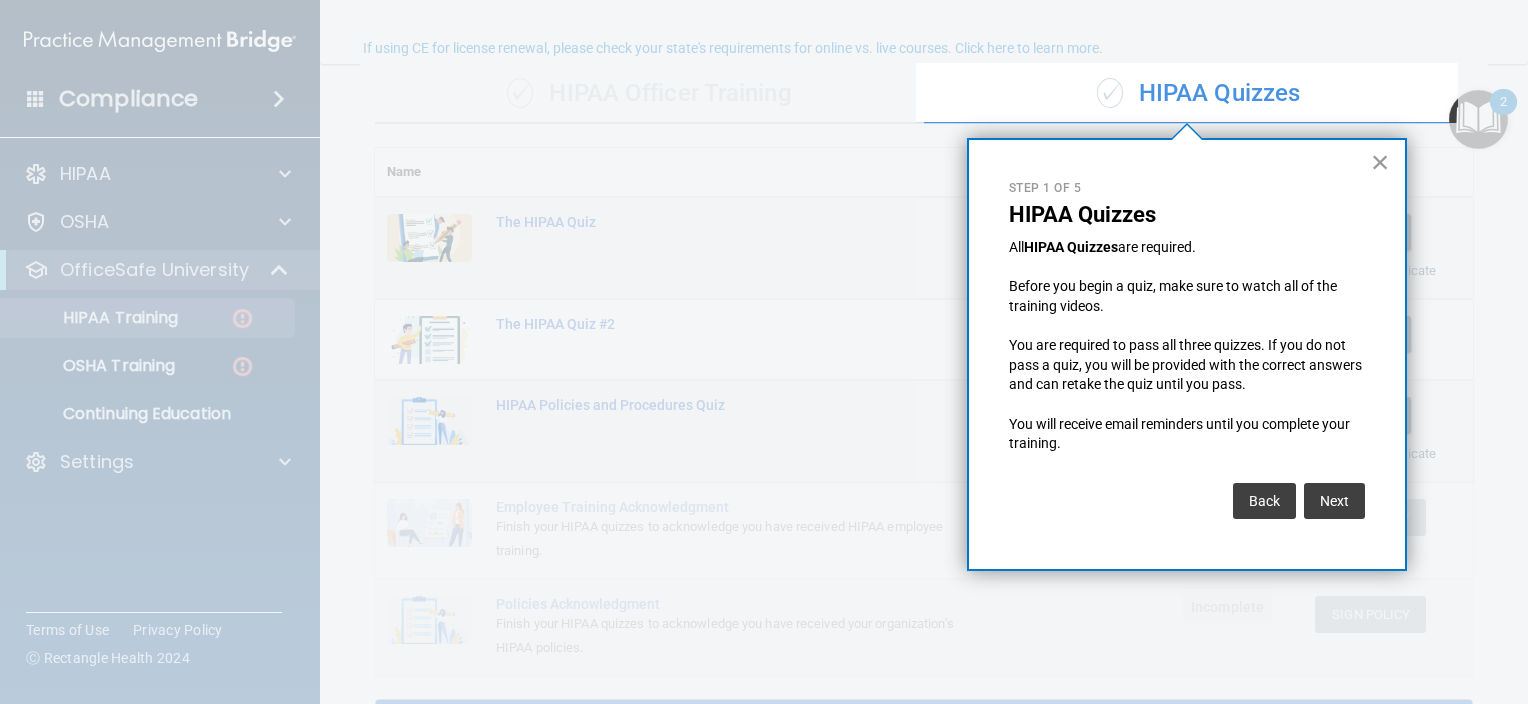 click on "×" at bounding box center (1380, 162) 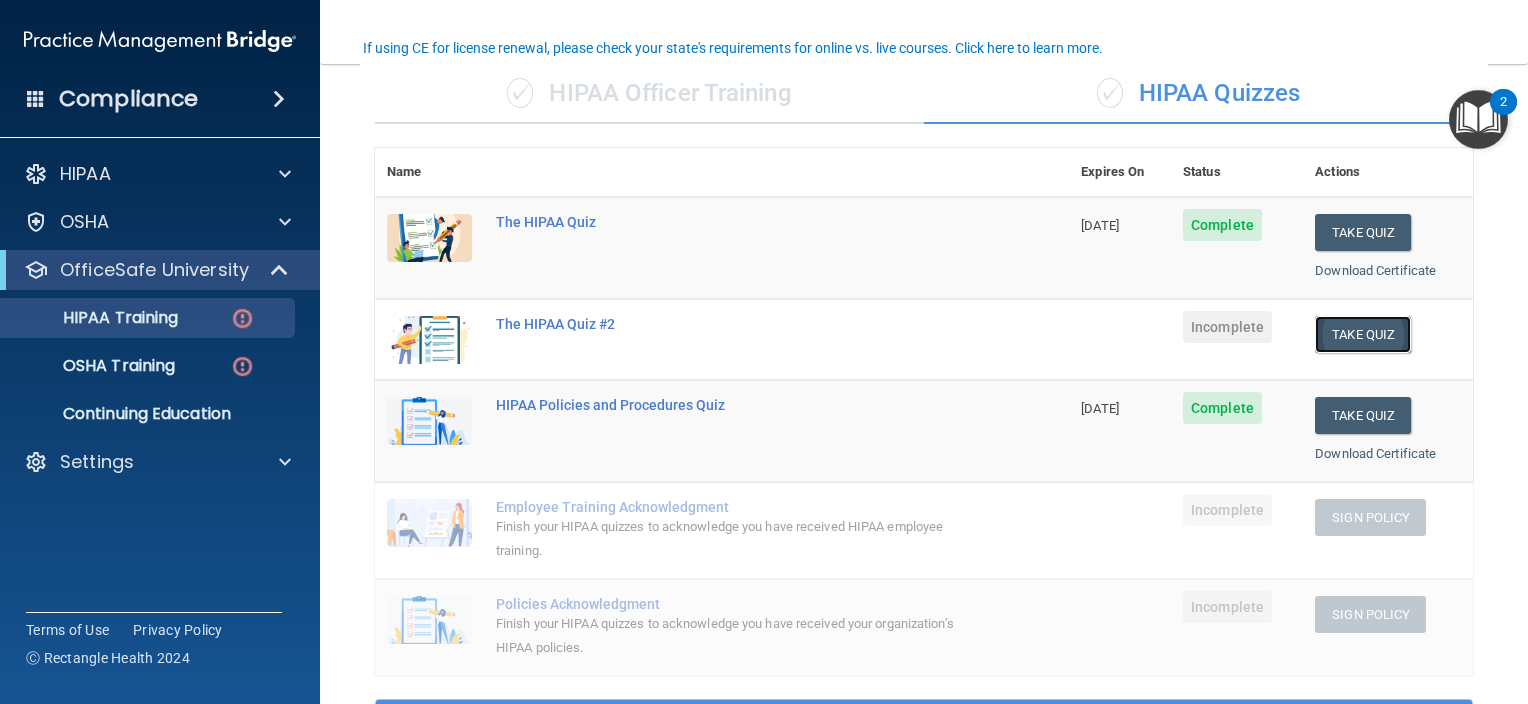 click on "Take Quiz" at bounding box center [1363, 334] 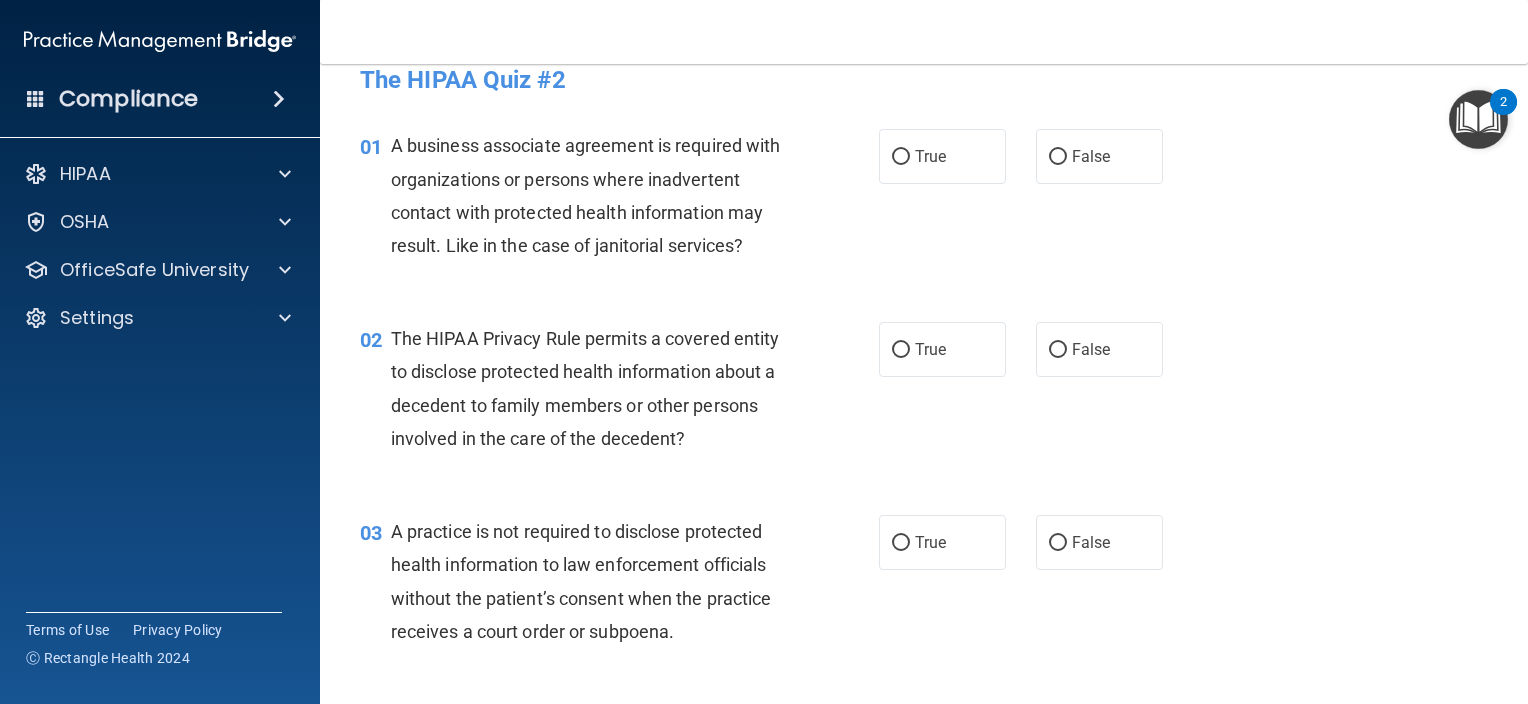 scroll, scrollTop: 0, scrollLeft: 0, axis: both 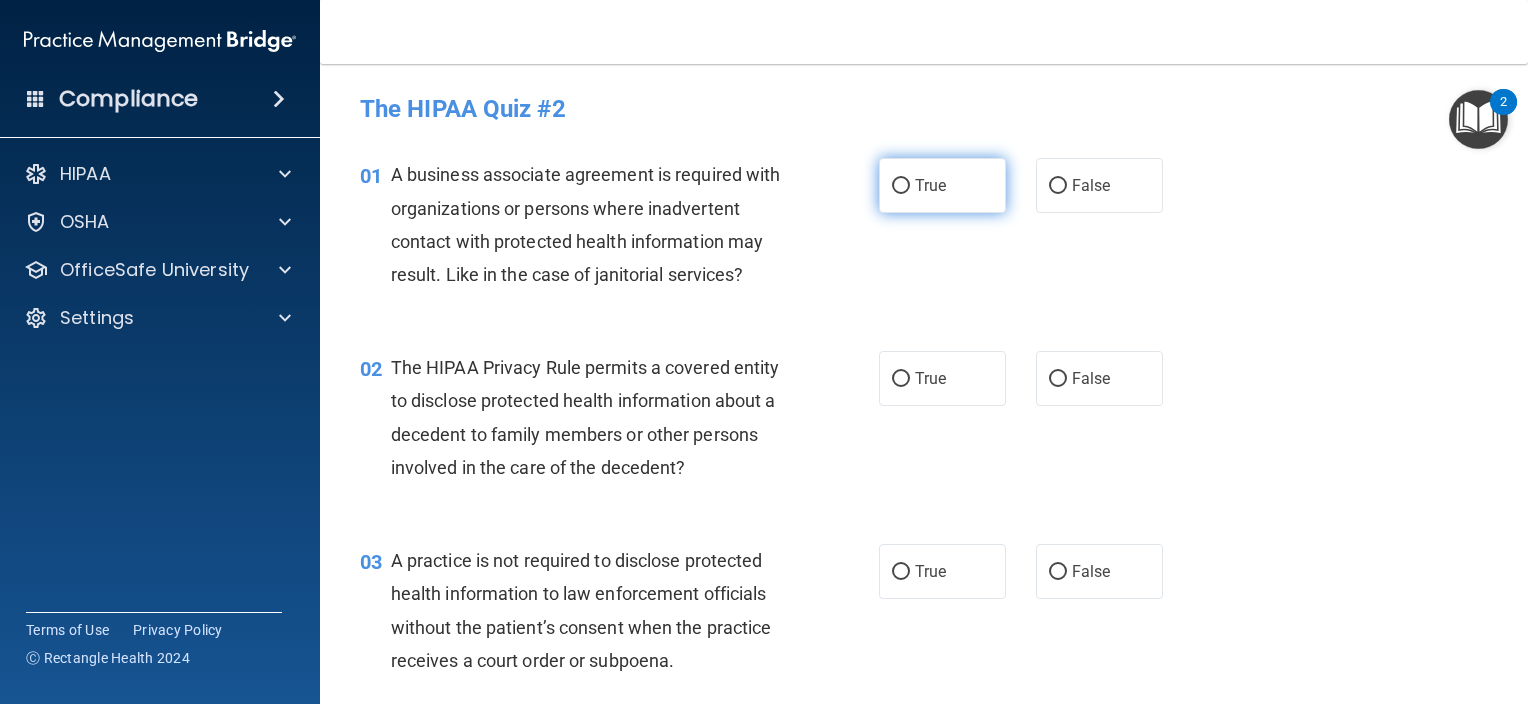 click on "True" at bounding box center [930, 185] 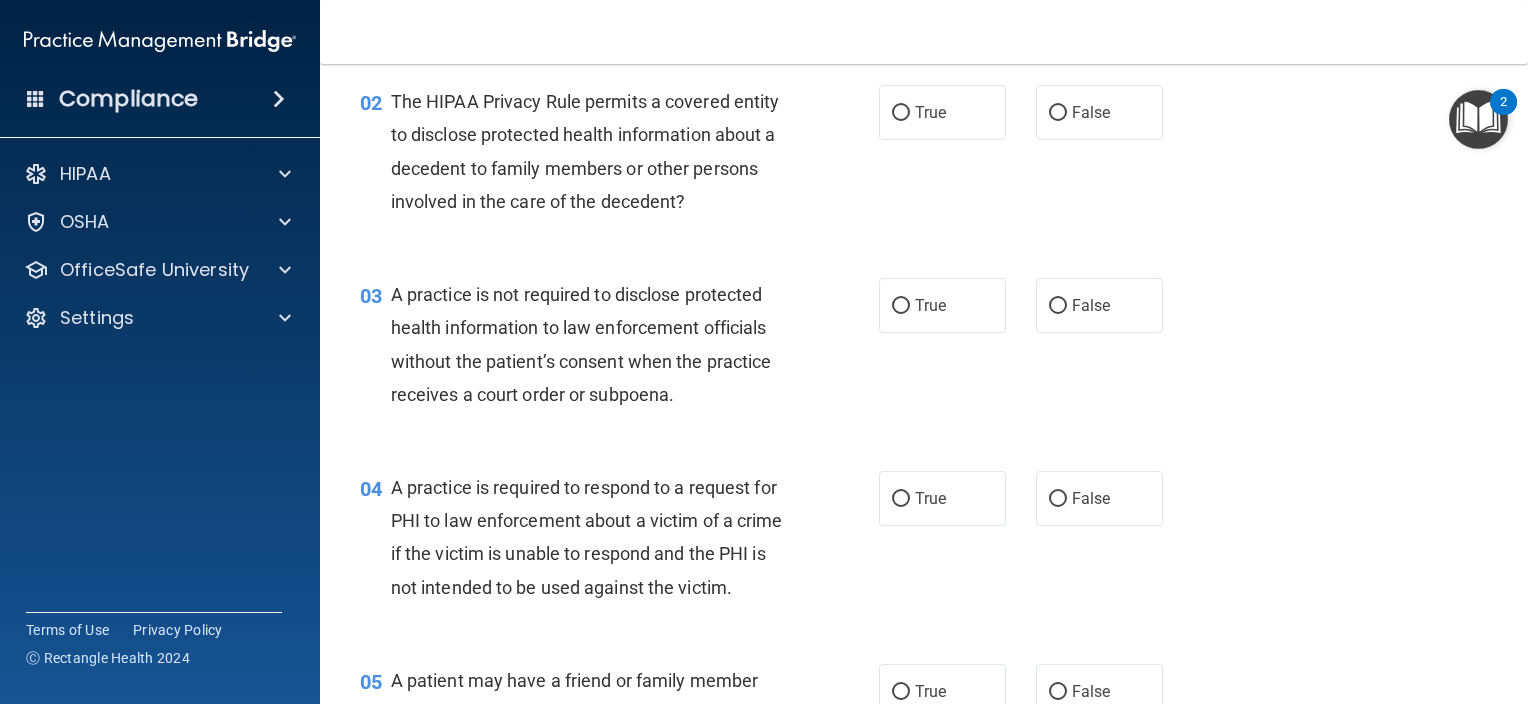 scroll, scrollTop: 273, scrollLeft: 0, axis: vertical 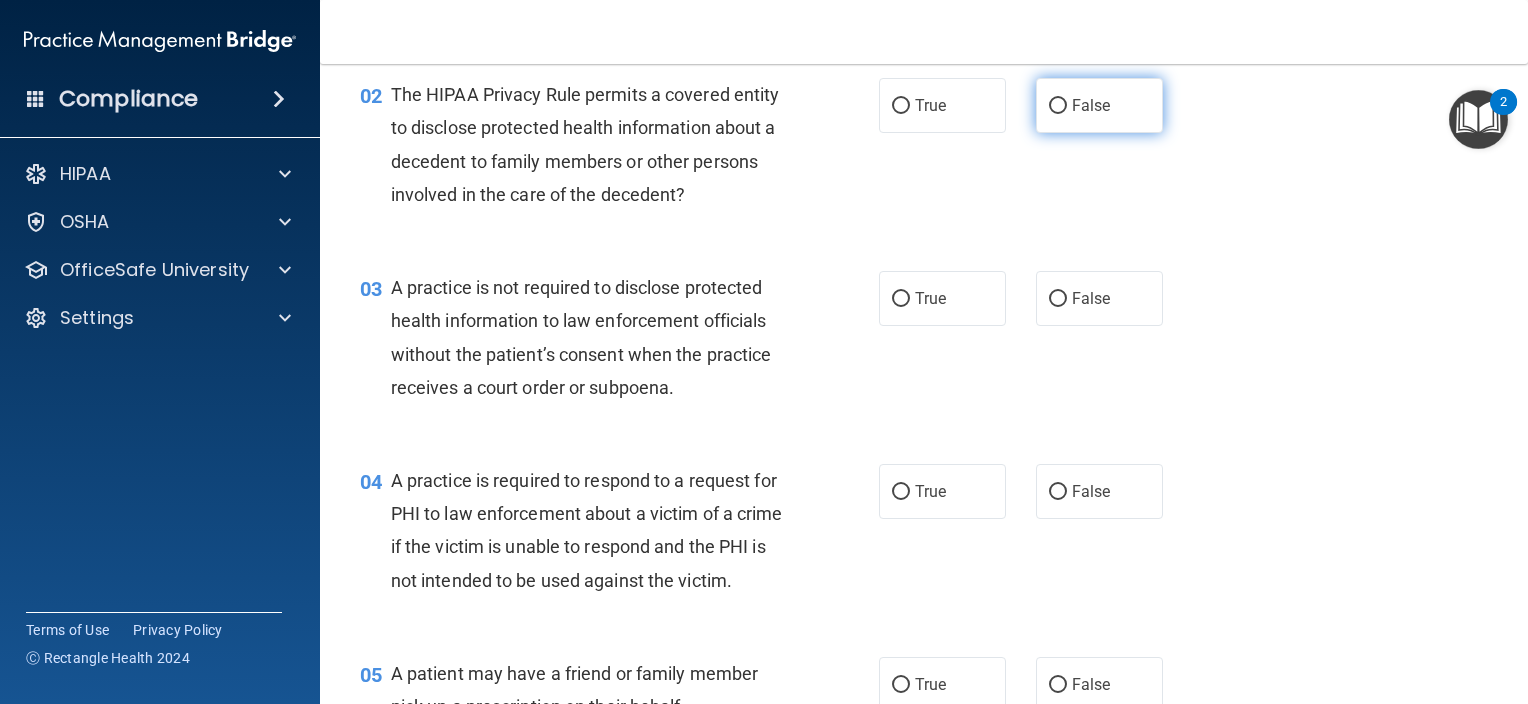 click on "False" at bounding box center [1091, 105] 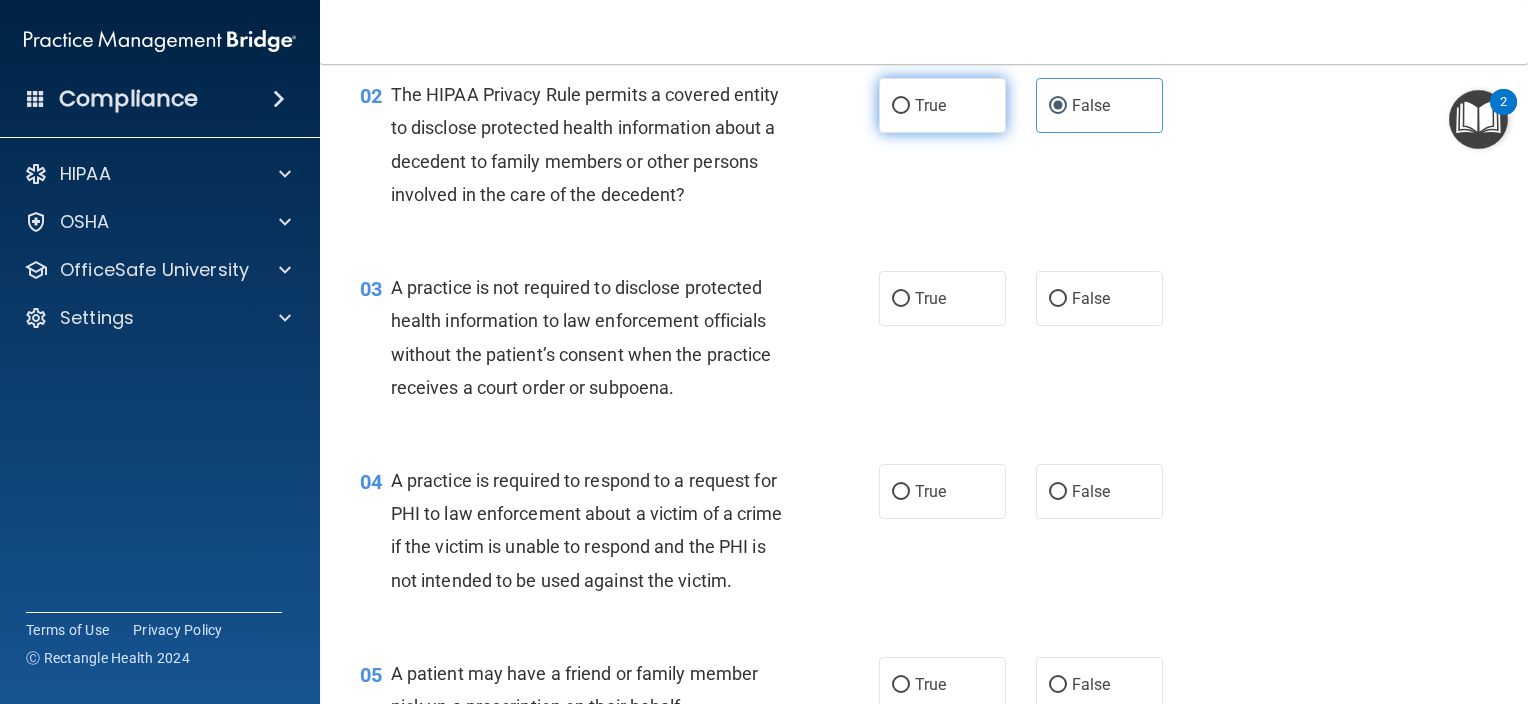 click on "True" at bounding box center (930, 105) 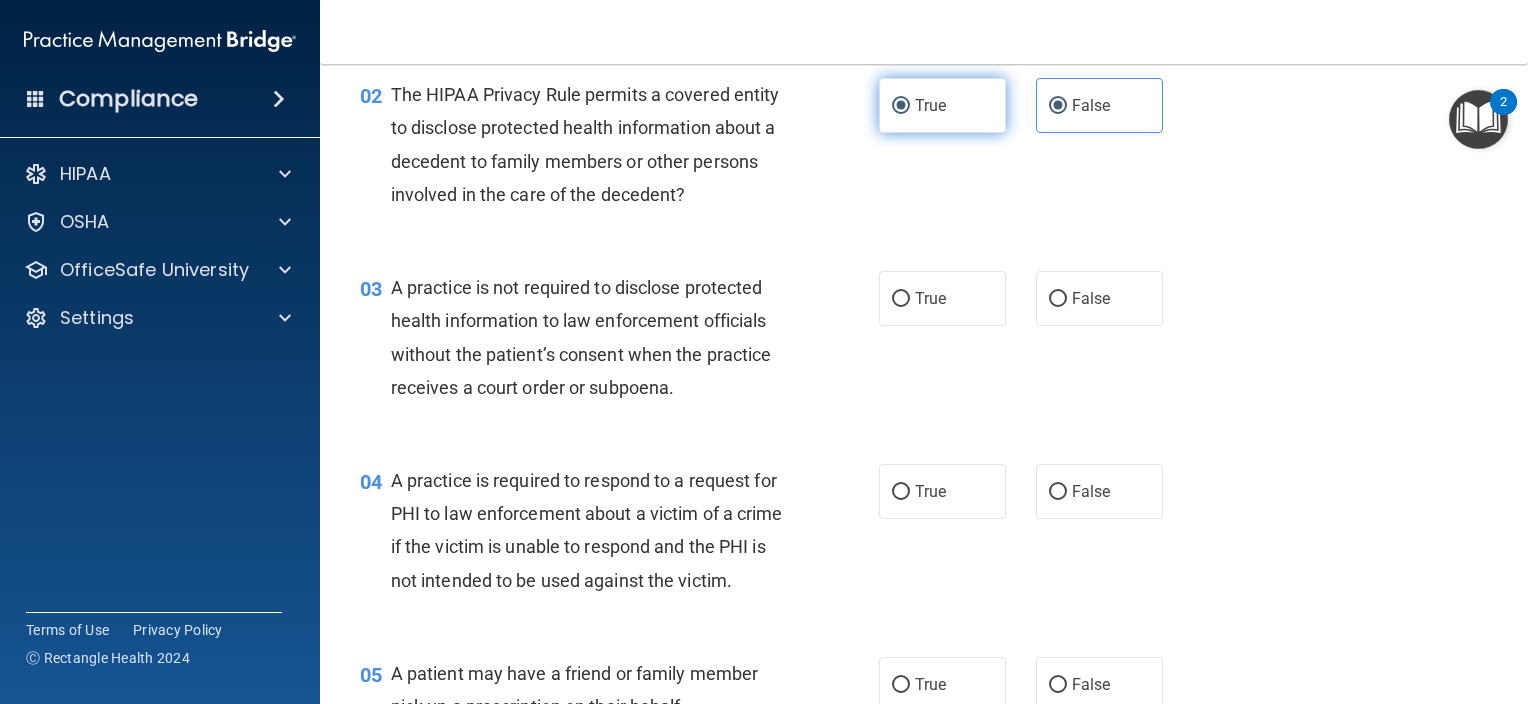 radio on "false" 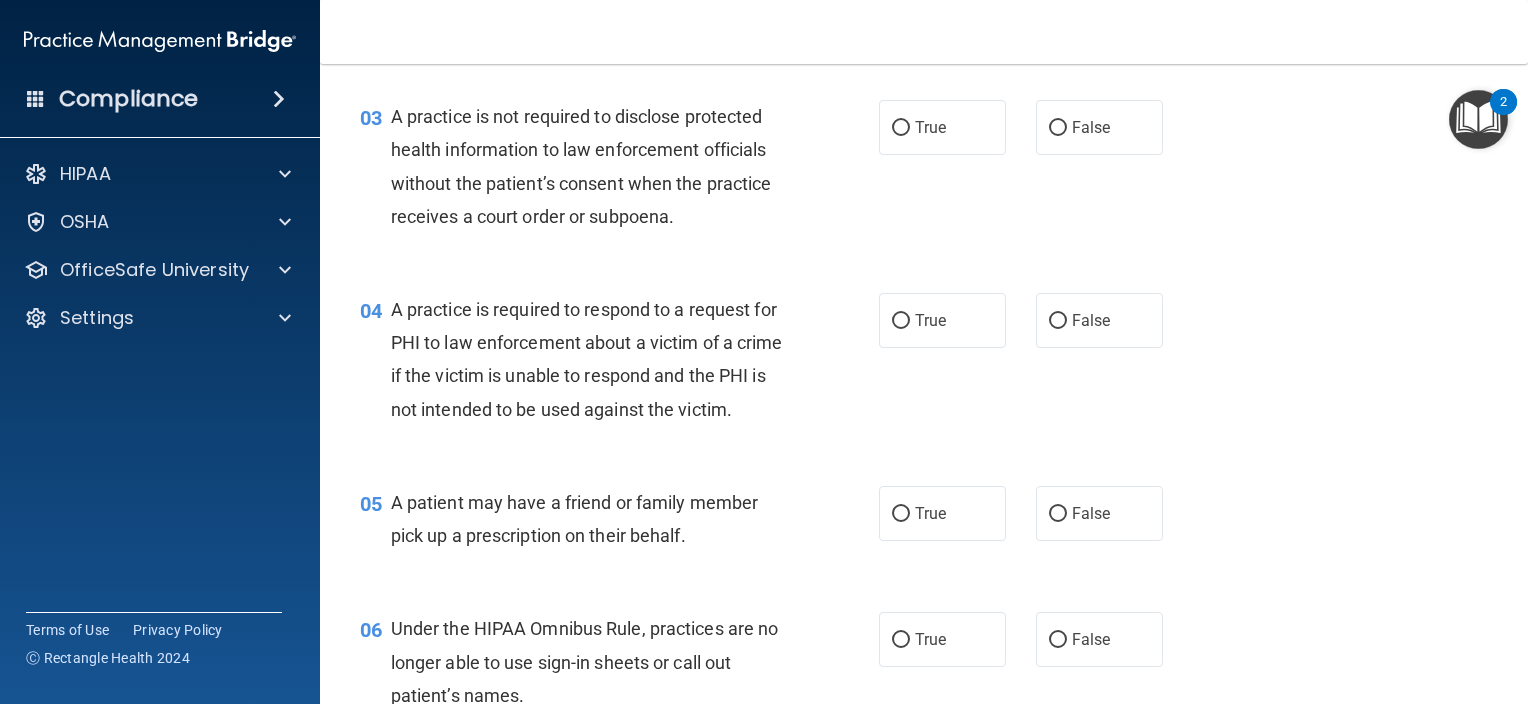 scroll, scrollTop: 451, scrollLeft: 0, axis: vertical 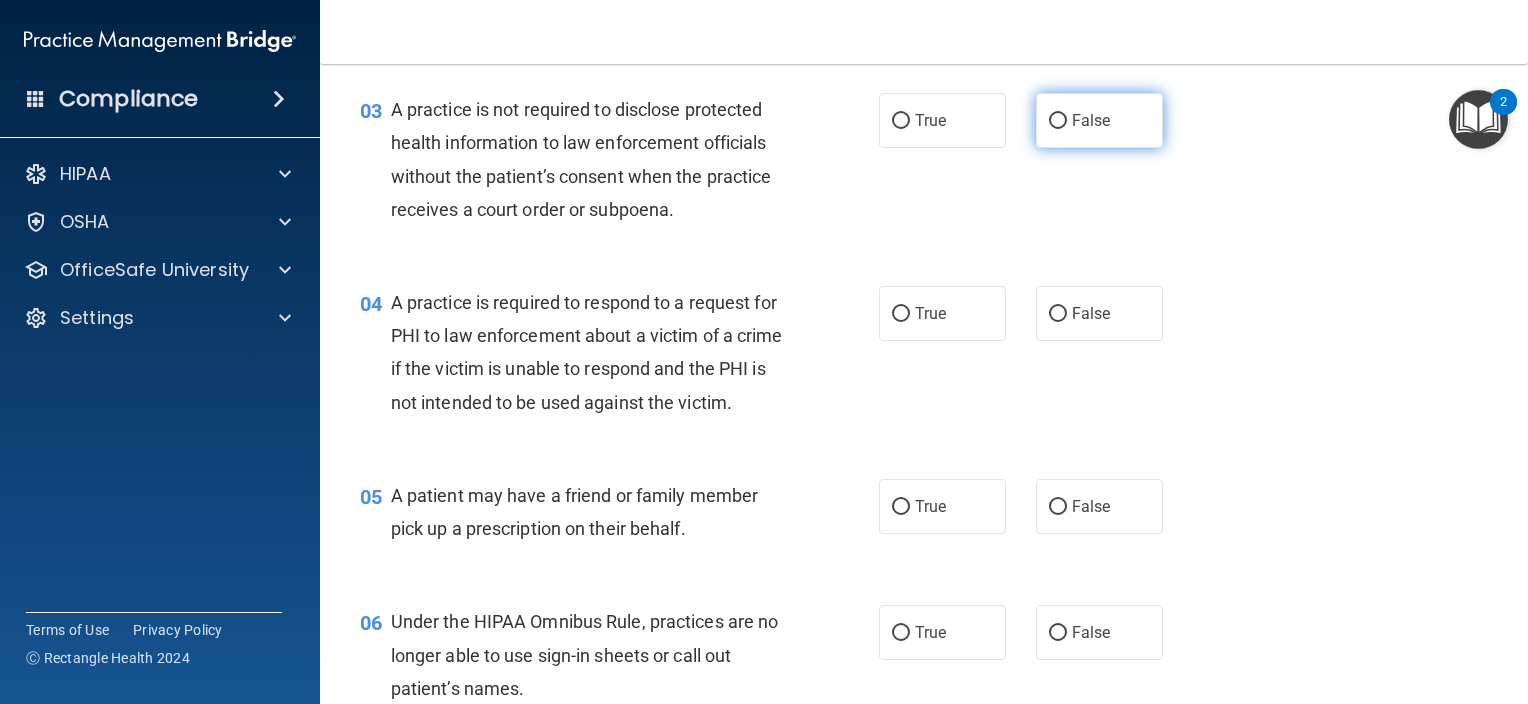 click on "False" at bounding box center [1099, 120] 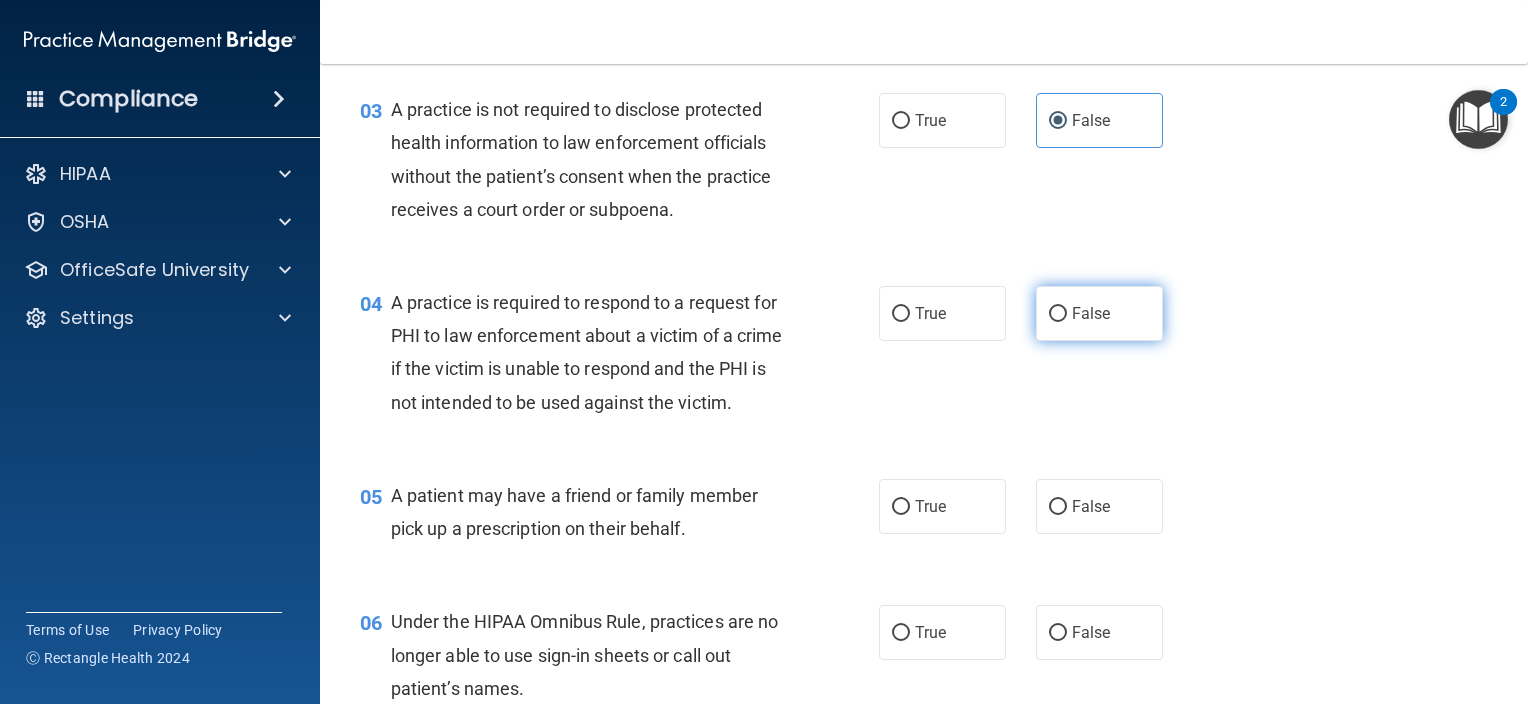click on "False" at bounding box center [1099, 313] 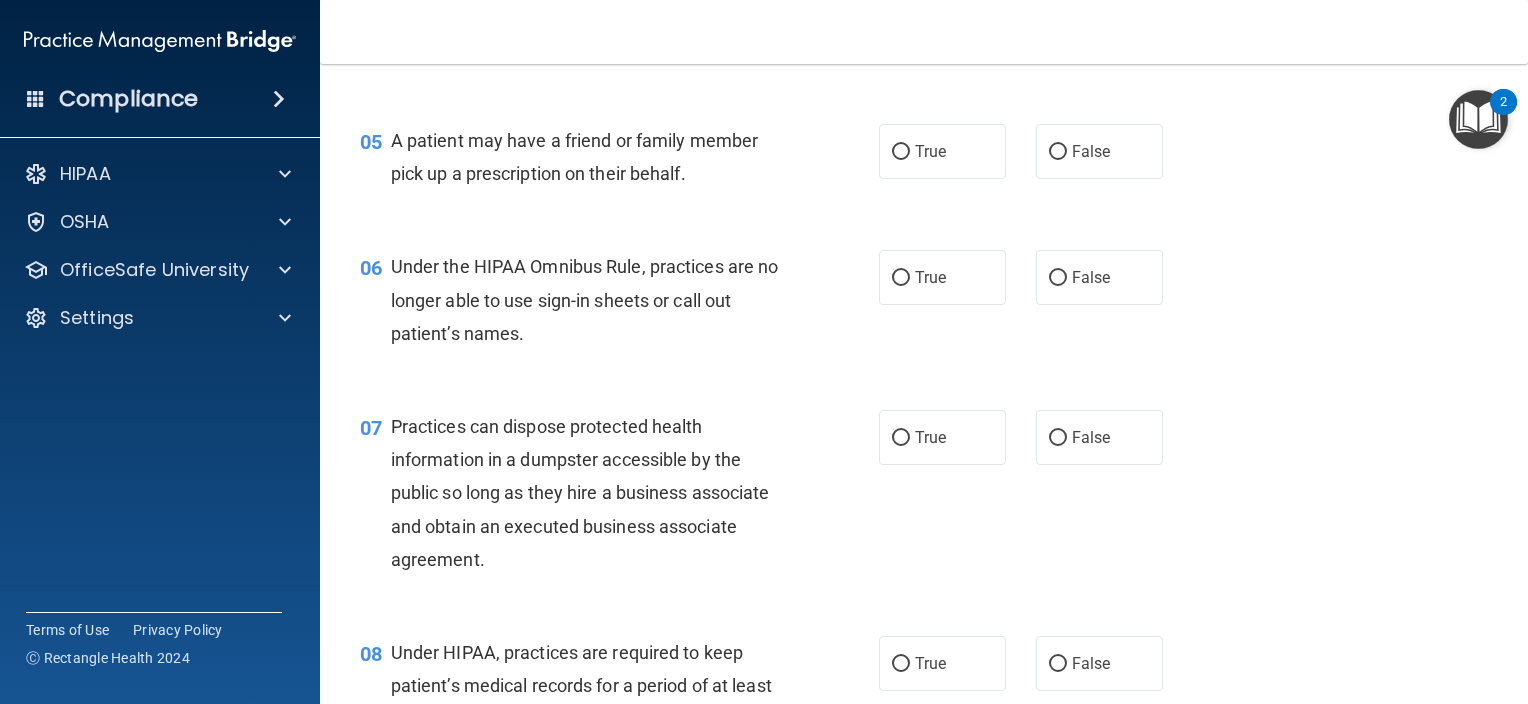 scroll, scrollTop: 821, scrollLeft: 0, axis: vertical 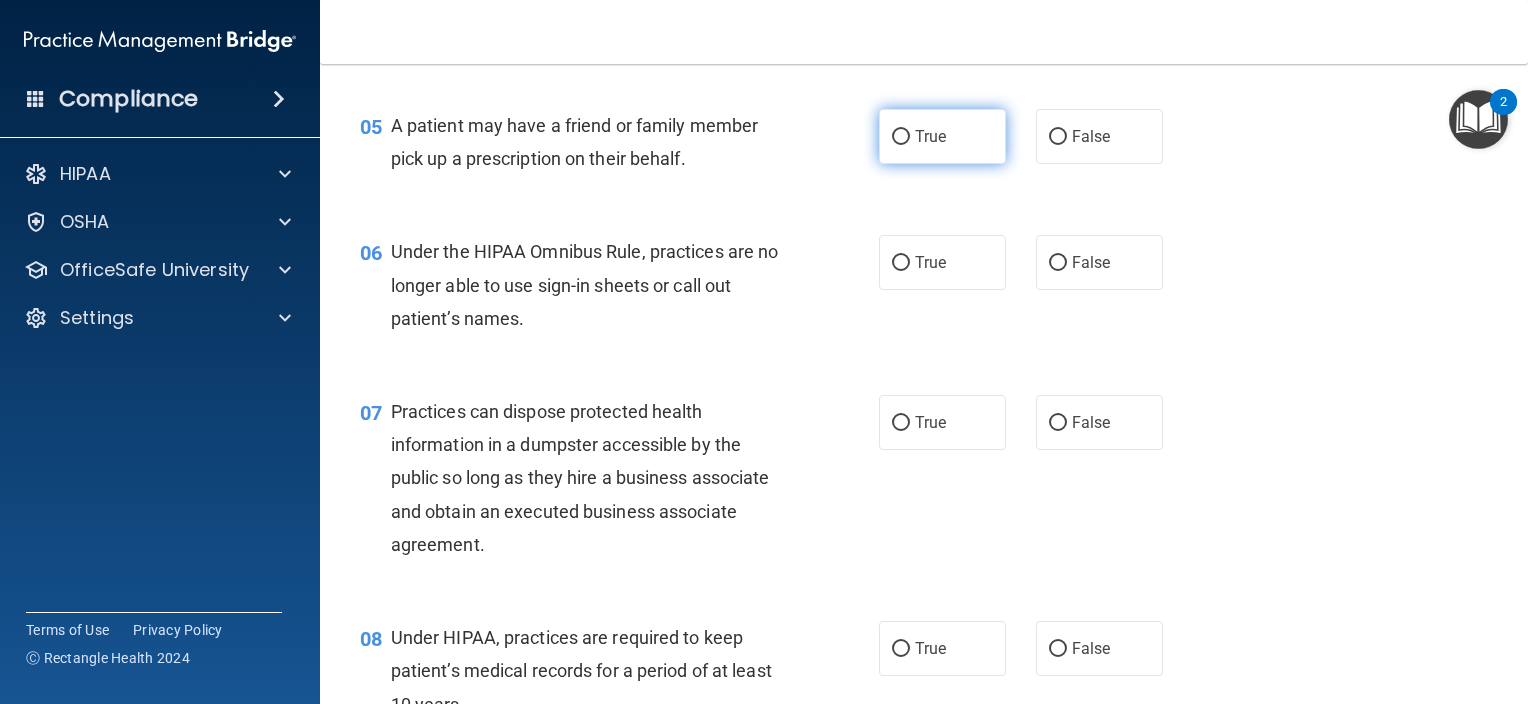 click on "True" at bounding box center (942, 136) 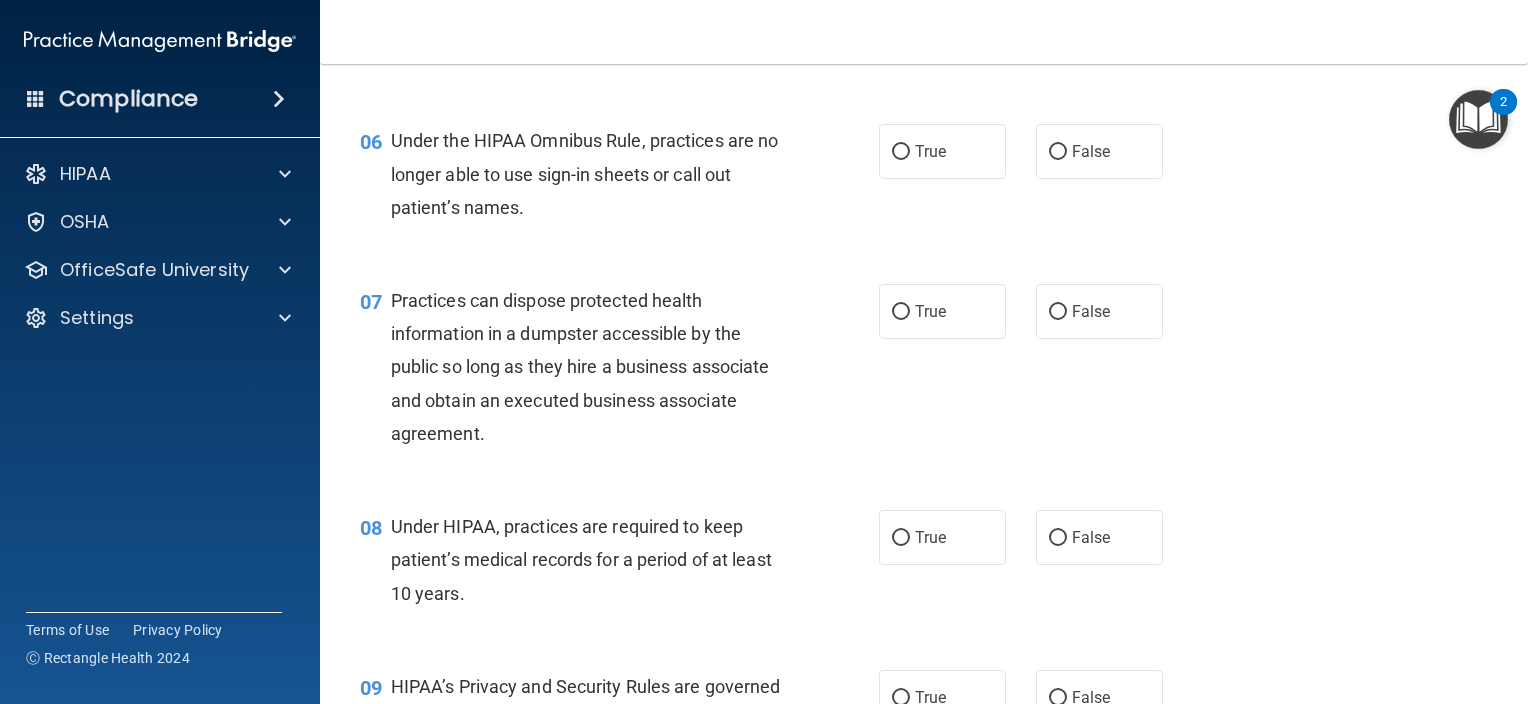 scroll, scrollTop: 992, scrollLeft: 0, axis: vertical 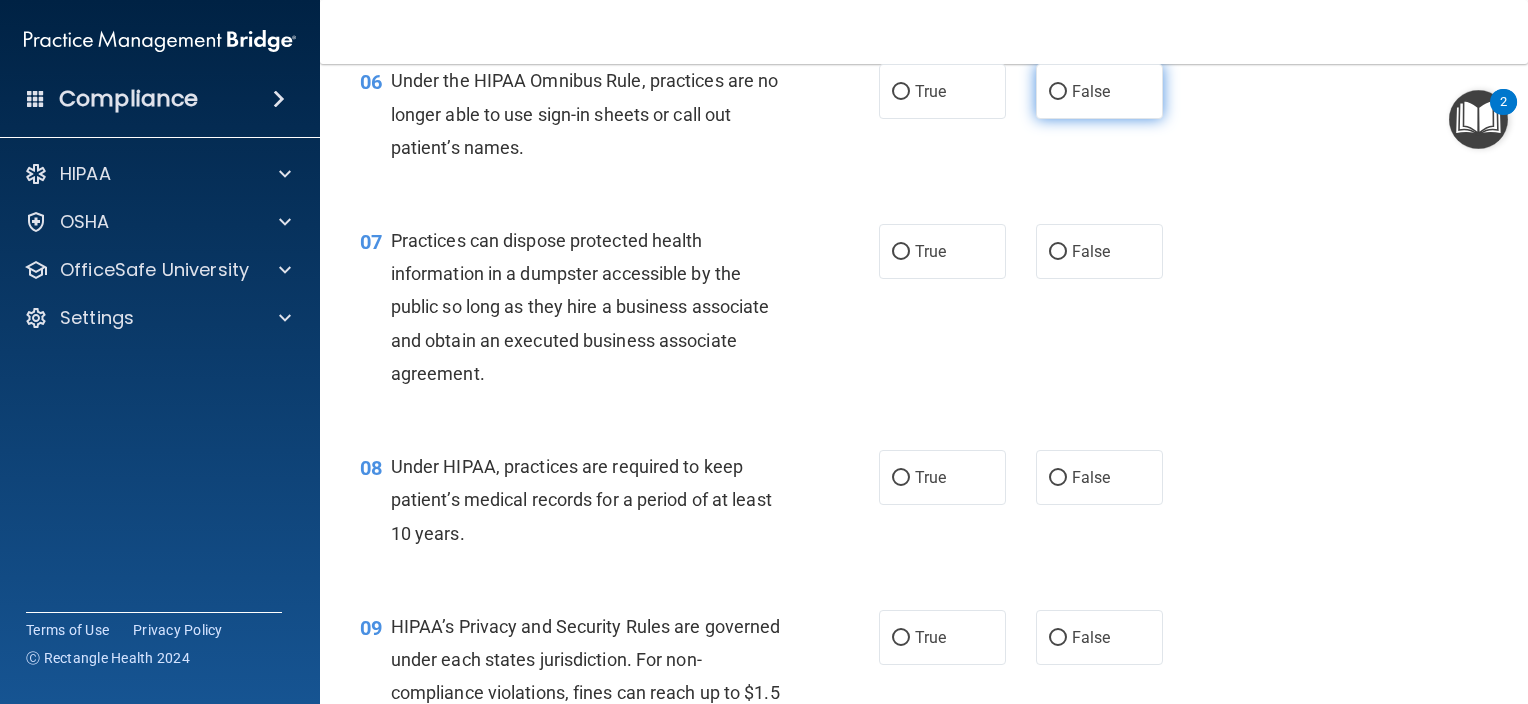click on "False" at bounding box center [1058, 92] 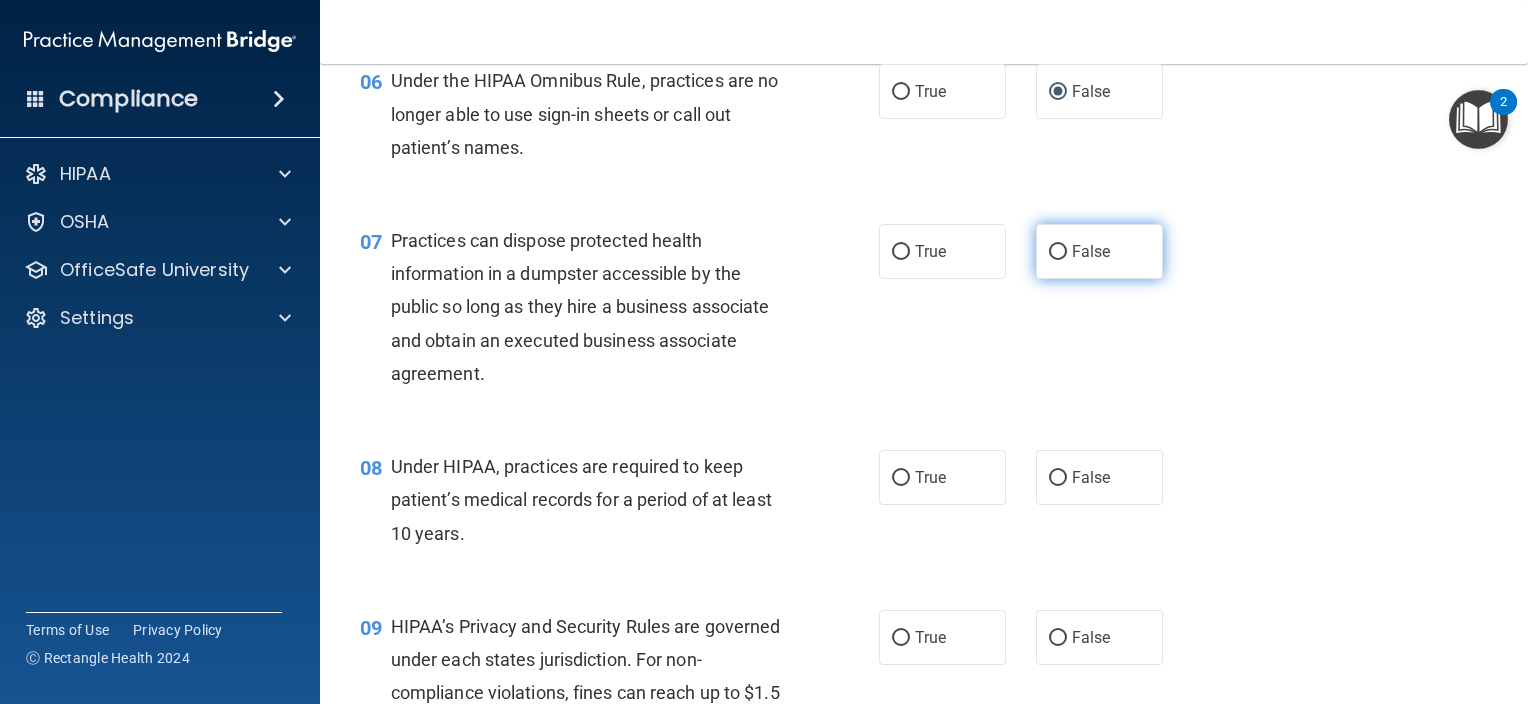 click on "False" at bounding box center [1058, 252] 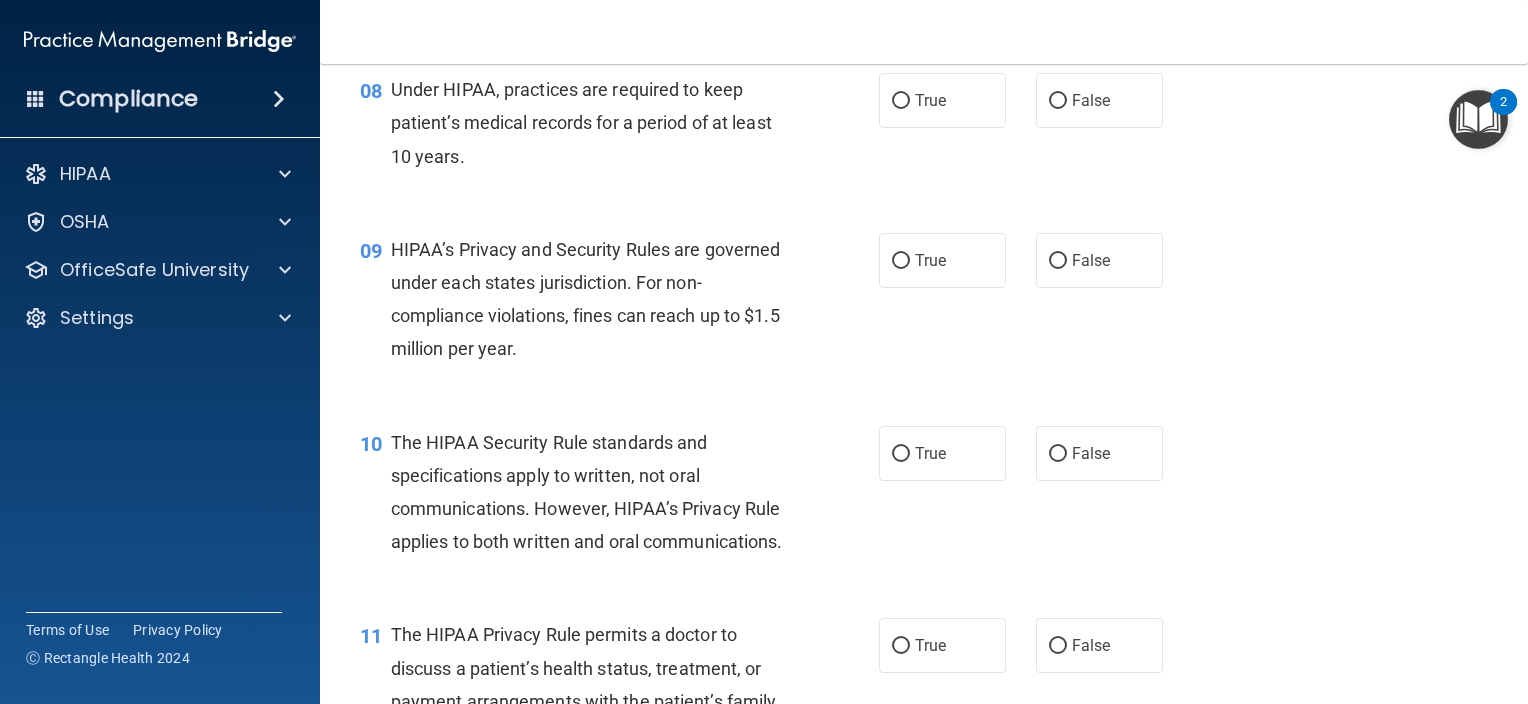 scroll, scrollTop: 1391, scrollLeft: 0, axis: vertical 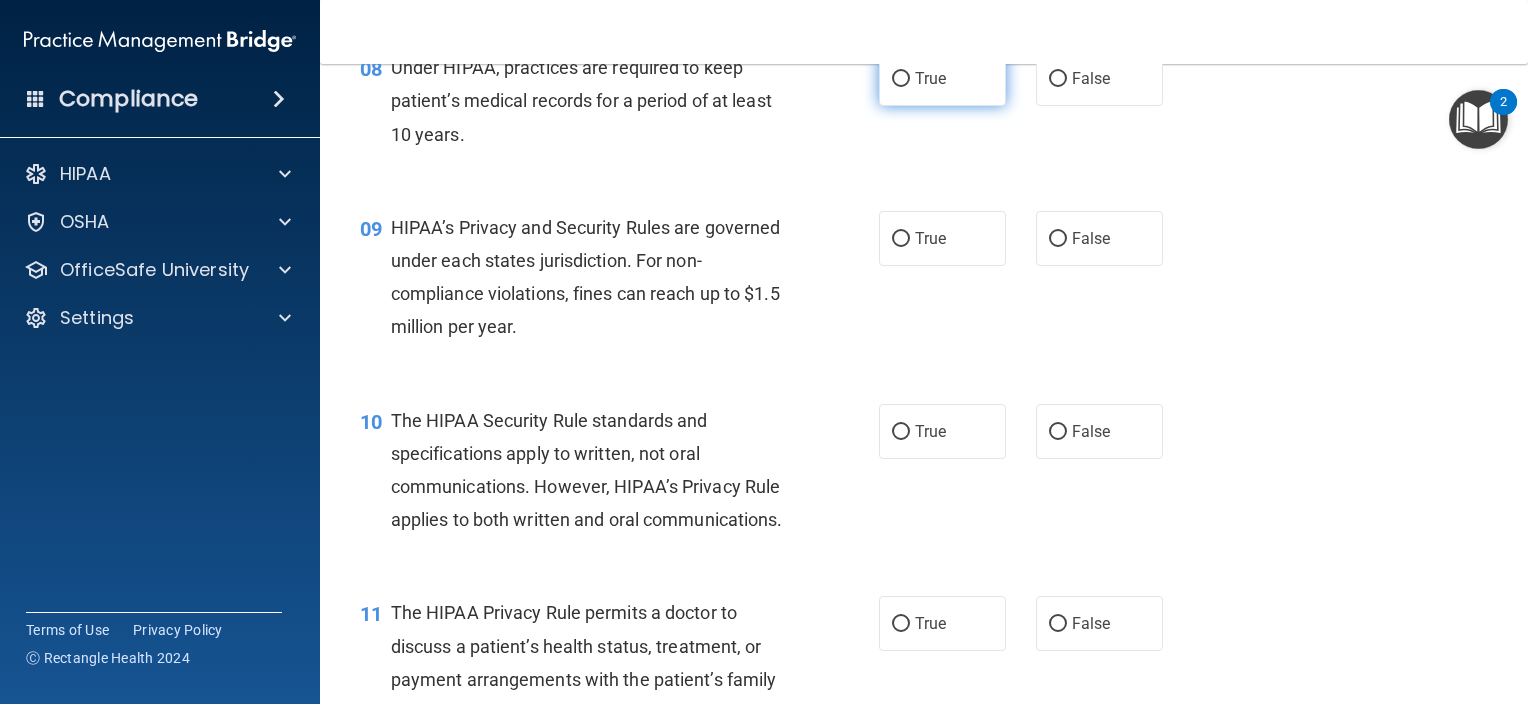 click on "True" at bounding box center [930, 78] 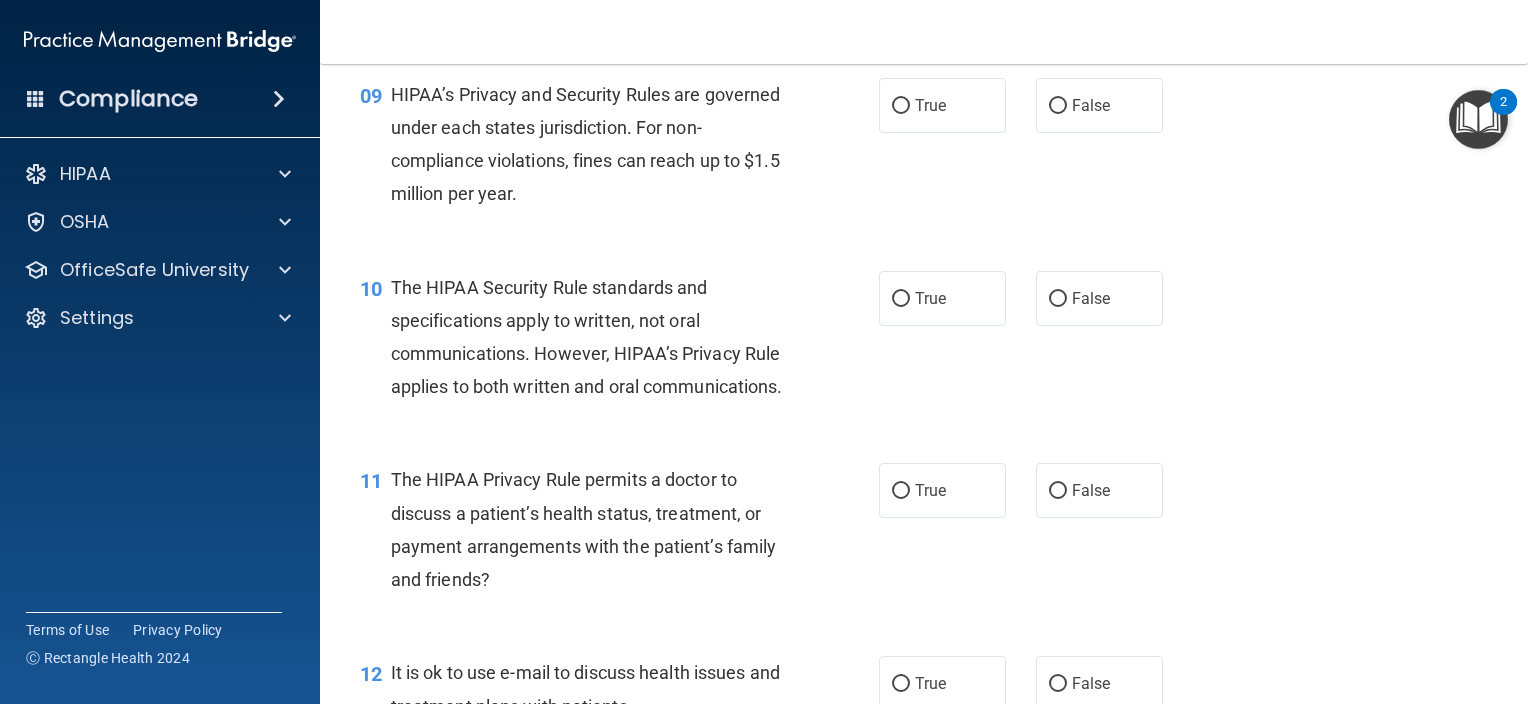scroll, scrollTop: 1532, scrollLeft: 0, axis: vertical 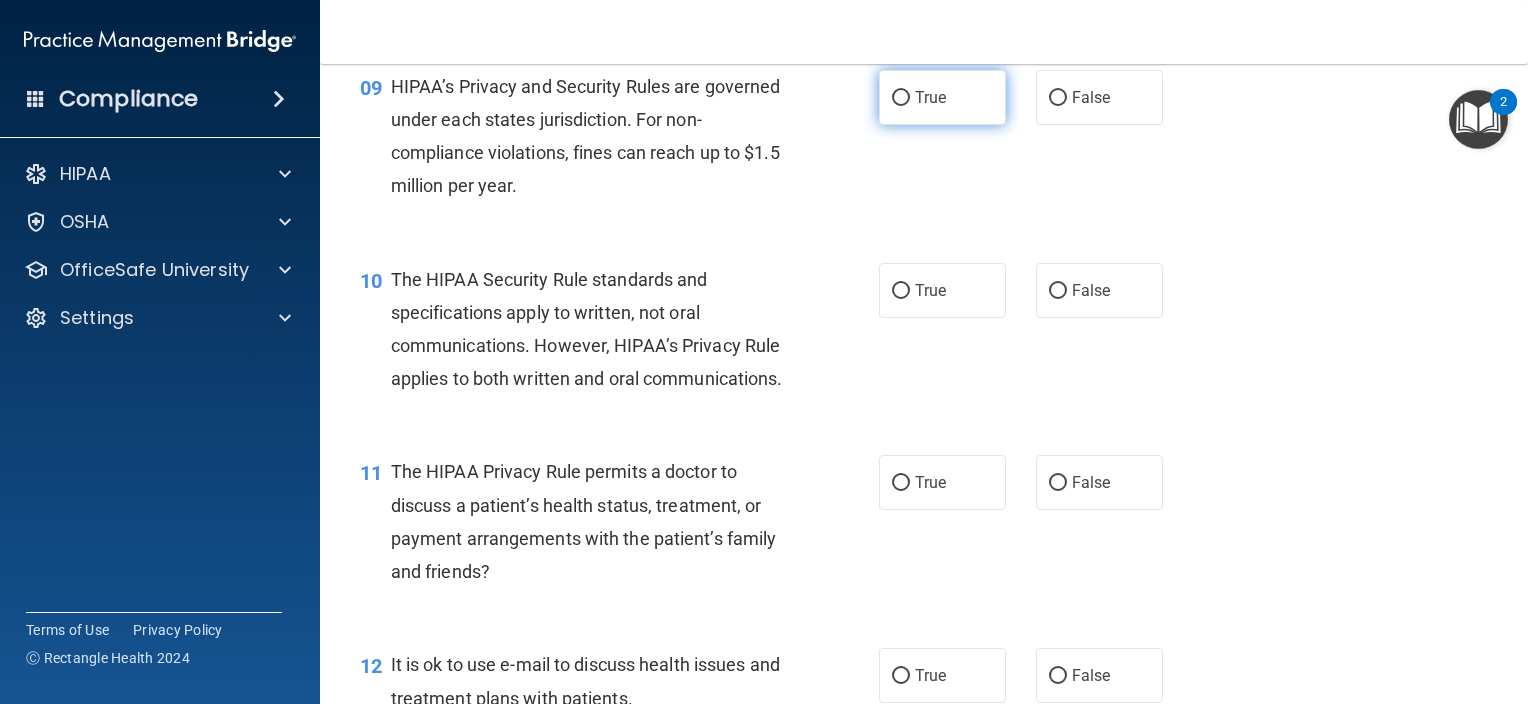 click on "True" at bounding box center (942, 97) 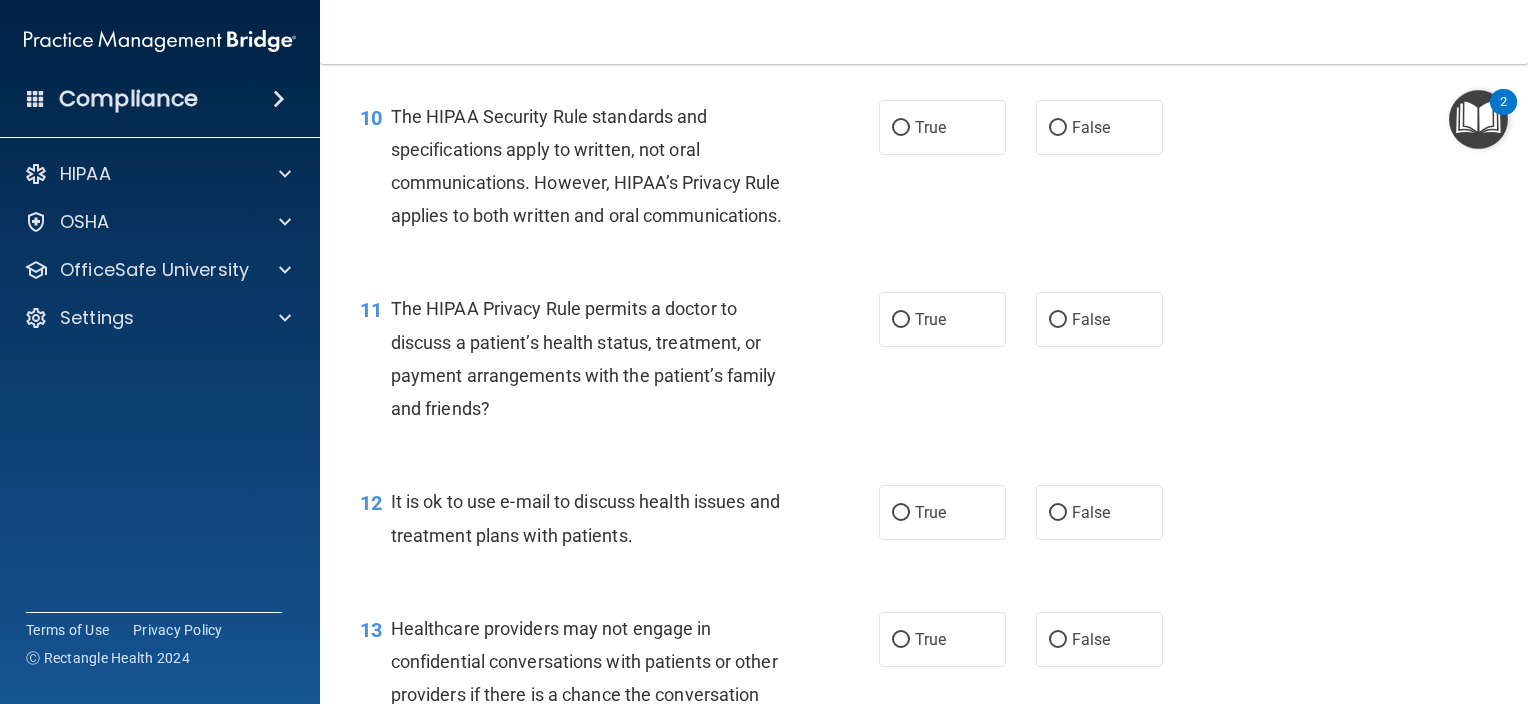 scroll, scrollTop: 1709, scrollLeft: 0, axis: vertical 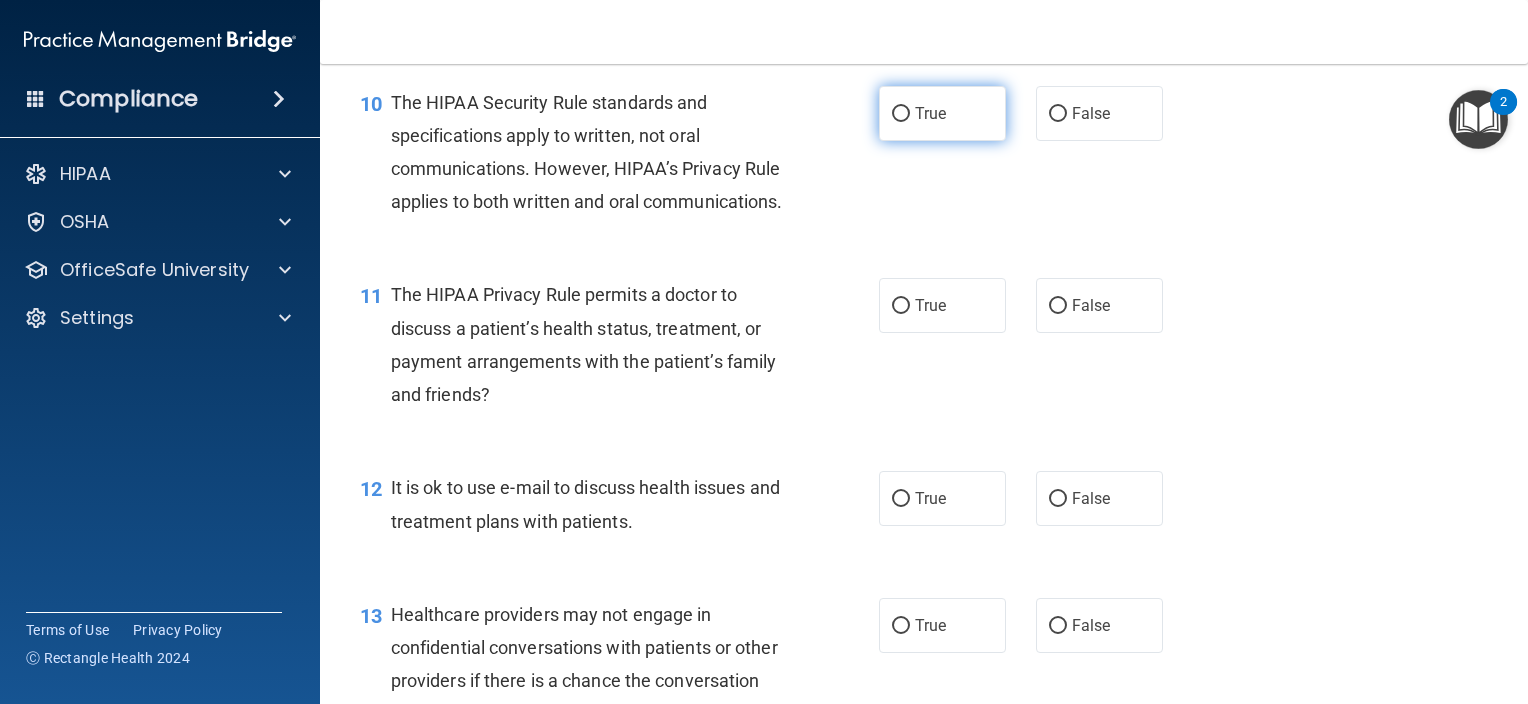click on "True" at bounding box center [942, 113] 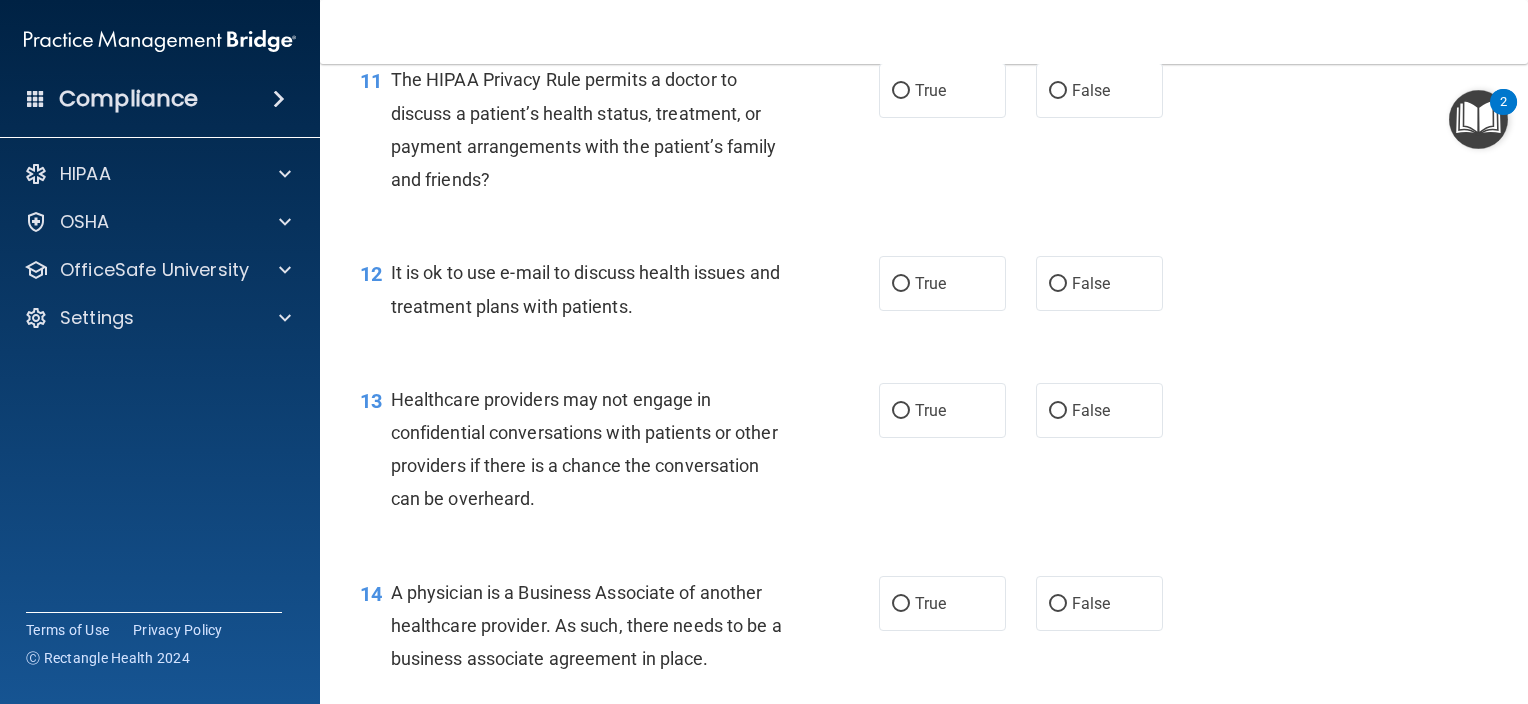 scroll, scrollTop: 1932, scrollLeft: 0, axis: vertical 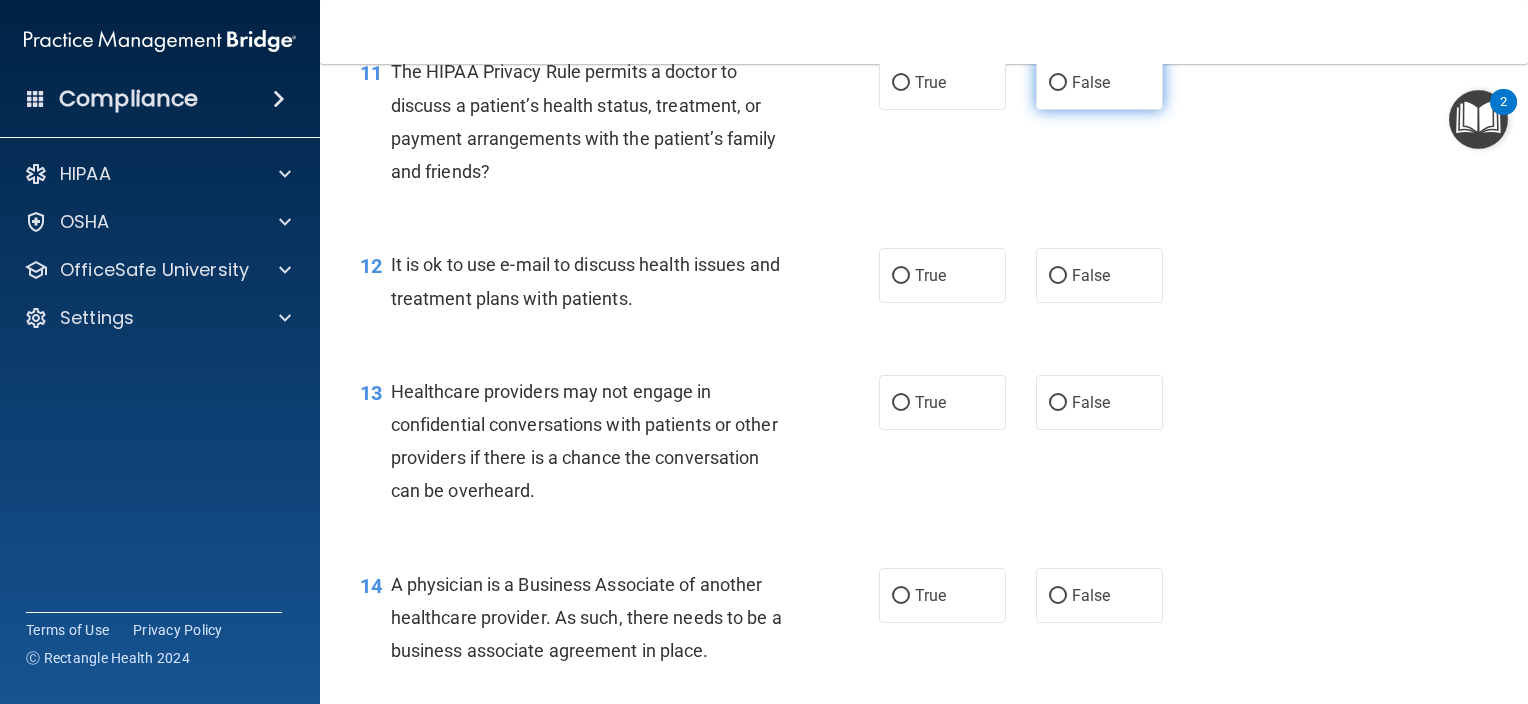 click on "False" at bounding box center [1099, 82] 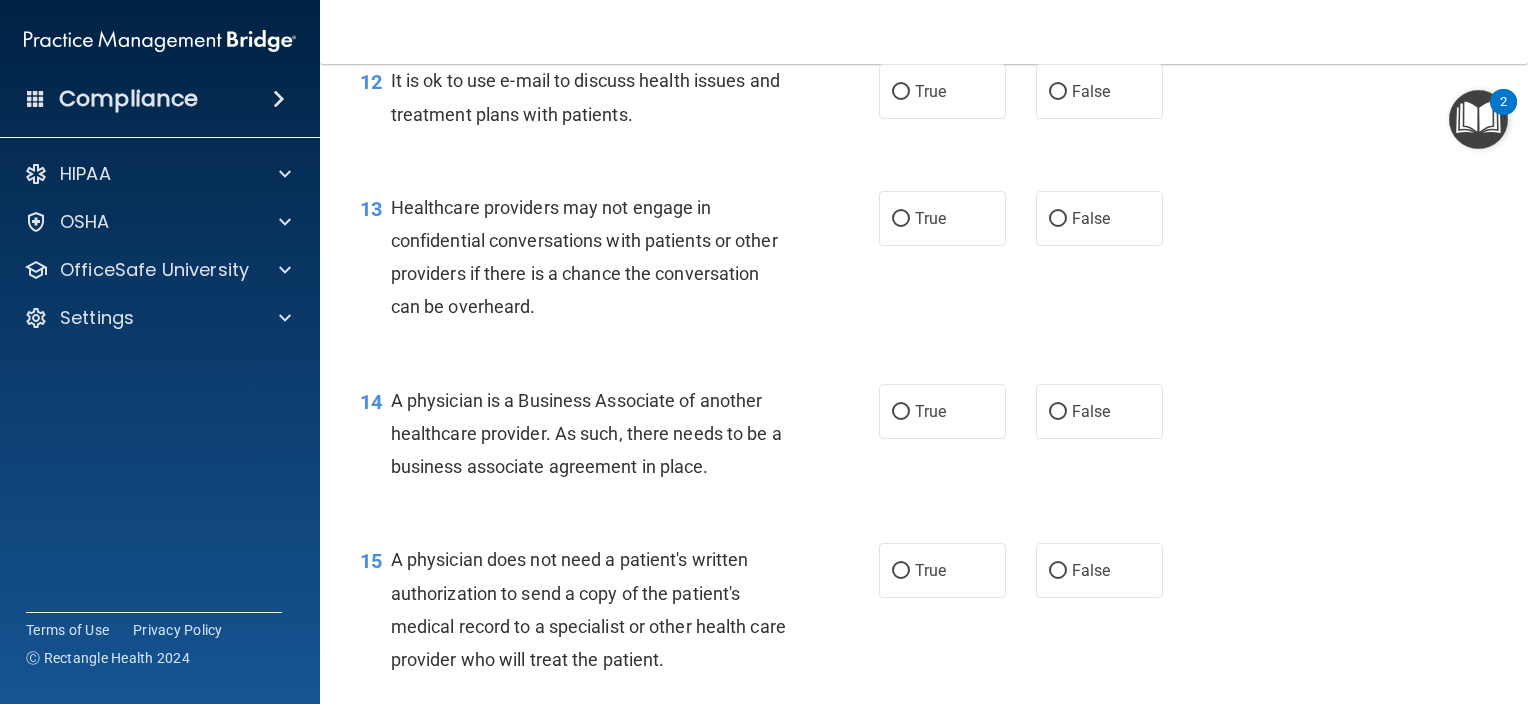 scroll, scrollTop: 2124, scrollLeft: 0, axis: vertical 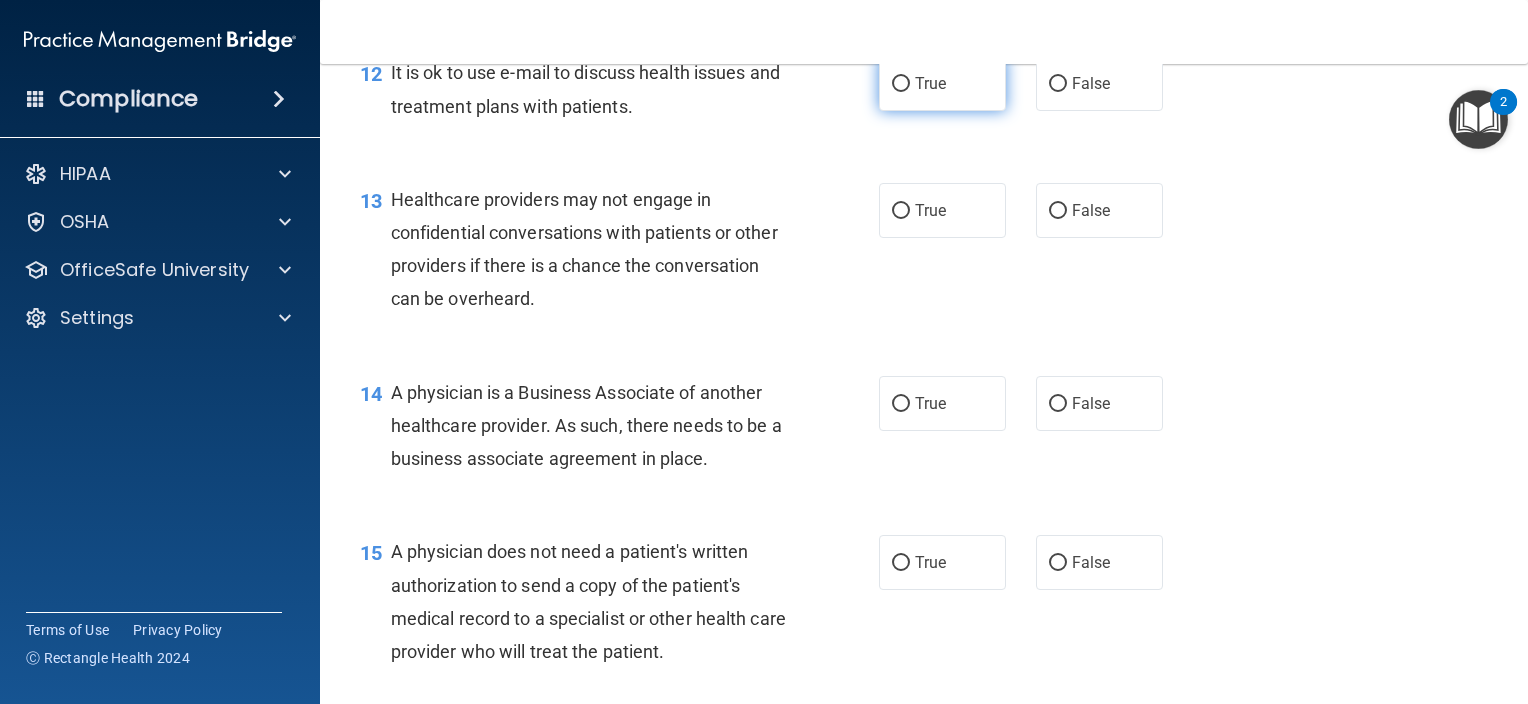 click on "True" at bounding box center (942, 83) 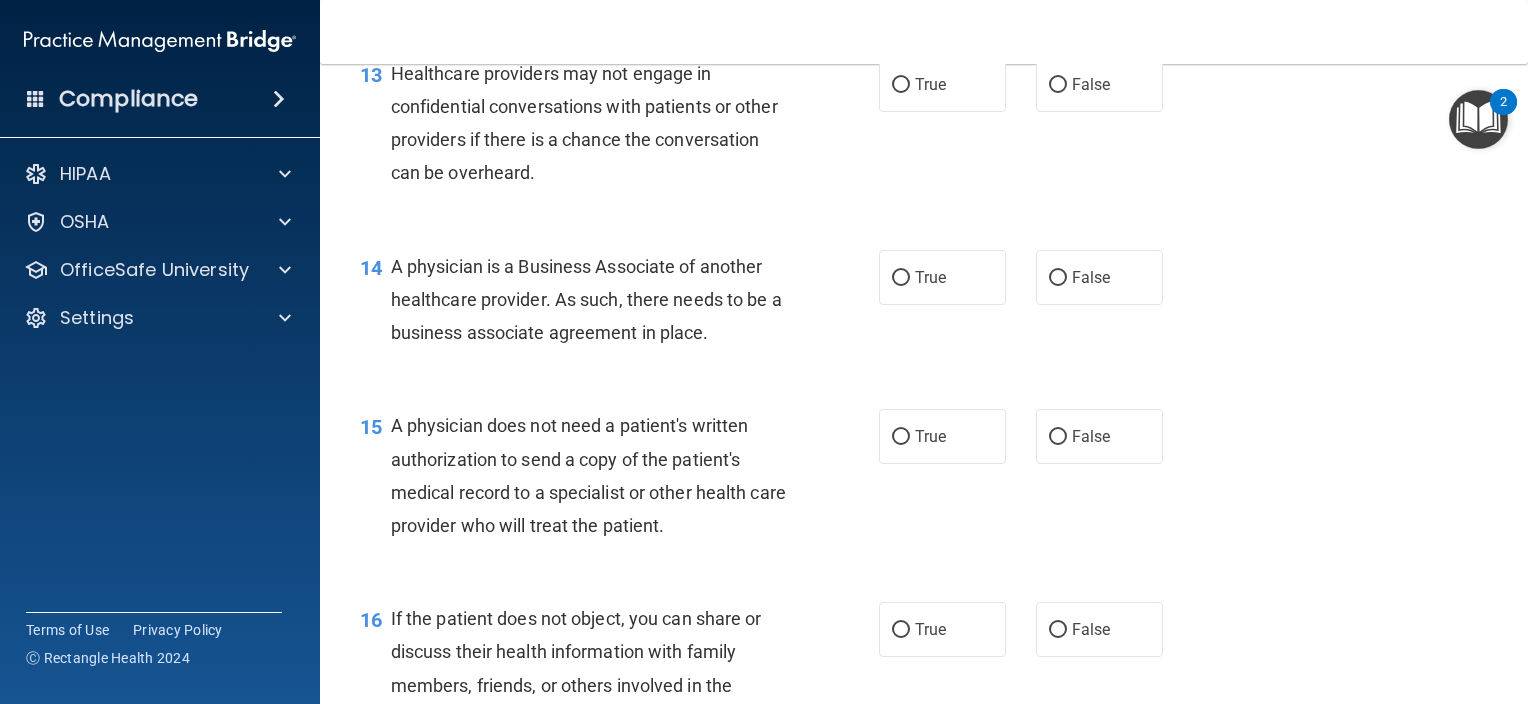scroll, scrollTop: 2272, scrollLeft: 0, axis: vertical 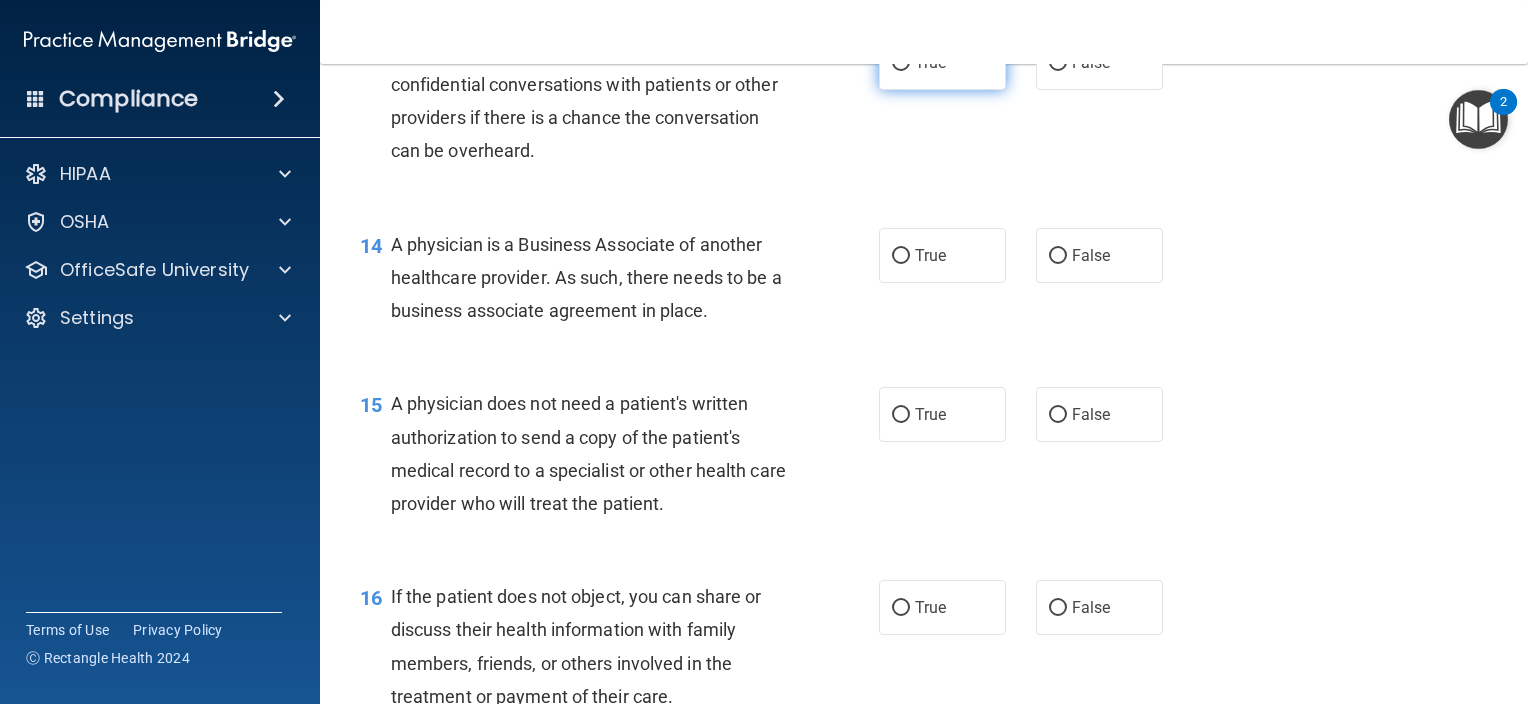 click on "True" at bounding box center (942, 62) 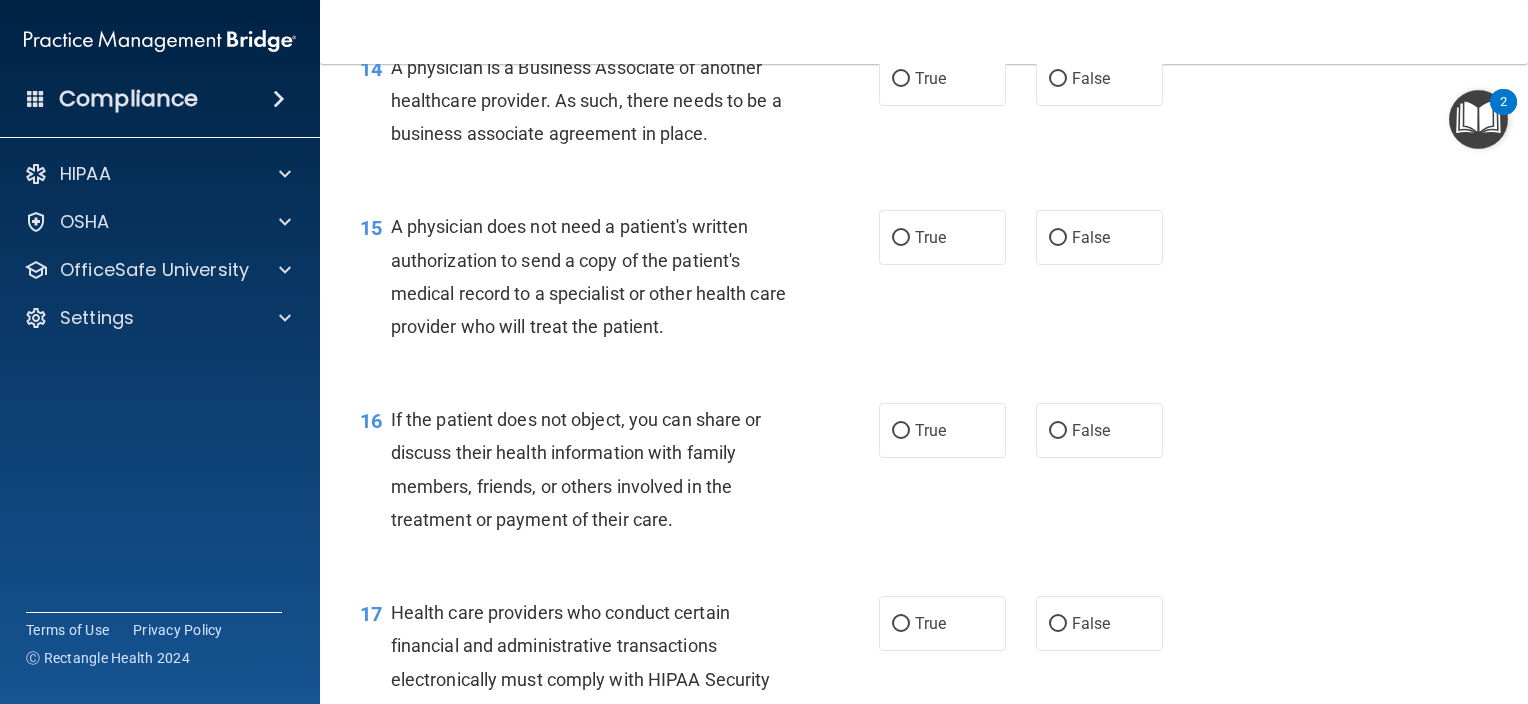 scroll, scrollTop: 2501, scrollLeft: 0, axis: vertical 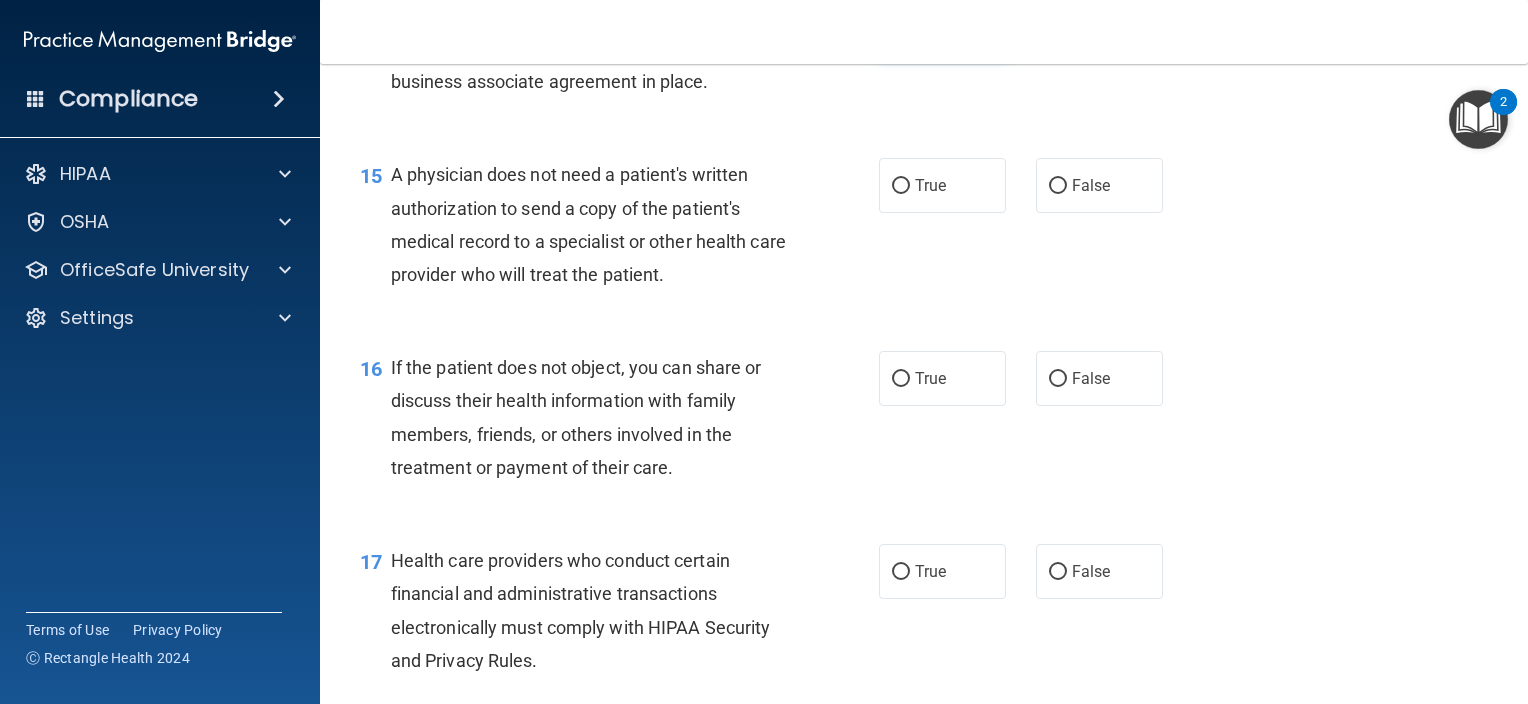 click on "True" at bounding box center [942, 26] 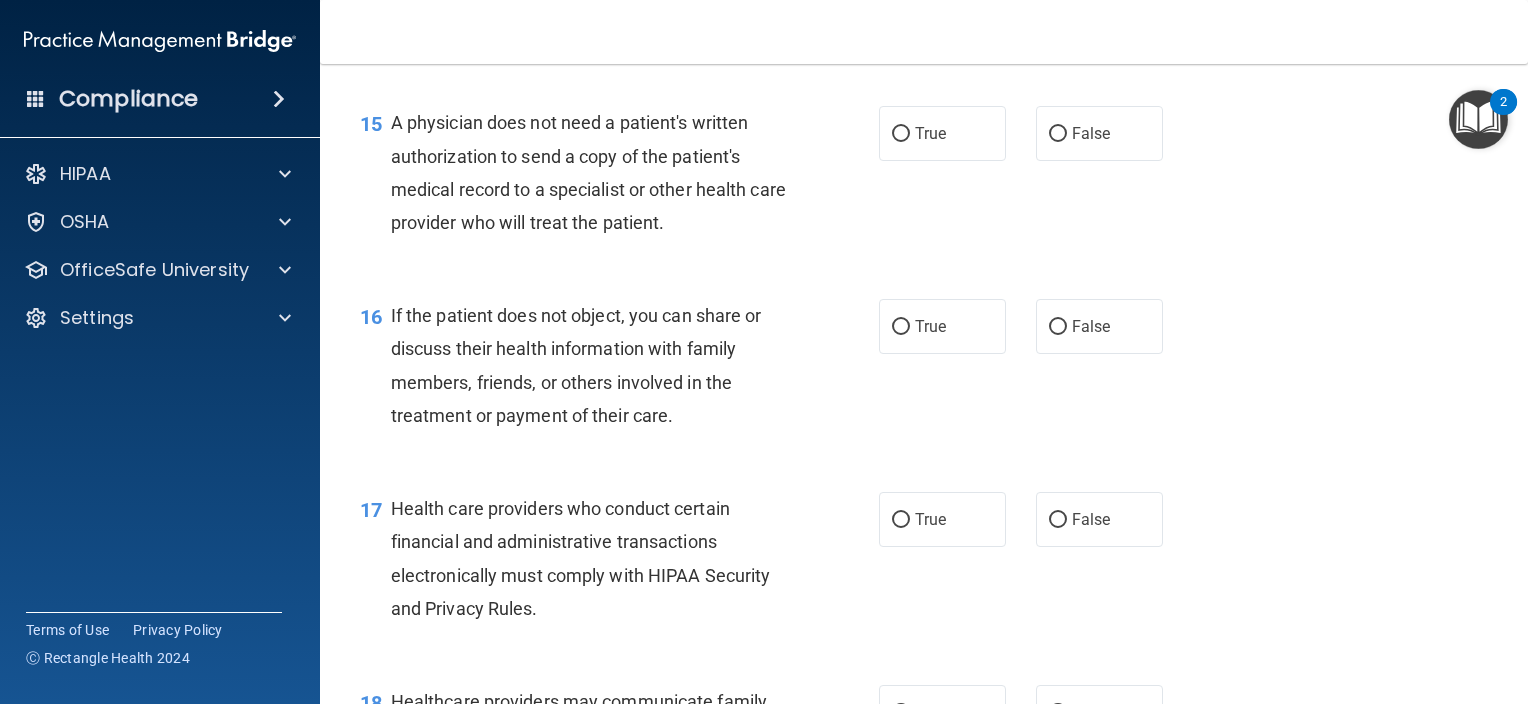 scroll, scrollTop: 2612, scrollLeft: 0, axis: vertical 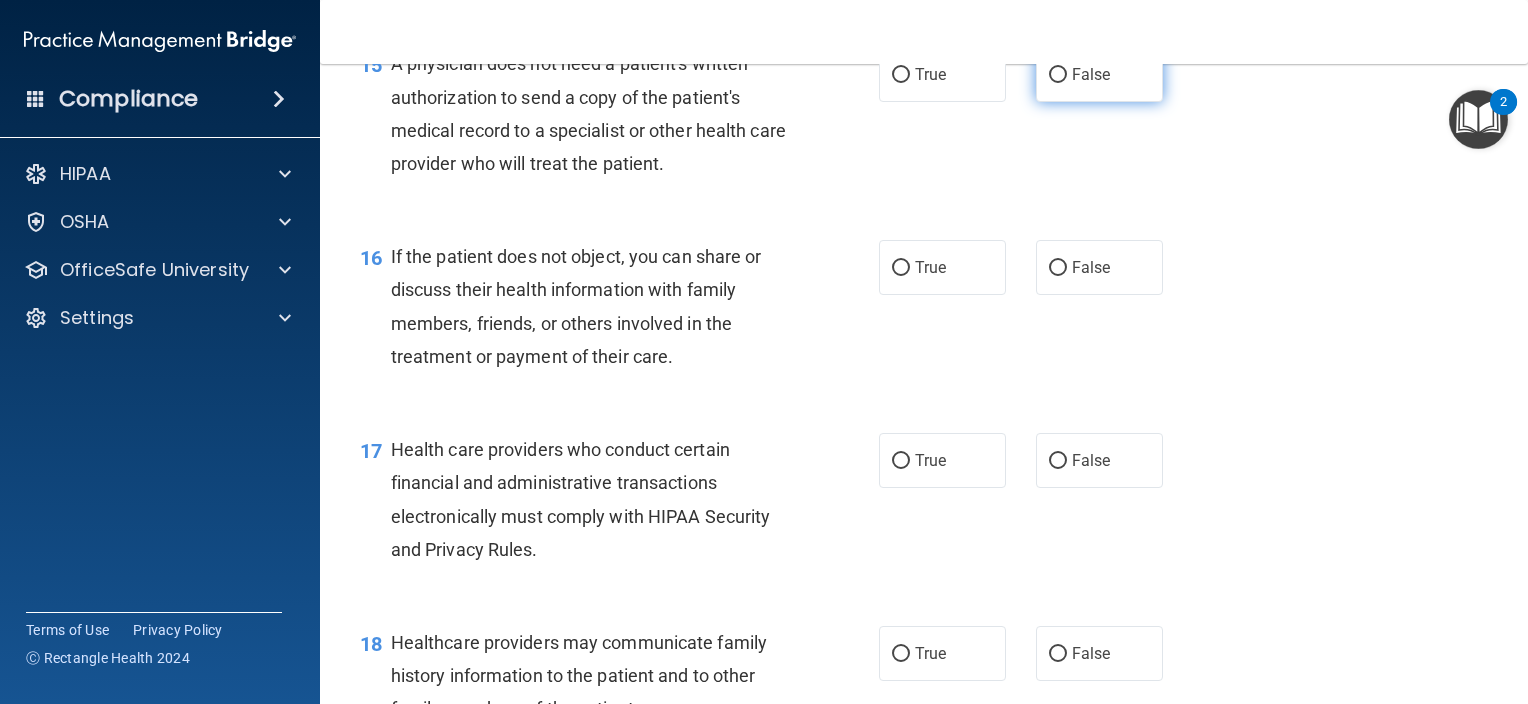 click on "False" at bounding box center (1099, 74) 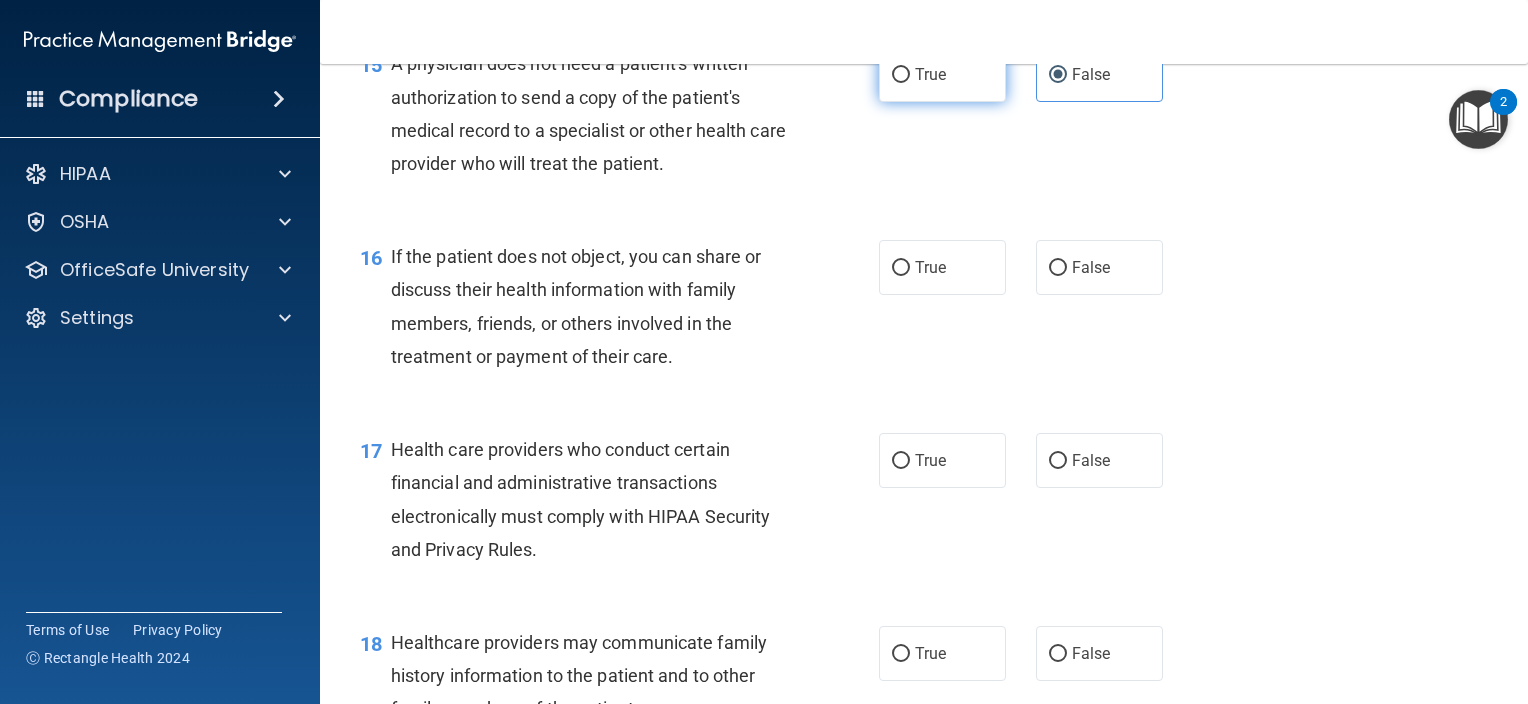 click on "True" at bounding box center (942, 74) 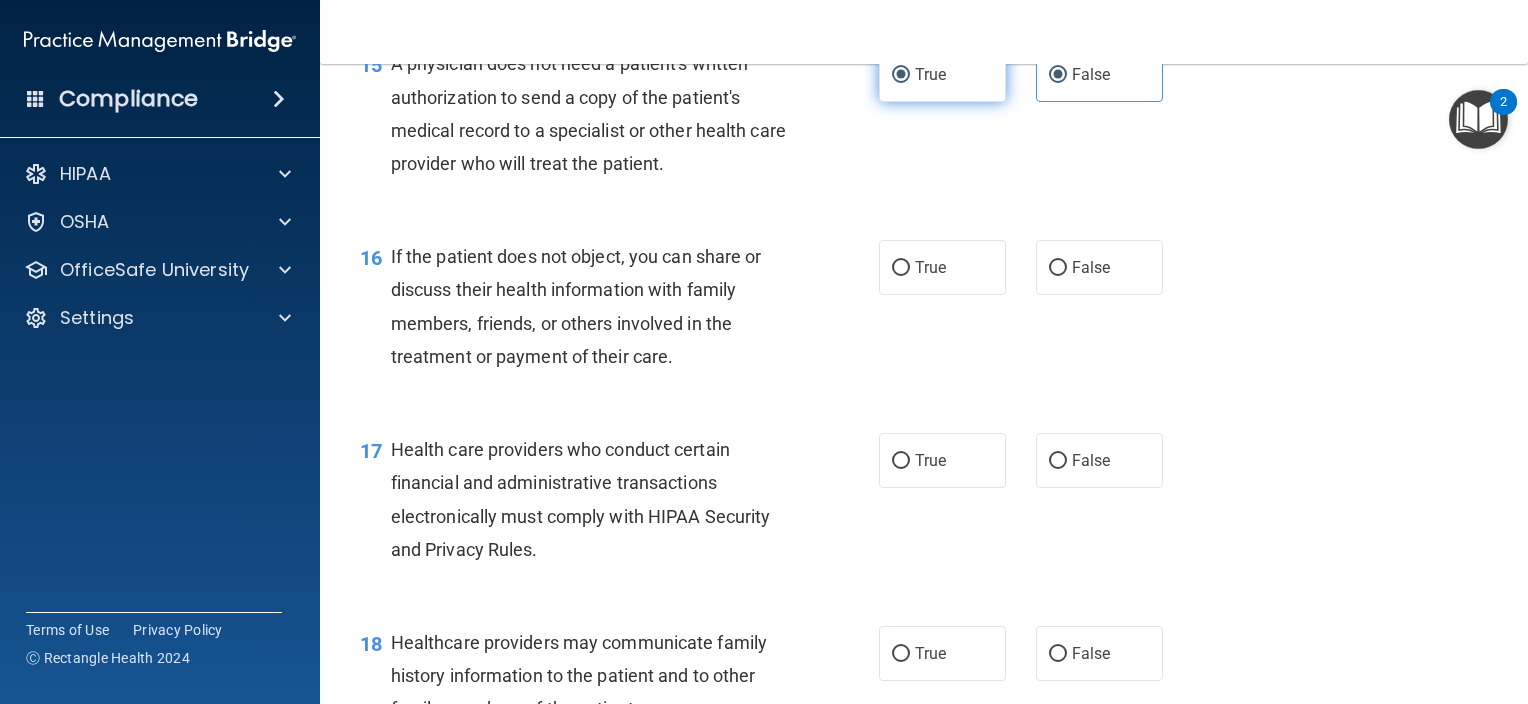 radio on "false" 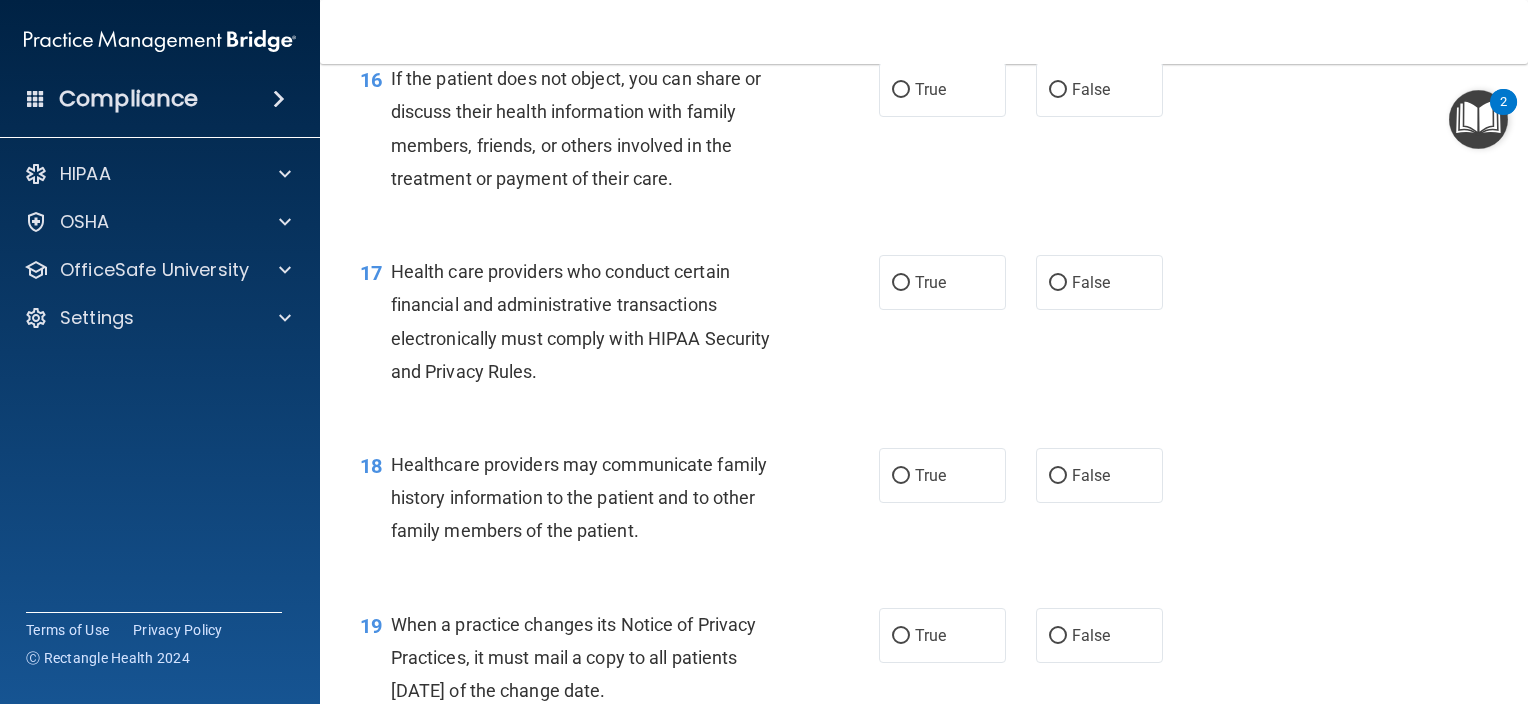 scroll, scrollTop: 2797, scrollLeft: 0, axis: vertical 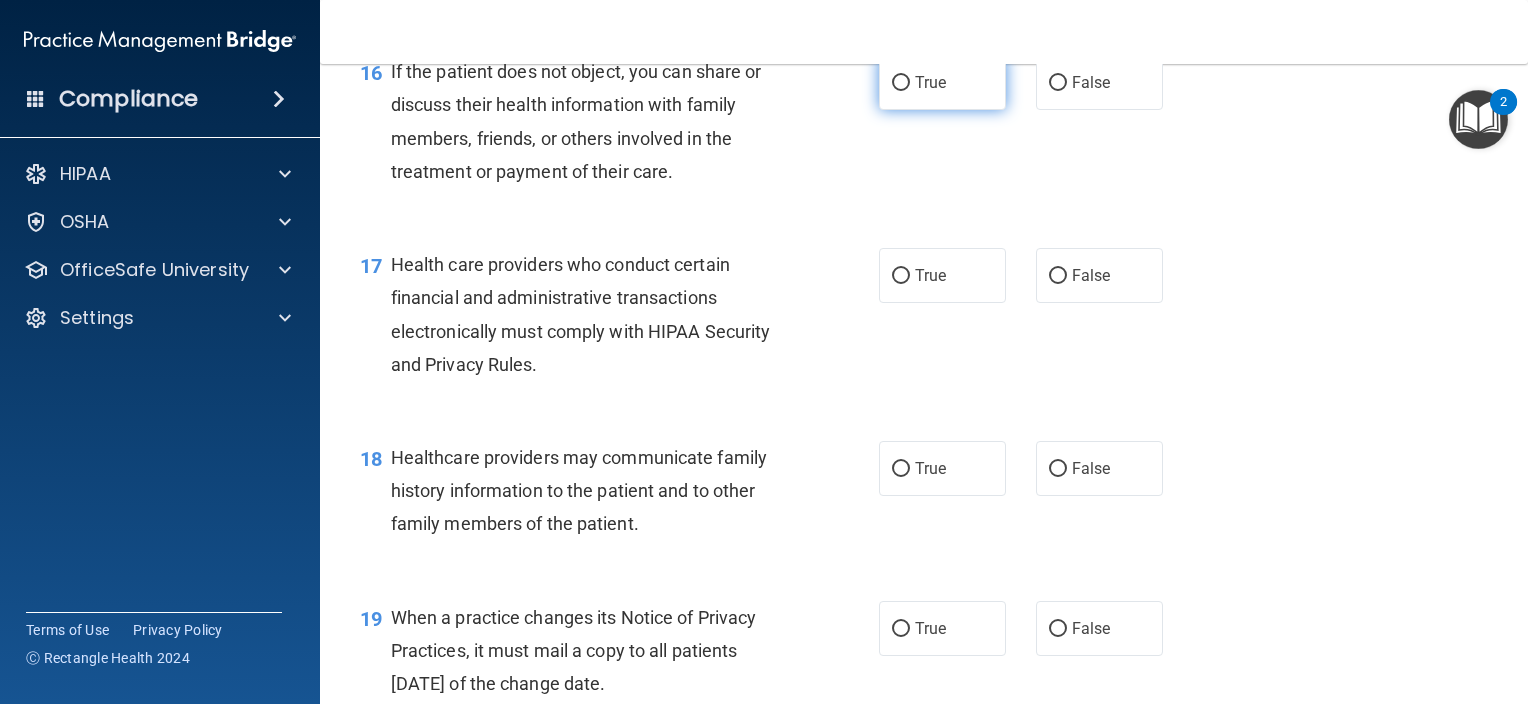 click on "True" at bounding box center (901, 83) 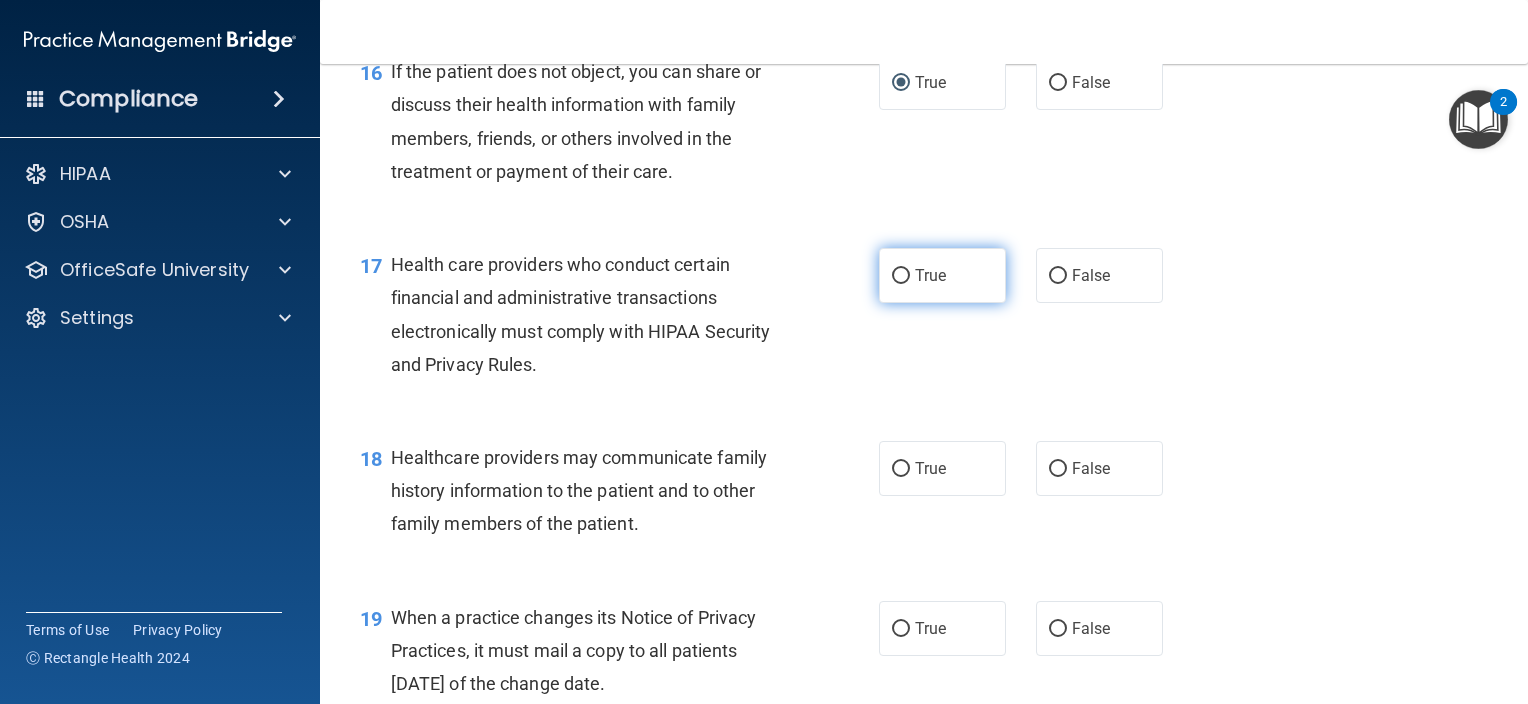 click on "True" at bounding box center [942, 275] 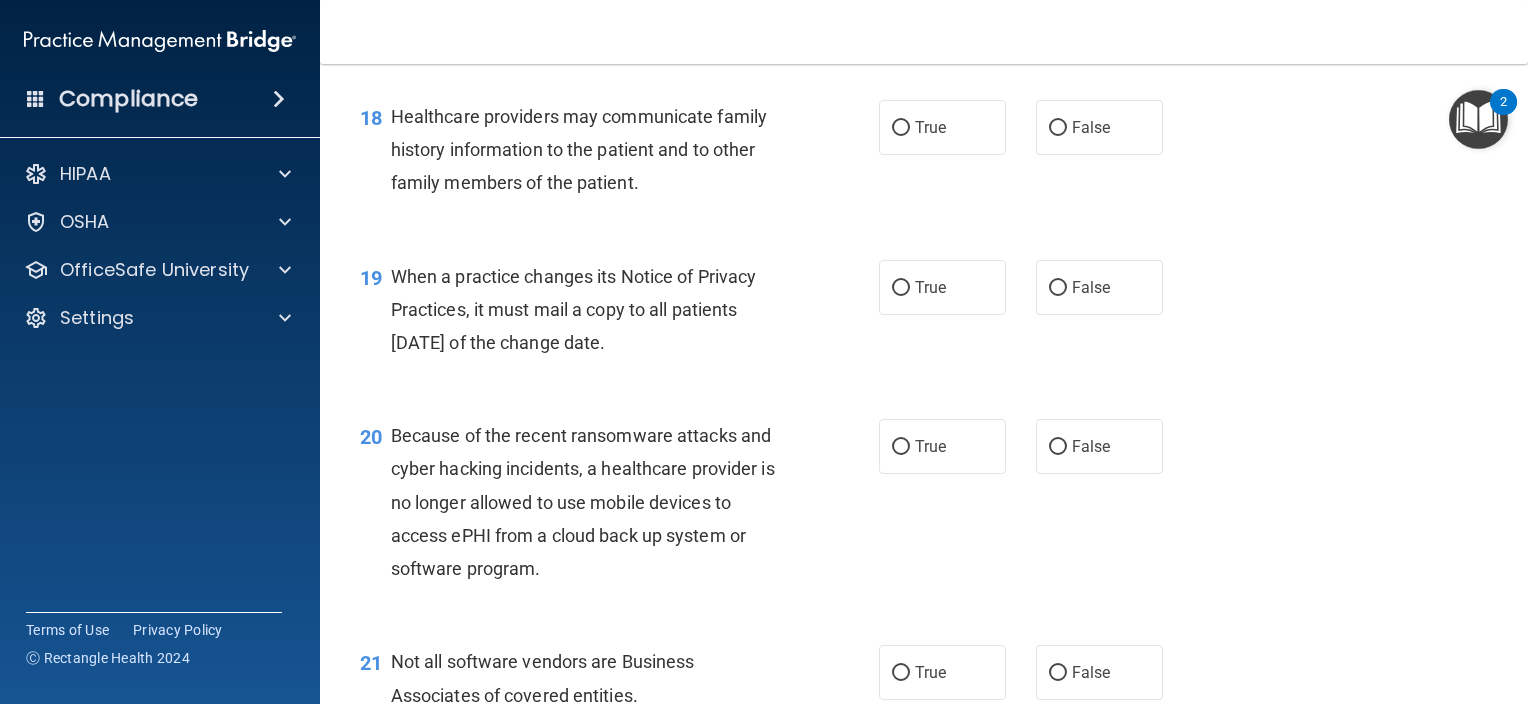 scroll, scrollTop: 3190, scrollLeft: 0, axis: vertical 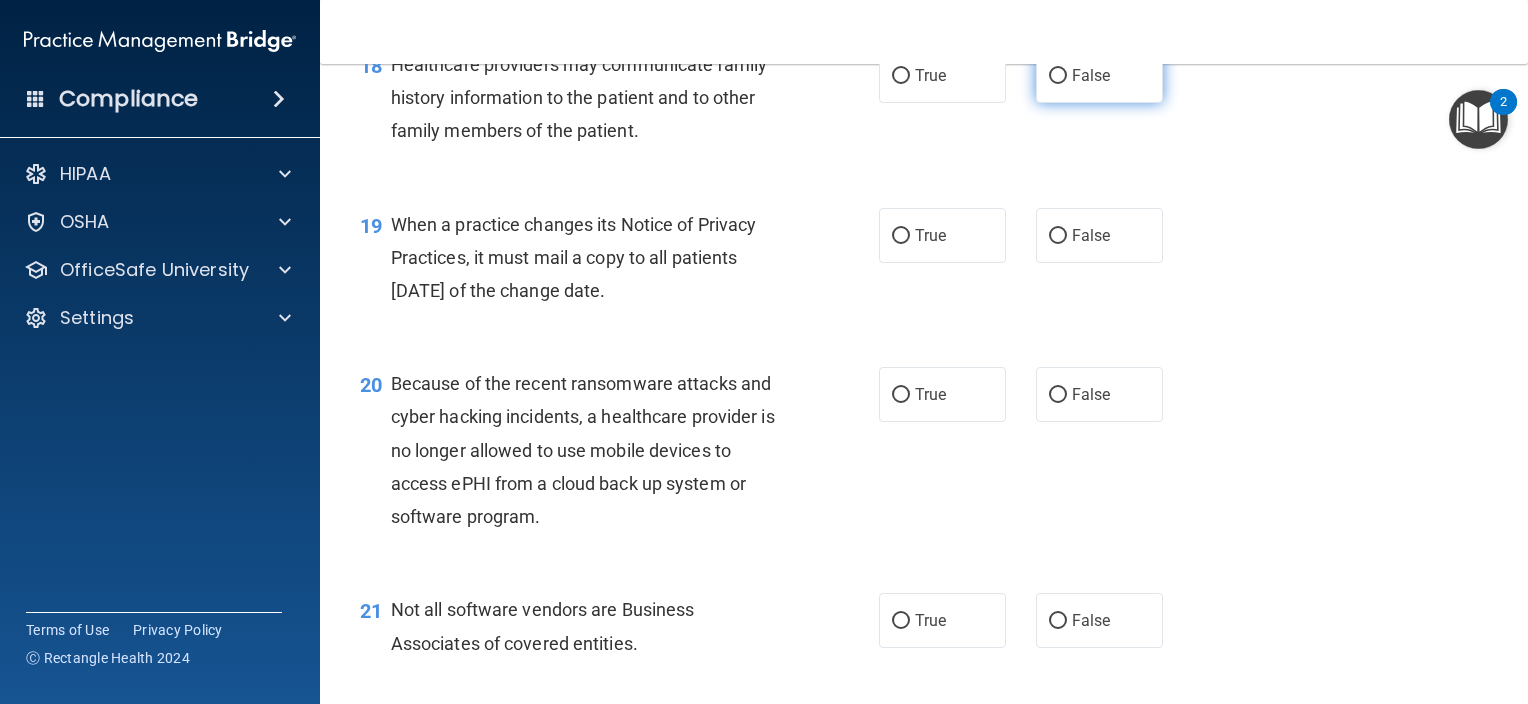 click on "False" at bounding box center [1099, 75] 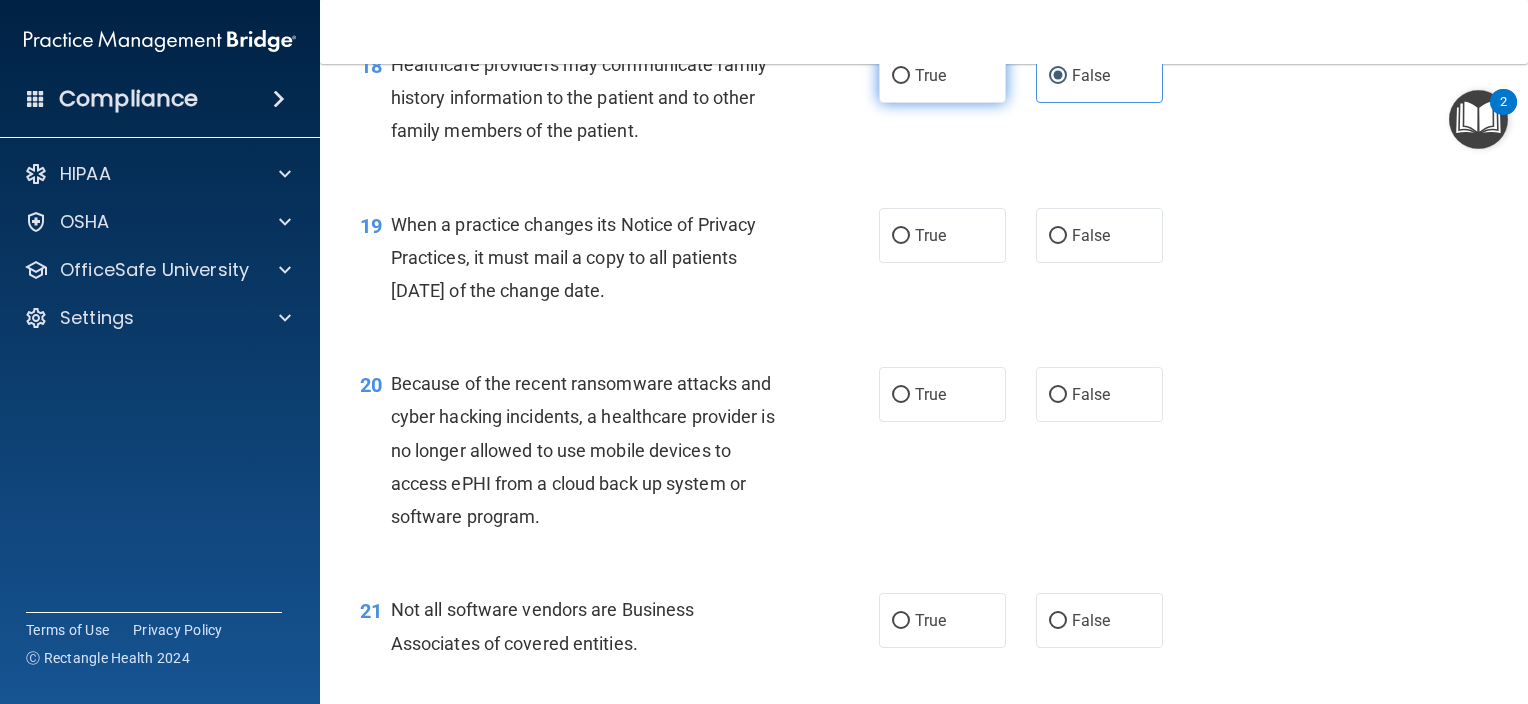 click on "True" at bounding box center (942, 75) 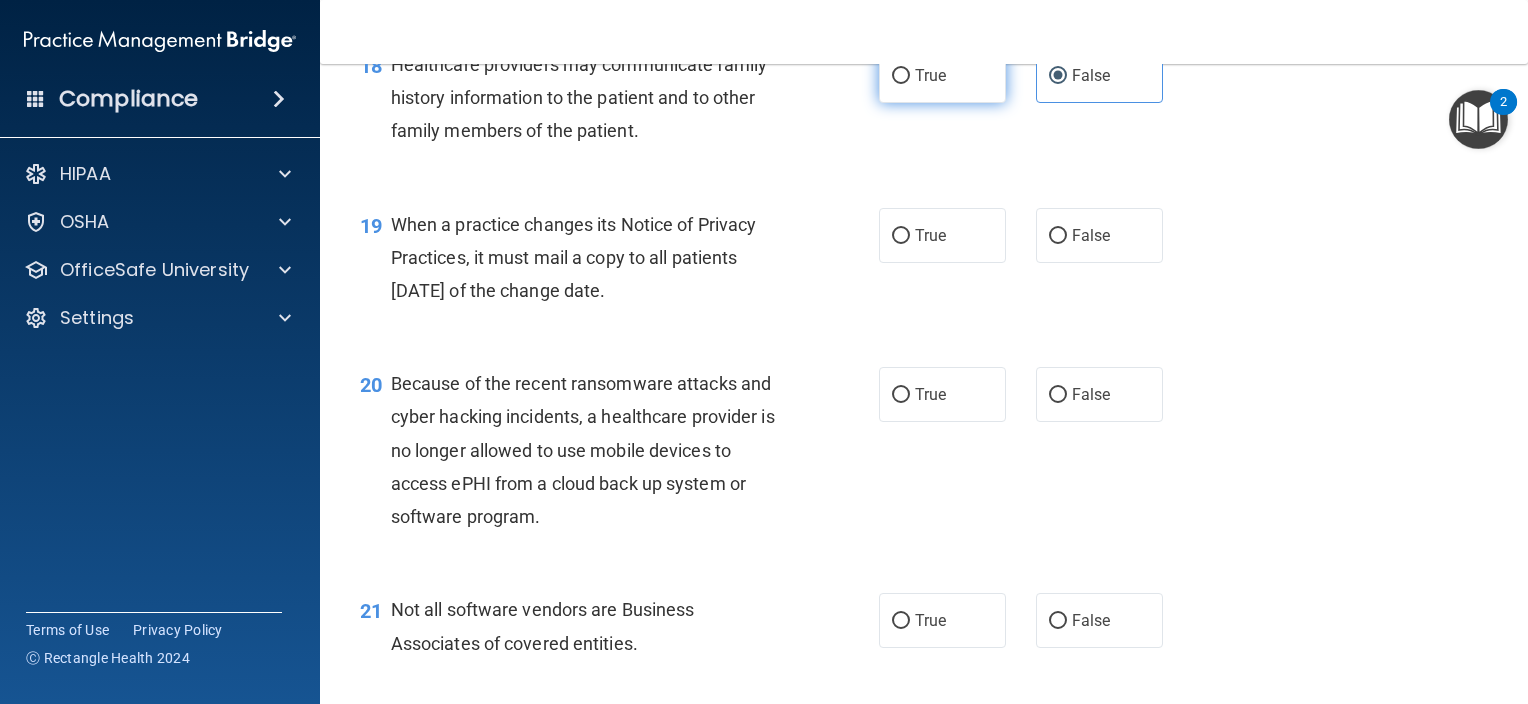 radio on "true" 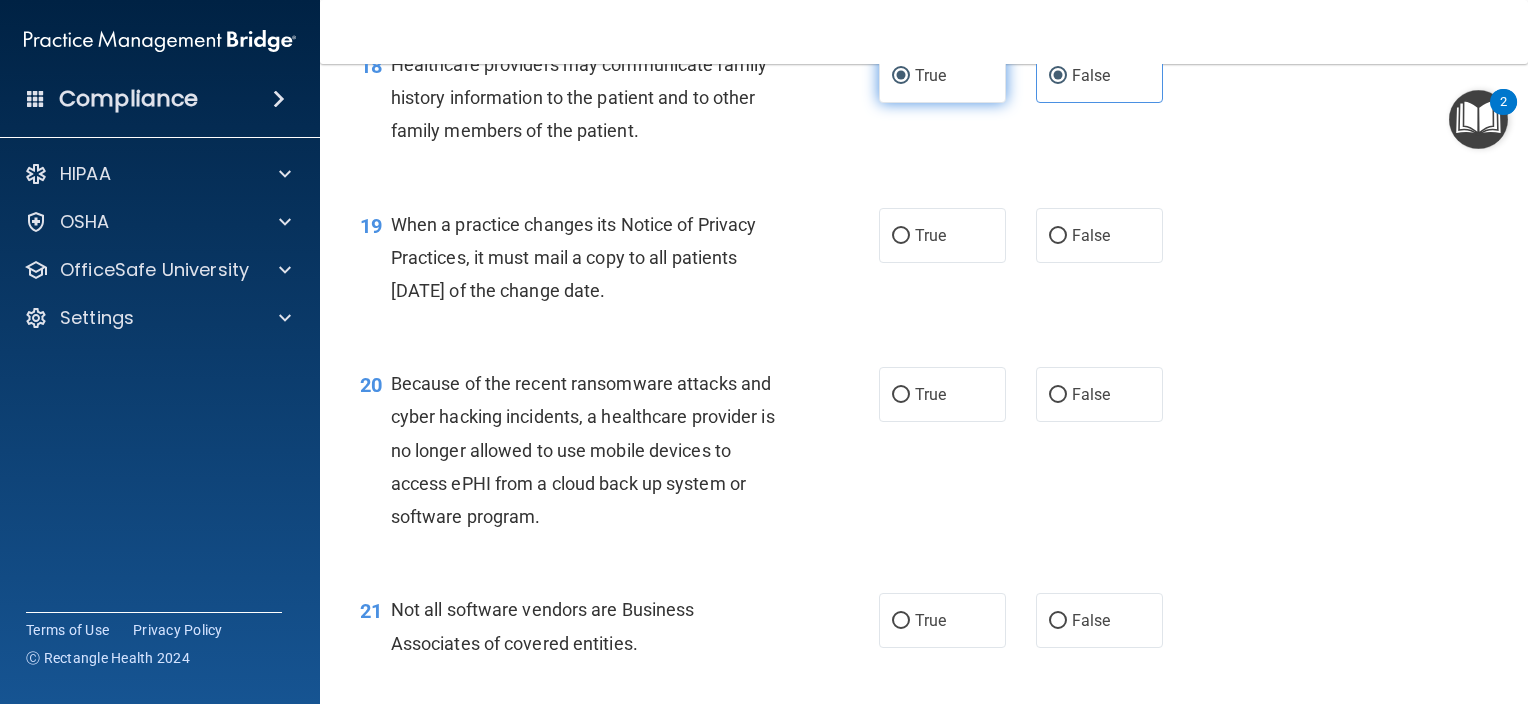 radio on "false" 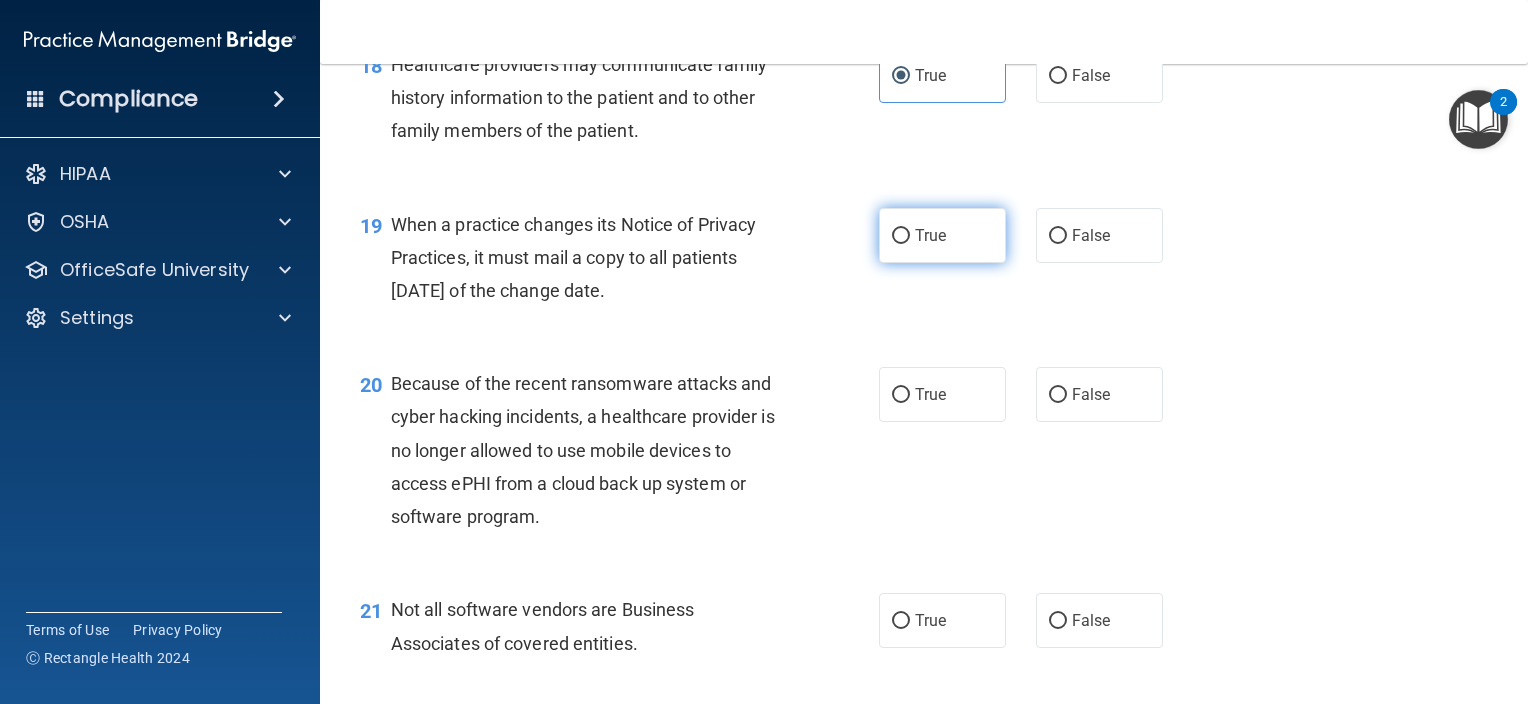 click on "True" at bounding box center [942, 235] 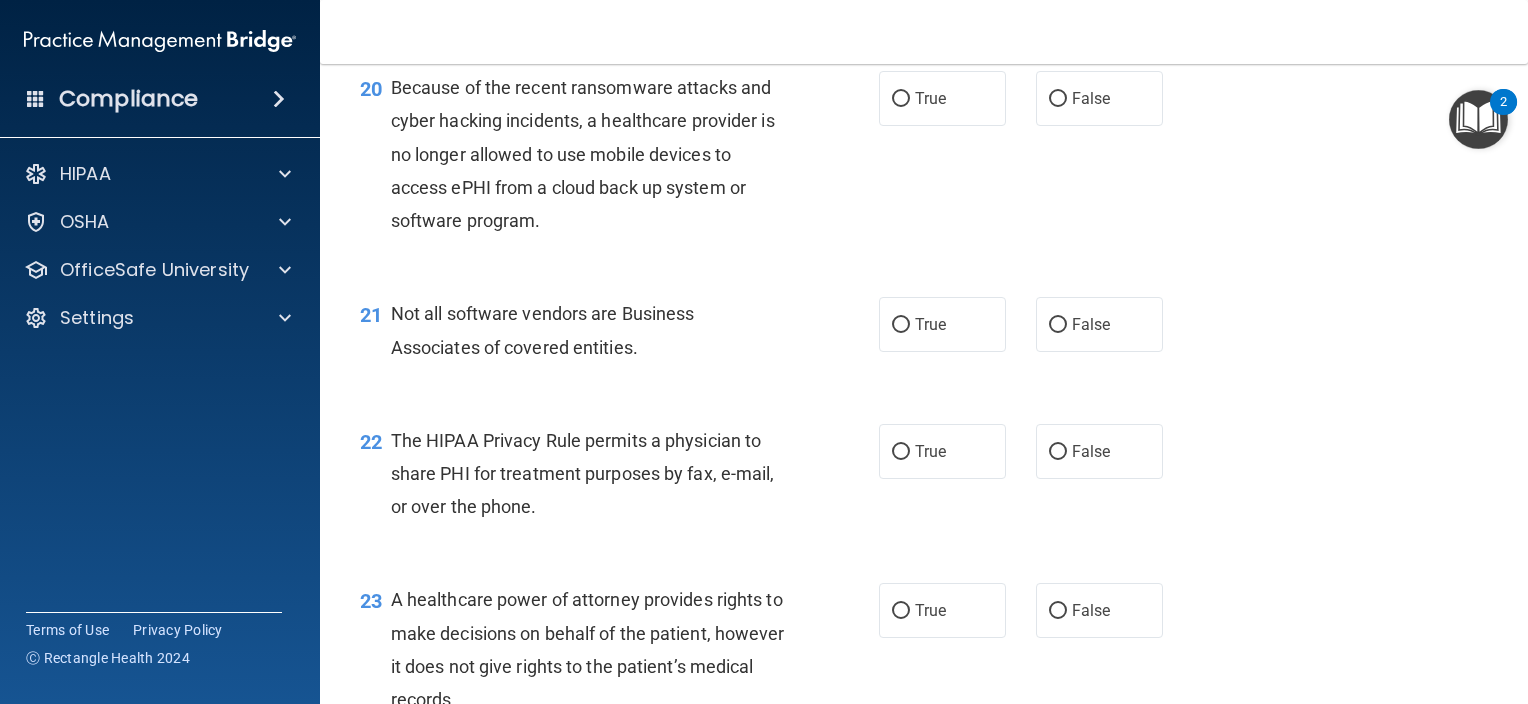 scroll, scrollTop: 3516, scrollLeft: 0, axis: vertical 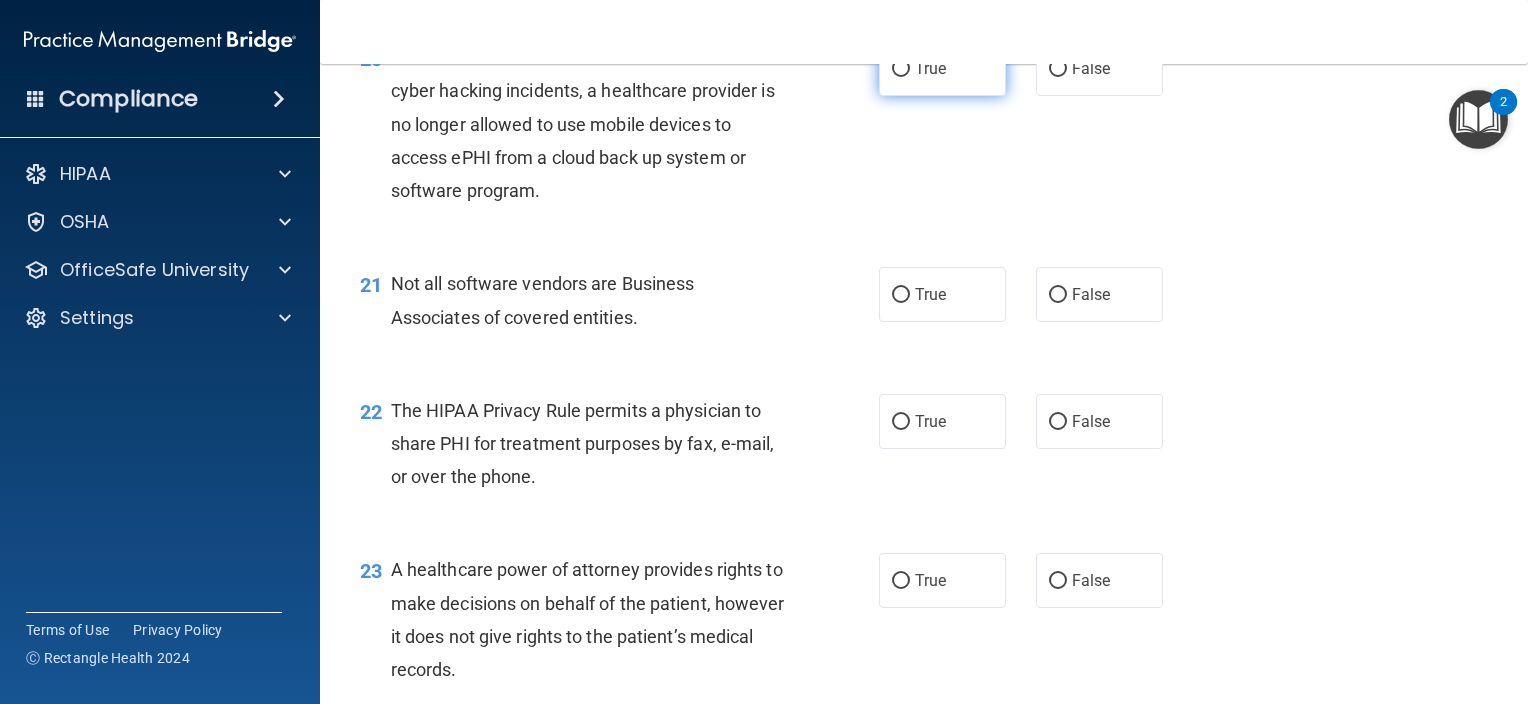 click on "True" at bounding box center [930, 68] 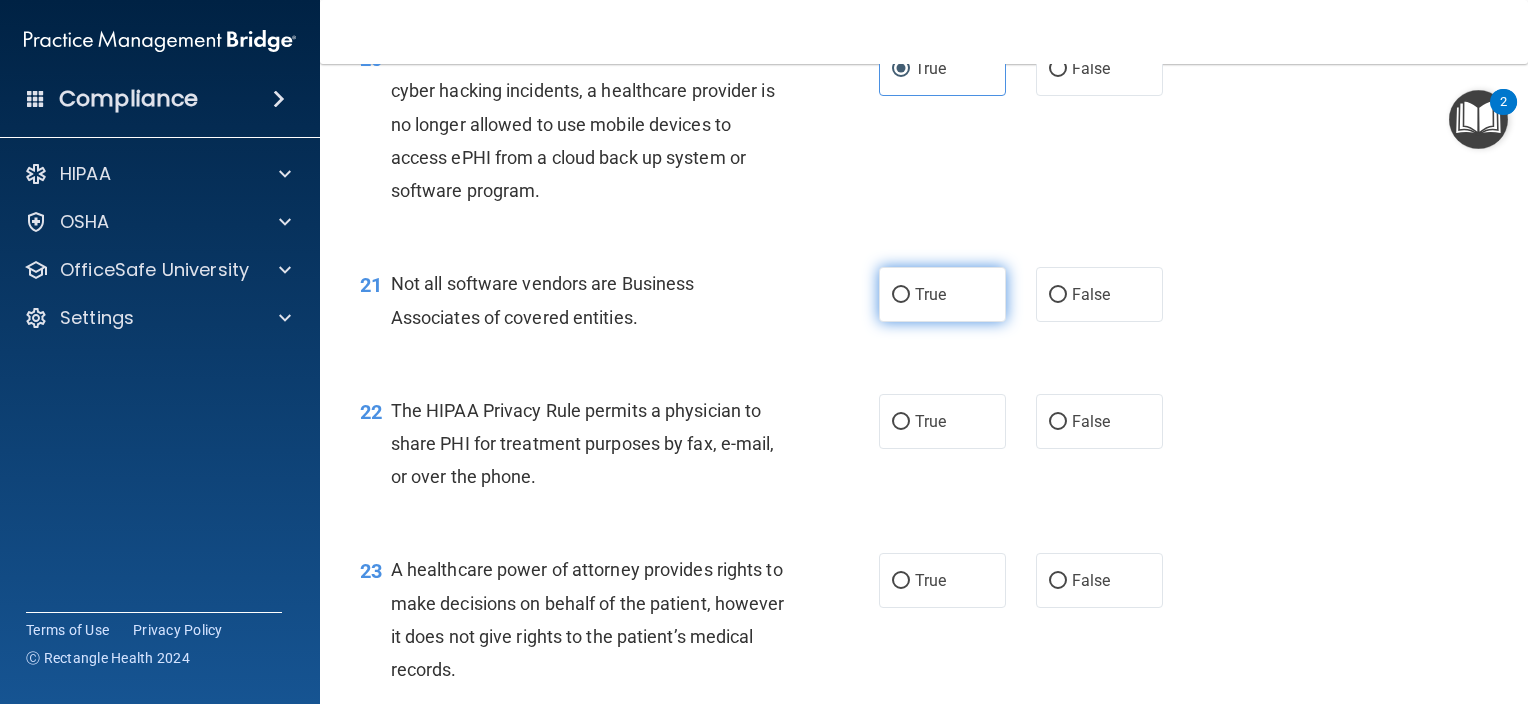 click on "True" at bounding box center [942, 294] 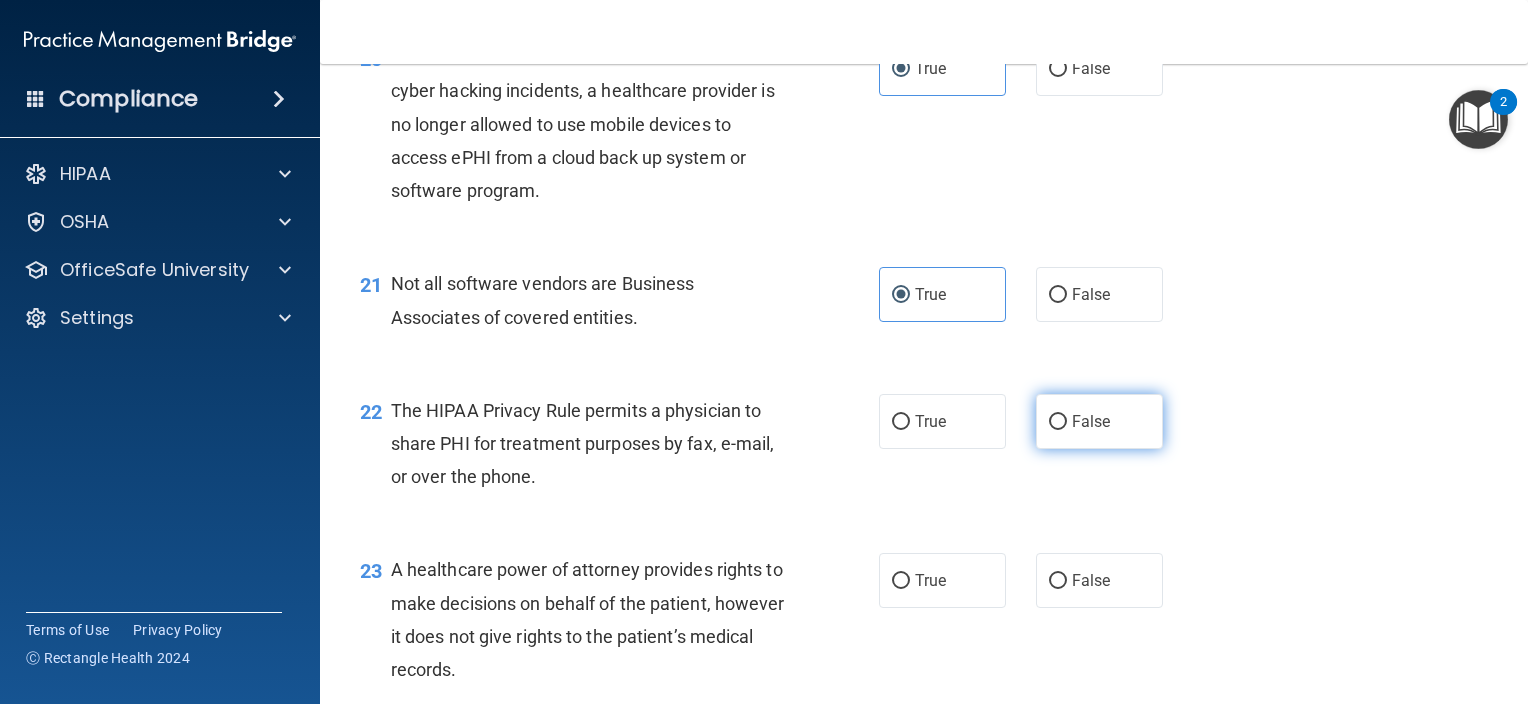 click on "False" at bounding box center [1099, 421] 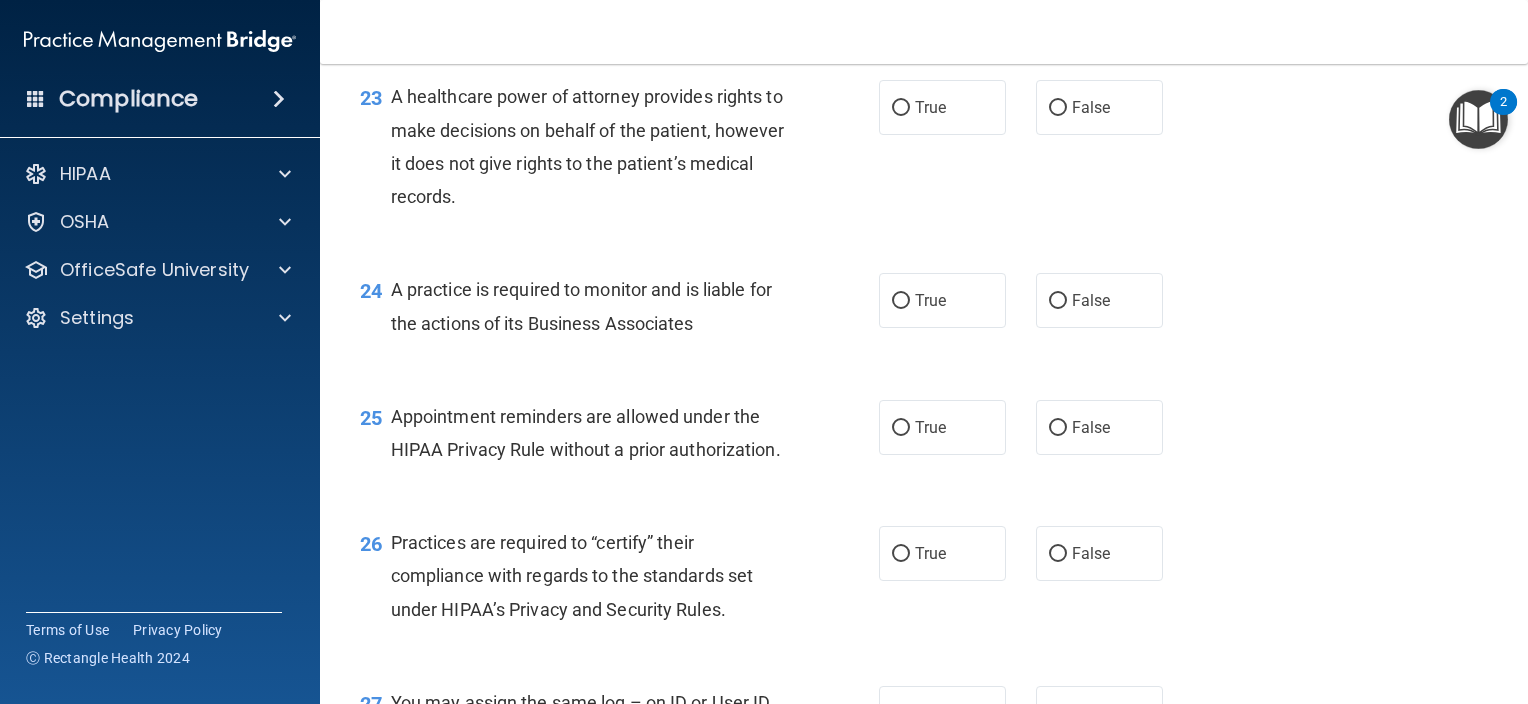 scroll, scrollTop: 4004, scrollLeft: 0, axis: vertical 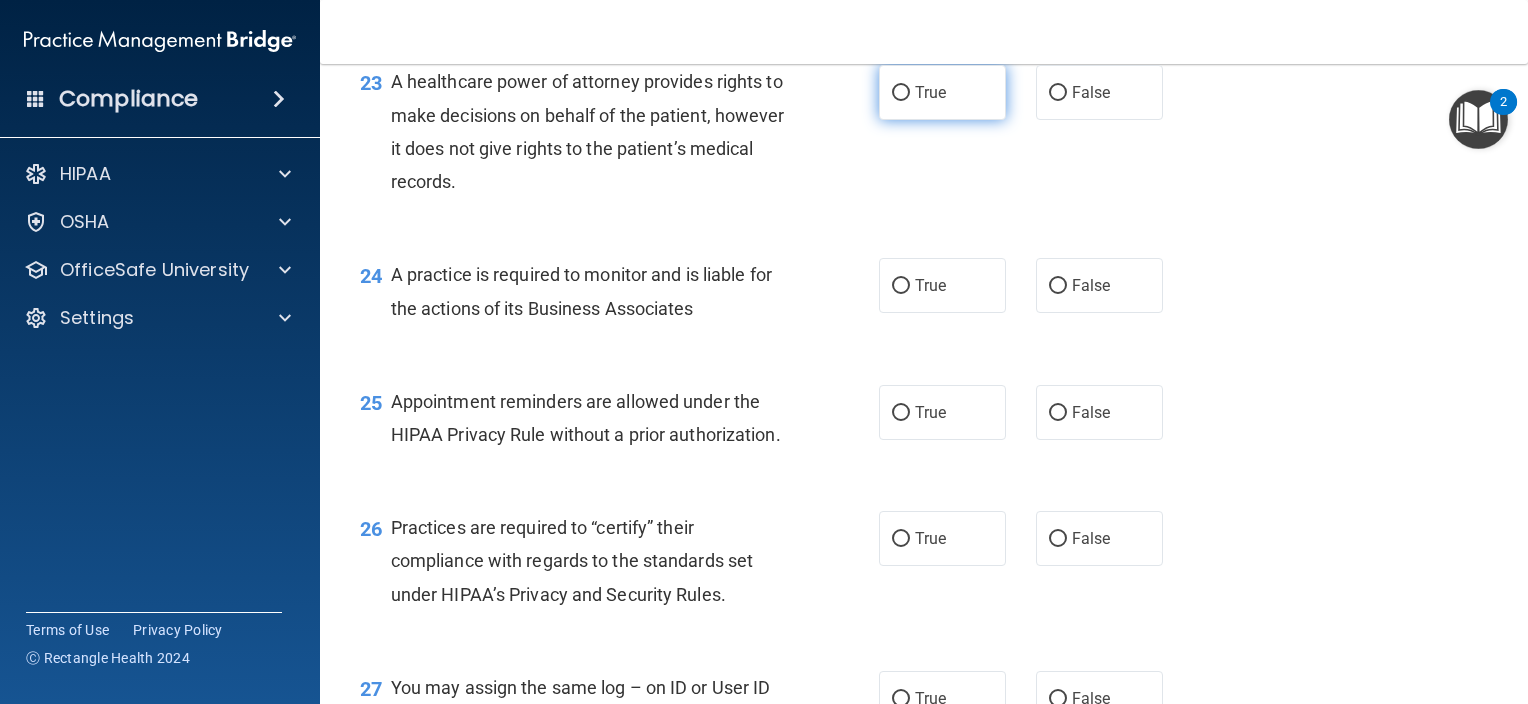 click on "True" at bounding box center [901, 93] 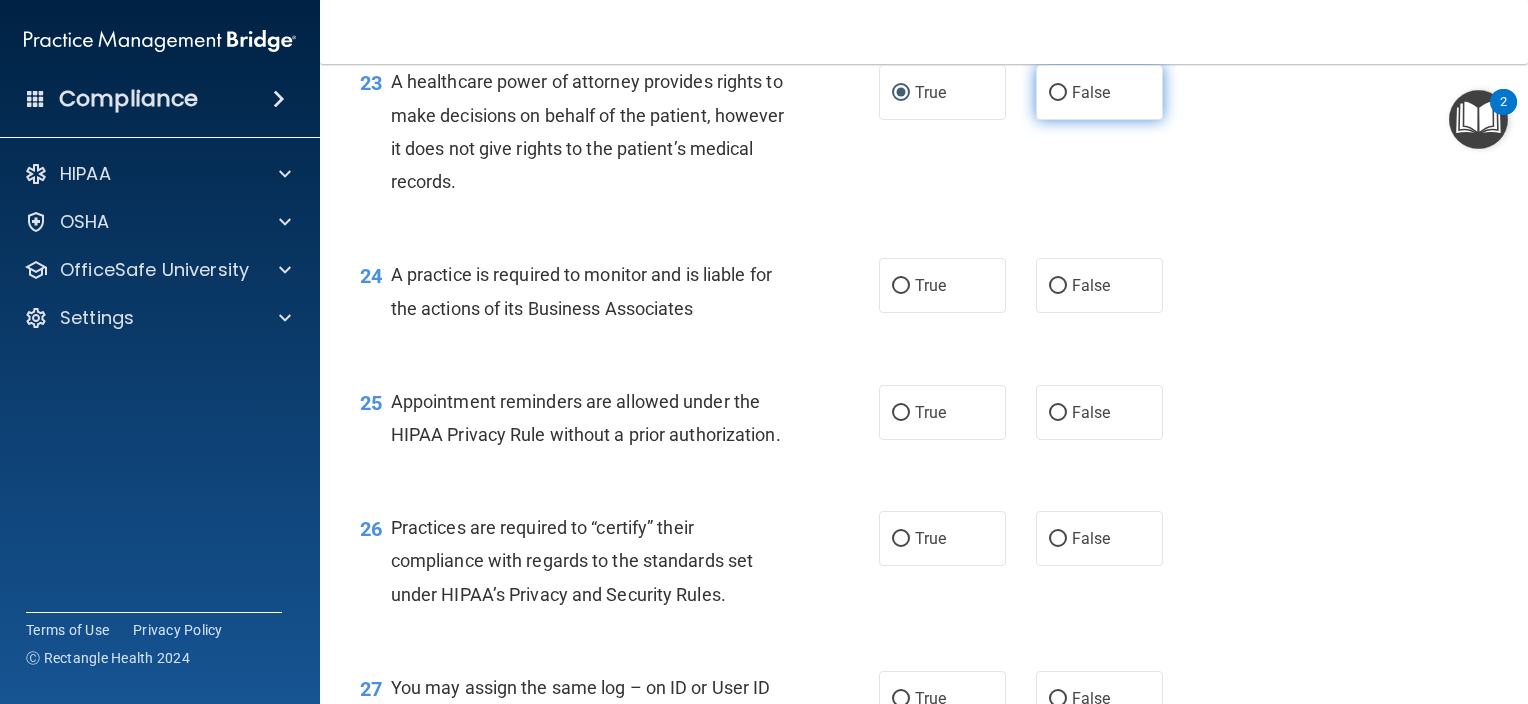 click on "False" at bounding box center [1099, 92] 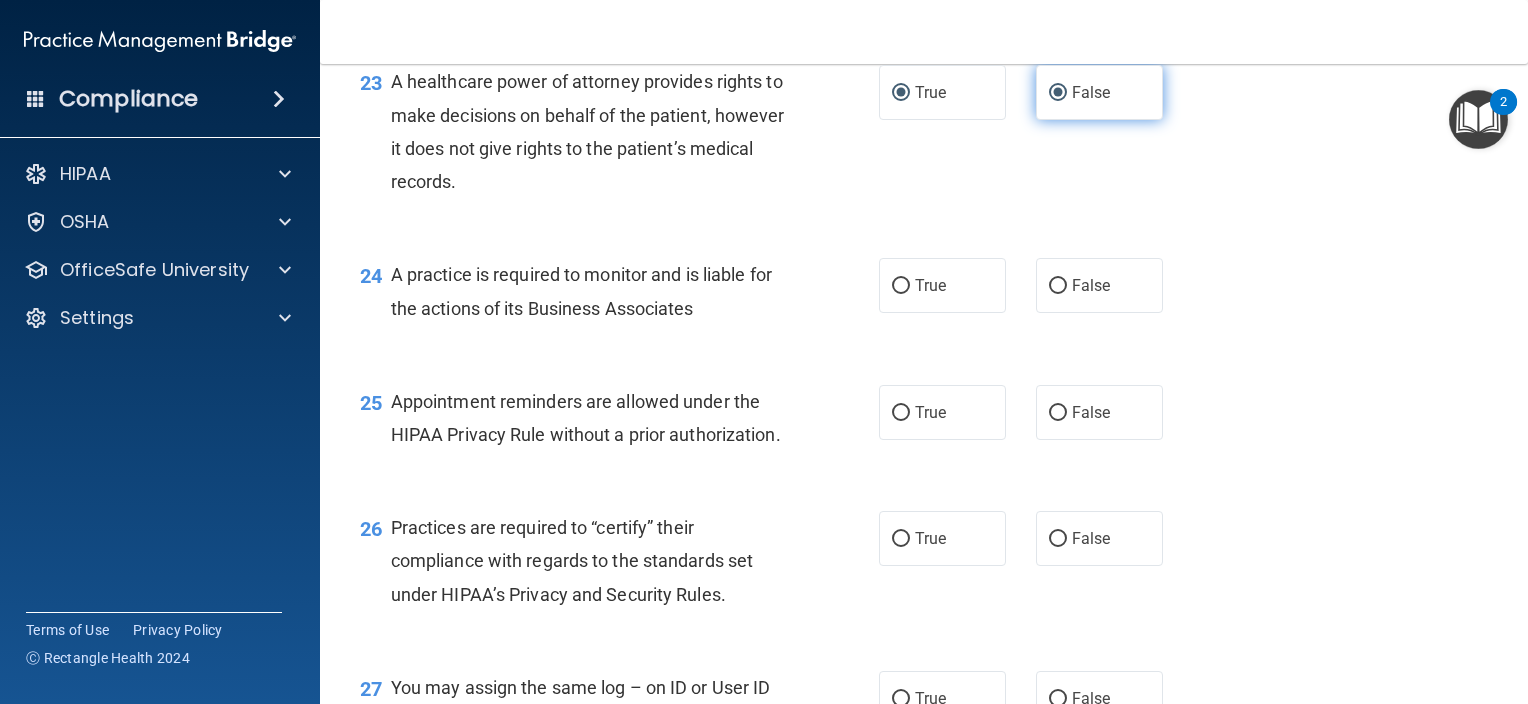 radio on "false" 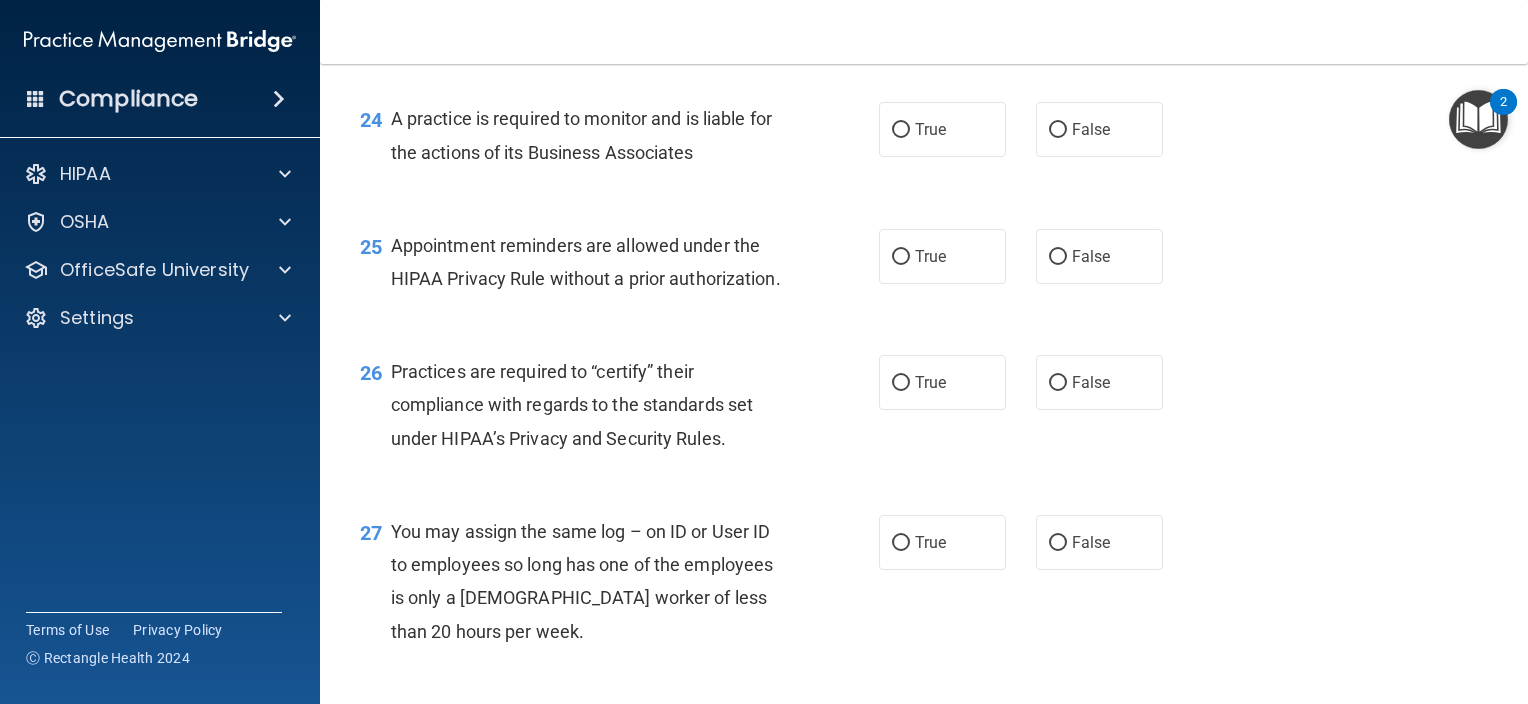 scroll, scrollTop: 4219, scrollLeft: 0, axis: vertical 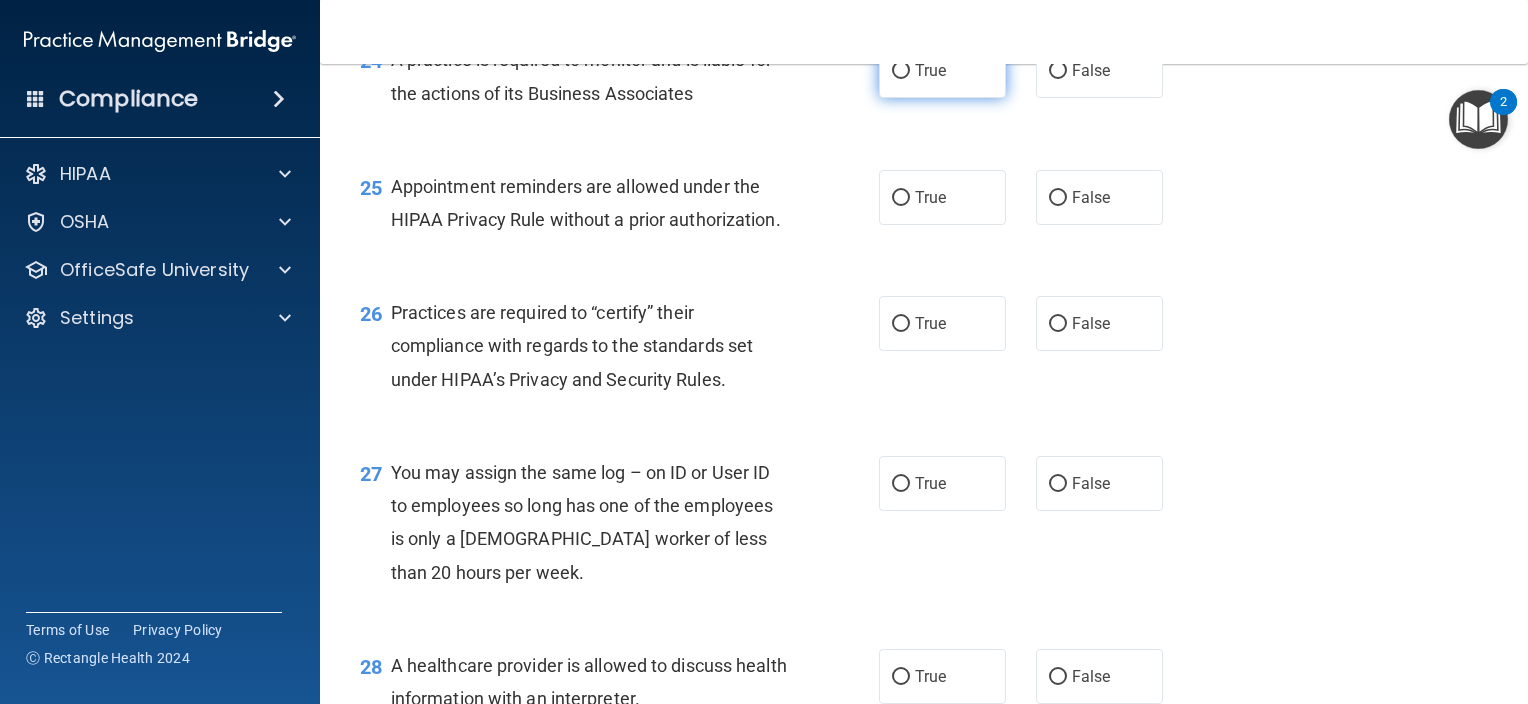 click on "True" at bounding box center (930, 70) 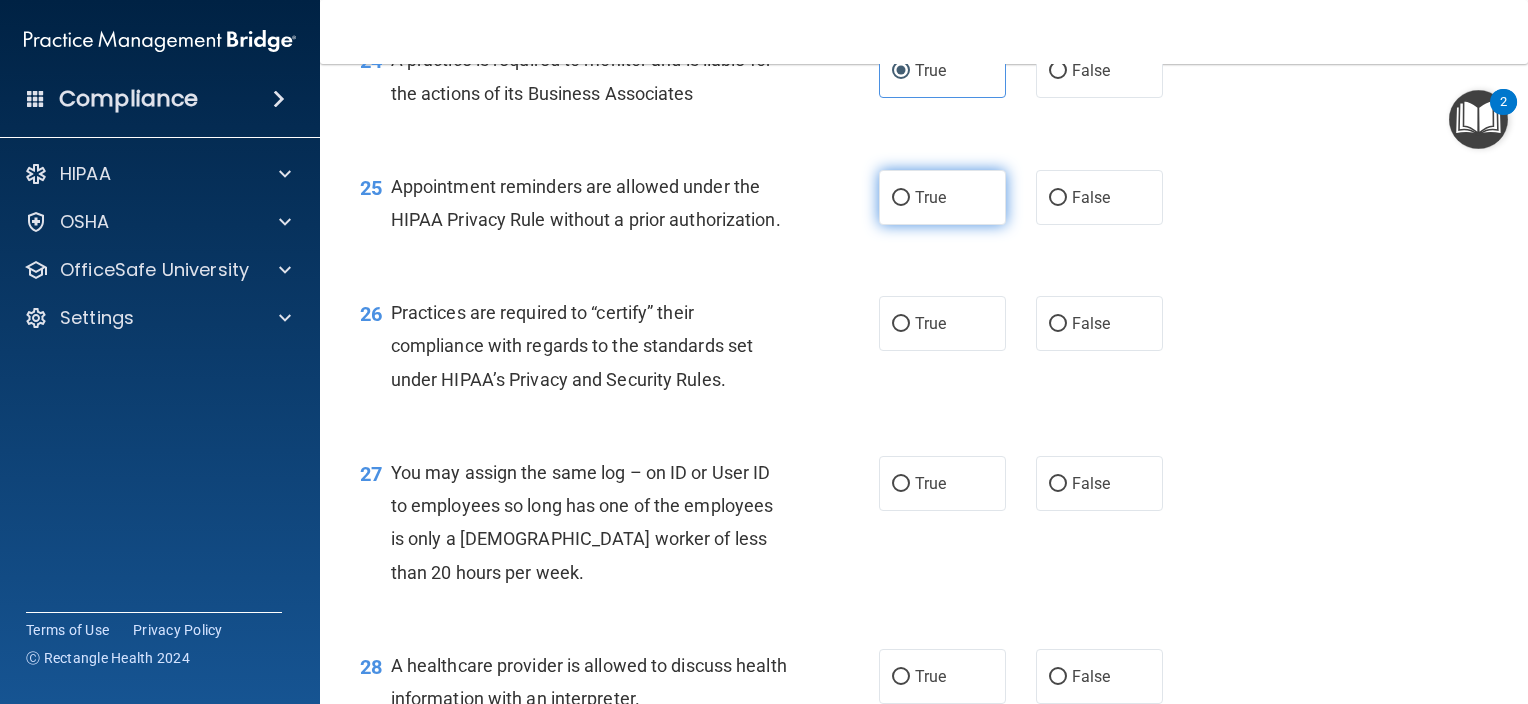 click on "True" at bounding box center [930, 197] 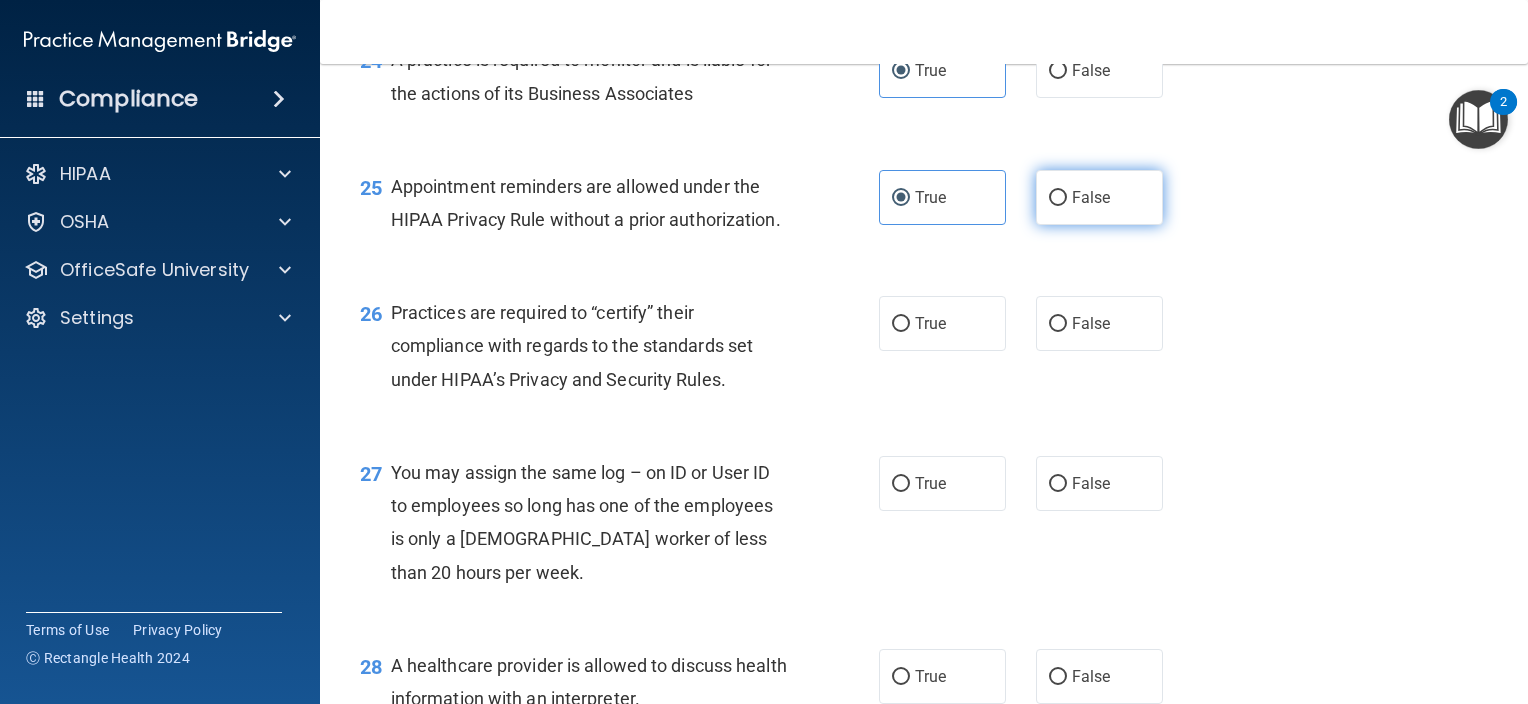 click on "False" at bounding box center [1058, 198] 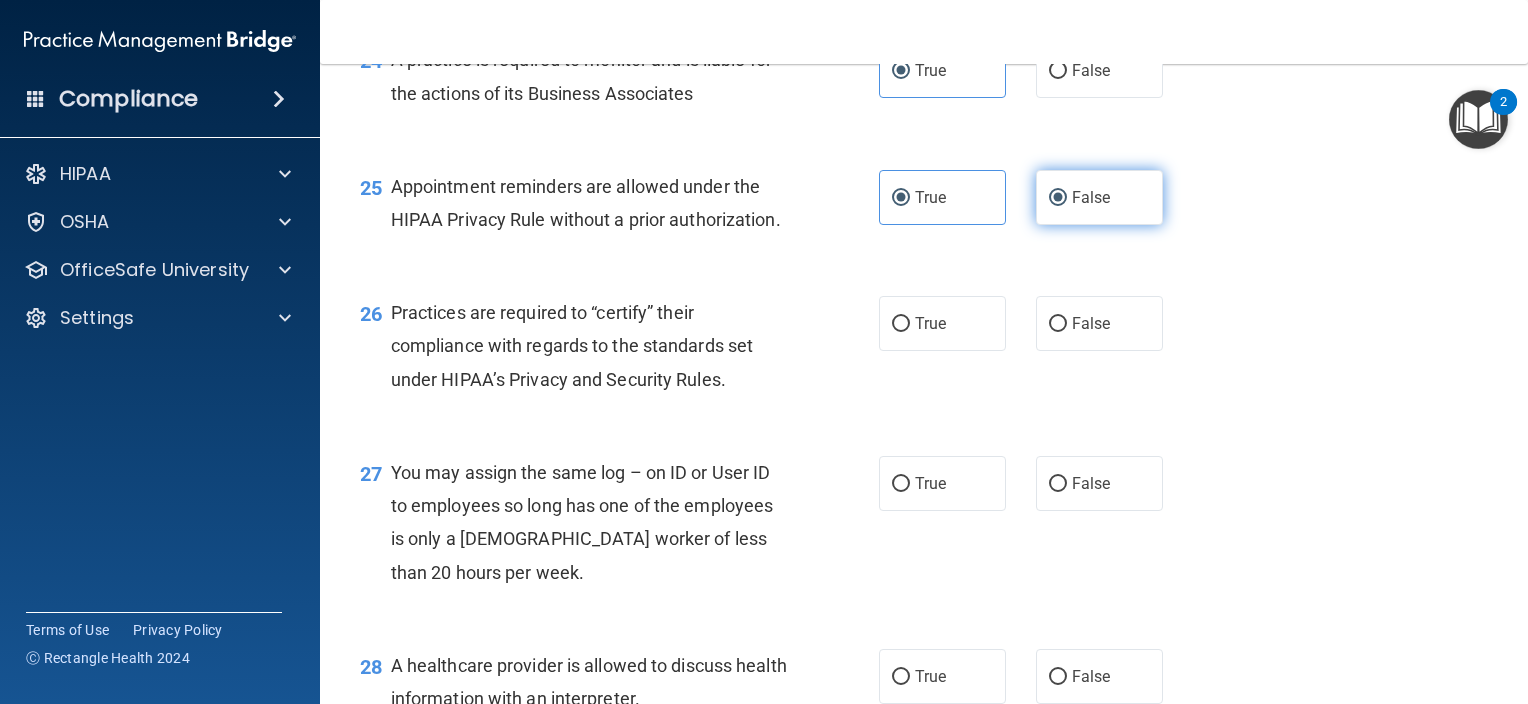 radio on "false" 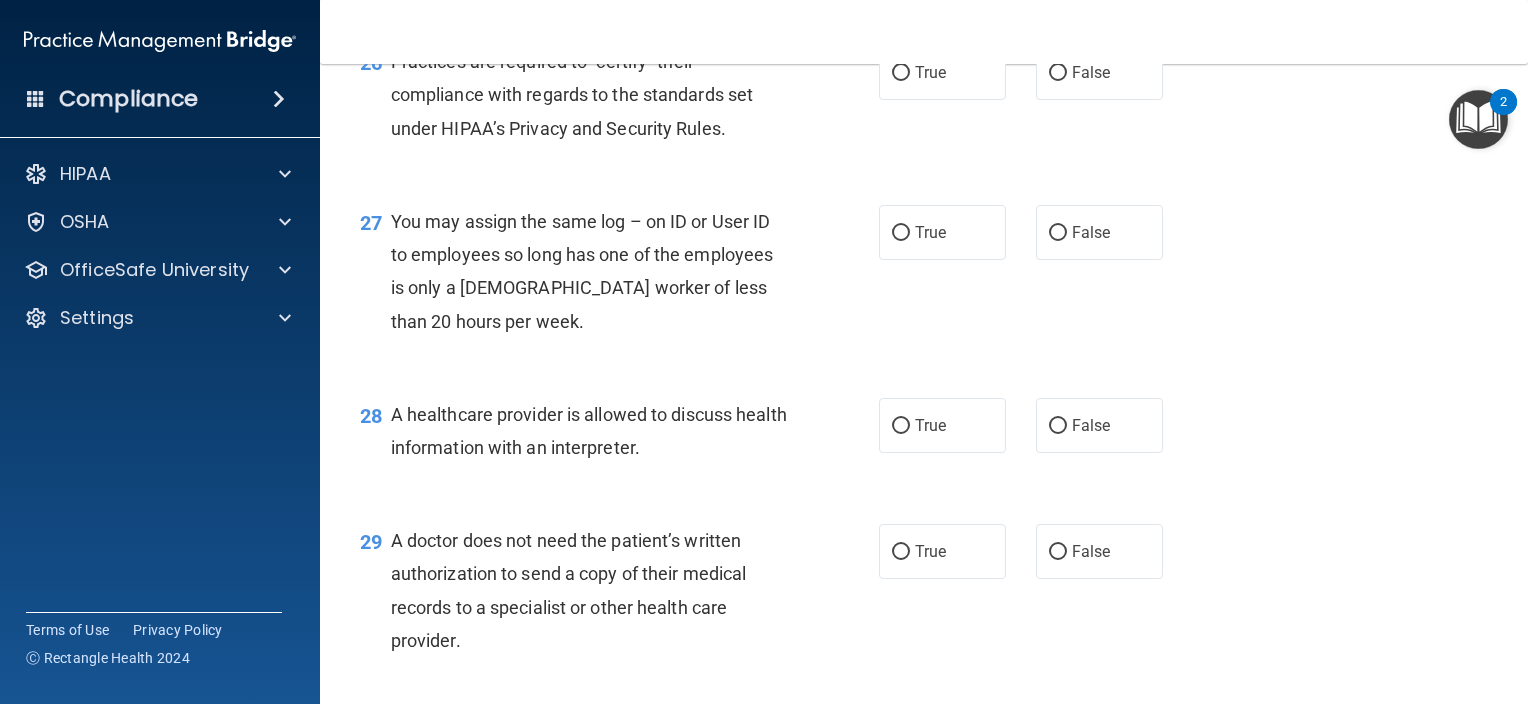 scroll, scrollTop: 4477, scrollLeft: 0, axis: vertical 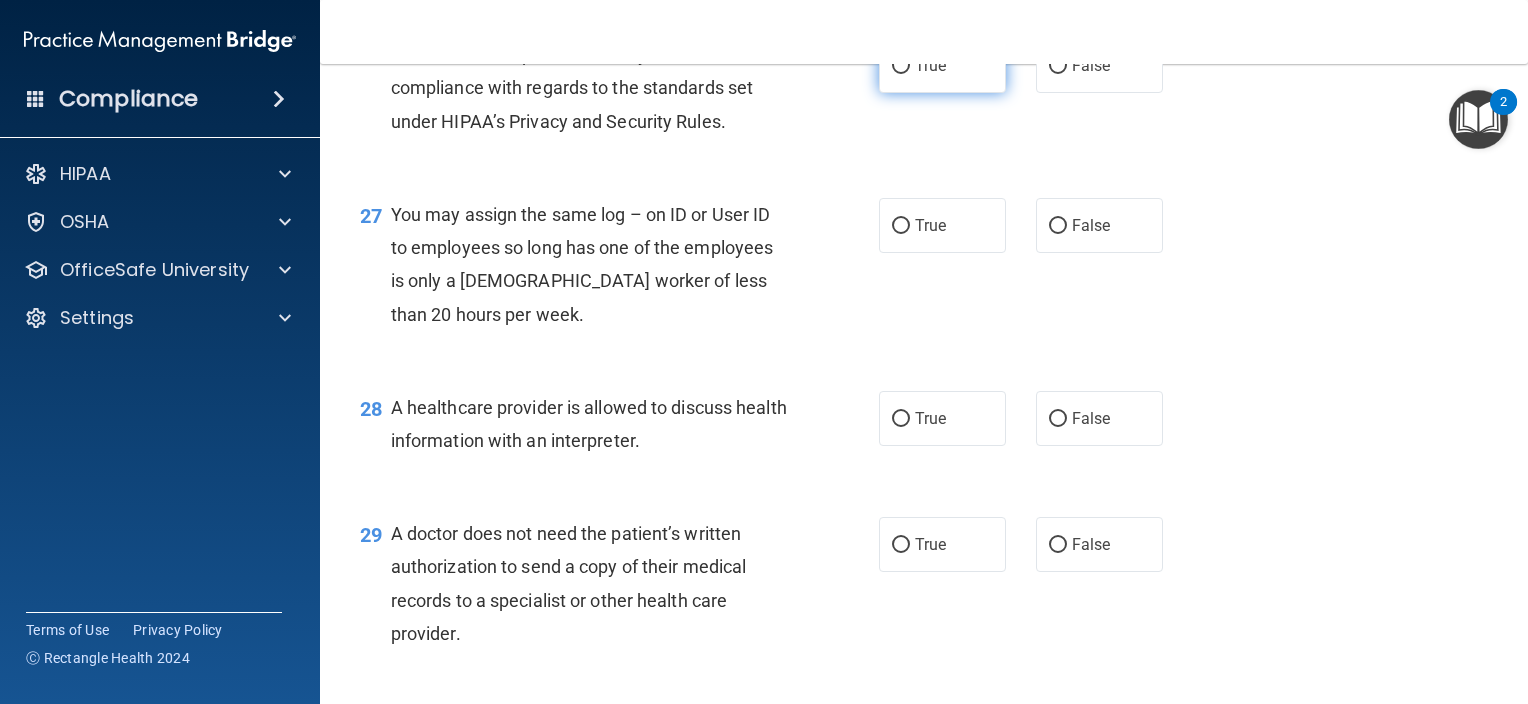 click on "True" at bounding box center (930, 65) 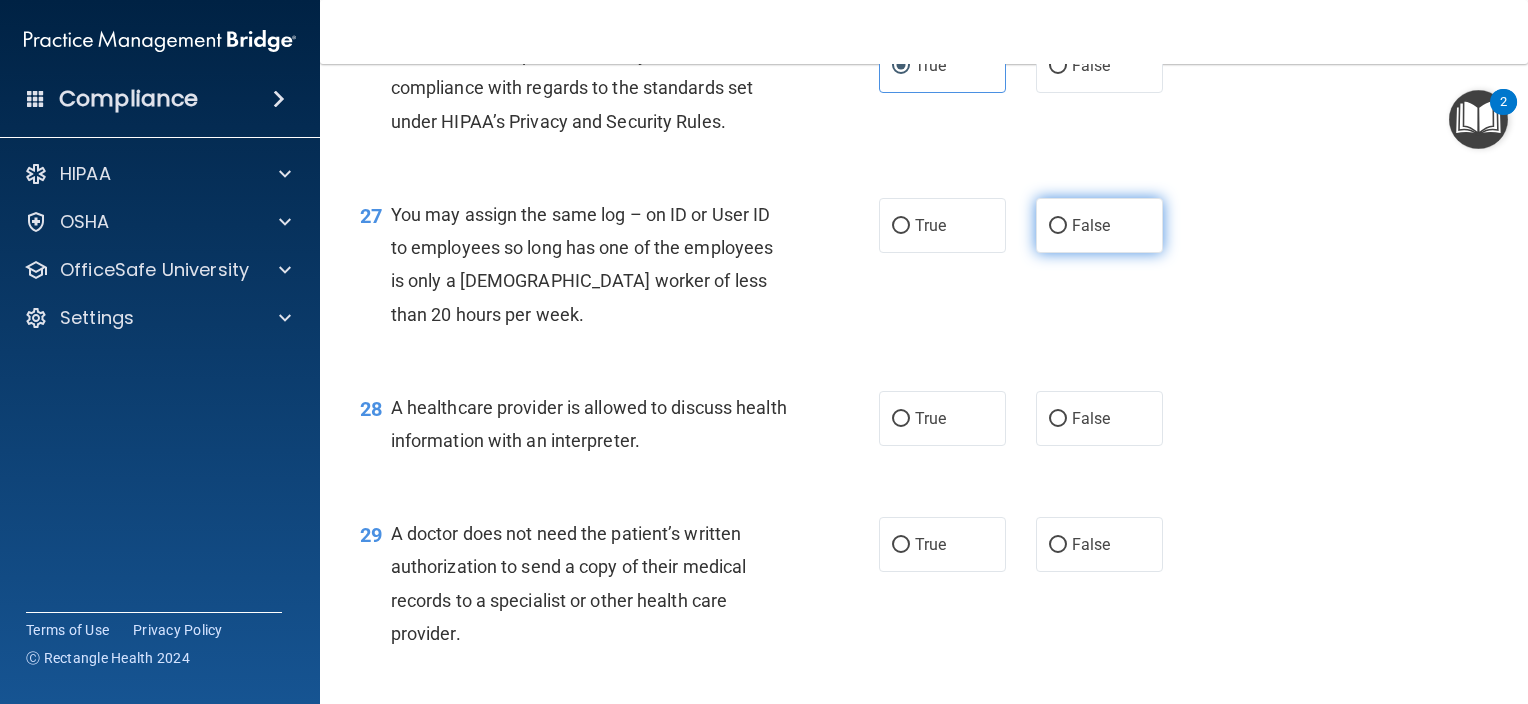 click on "False" at bounding box center [1099, 225] 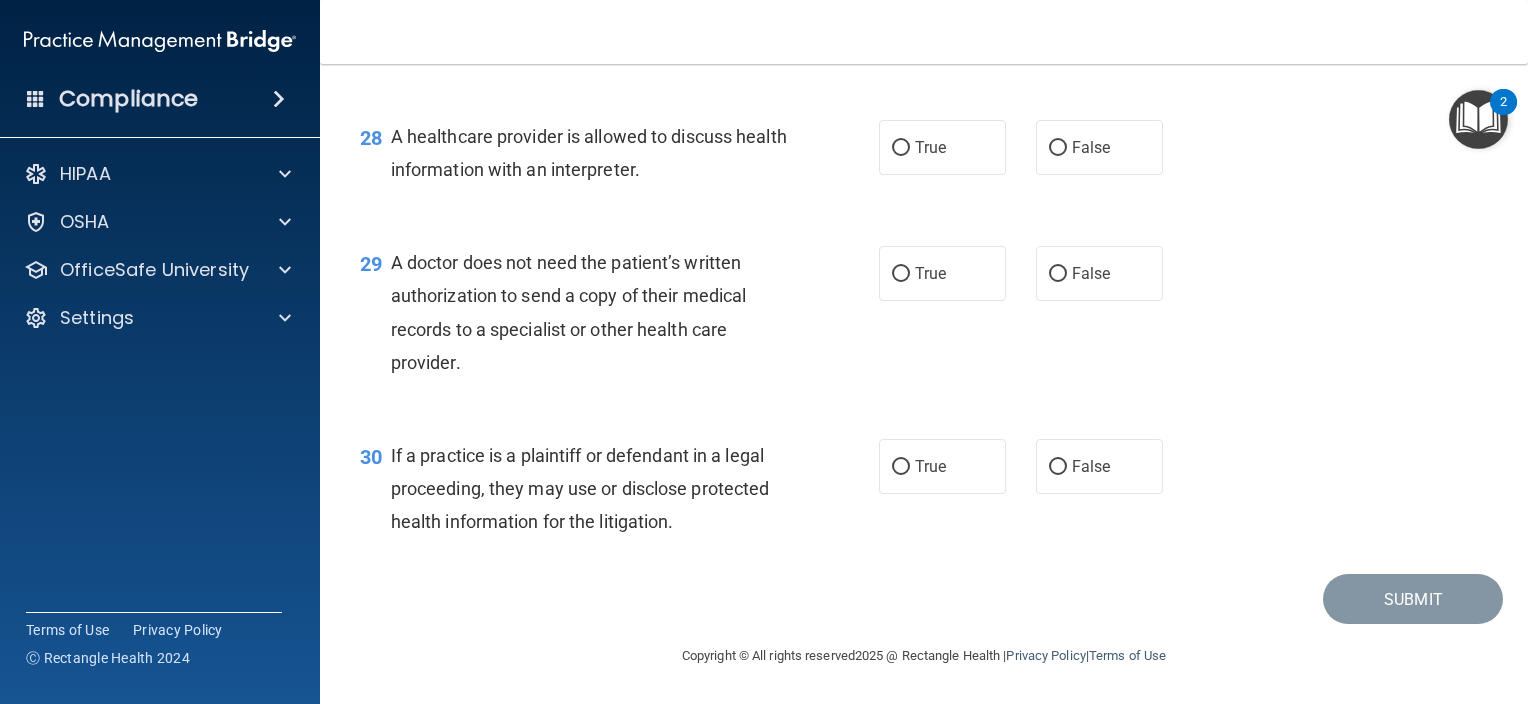 scroll, scrollTop: 4818, scrollLeft: 0, axis: vertical 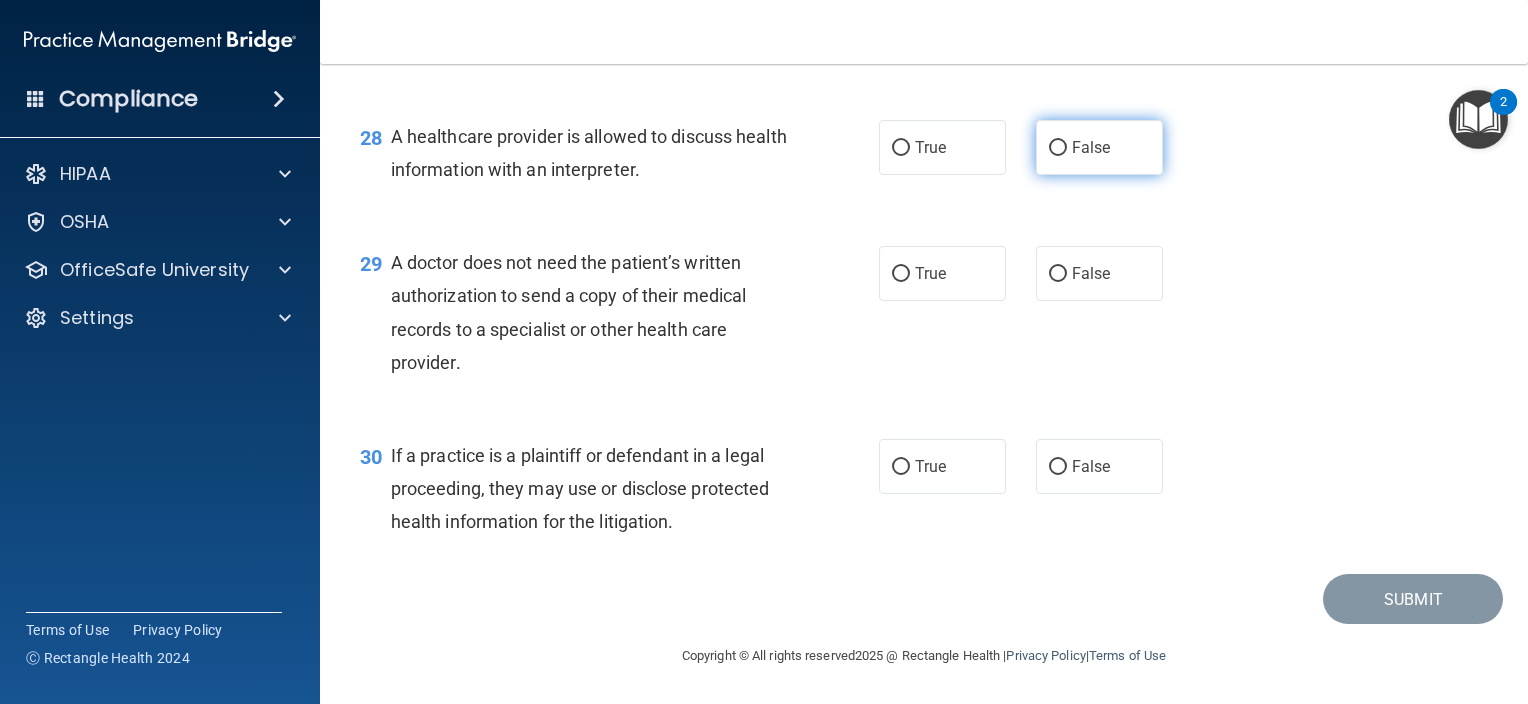click on "False" at bounding box center [1099, 147] 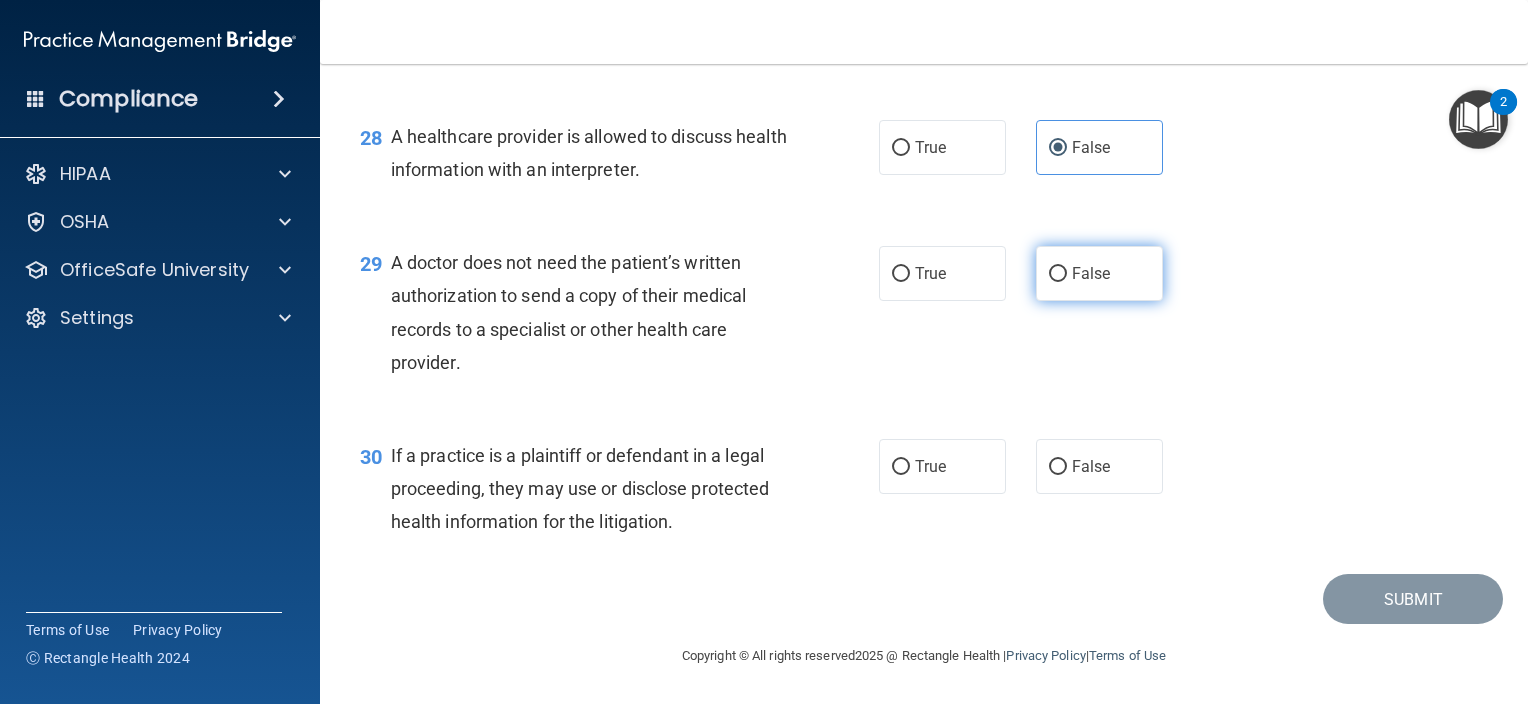 click on "False" at bounding box center (1091, 273) 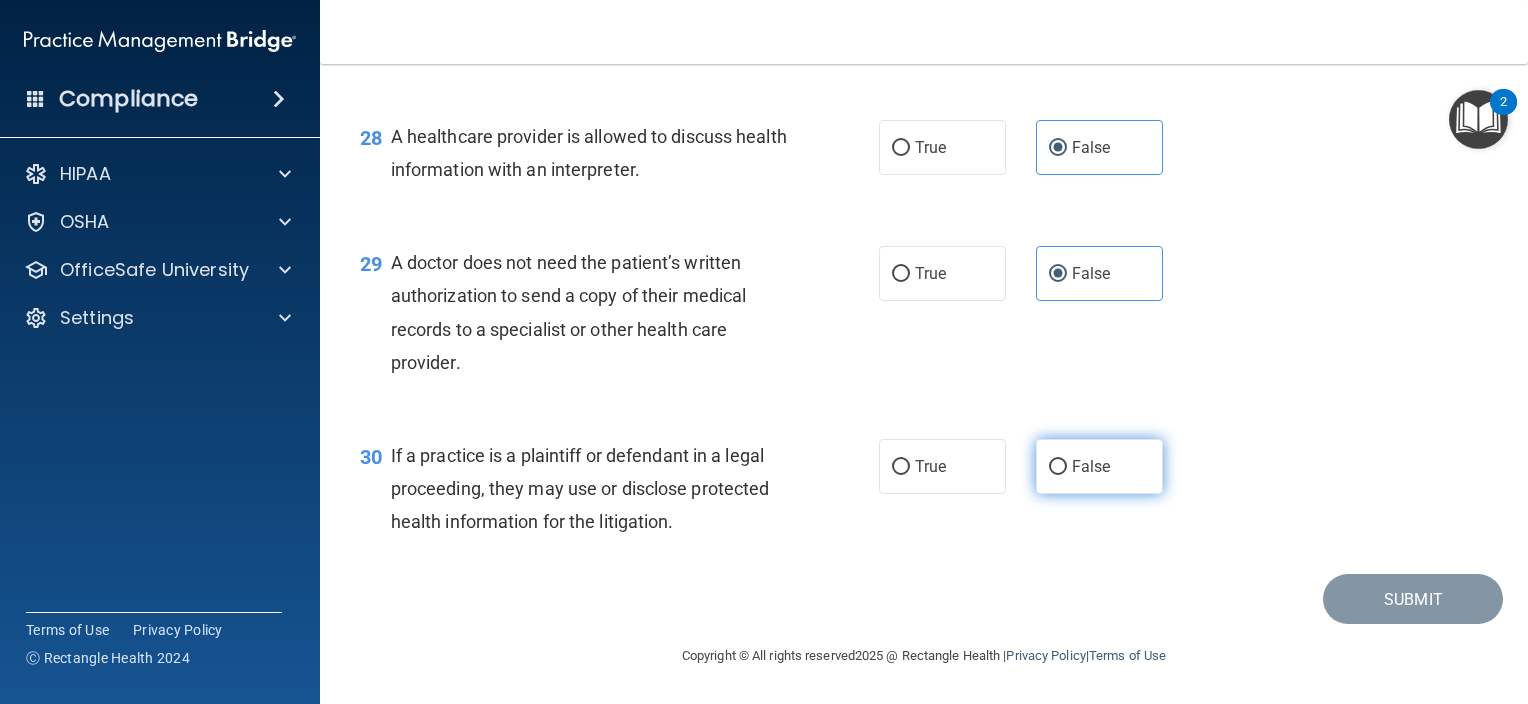 click on "False" at bounding box center (1099, 466) 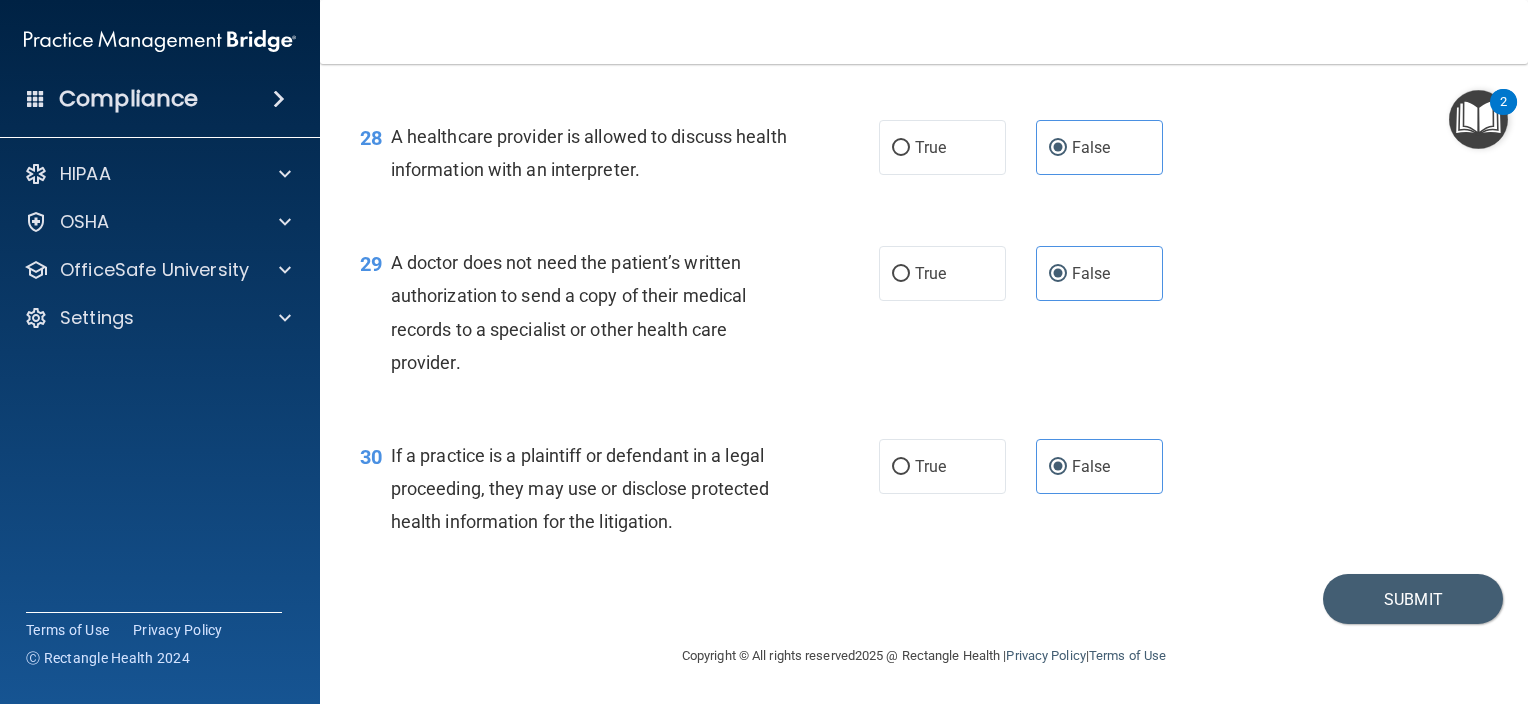 scroll, scrollTop: 4848, scrollLeft: 0, axis: vertical 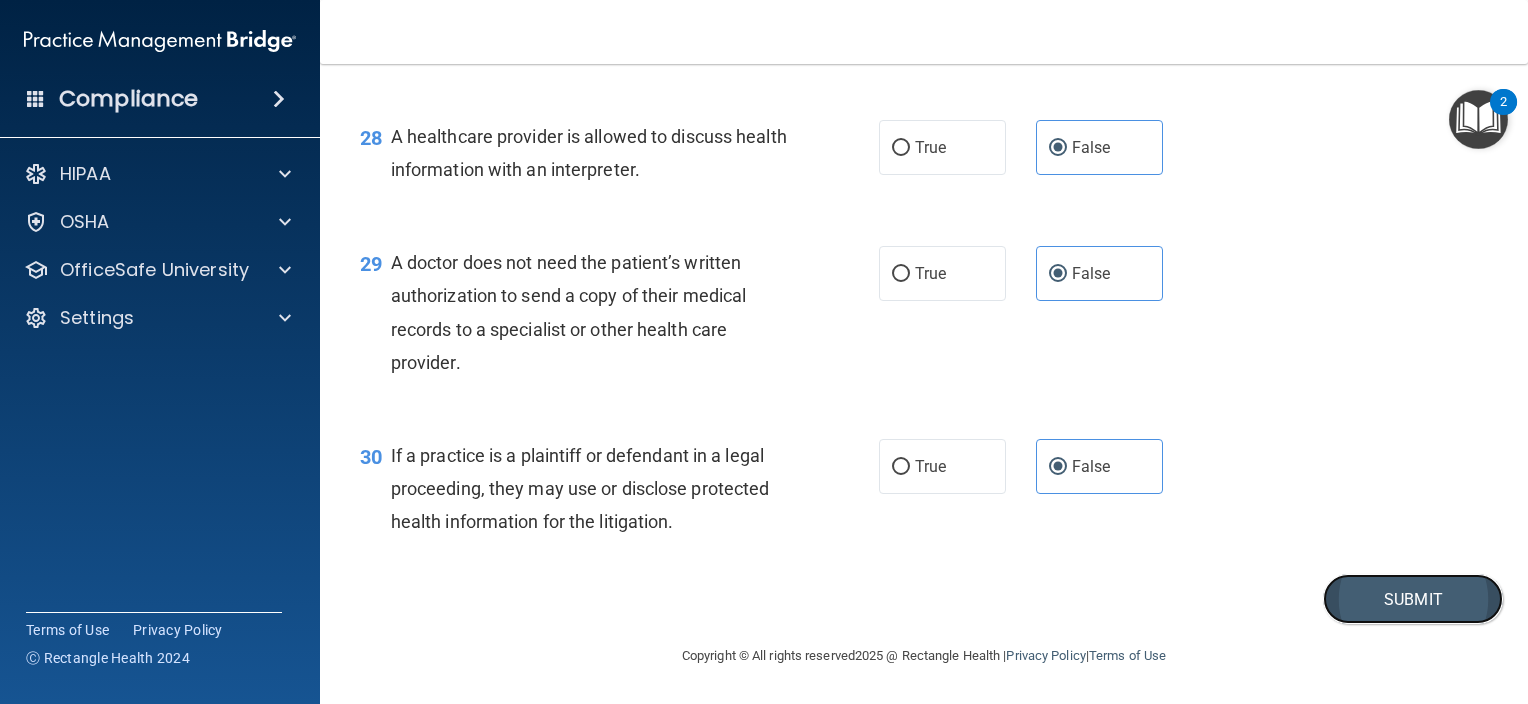click on "Submit" at bounding box center [1413, 599] 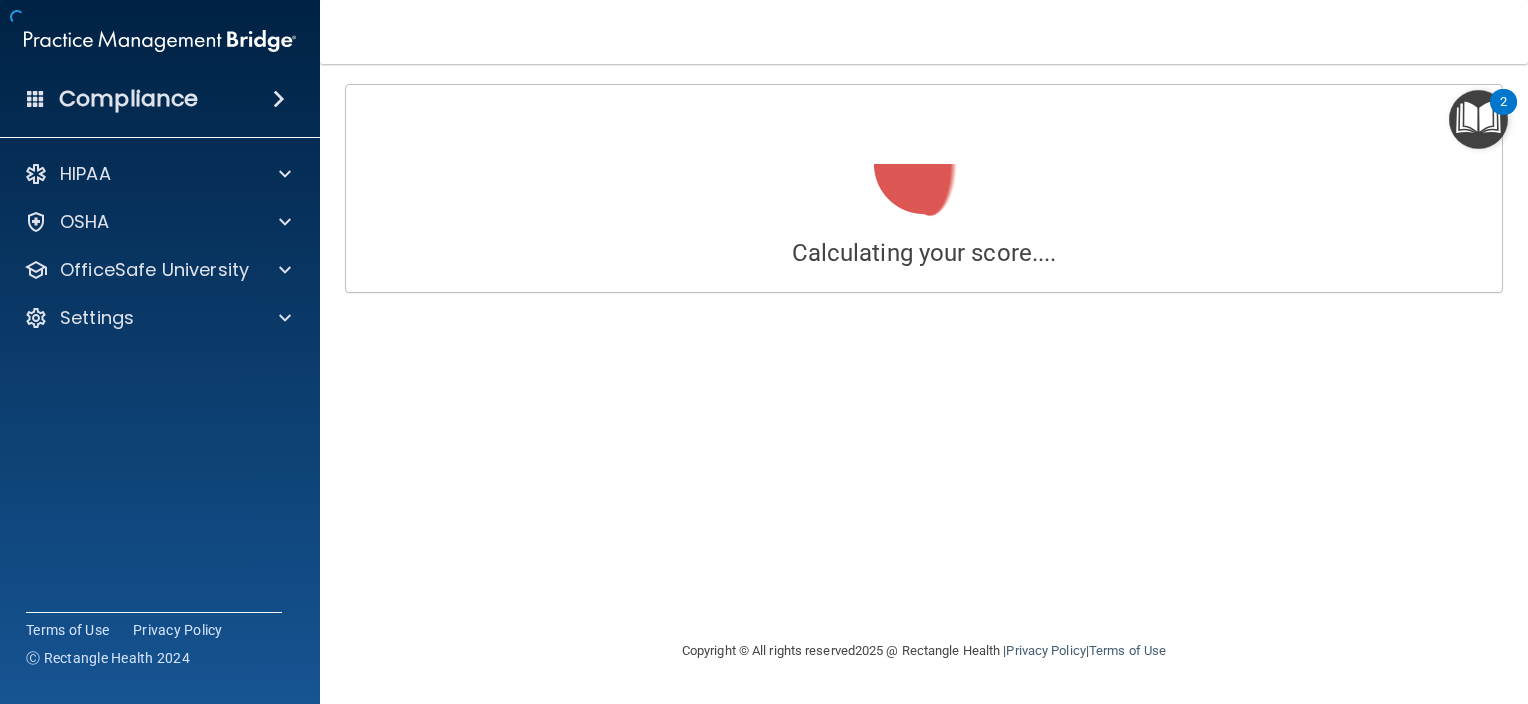 scroll, scrollTop: 0, scrollLeft: 0, axis: both 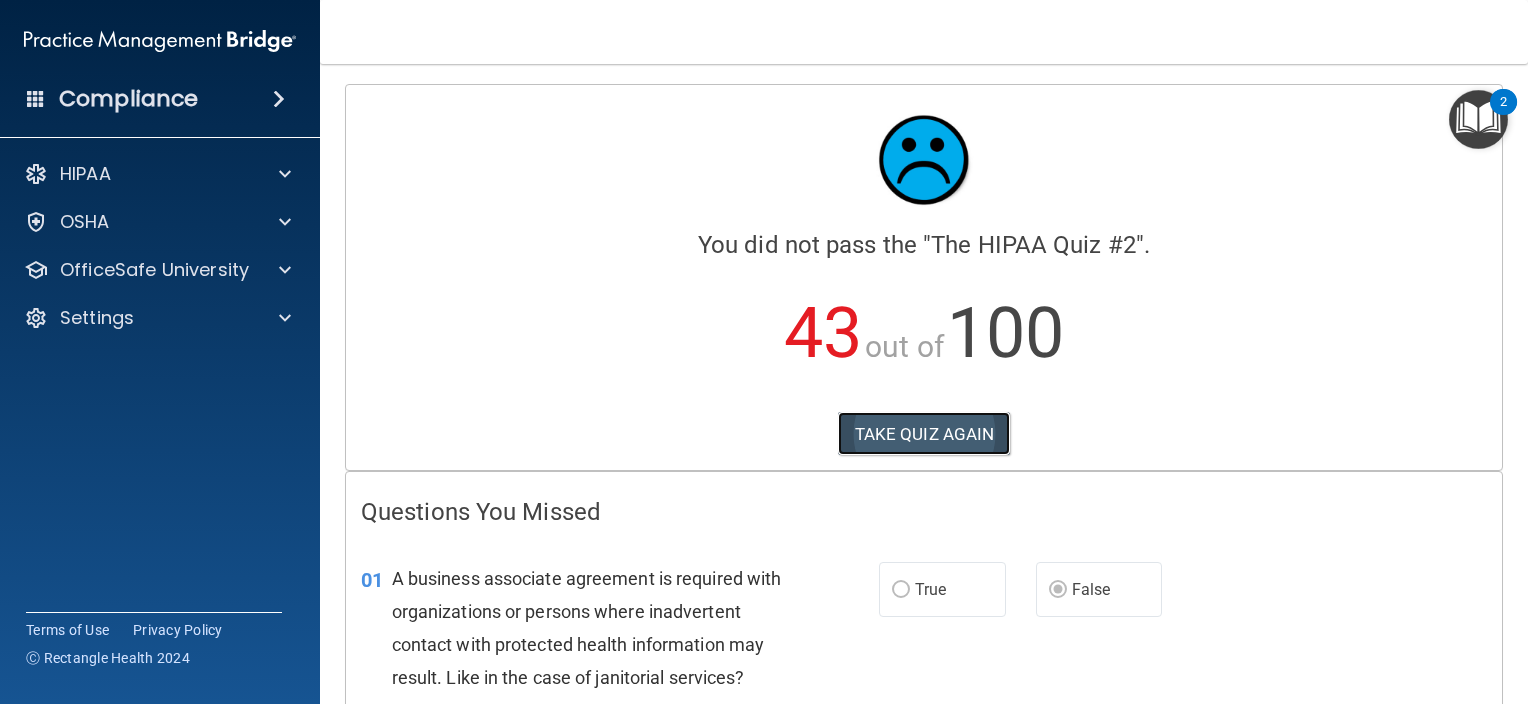 click on "TAKE QUIZ AGAIN" at bounding box center [924, 434] 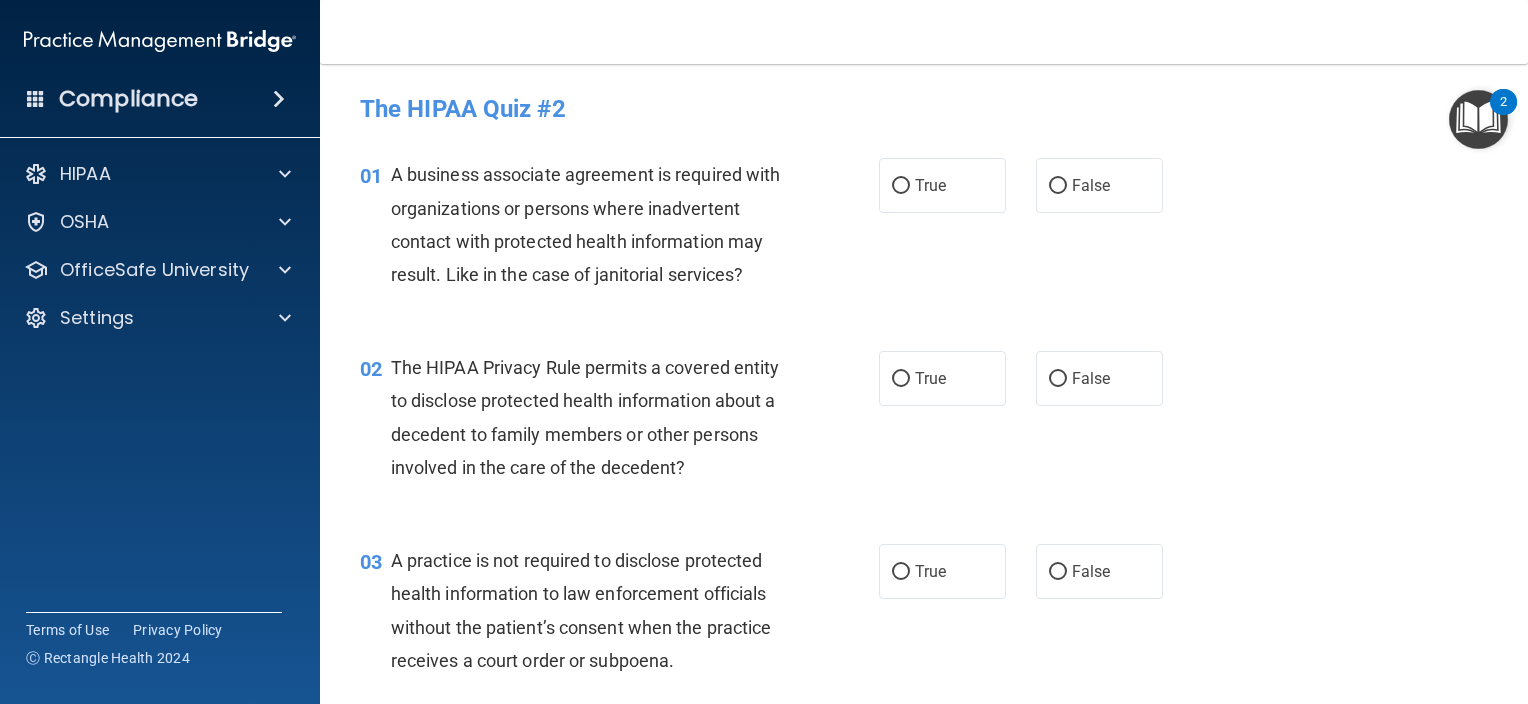 scroll, scrollTop: 4848, scrollLeft: 0, axis: vertical 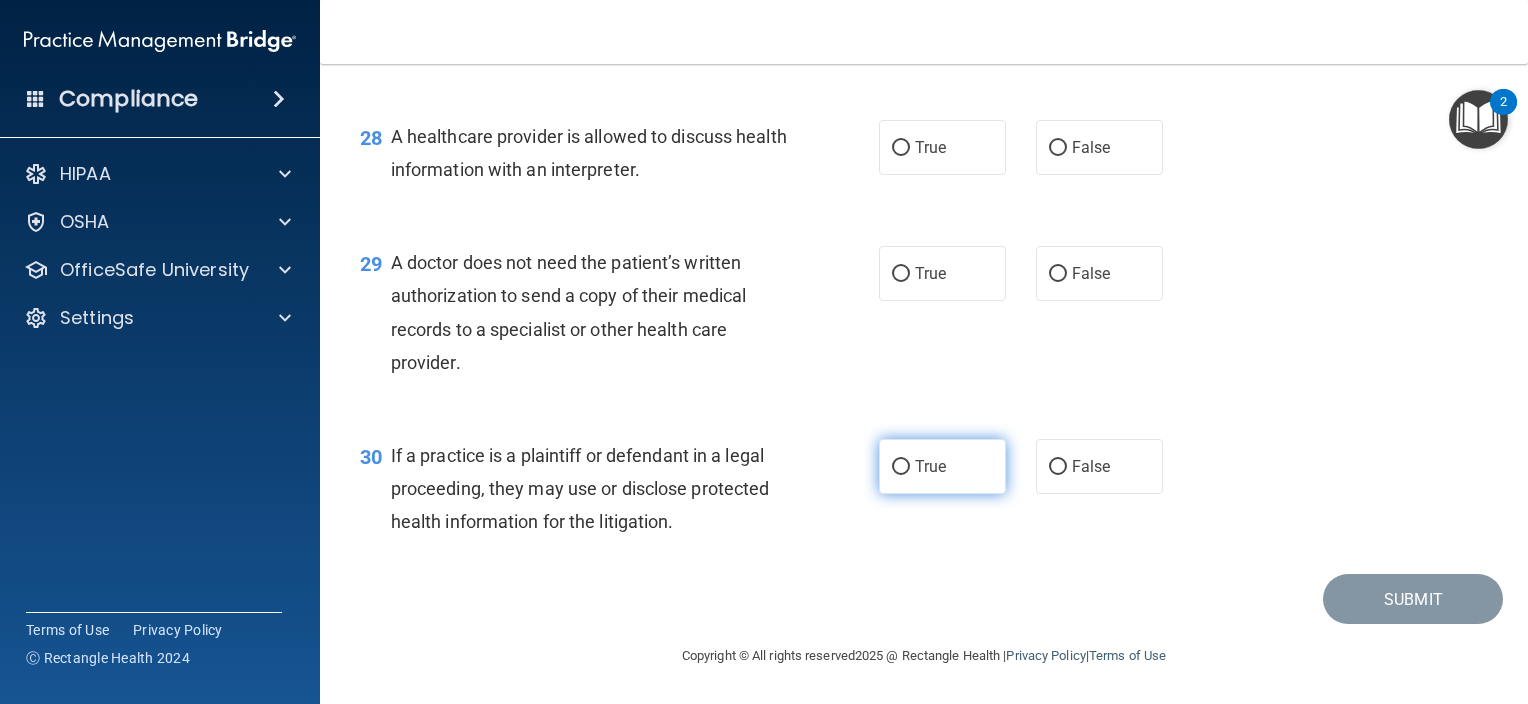 click on "True" at bounding box center [930, 466] 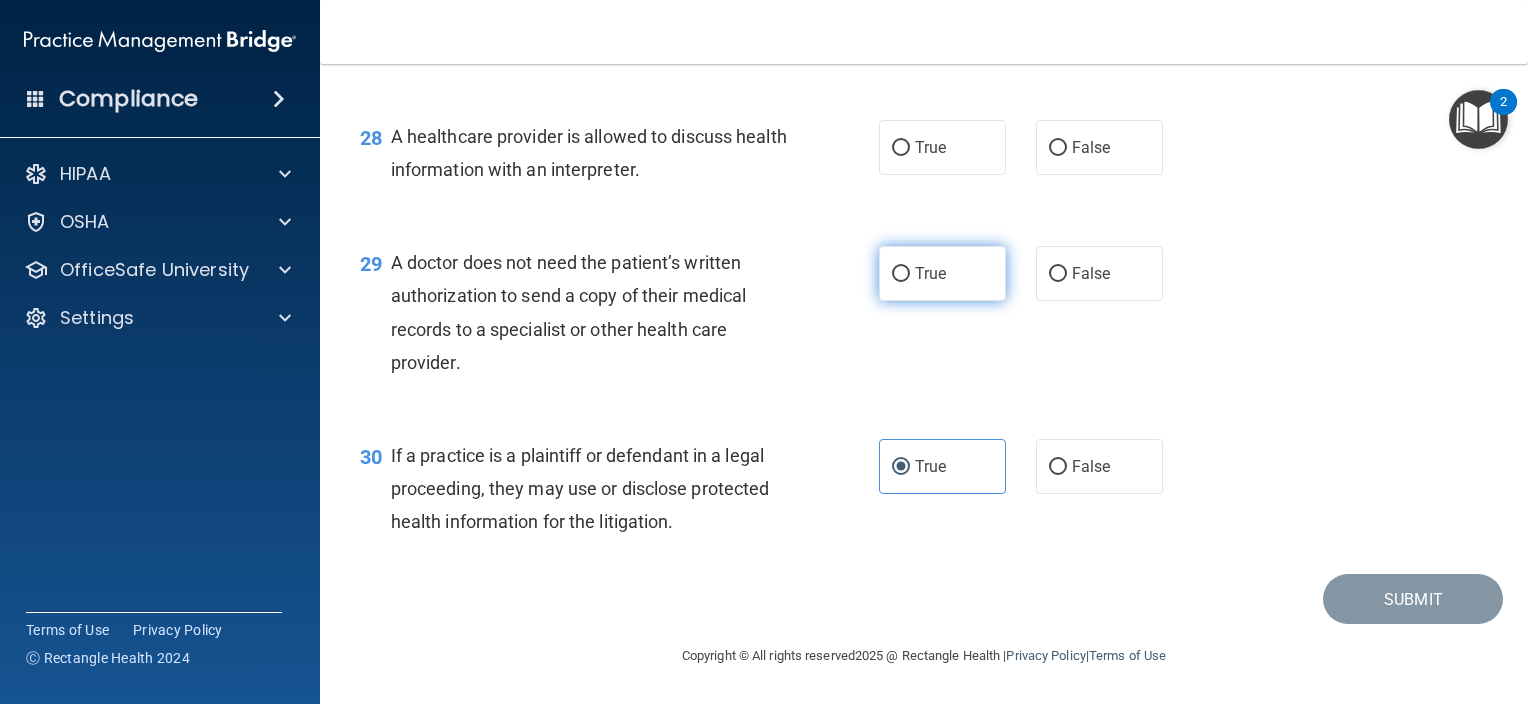 click on "True" at bounding box center (942, 273) 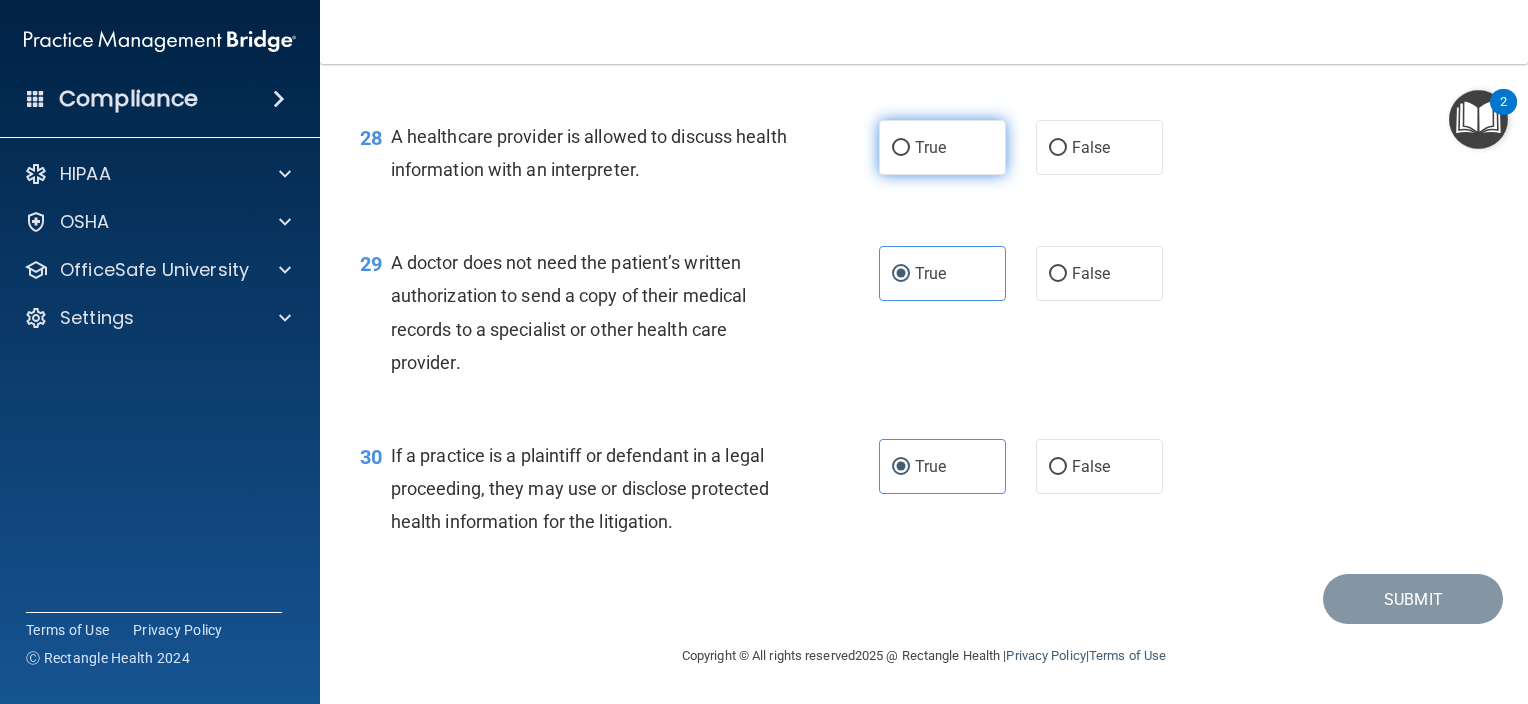 click on "True" at bounding box center (930, 147) 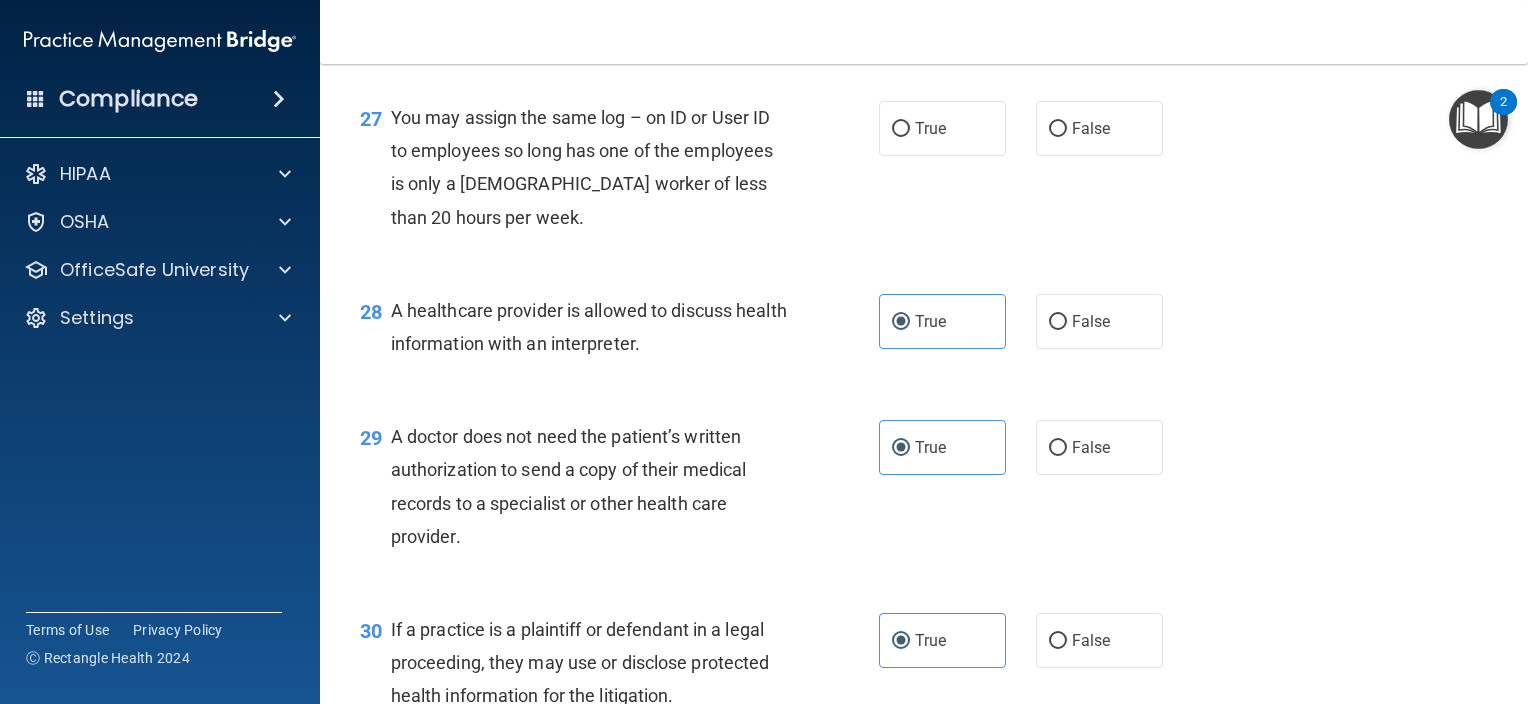 scroll, scrollTop: 4566, scrollLeft: 0, axis: vertical 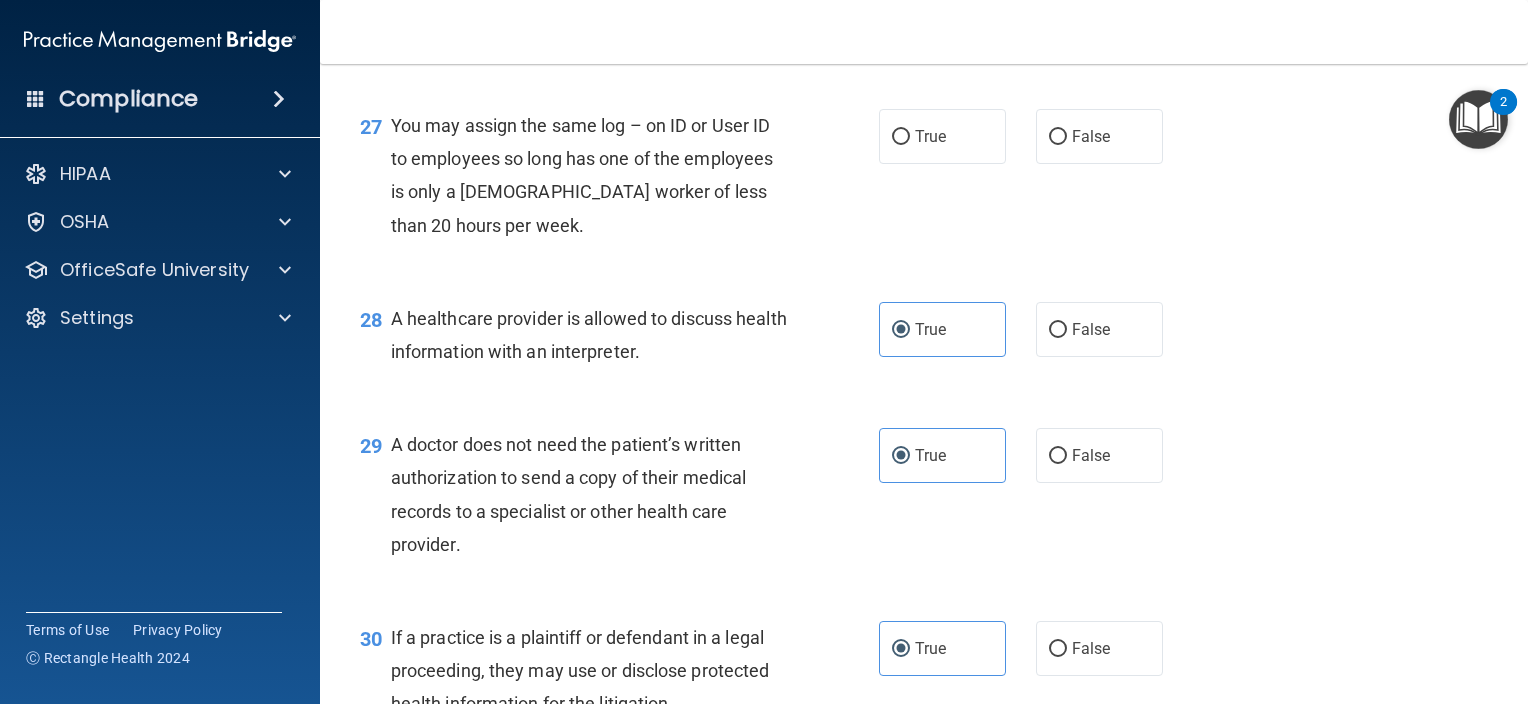 click on "26       Practices are required to “certify” their compliance with regards to the standards set under HIPAA’s Privacy and Security Rules.                 True           False" at bounding box center (924, 4) 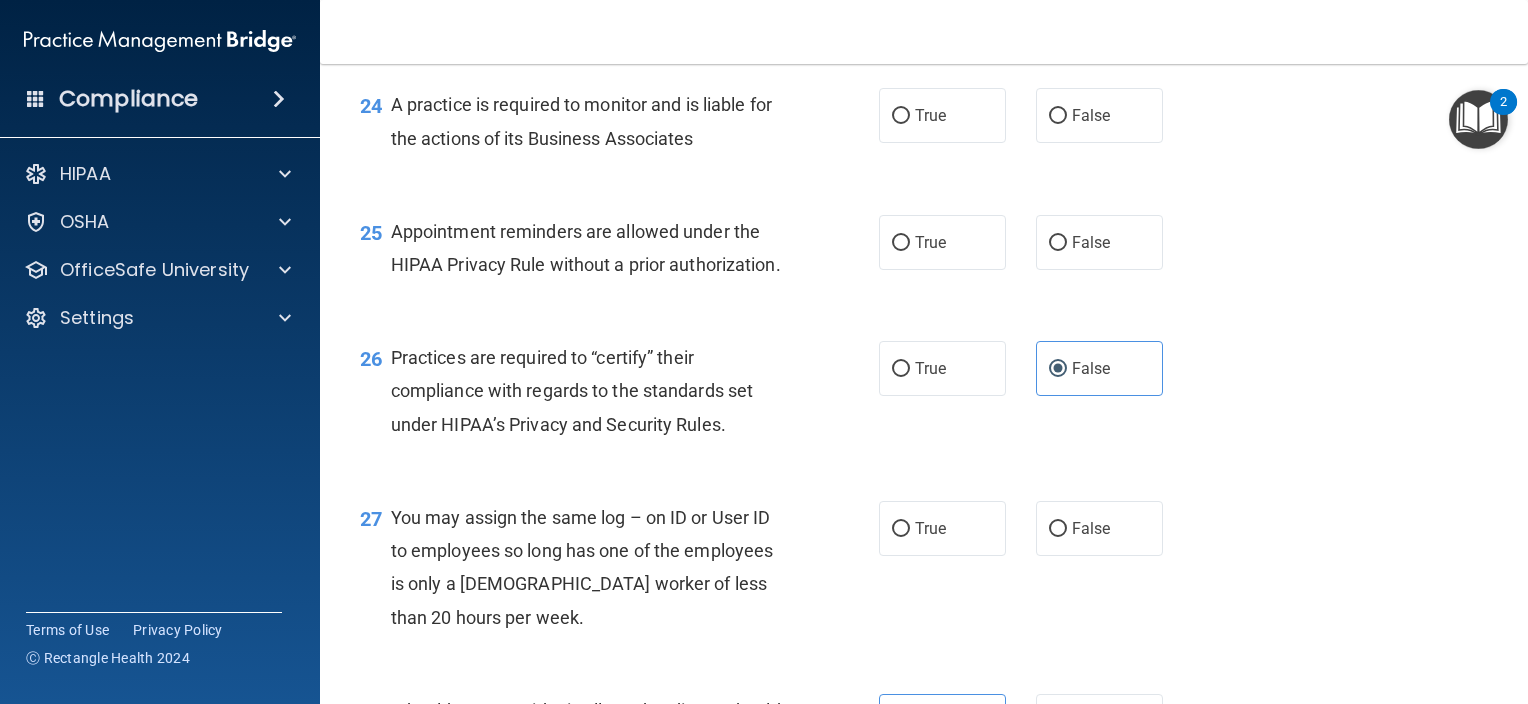 scroll, scrollTop: 4137, scrollLeft: 0, axis: vertical 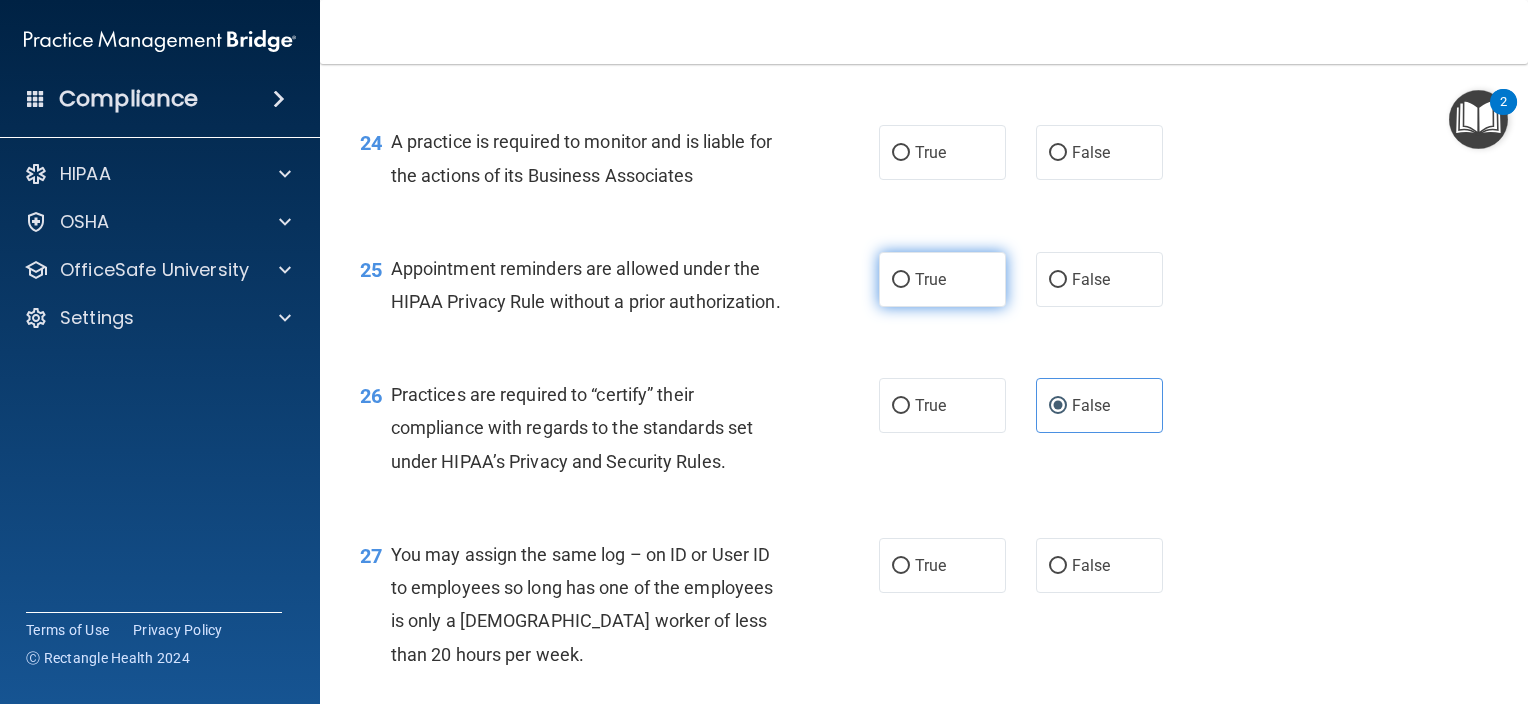 click on "True" at bounding box center (942, 279) 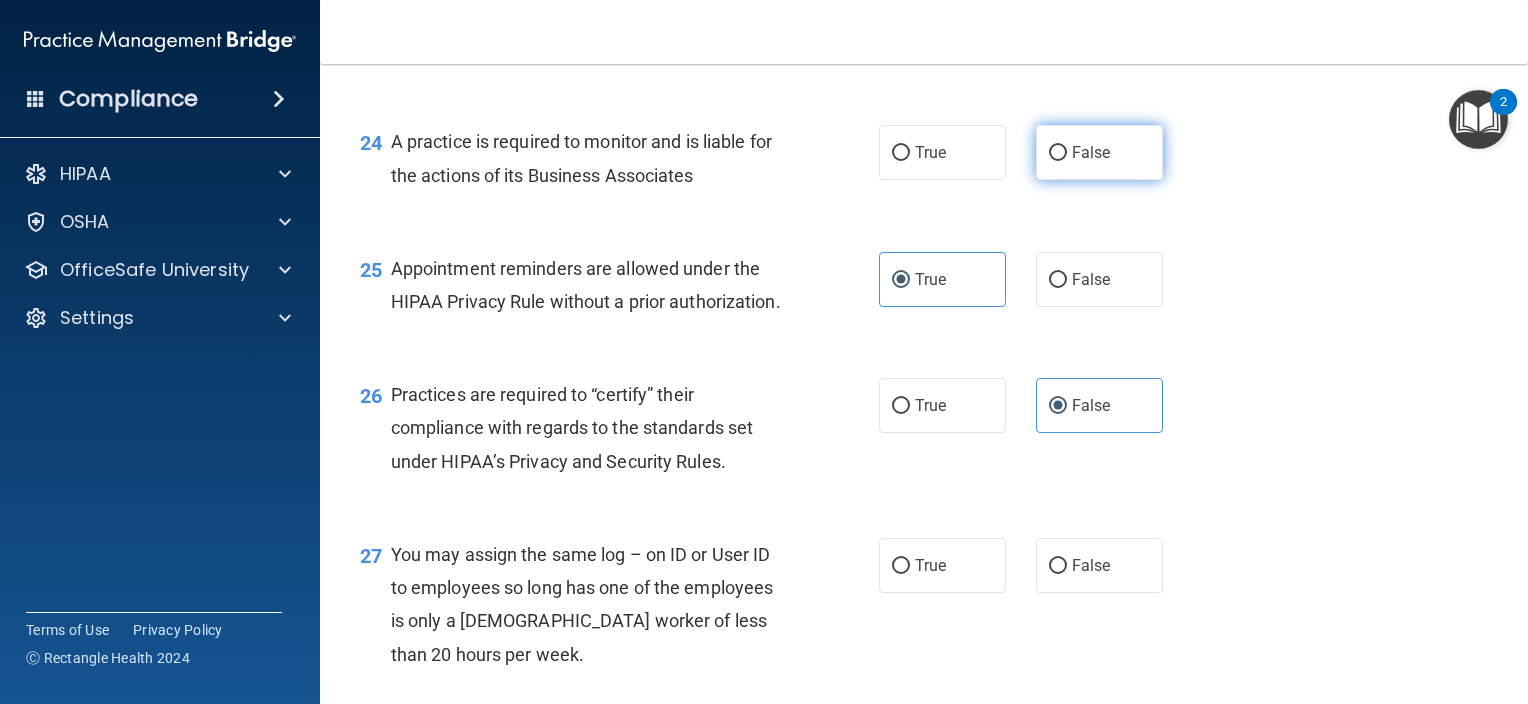 click on "False" at bounding box center (1099, 152) 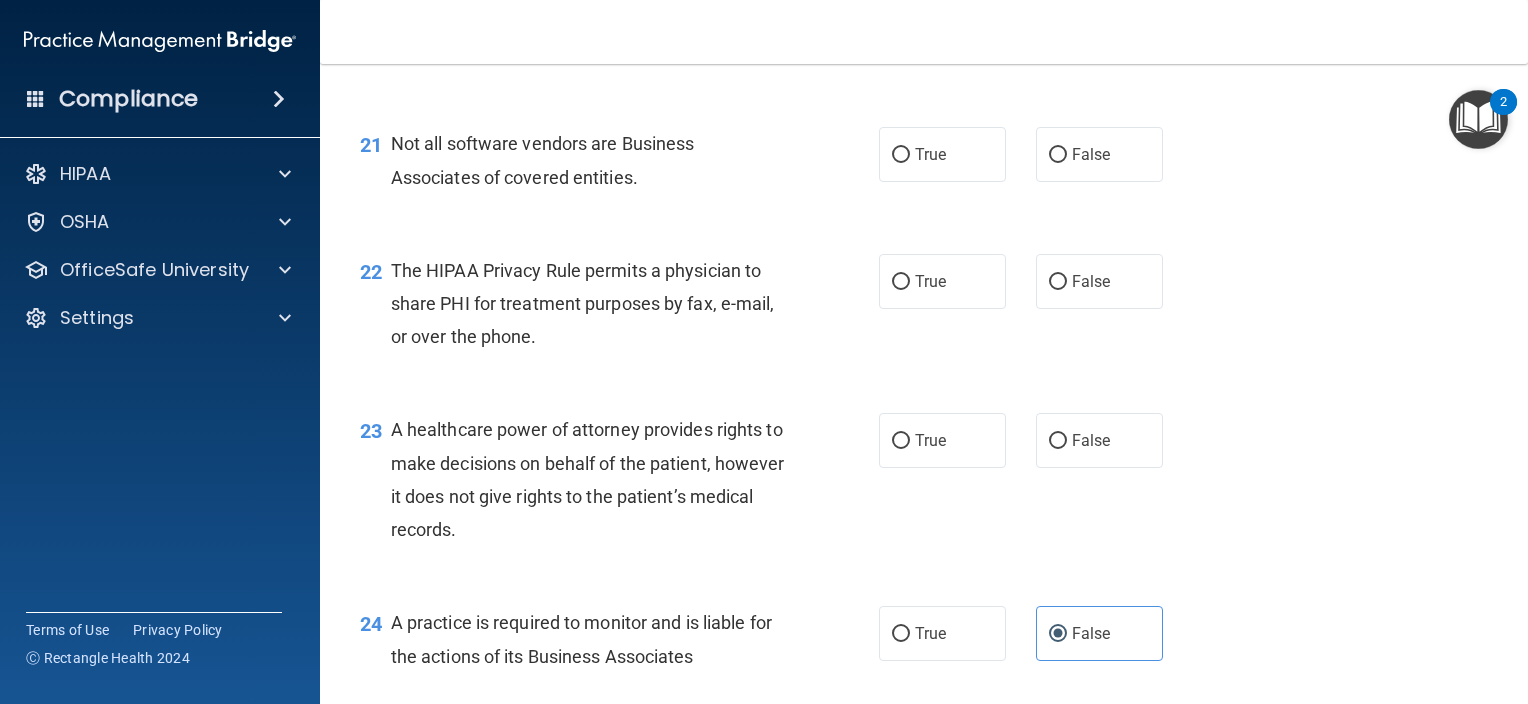 scroll, scrollTop: 3641, scrollLeft: 0, axis: vertical 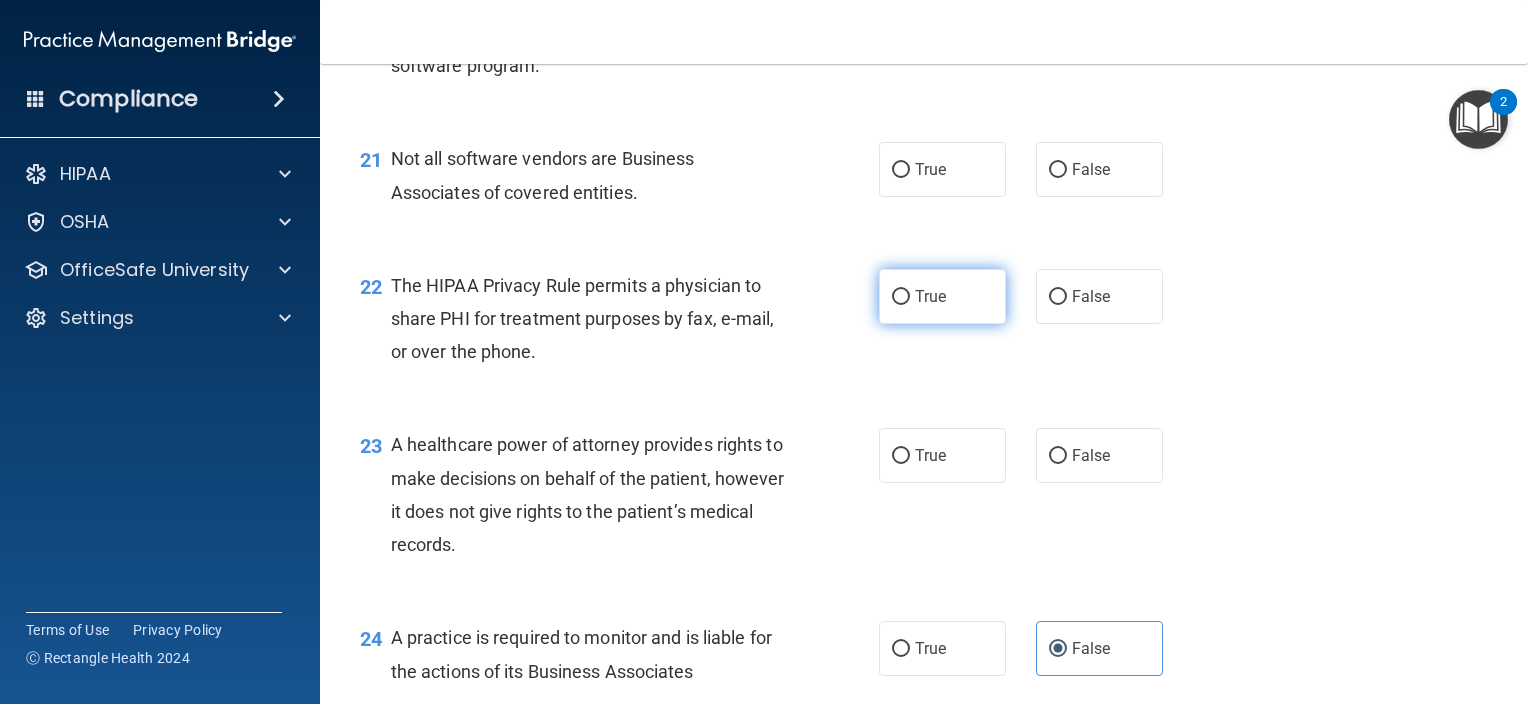 click on "True" at bounding box center (930, 296) 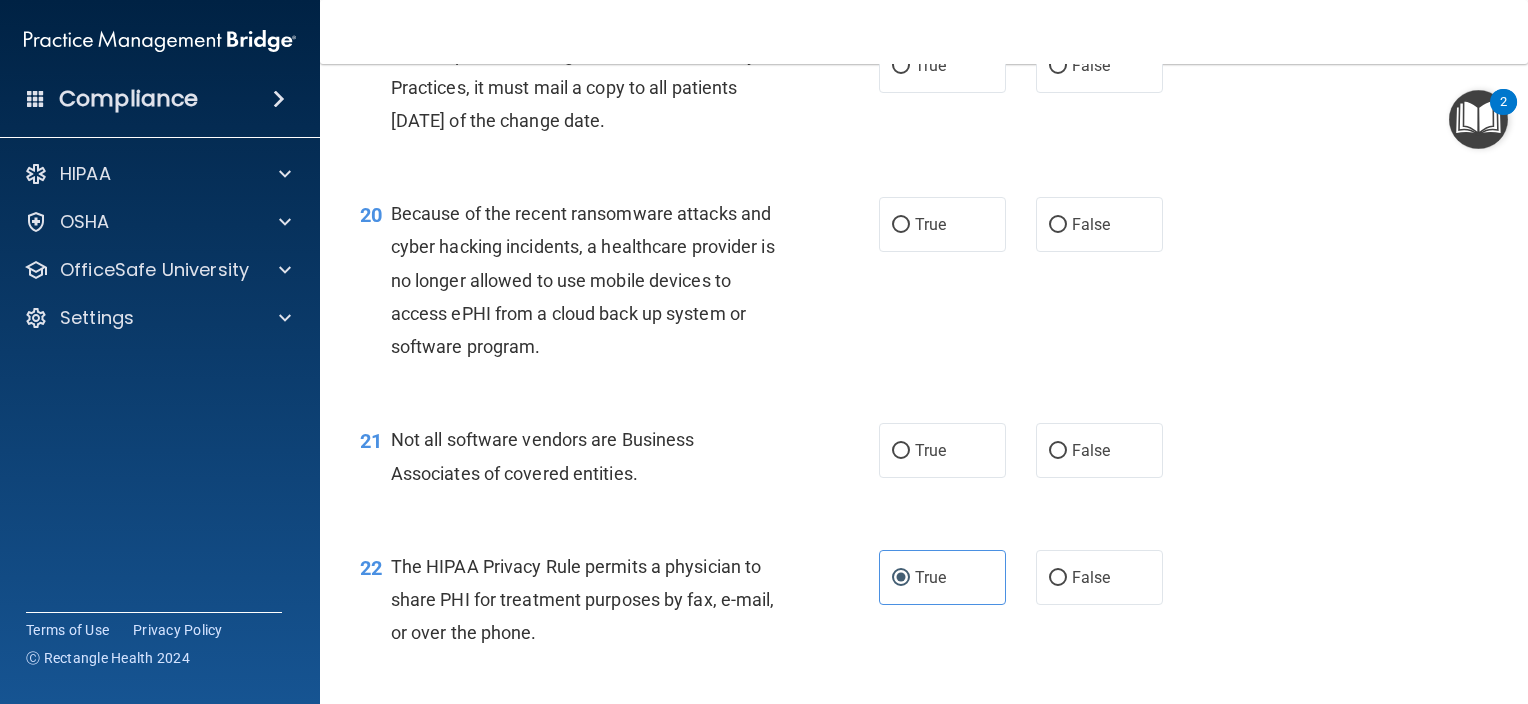scroll, scrollTop: 3338, scrollLeft: 0, axis: vertical 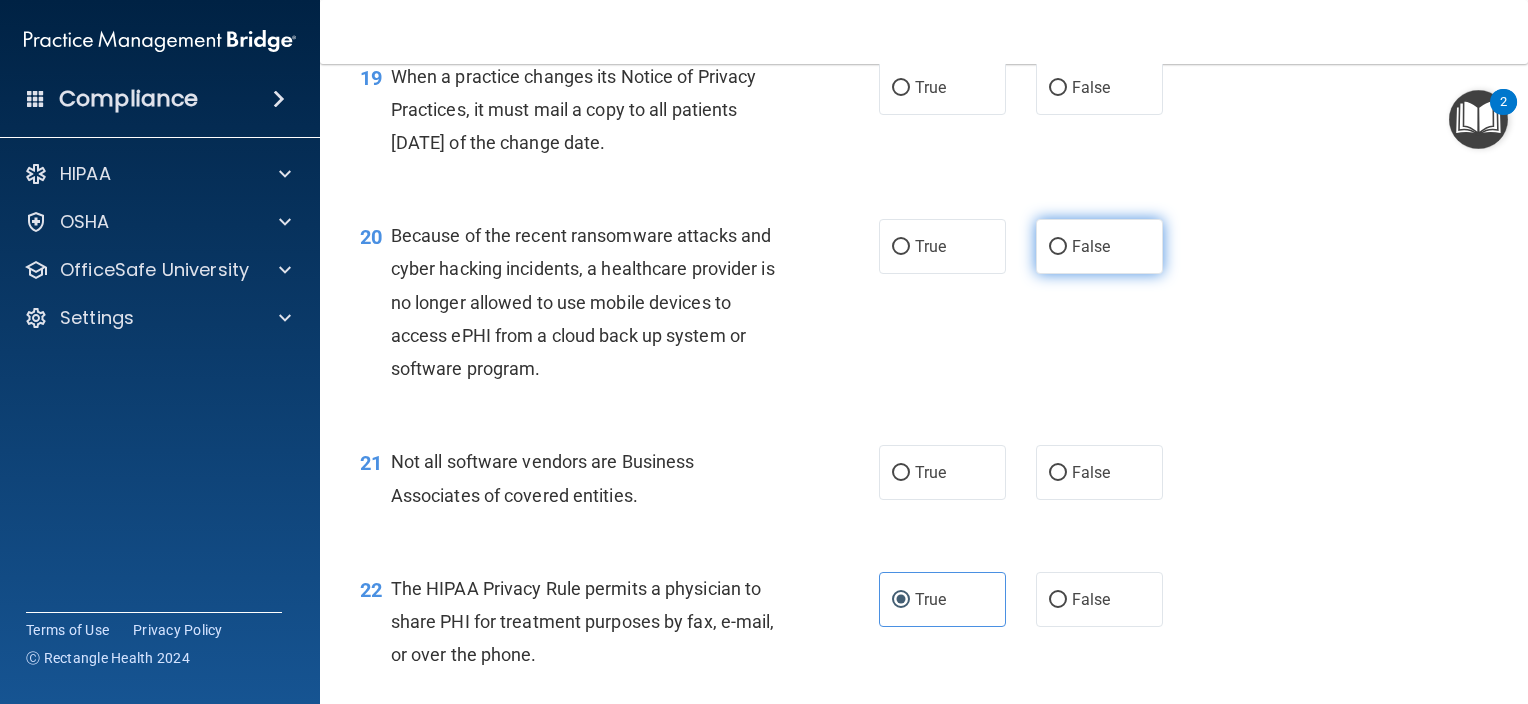 click on "False" at bounding box center (1091, 246) 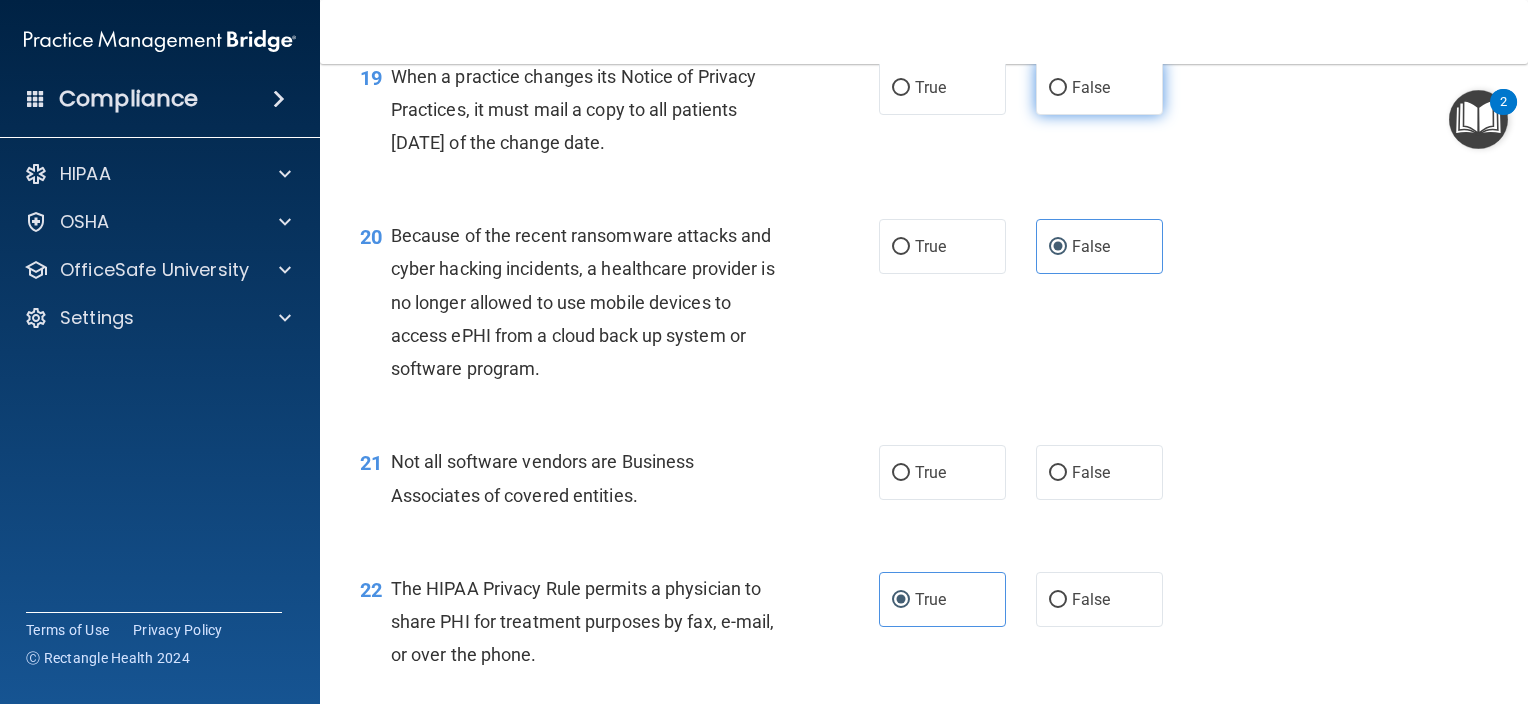 click on "False" at bounding box center (1099, 87) 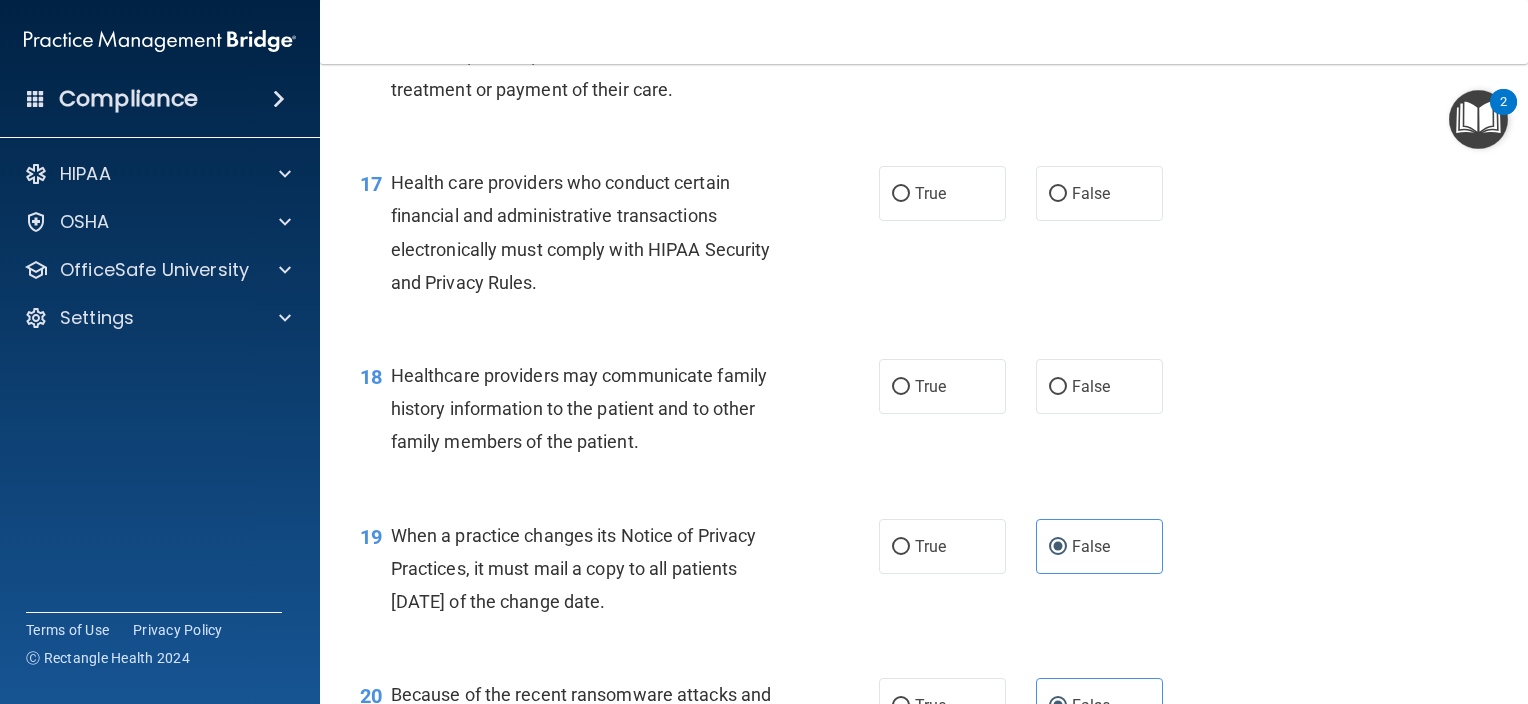 scroll, scrollTop: 2901, scrollLeft: 0, axis: vertical 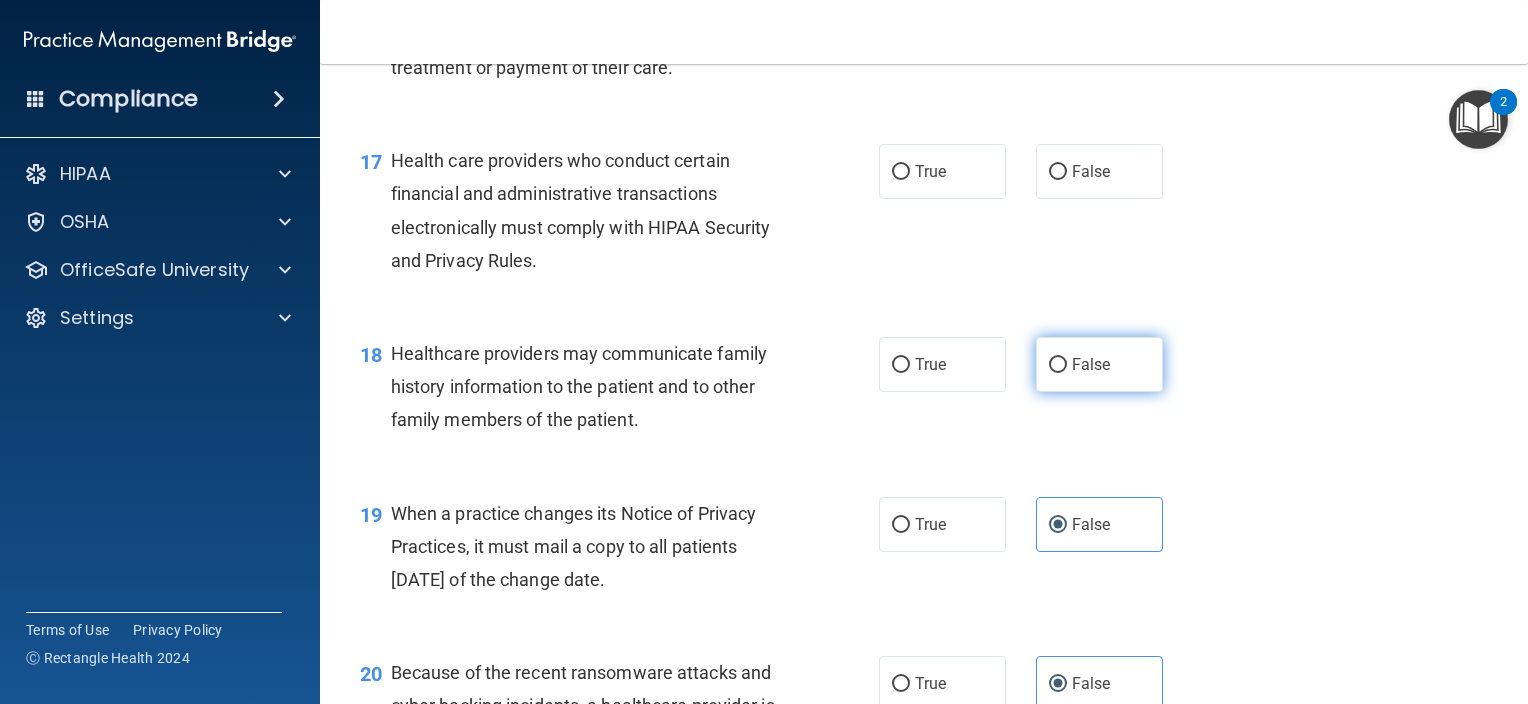click on "False" at bounding box center [1091, 364] 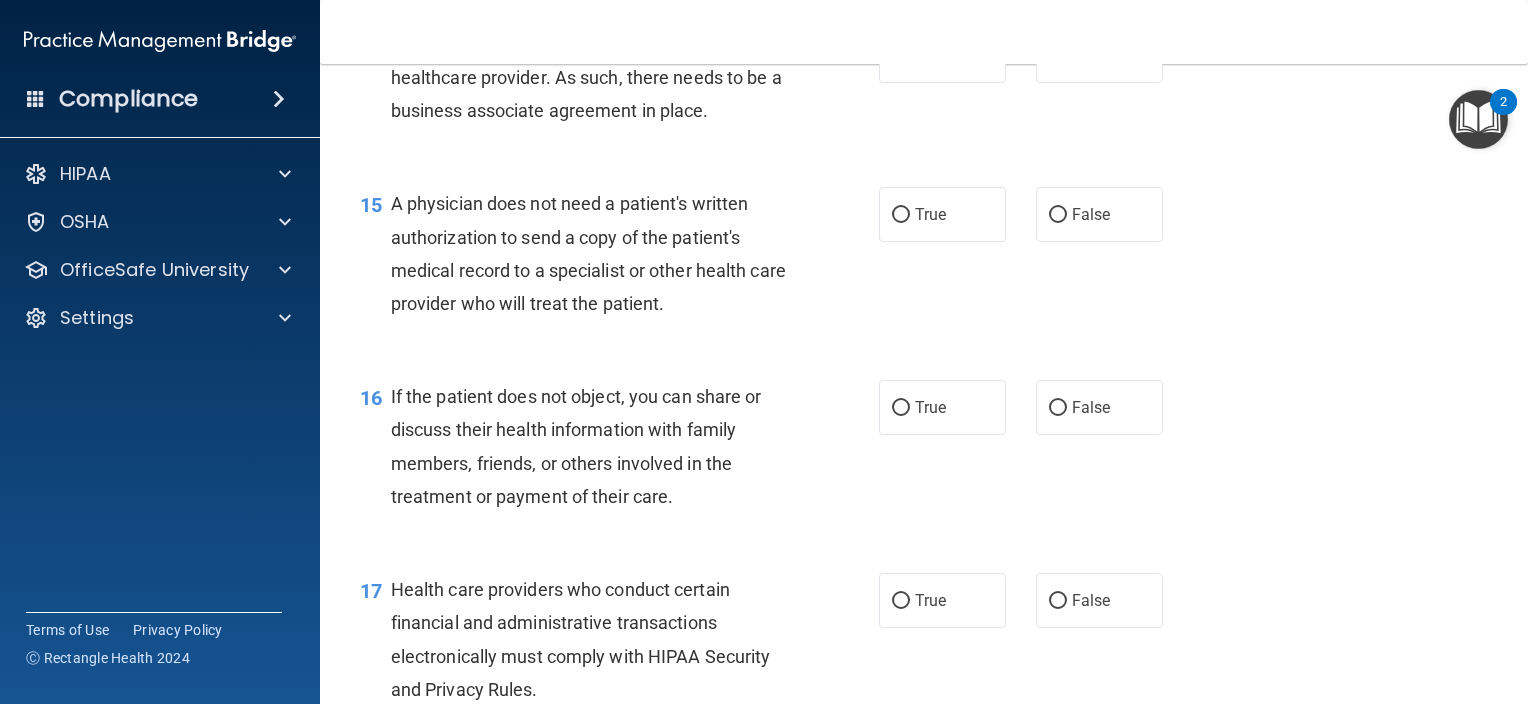 scroll, scrollTop: 2457, scrollLeft: 0, axis: vertical 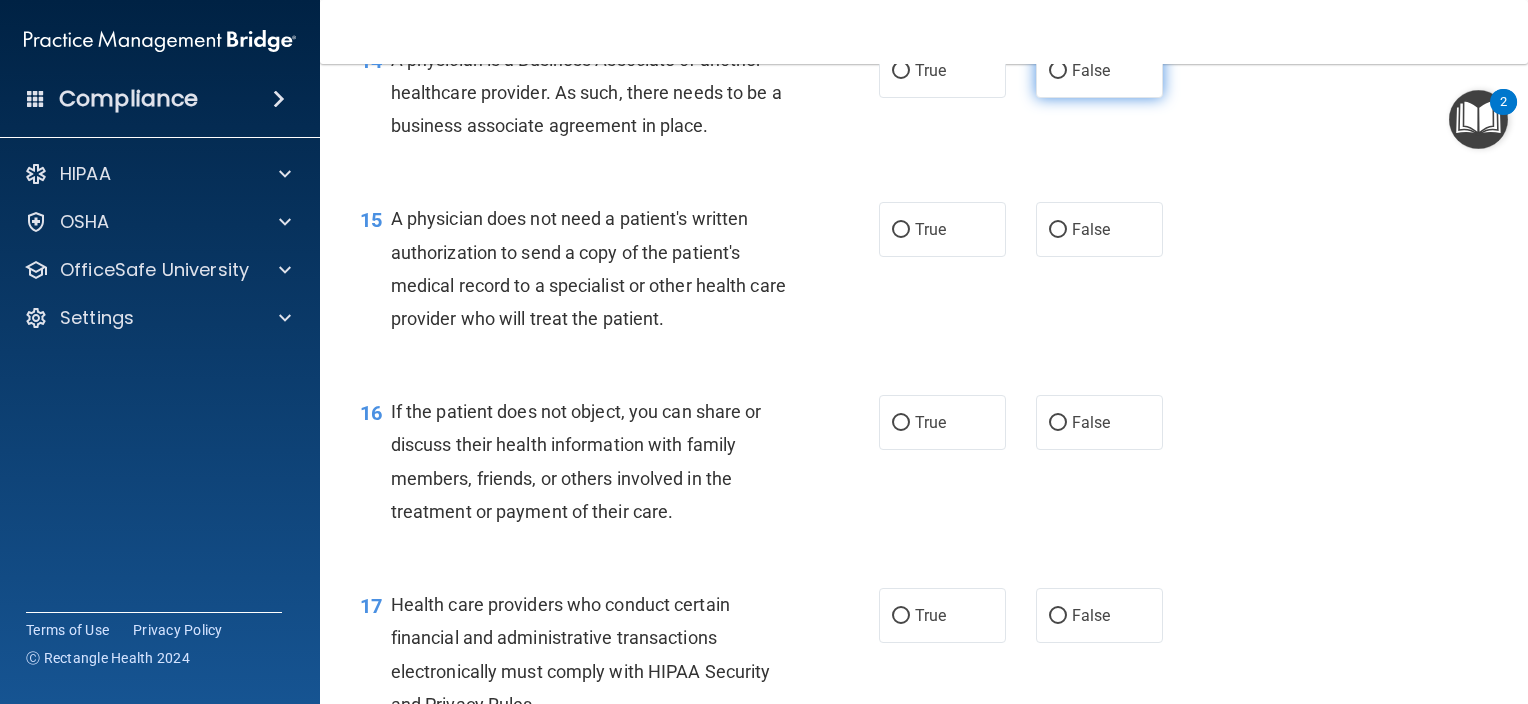 click on "False" at bounding box center [1099, 70] 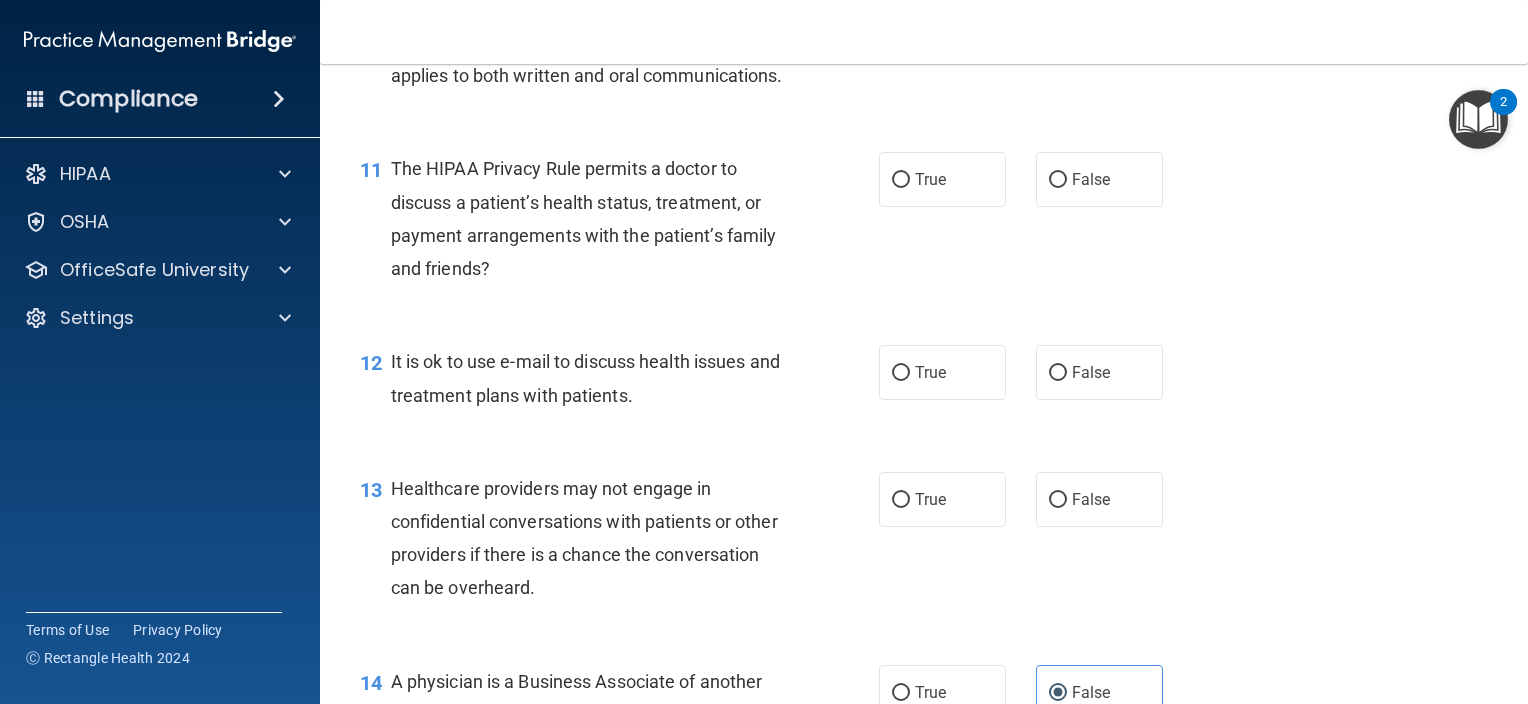 scroll, scrollTop: 1828, scrollLeft: 0, axis: vertical 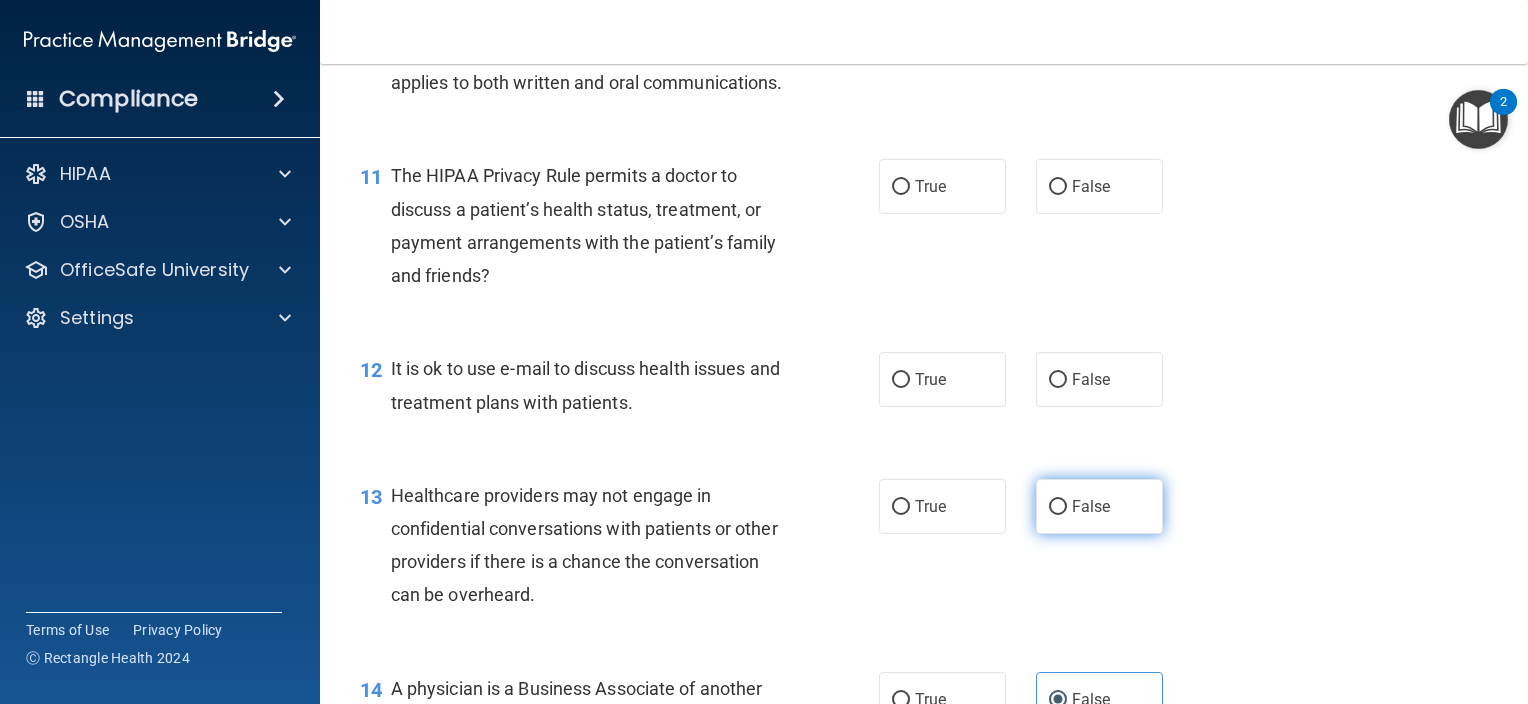 click on "False" at bounding box center (1091, 506) 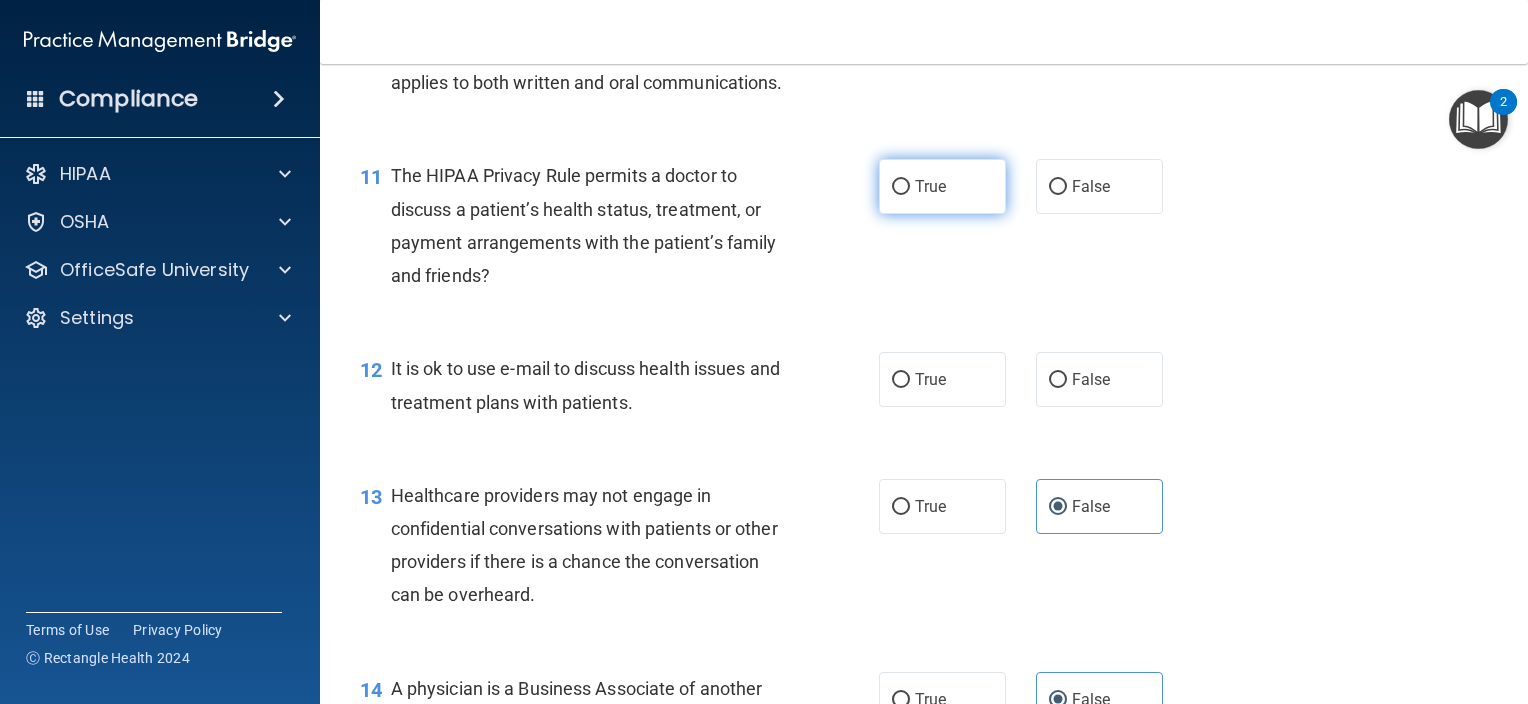 click on "True" at bounding box center (942, 186) 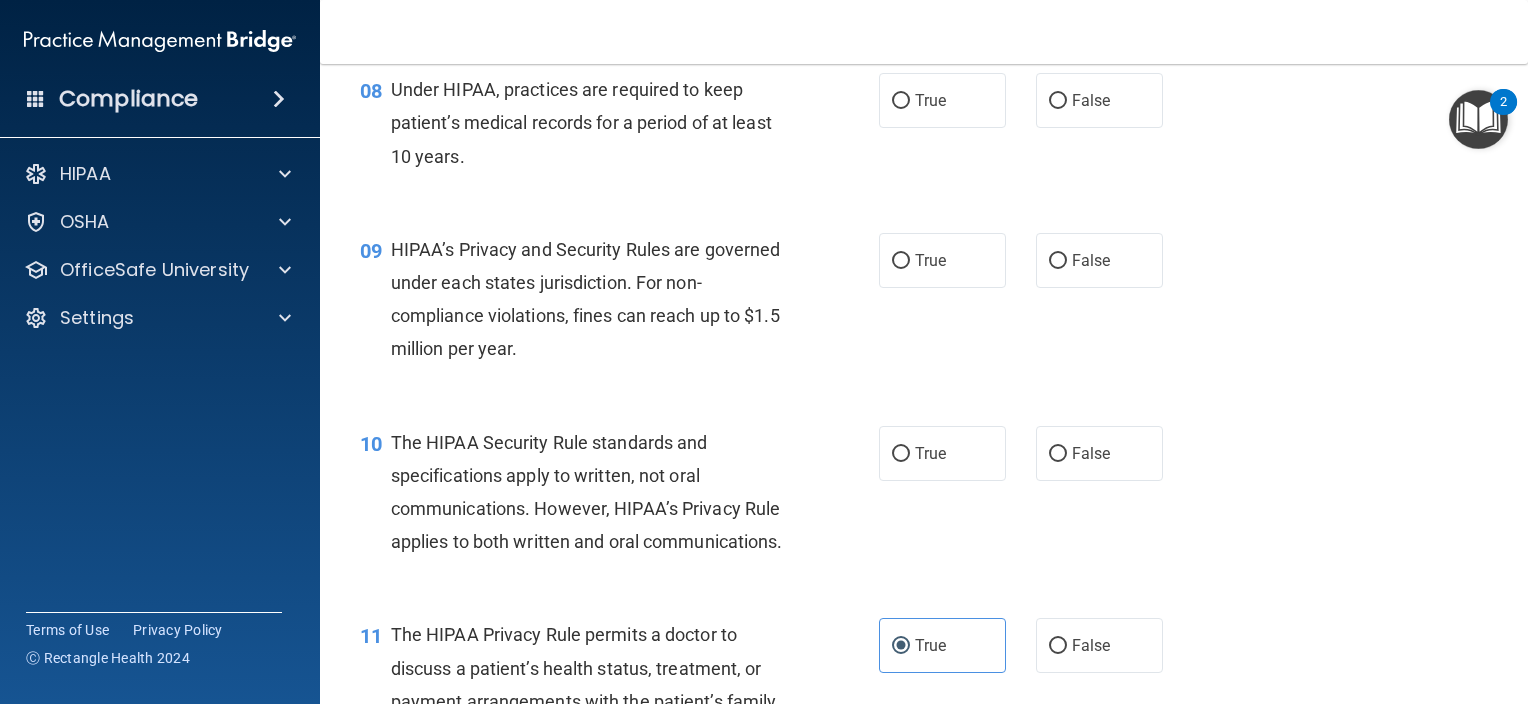 scroll, scrollTop: 1340, scrollLeft: 0, axis: vertical 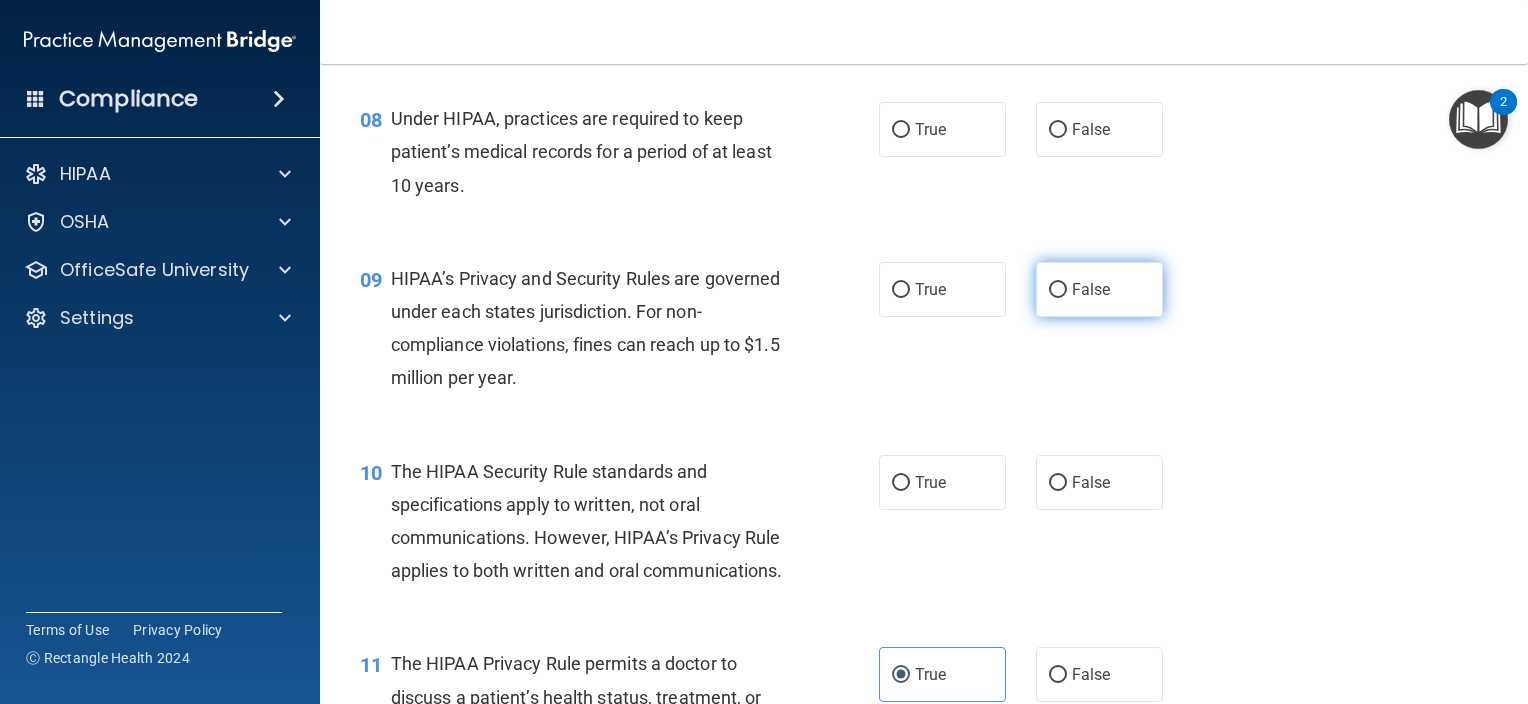 click on "False" at bounding box center [1099, 289] 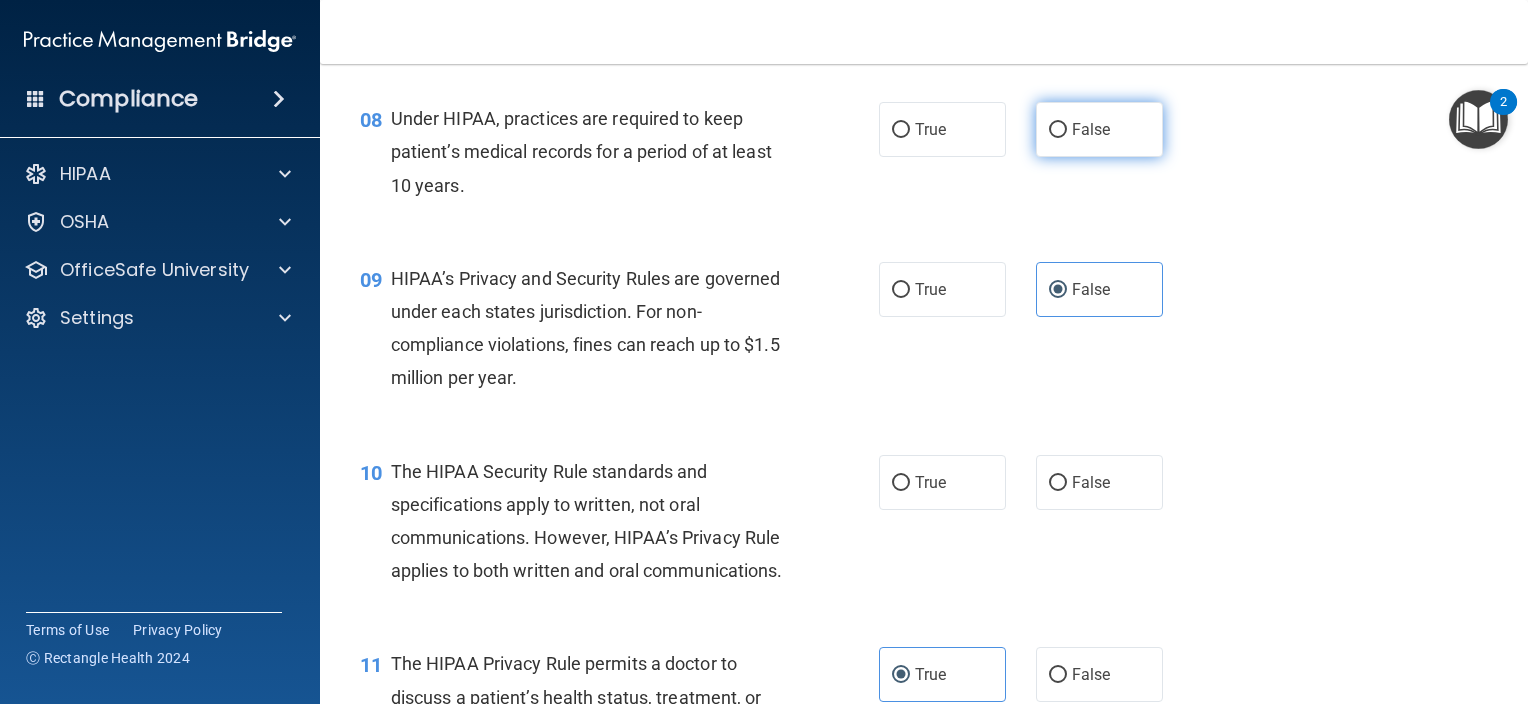 click on "False" at bounding box center [1058, 130] 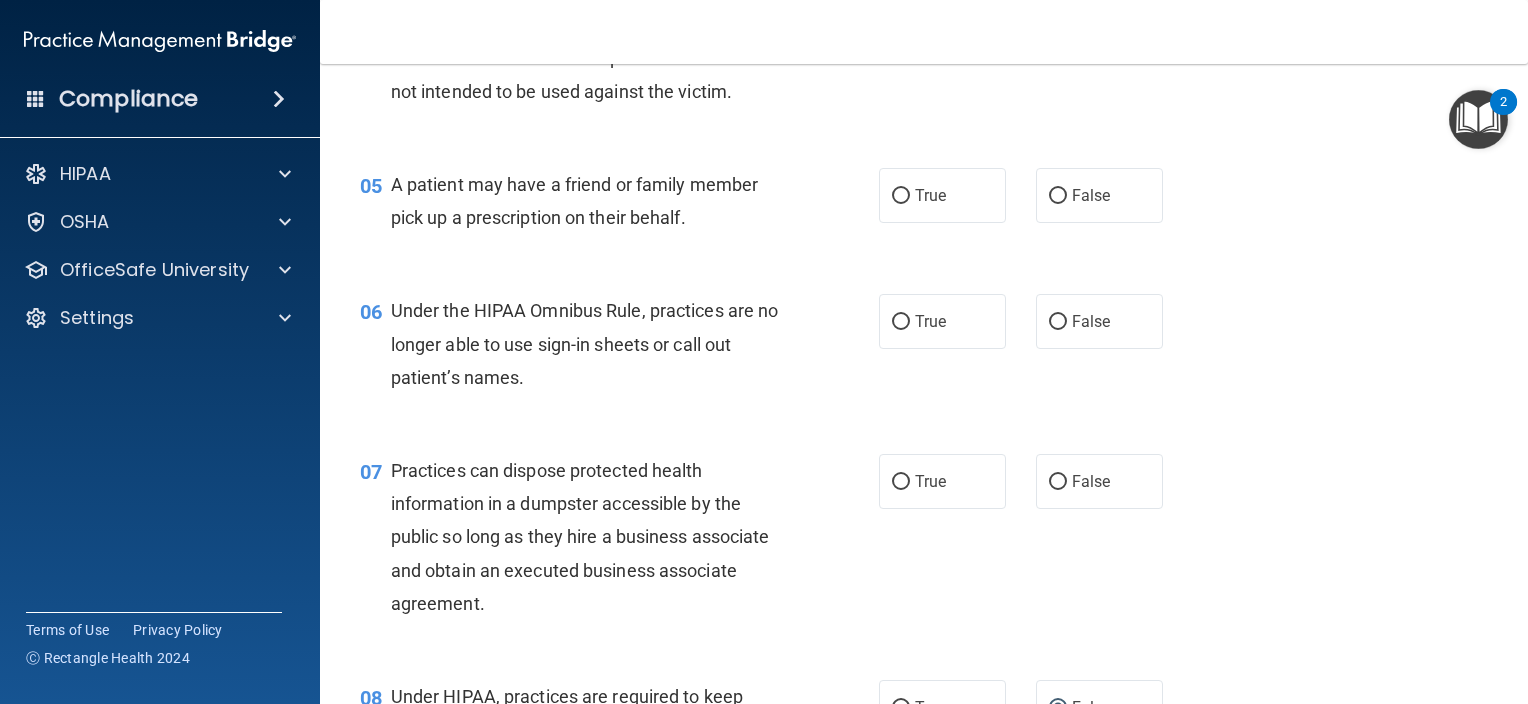 scroll, scrollTop: 0, scrollLeft: 0, axis: both 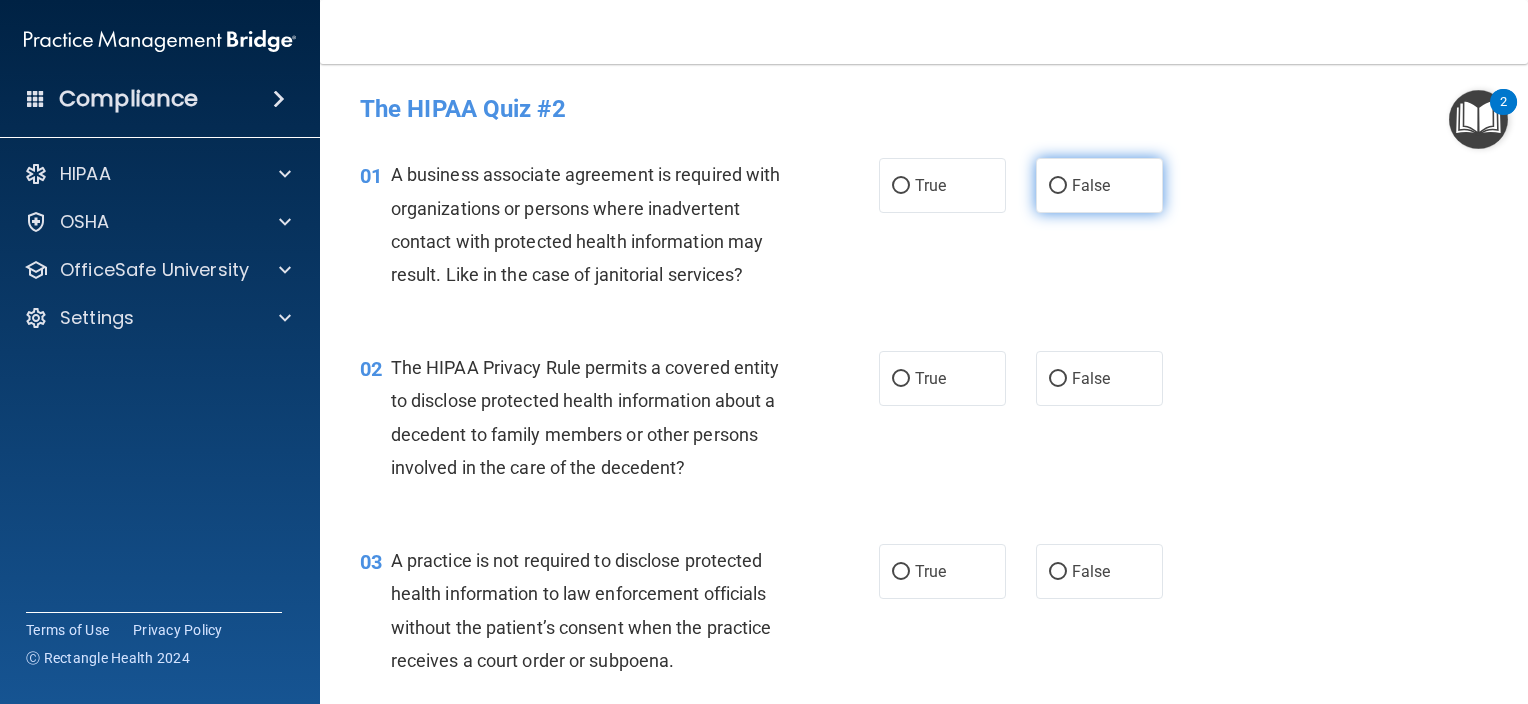 click on "False" at bounding box center [1099, 185] 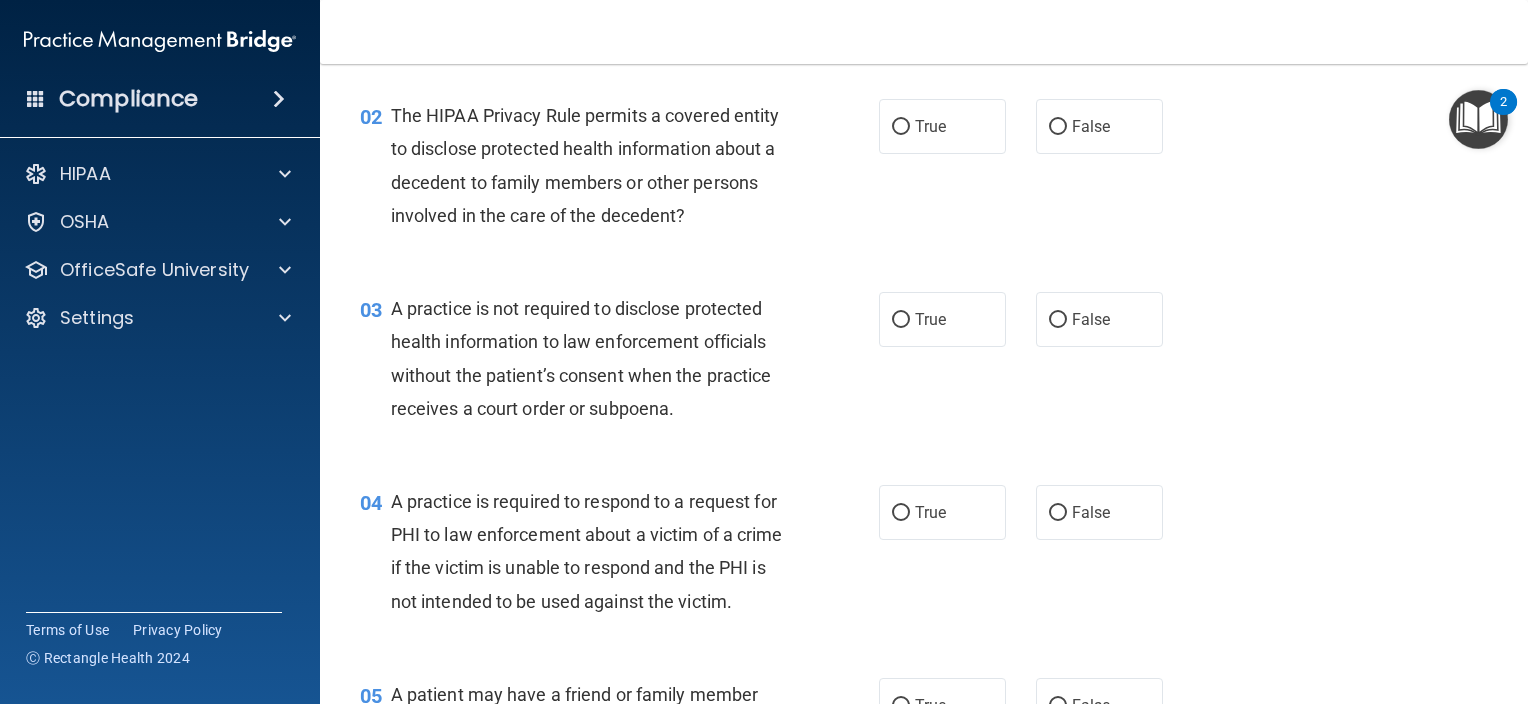 scroll, scrollTop: 273, scrollLeft: 0, axis: vertical 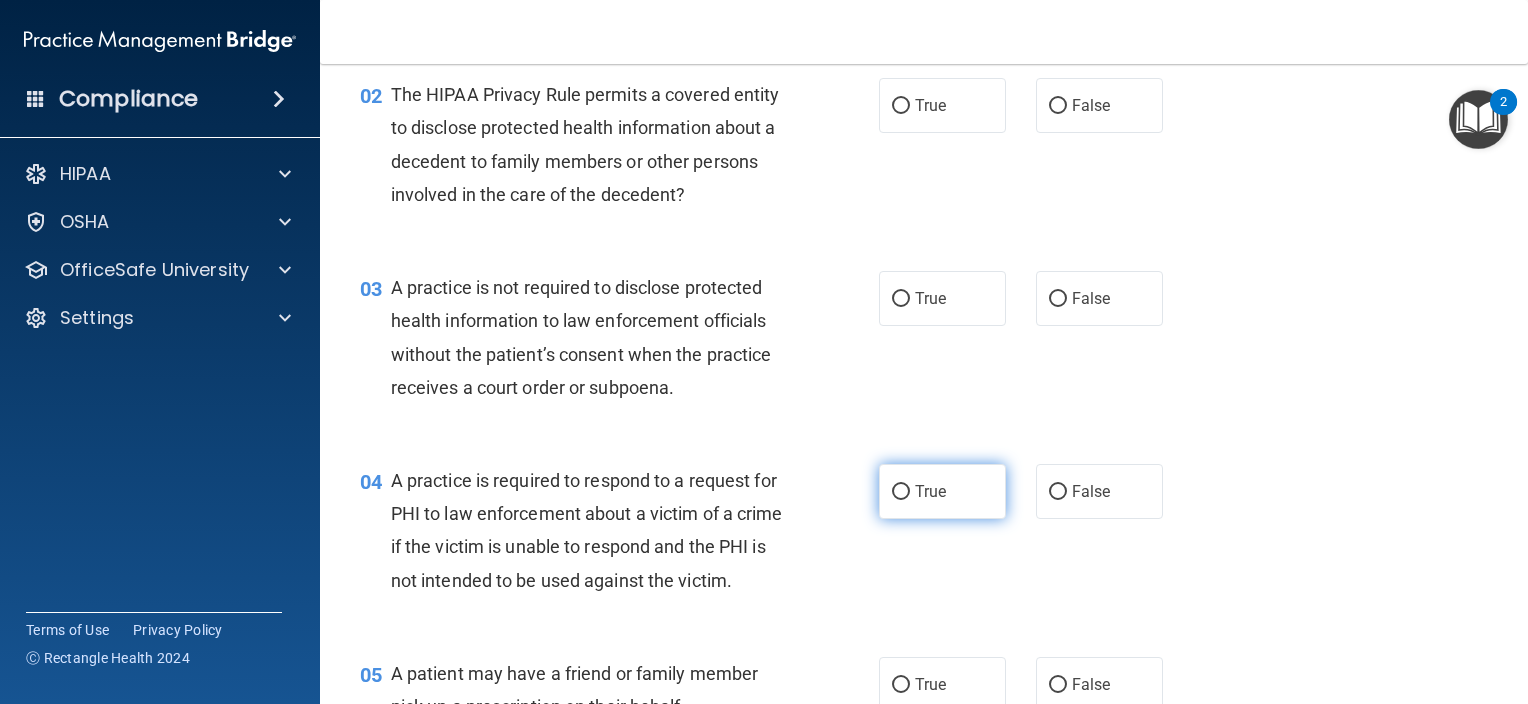 click on "True" at bounding box center (942, 491) 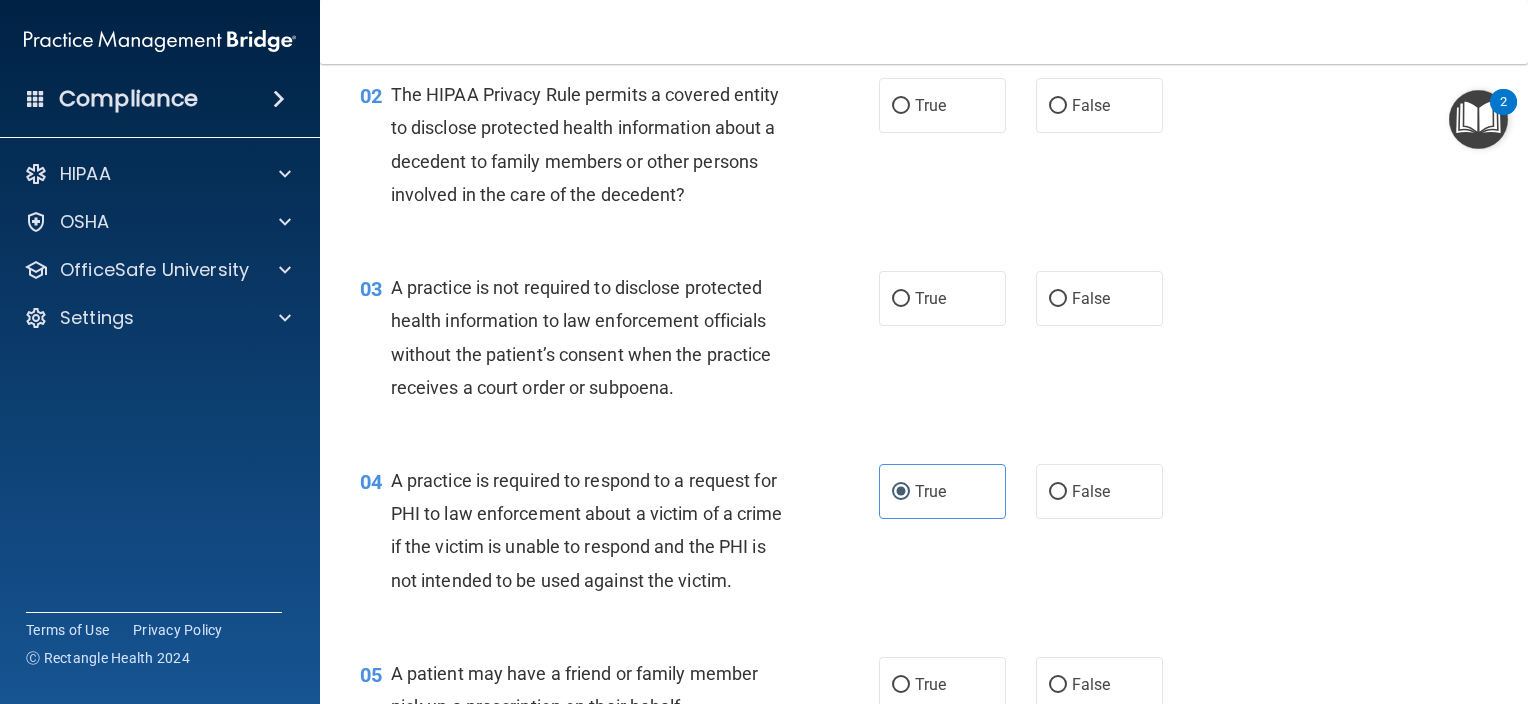 scroll, scrollTop: 0, scrollLeft: 0, axis: both 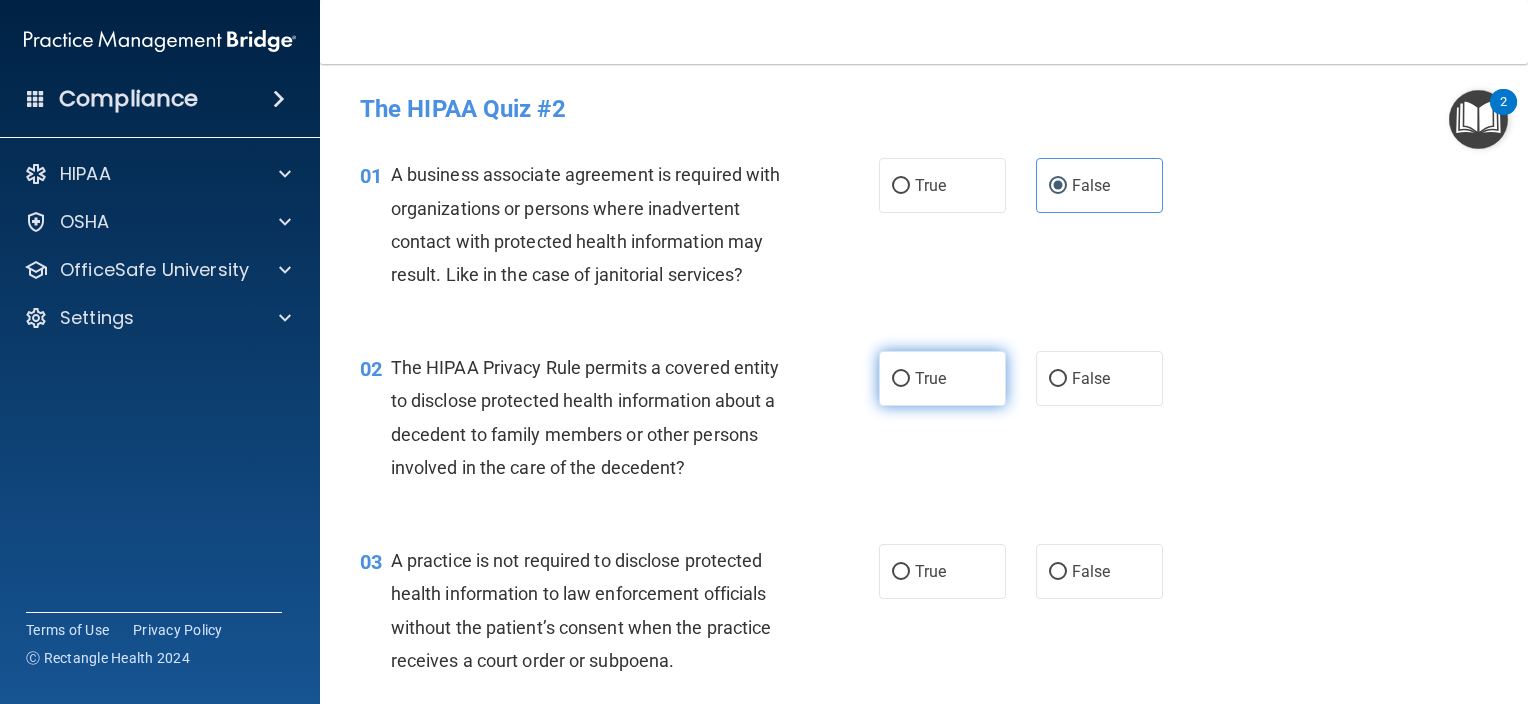 click on "True" at bounding box center [942, 378] 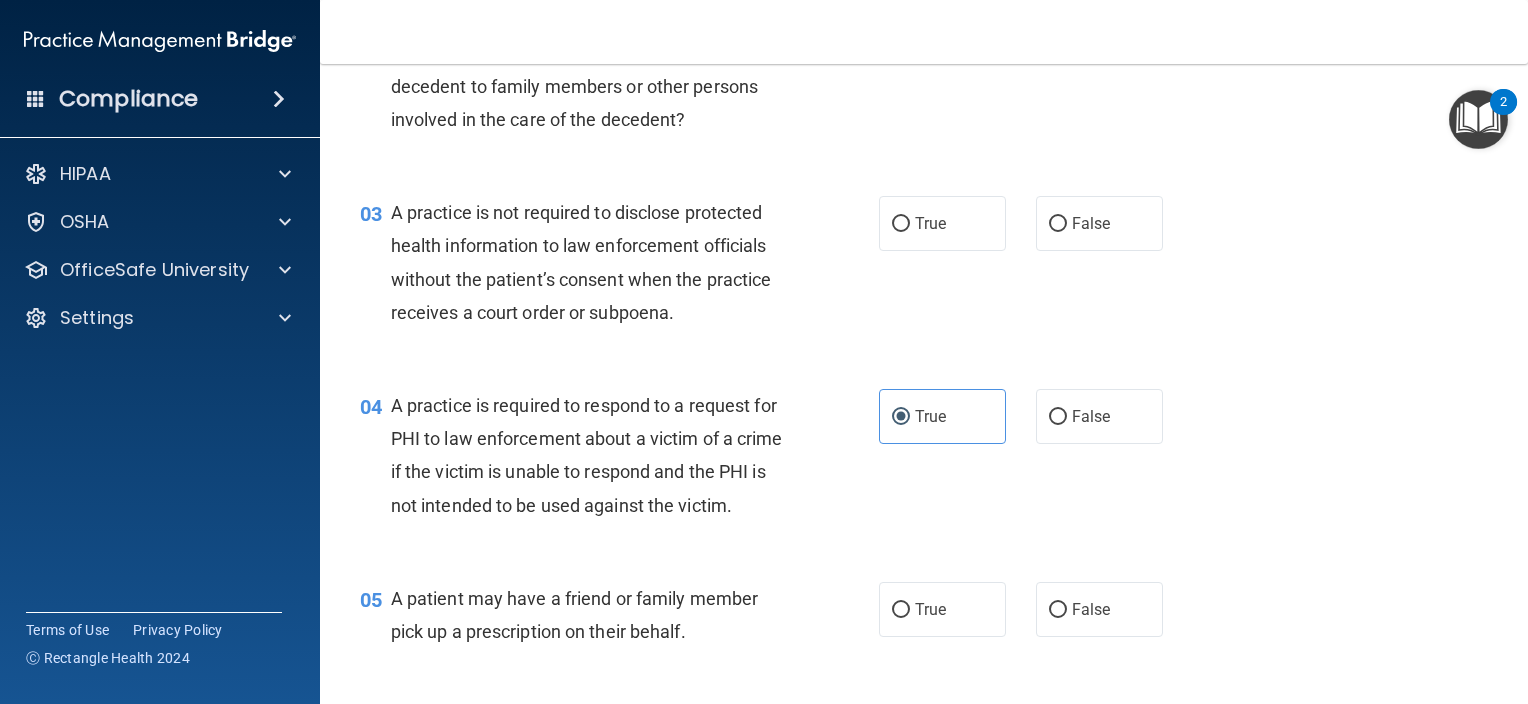 scroll, scrollTop: 296, scrollLeft: 0, axis: vertical 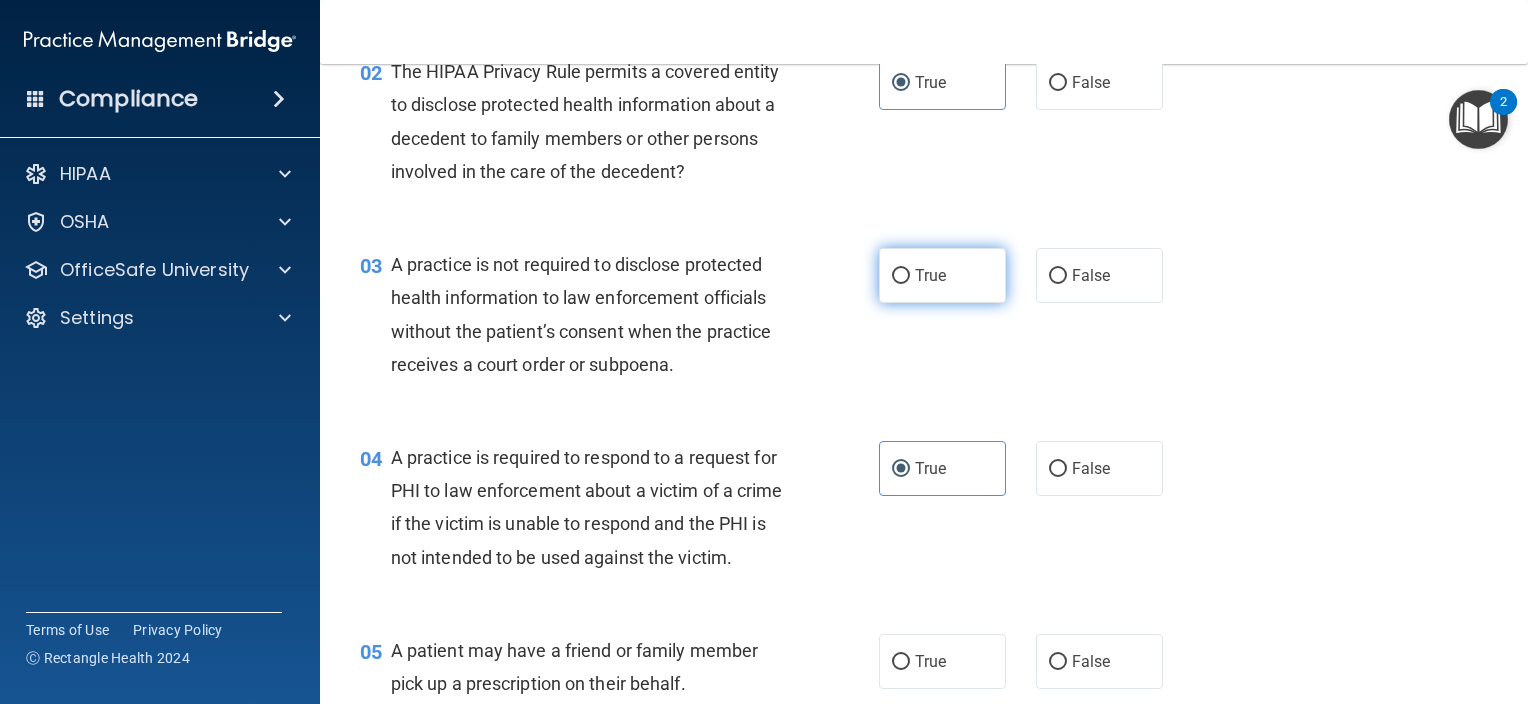 click on "True" at bounding box center (942, 275) 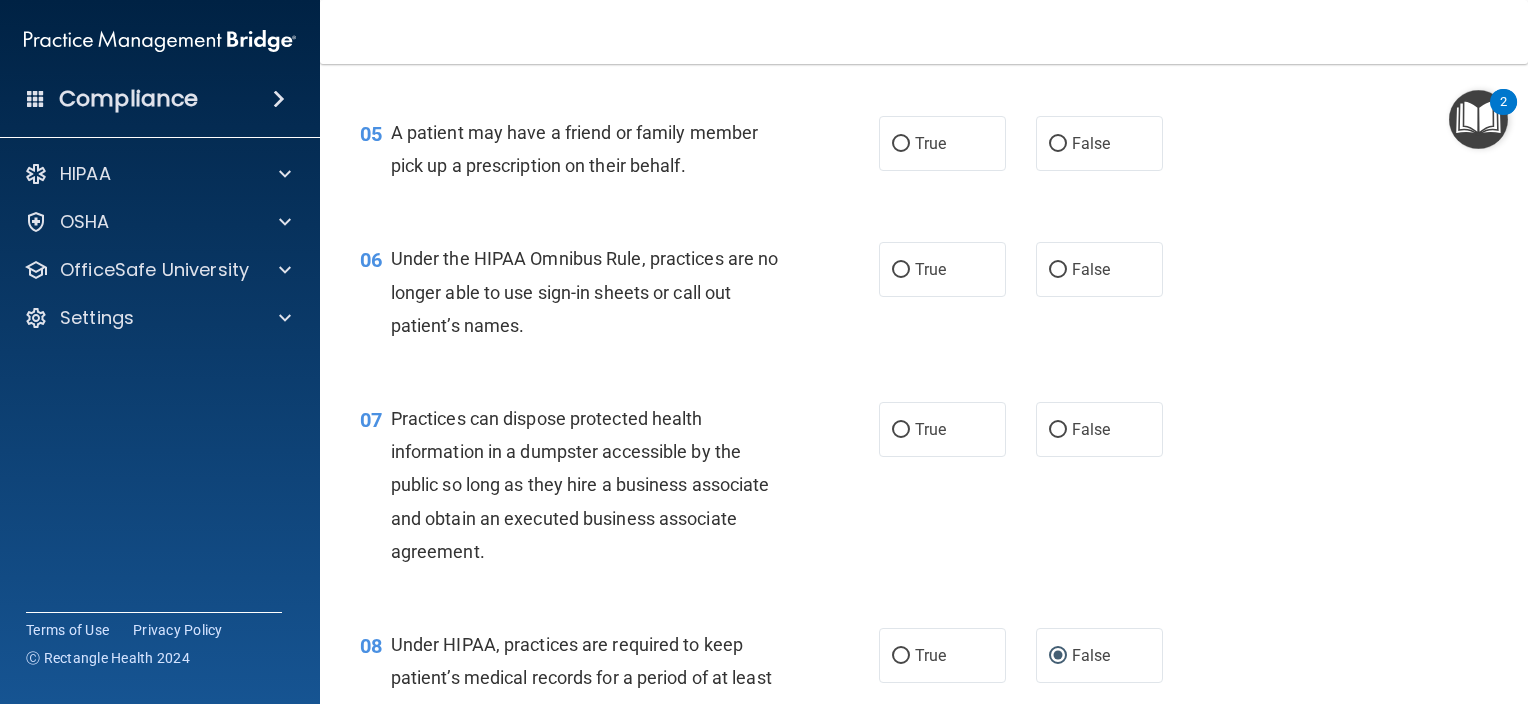 scroll, scrollTop: 799, scrollLeft: 0, axis: vertical 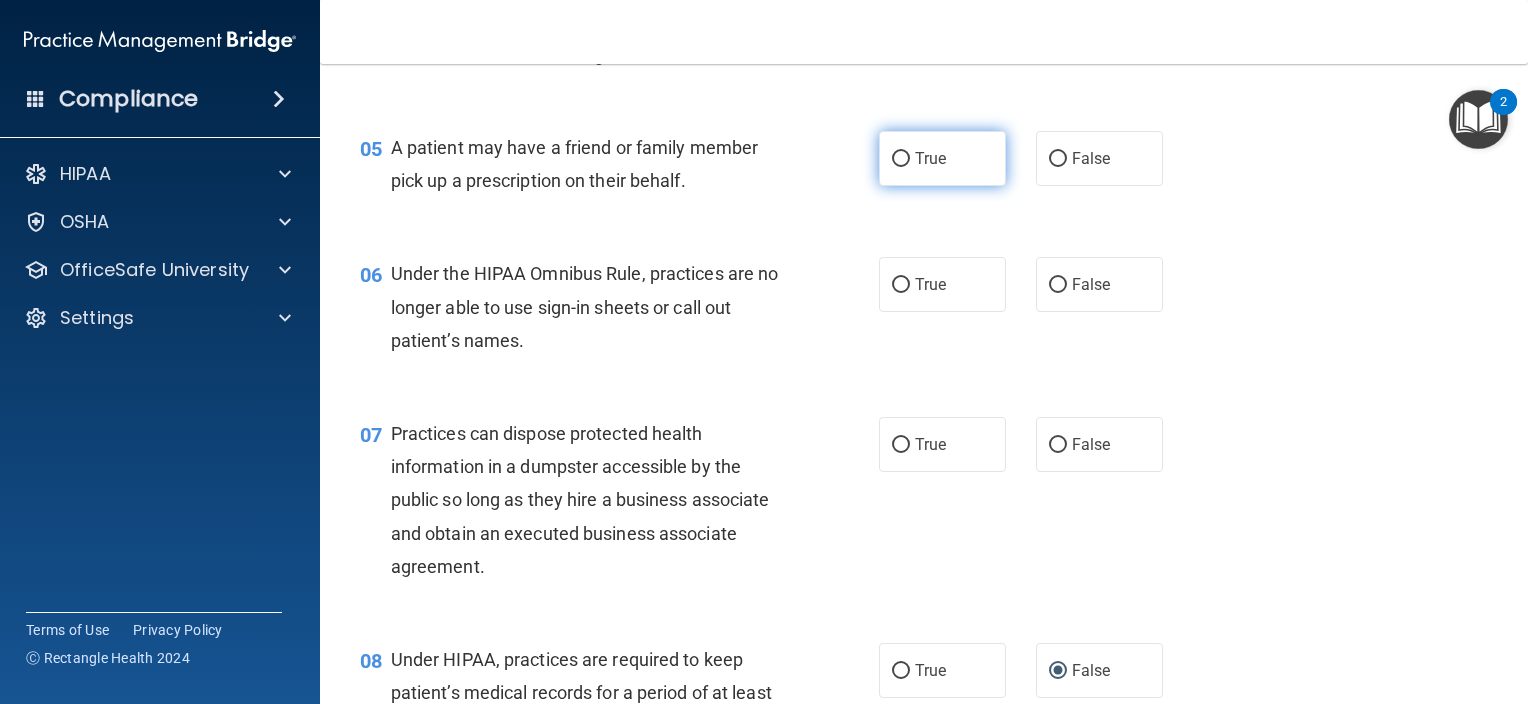 click on "True" at bounding box center (942, 158) 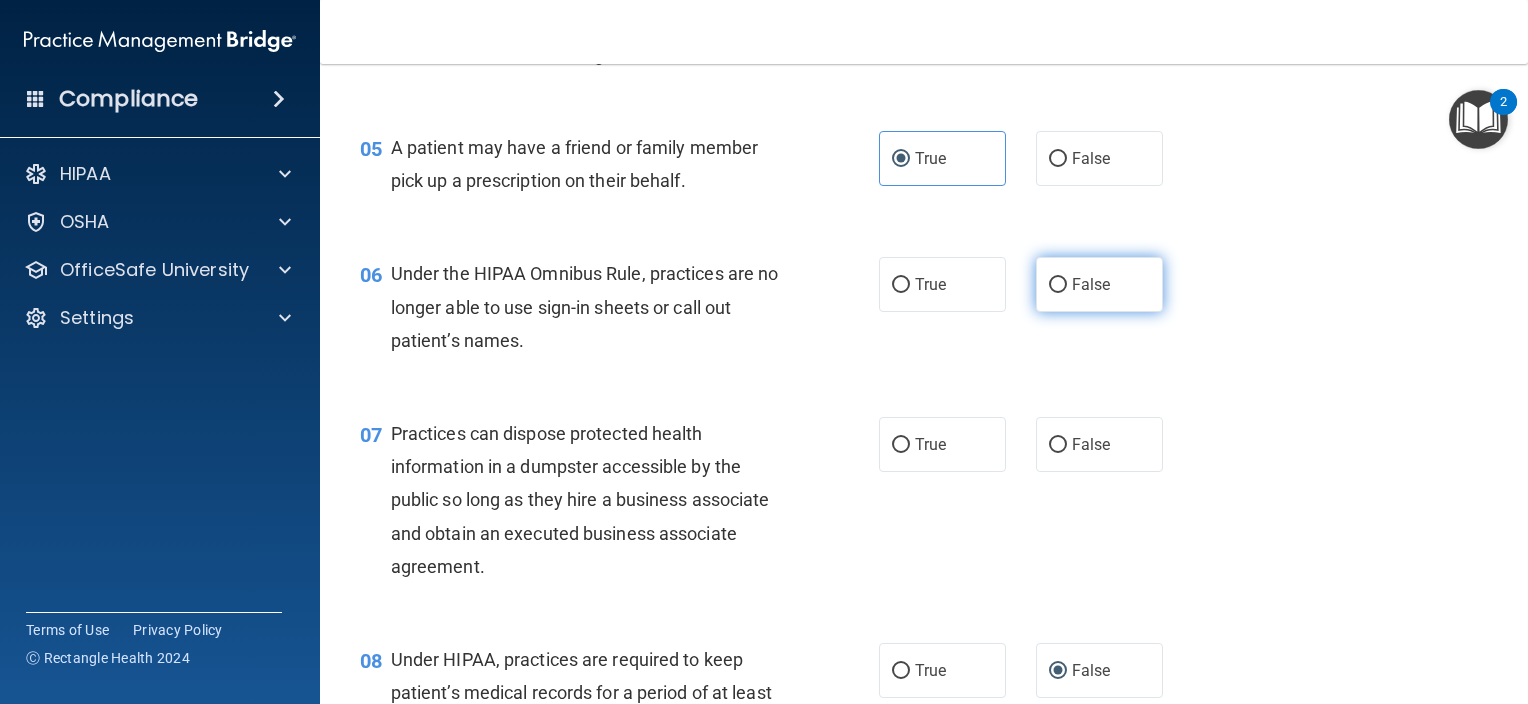 click on "False" at bounding box center [1091, 284] 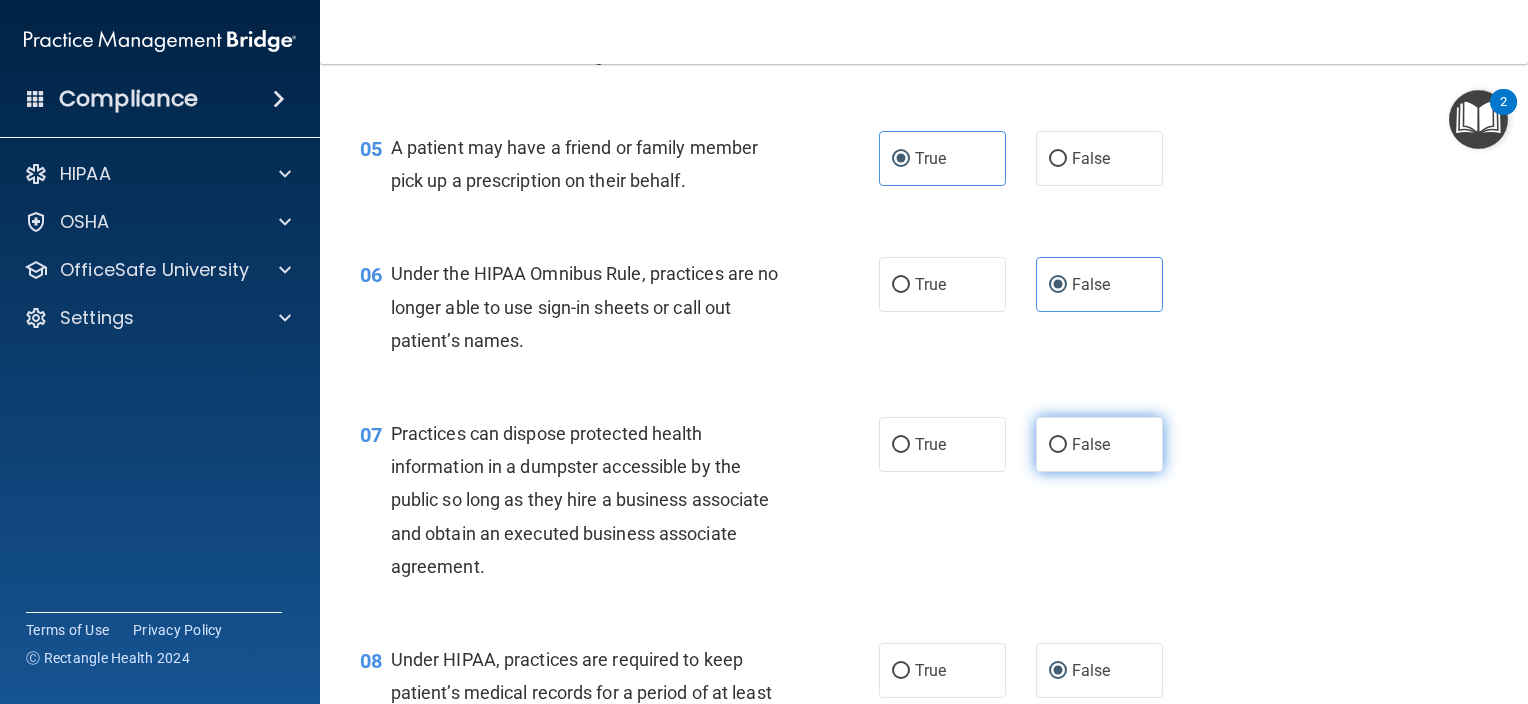 click on "False" at bounding box center [1091, 444] 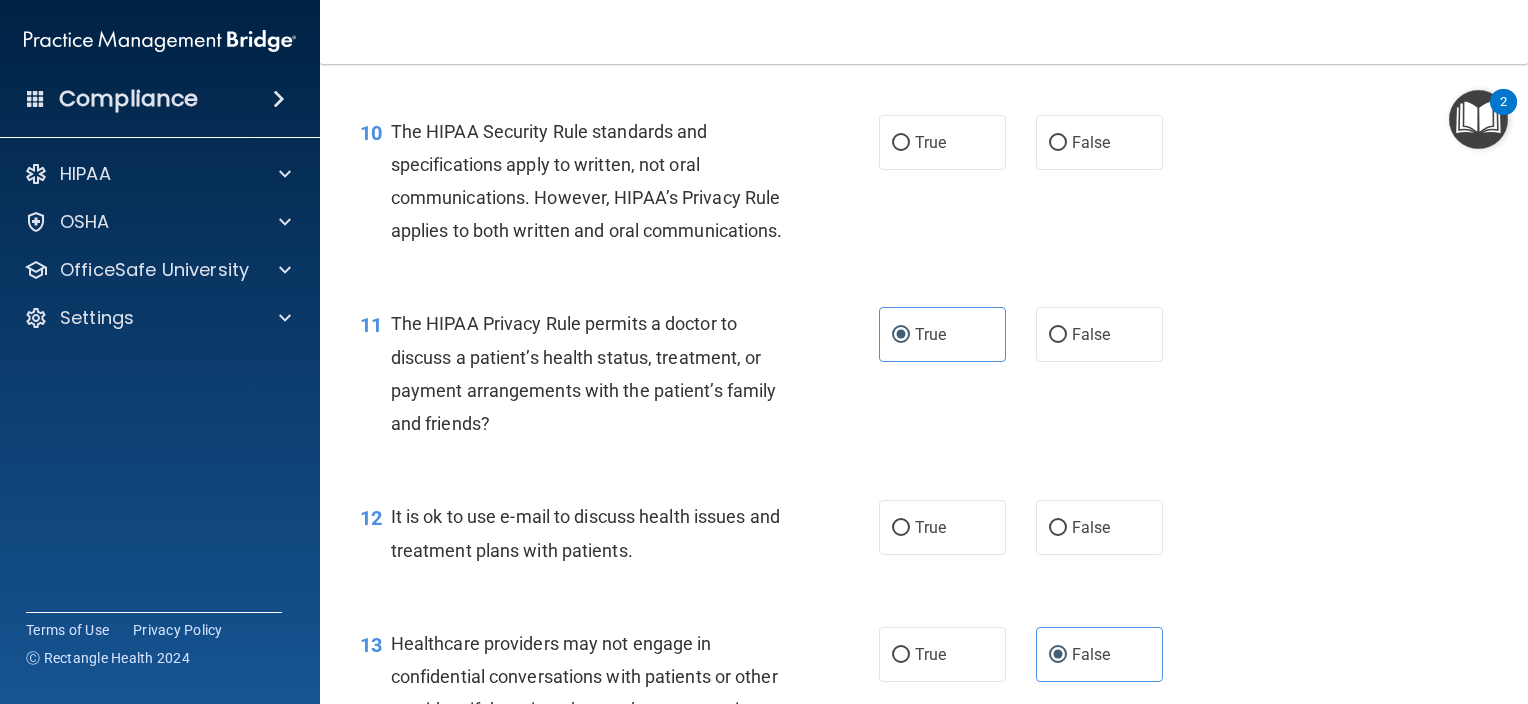scroll, scrollTop: 1636, scrollLeft: 0, axis: vertical 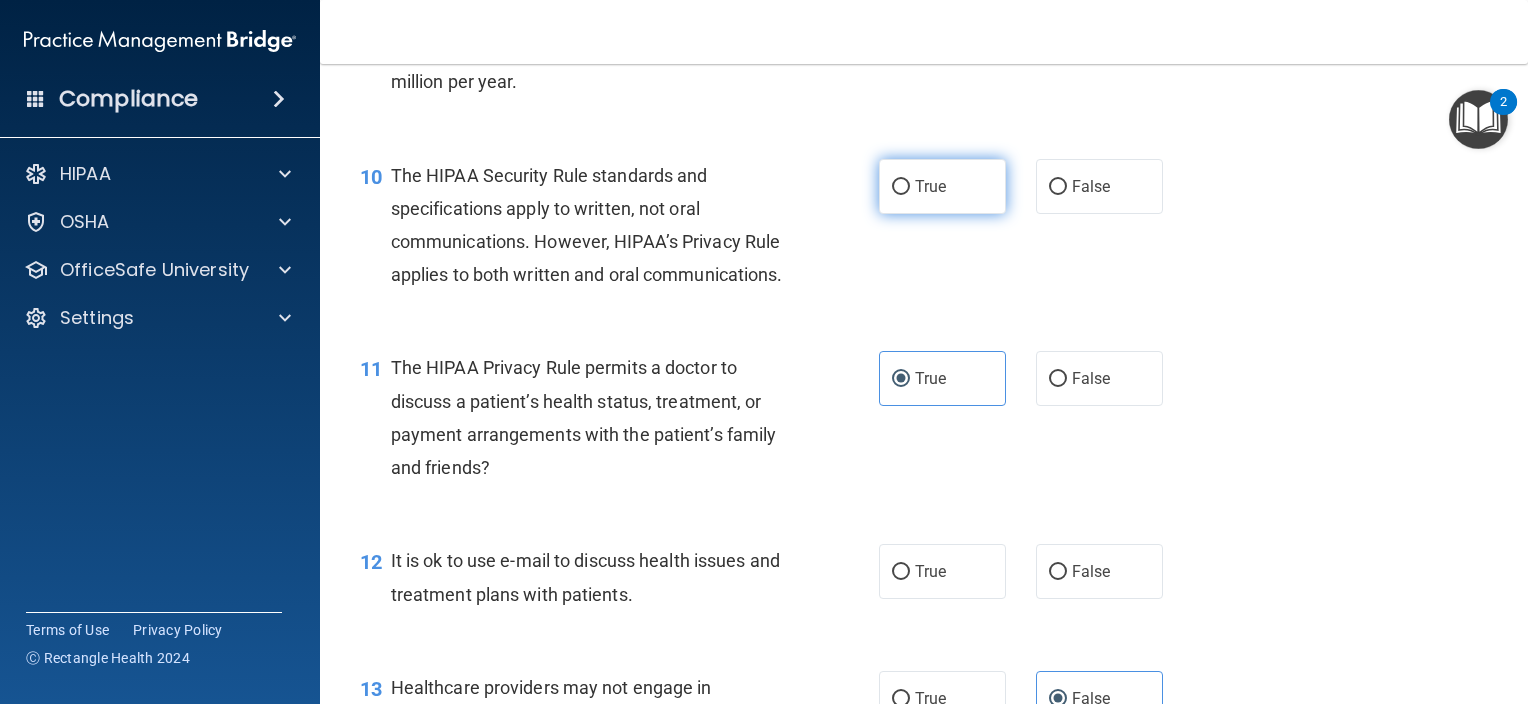 click on "True" at bounding box center [942, 186] 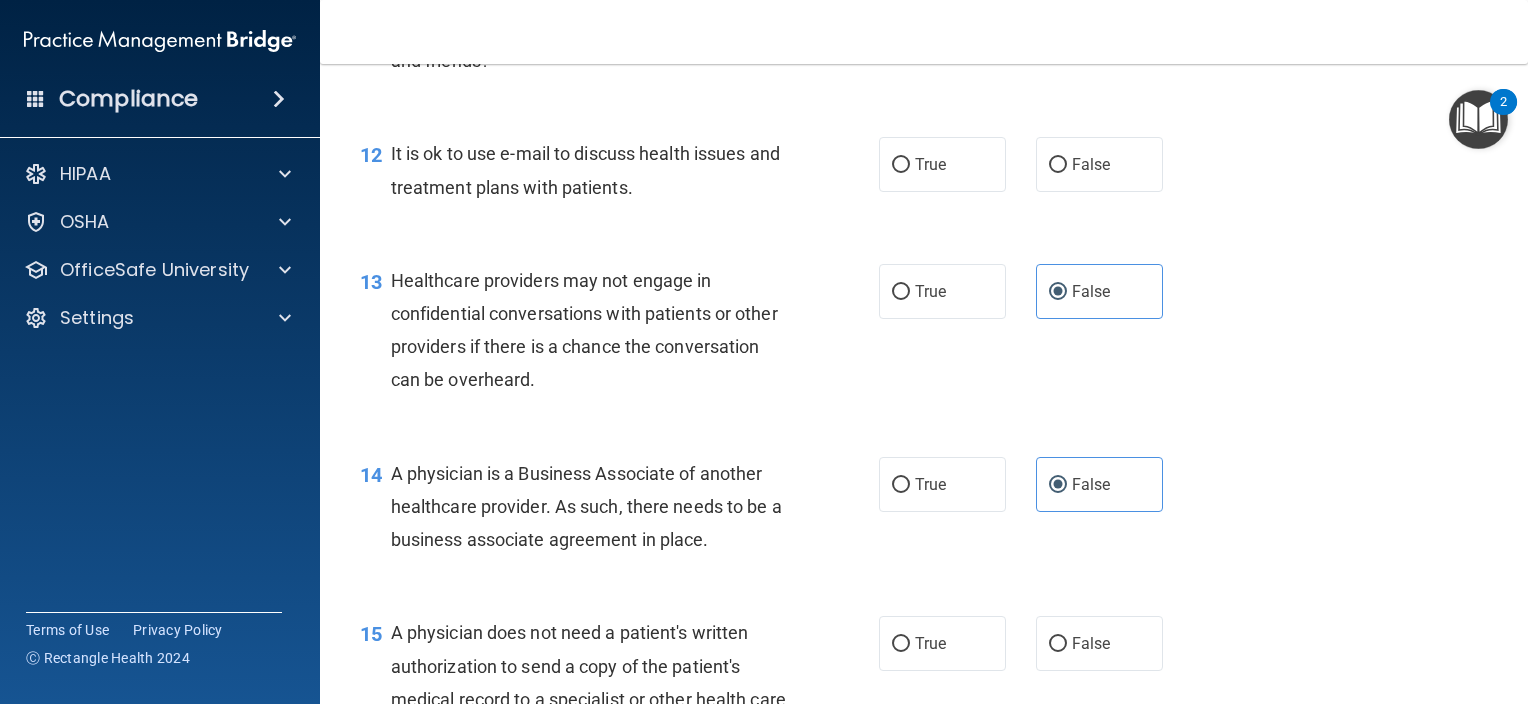 scroll, scrollTop: 2028, scrollLeft: 0, axis: vertical 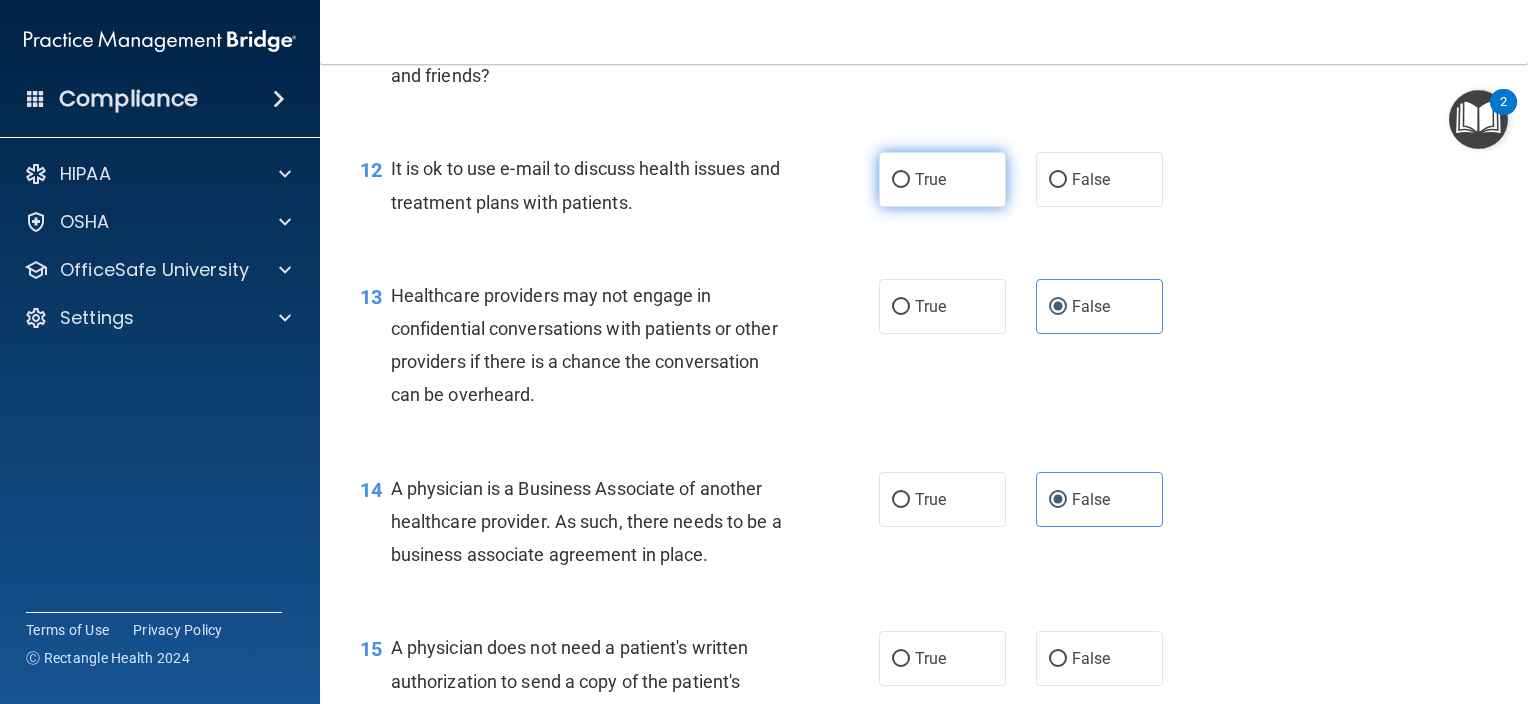 click on "True" at bounding box center [942, 179] 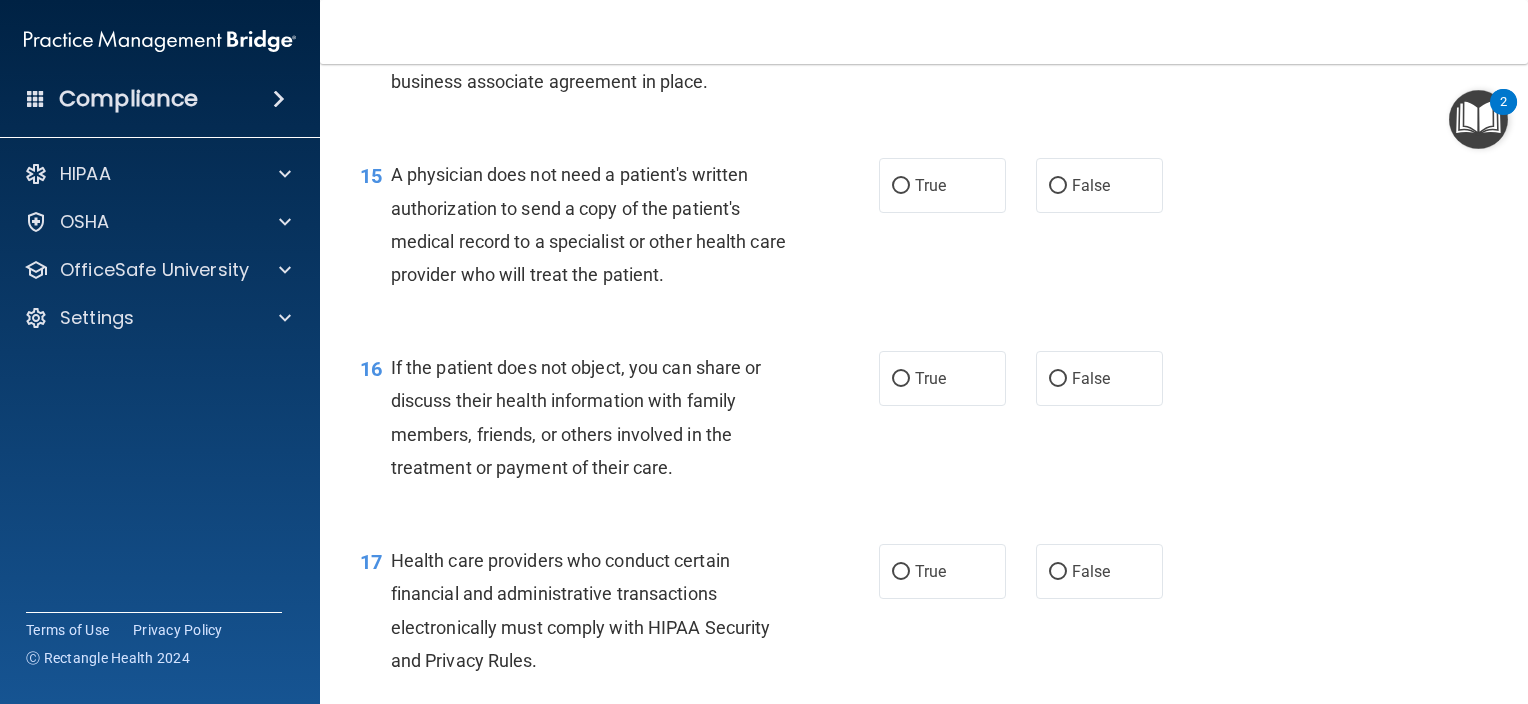 scroll, scrollTop: 2524, scrollLeft: 0, axis: vertical 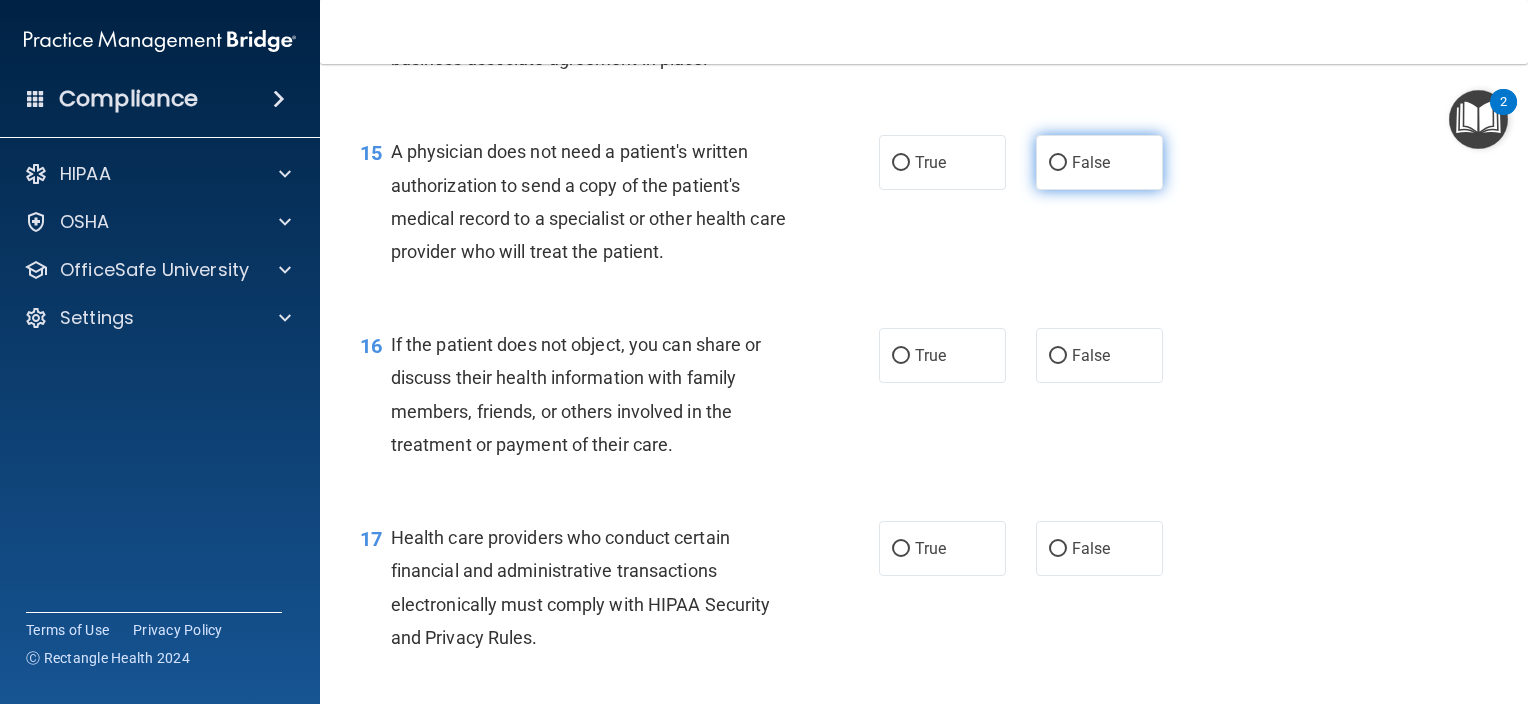 click on "False" at bounding box center [1099, 162] 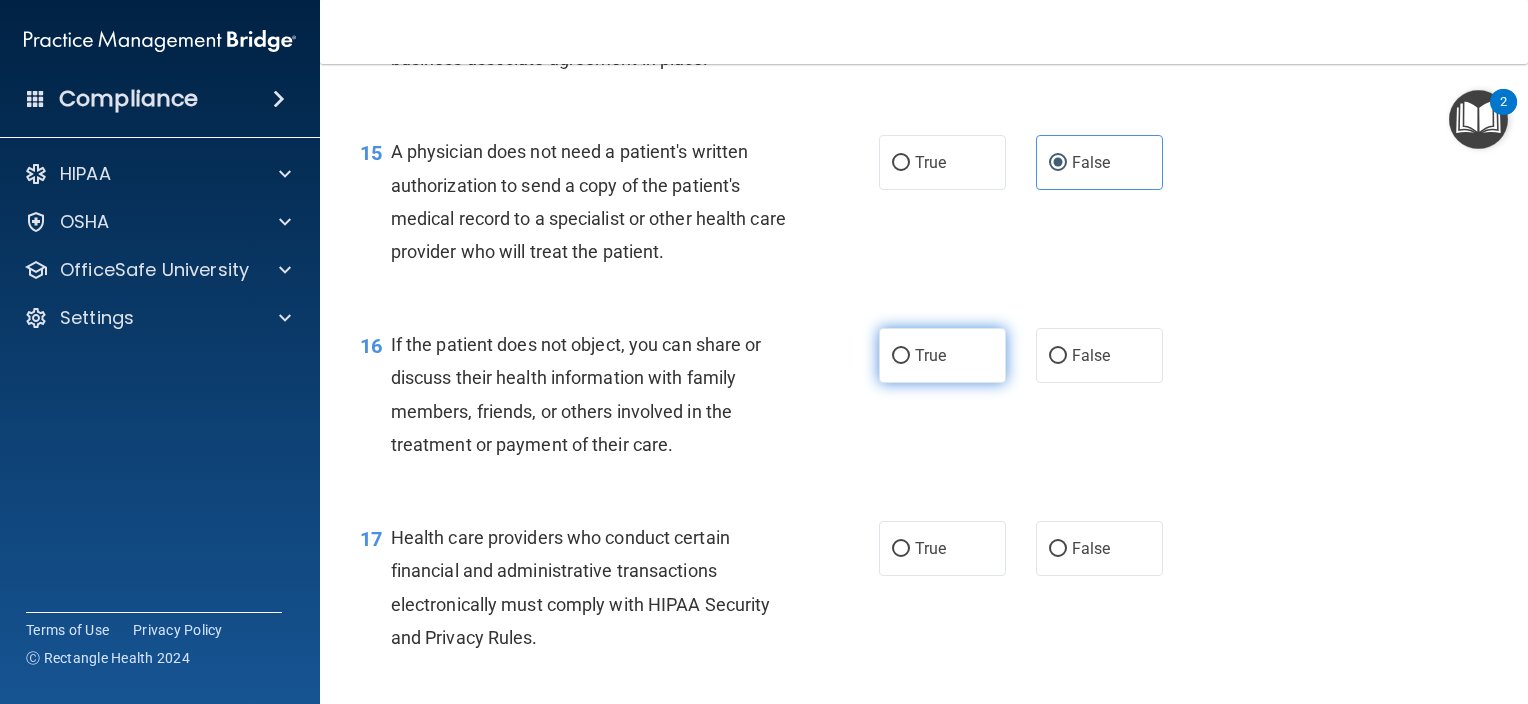 click on "True" at bounding box center (930, 355) 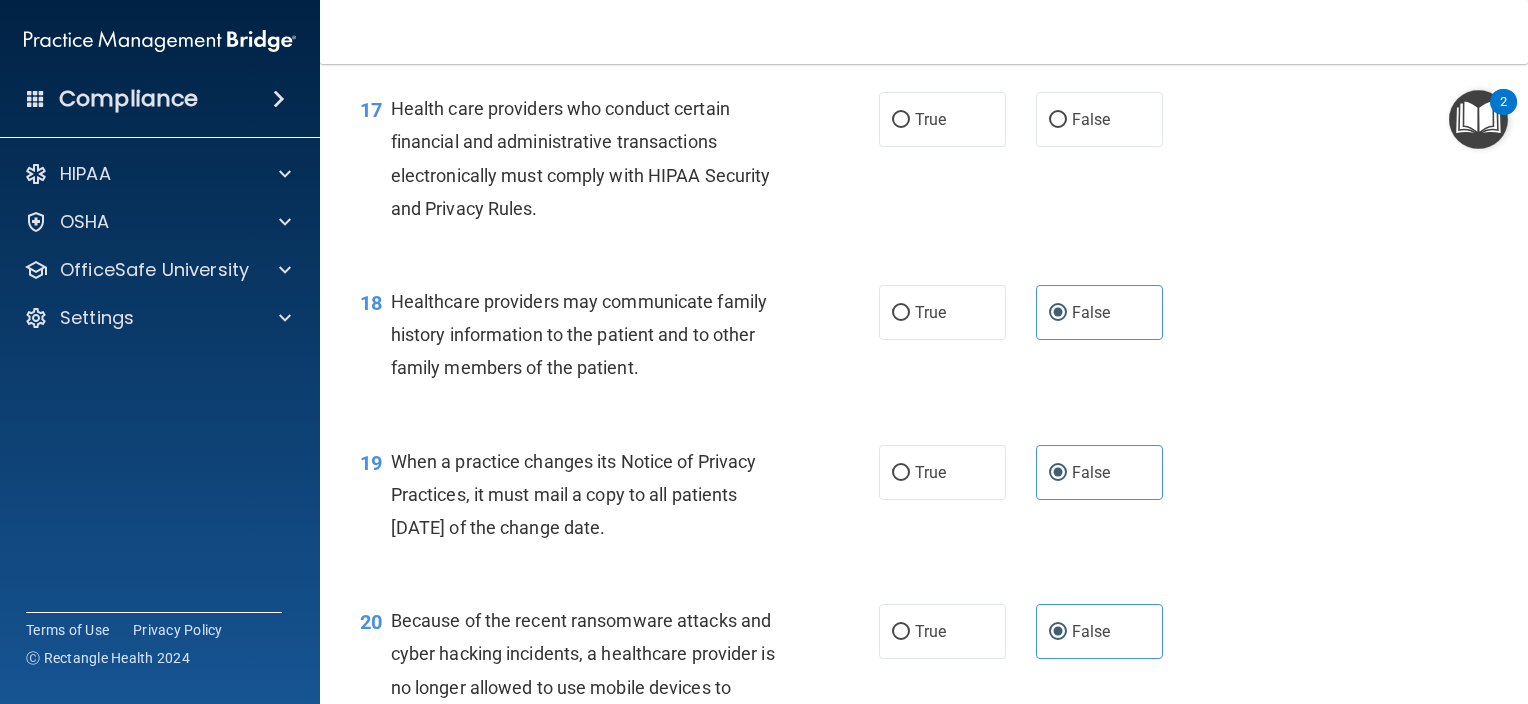 scroll, scrollTop: 2960, scrollLeft: 0, axis: vertical 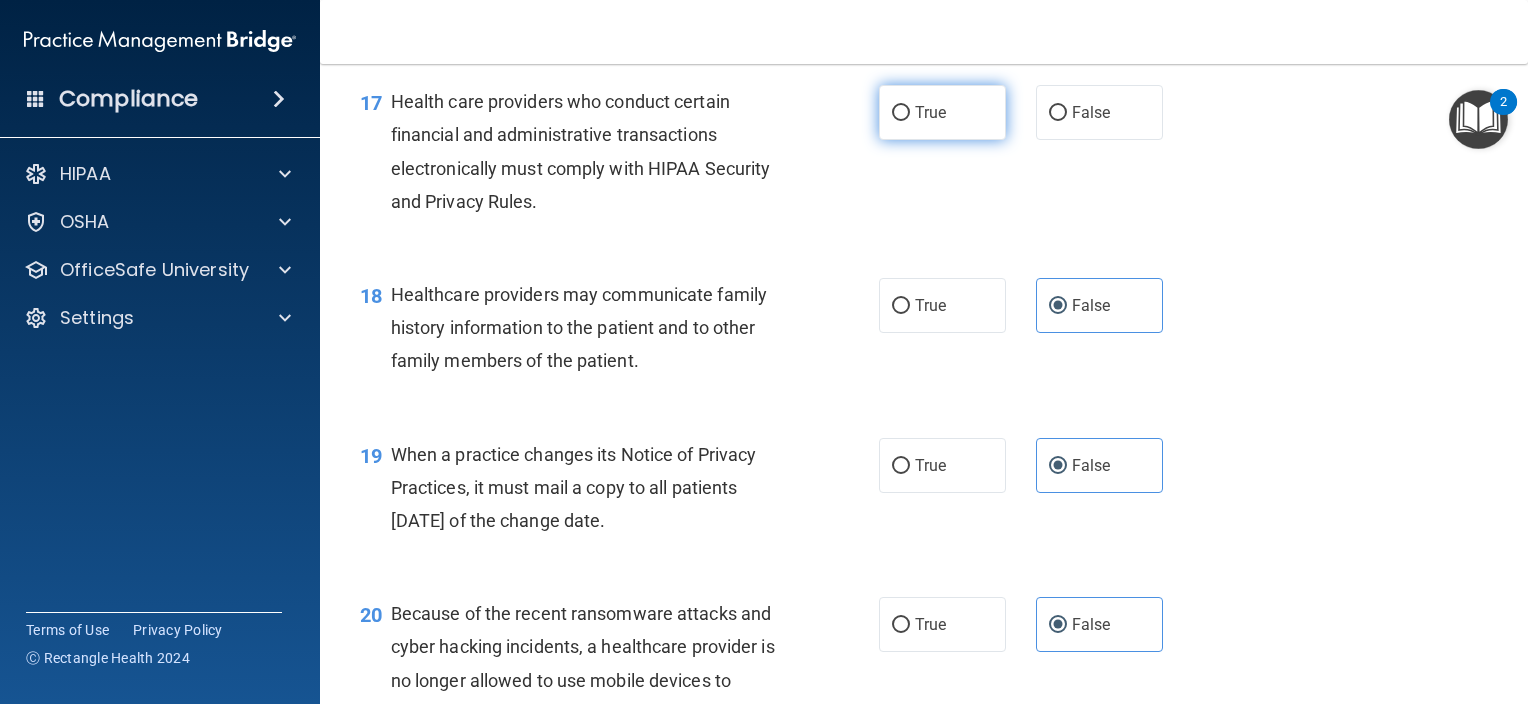 click on "True" at bounding box center [942, 112] 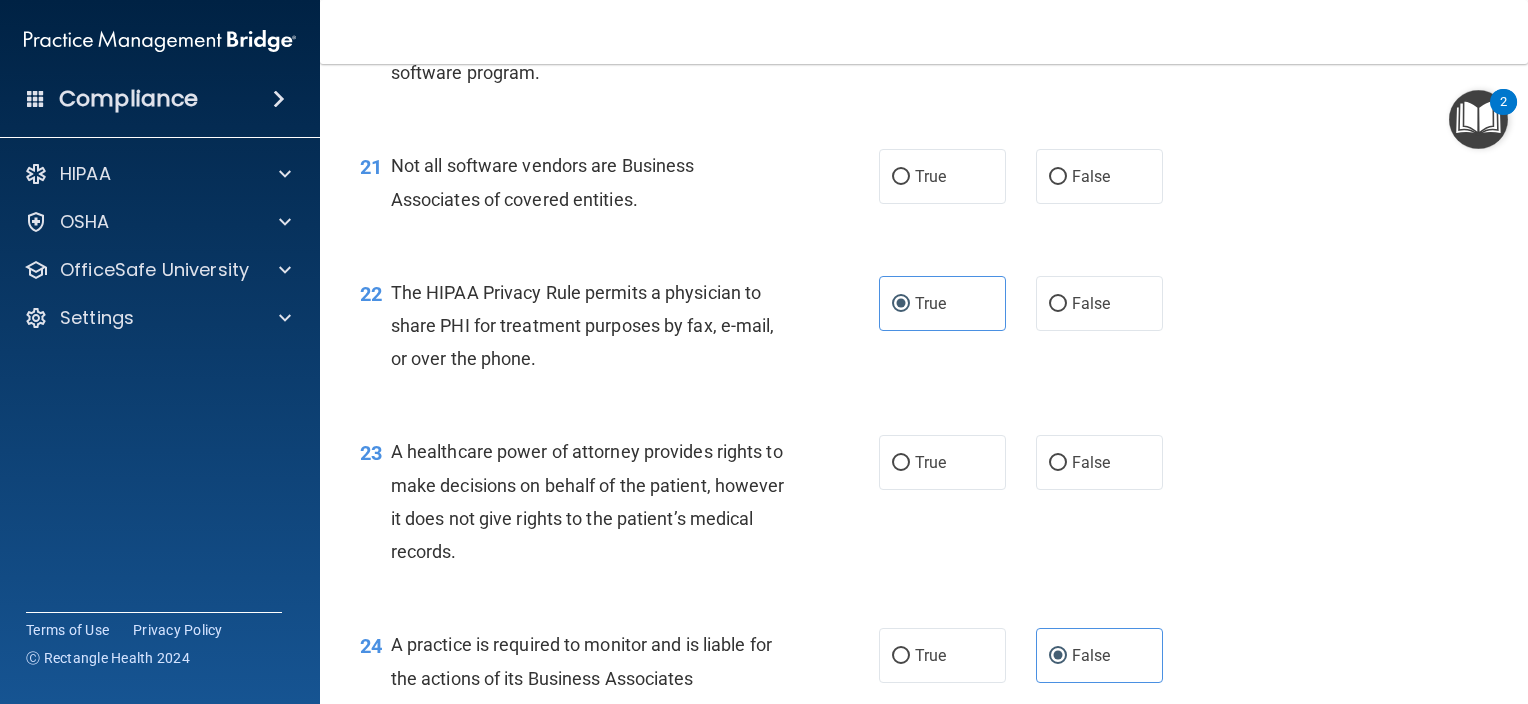 scroll, scrollTop: 3596, scrollLeft: 0, axis: vertical 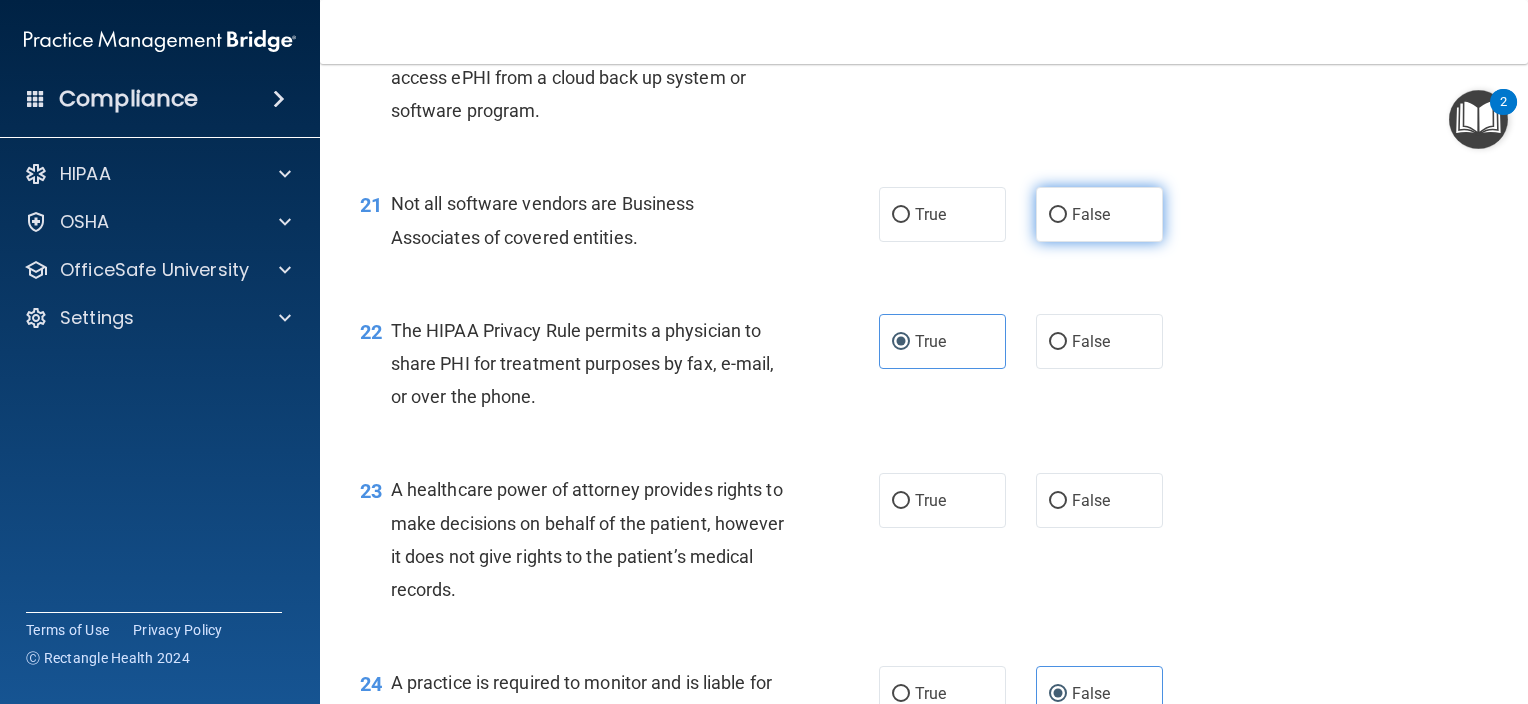 click on "False" at bounding box center [1099, 214] 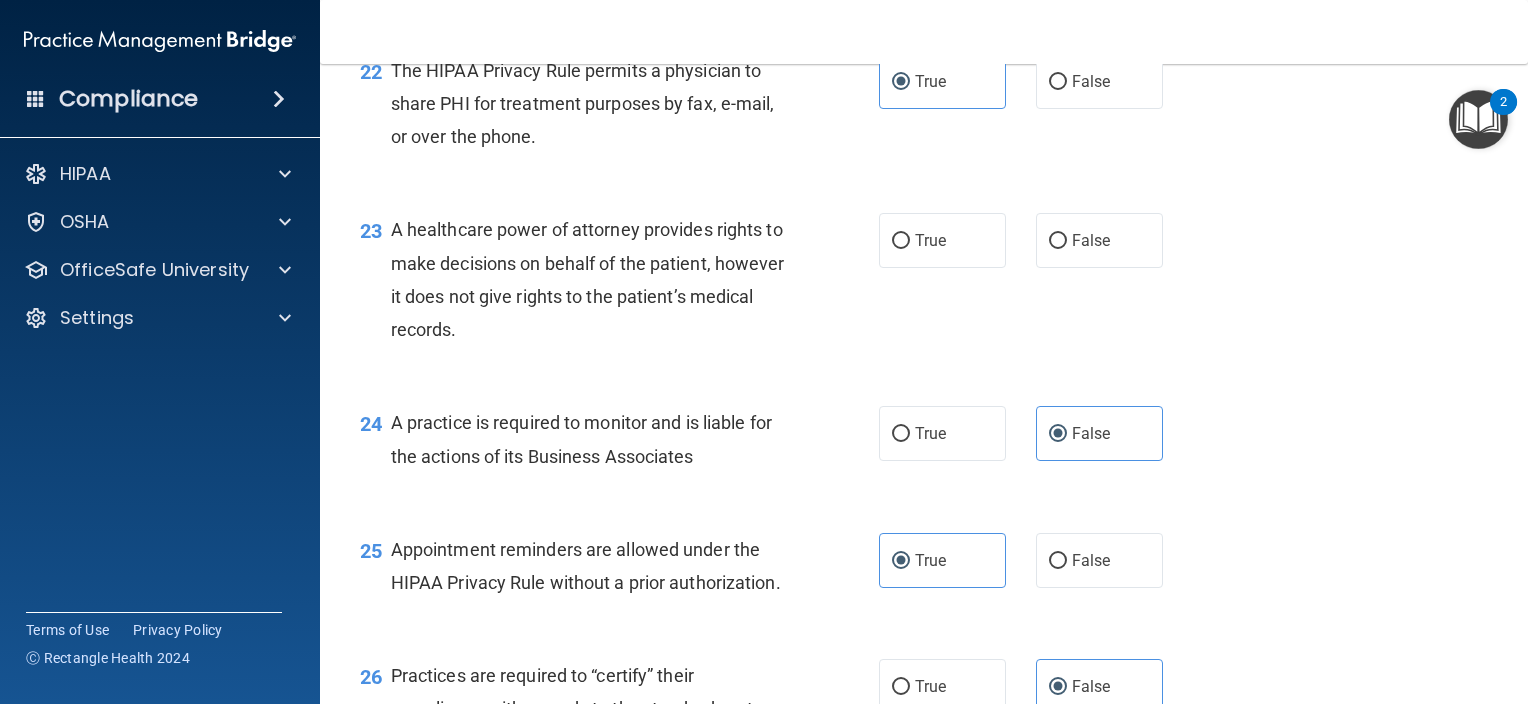 scroll, scrollTop: 3878, scrollLeft: 0, axis: vertical 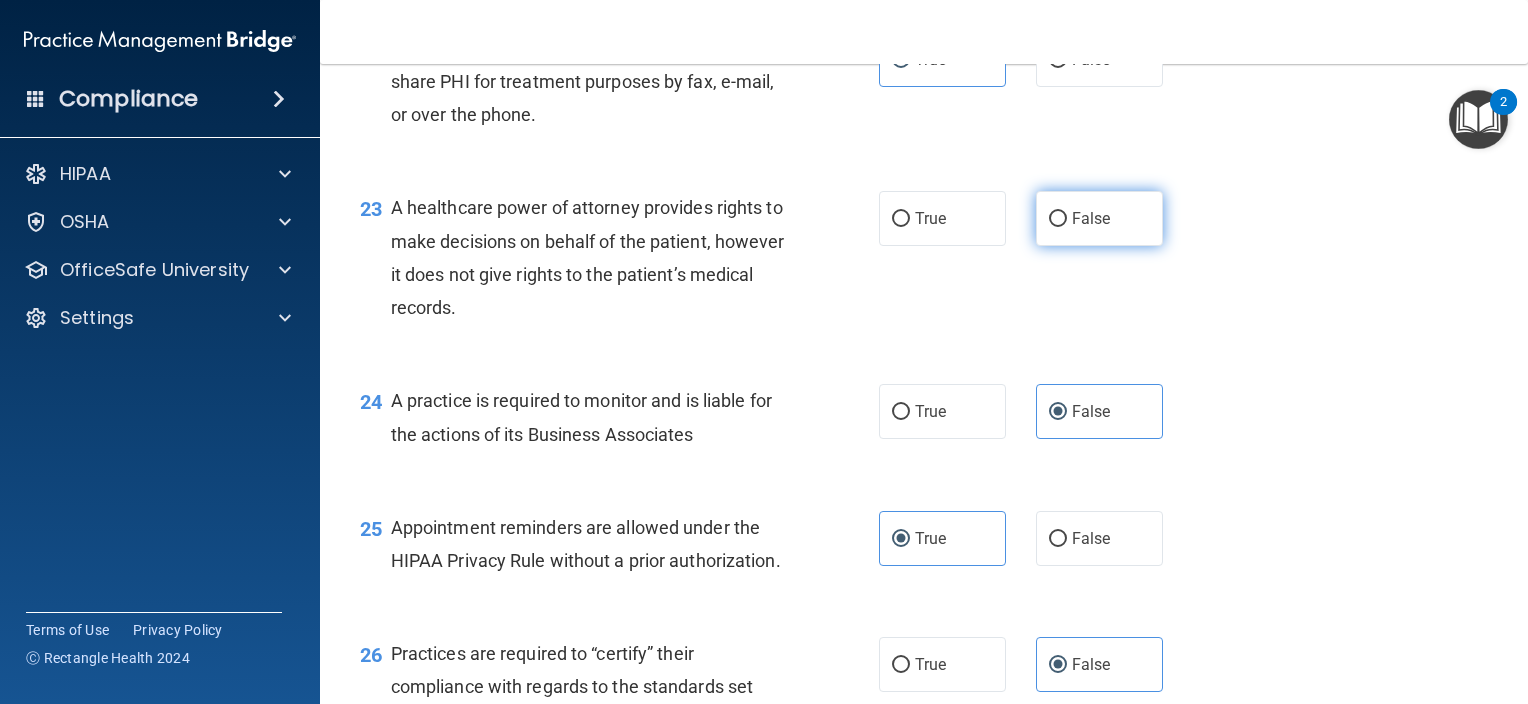 click on "False" at bounding box center (1099, 218) 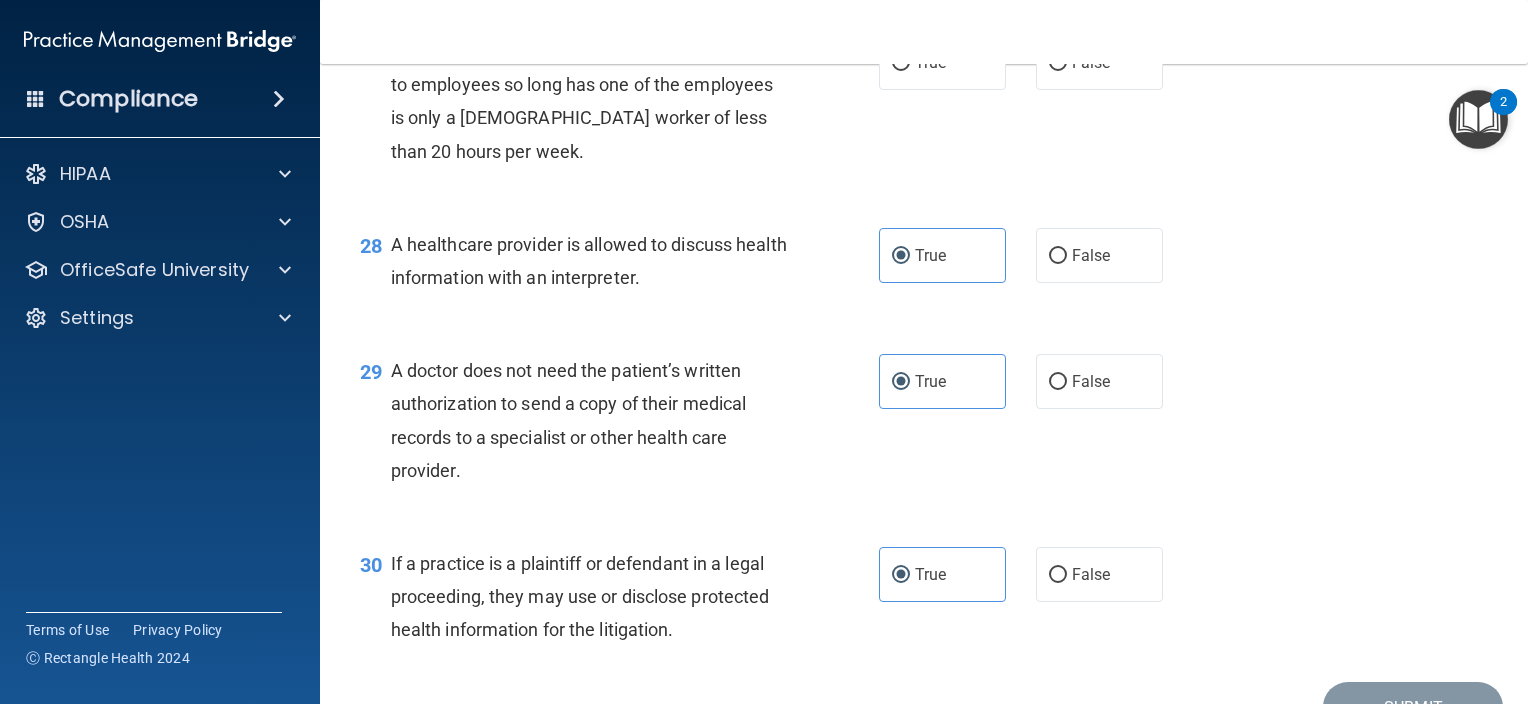 scroll, scrollTop: 4663, scrollLeft: 0, axis: vertical 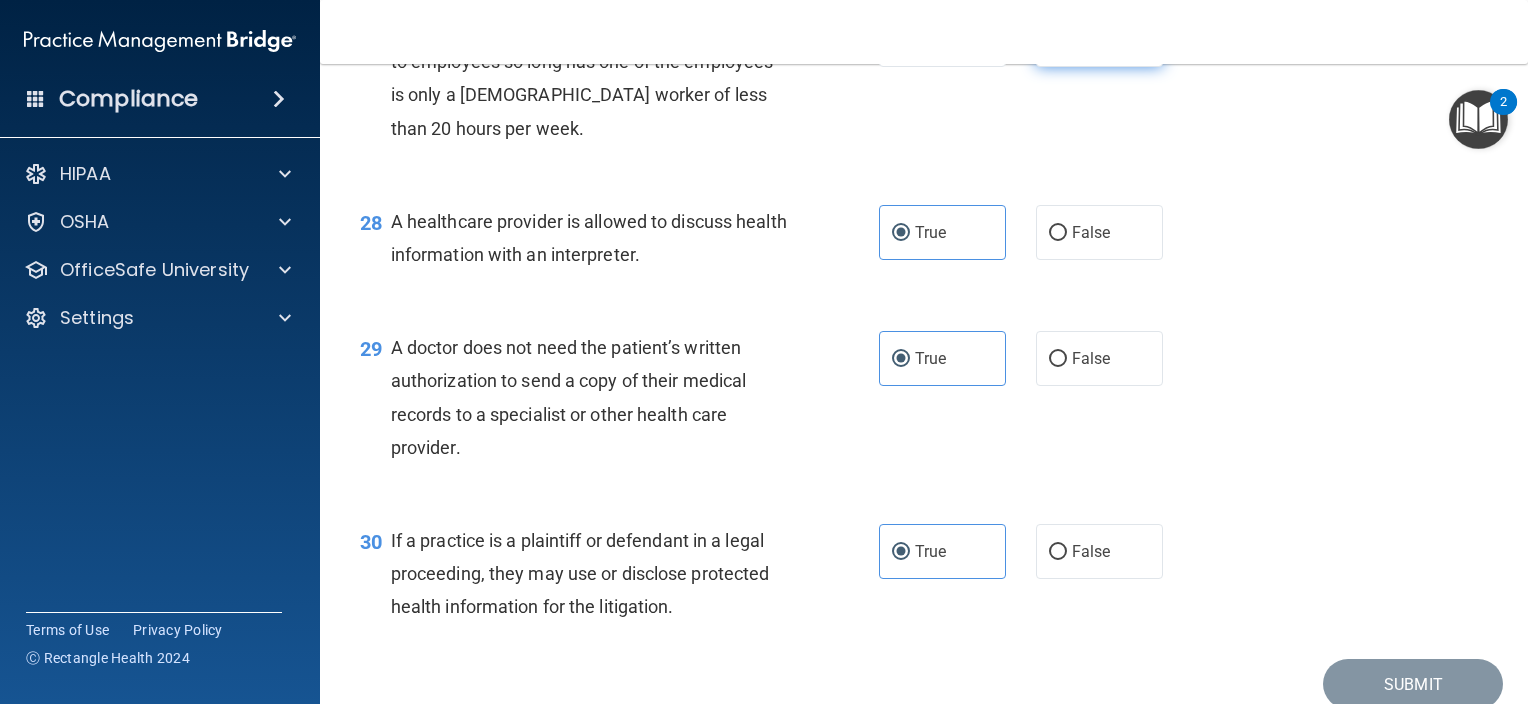 click on "False" at bounding box center (1099, 39) 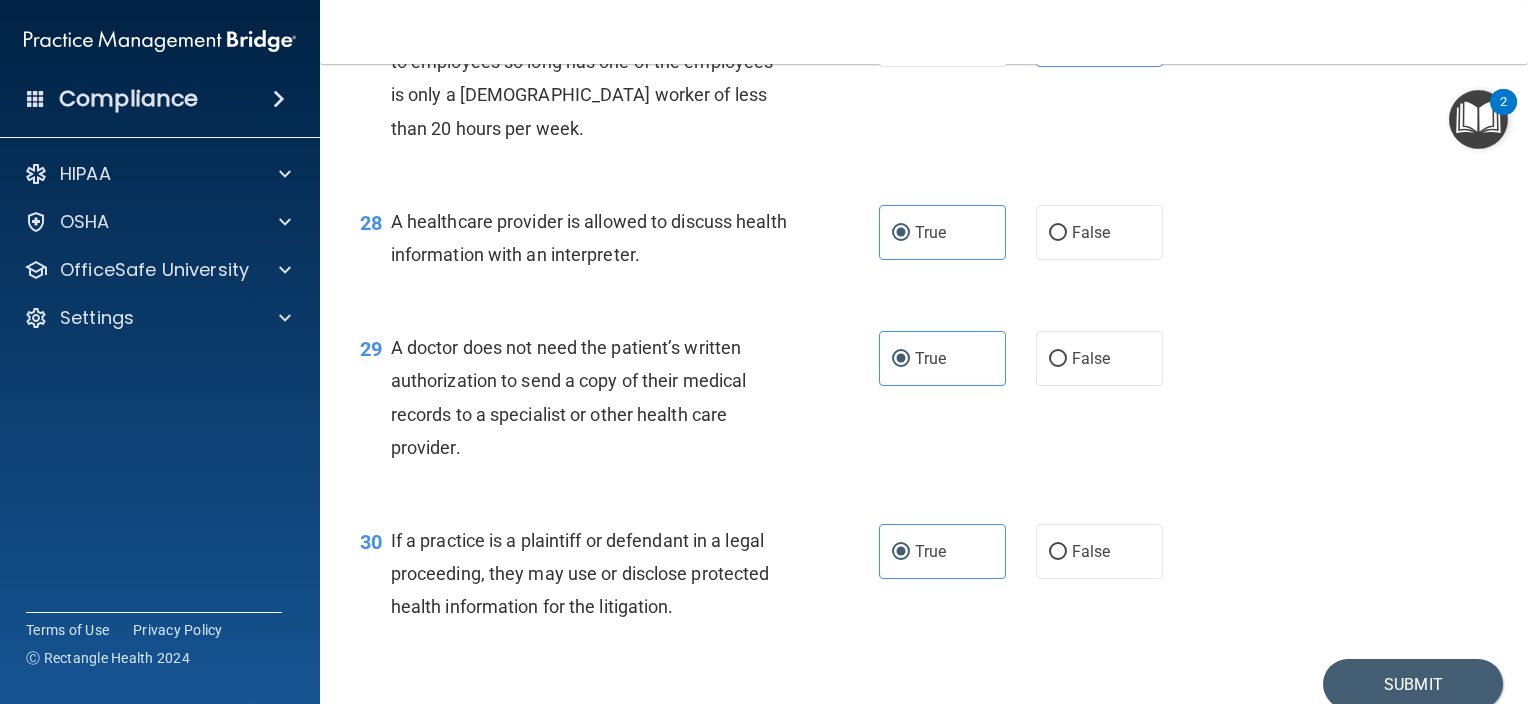 scroll, scrollTop: 4848, scrollLeft: 0, axis: vertical 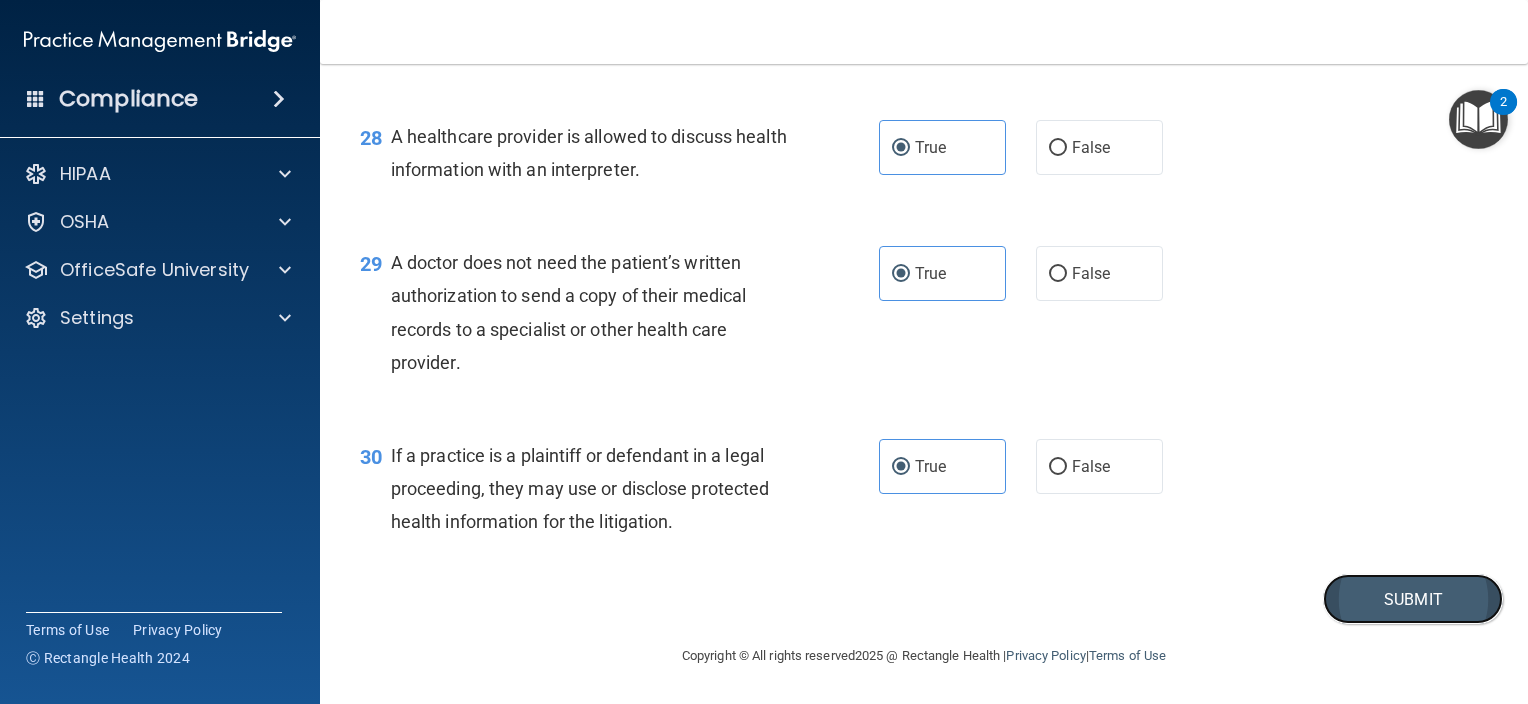 click on "Submit" at bounding box center (1413, 599) 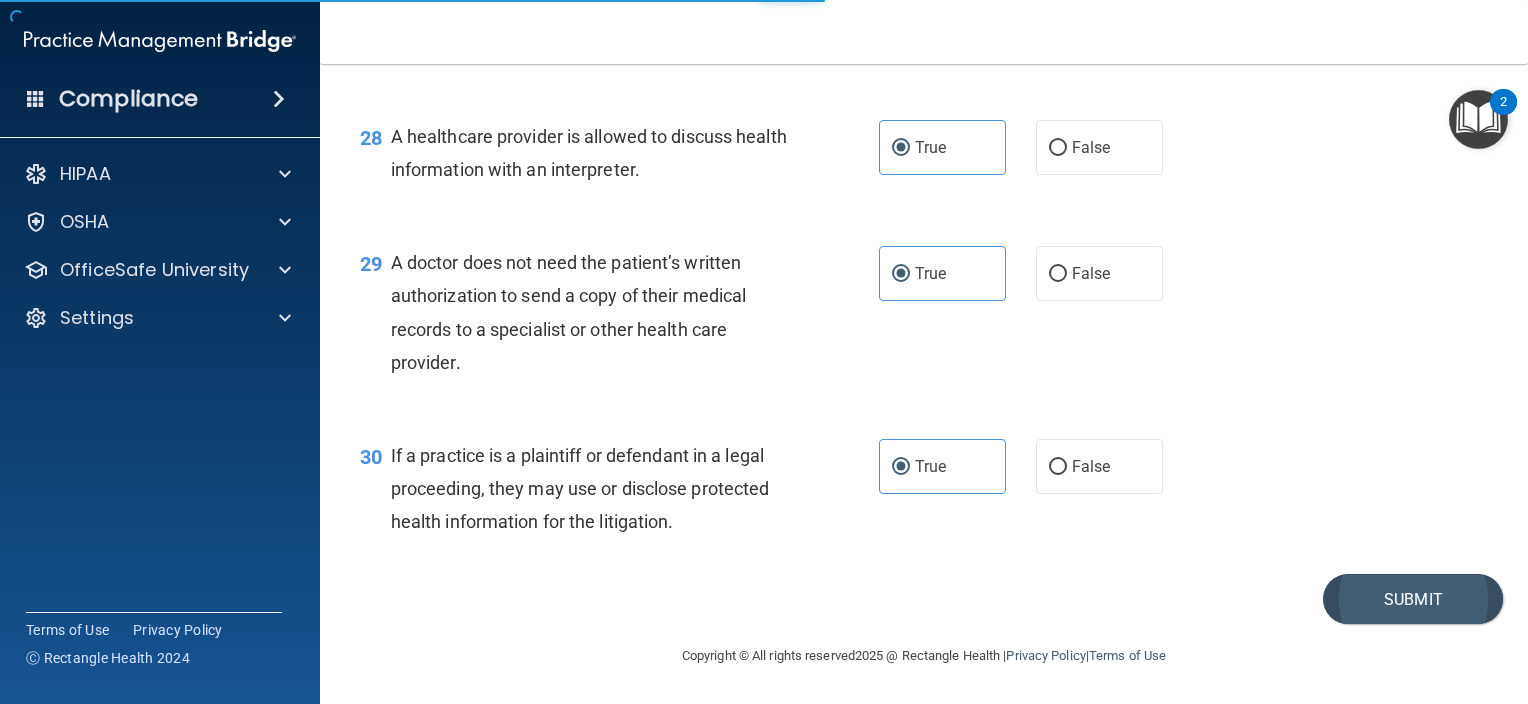 scroll, scrollTop: 0, scrollLeft: 0, axis: both 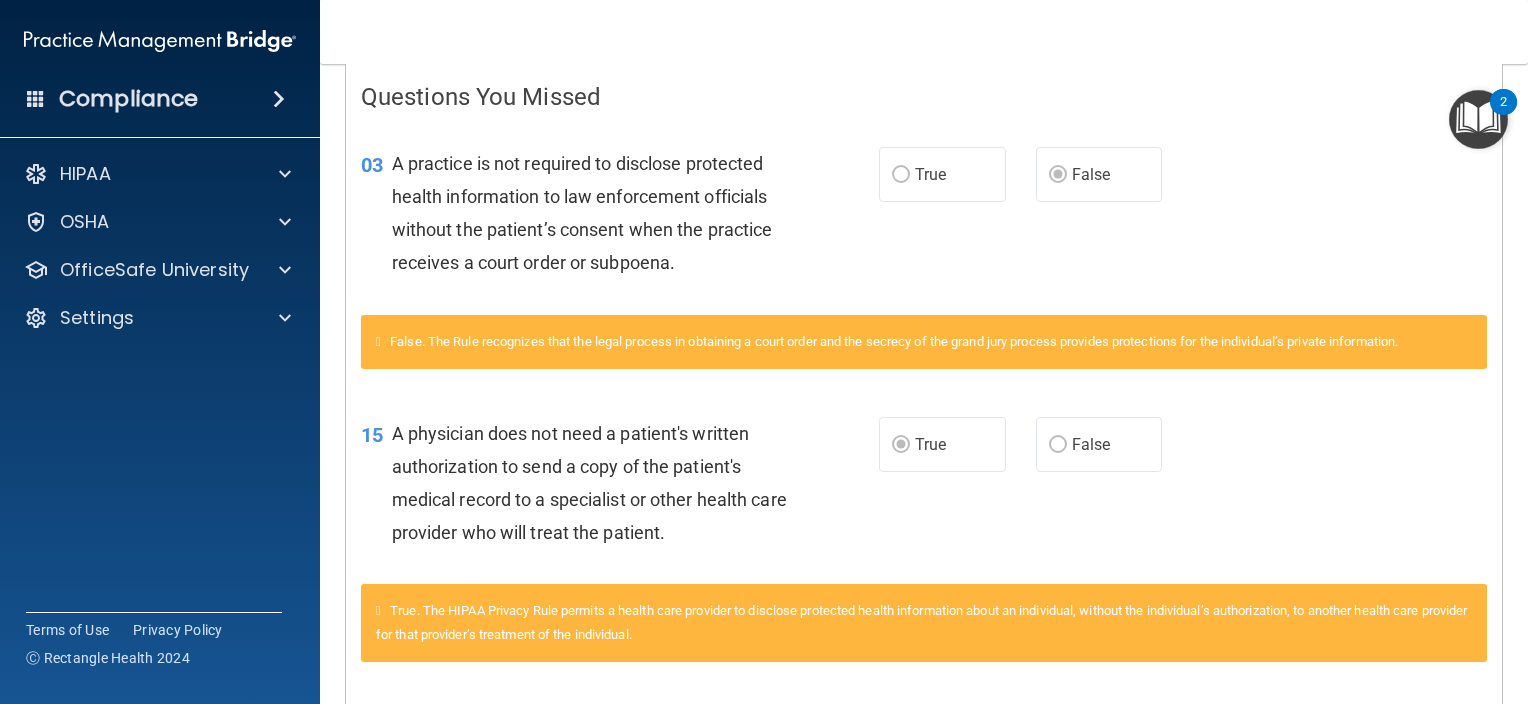 click at bounding box center (1478, 119) 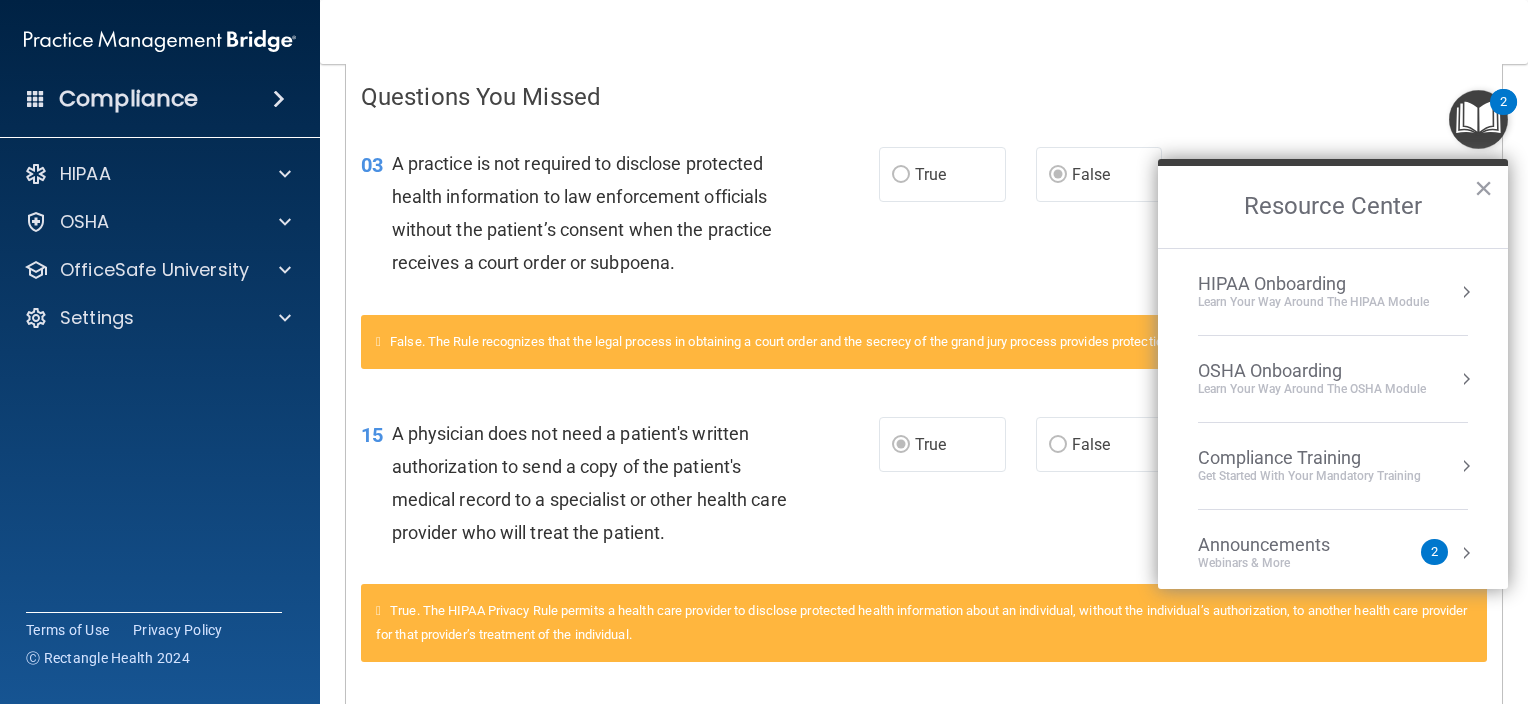 click on "Learn Your Way around the HIPAA module" at bounding box center [1313, 302] 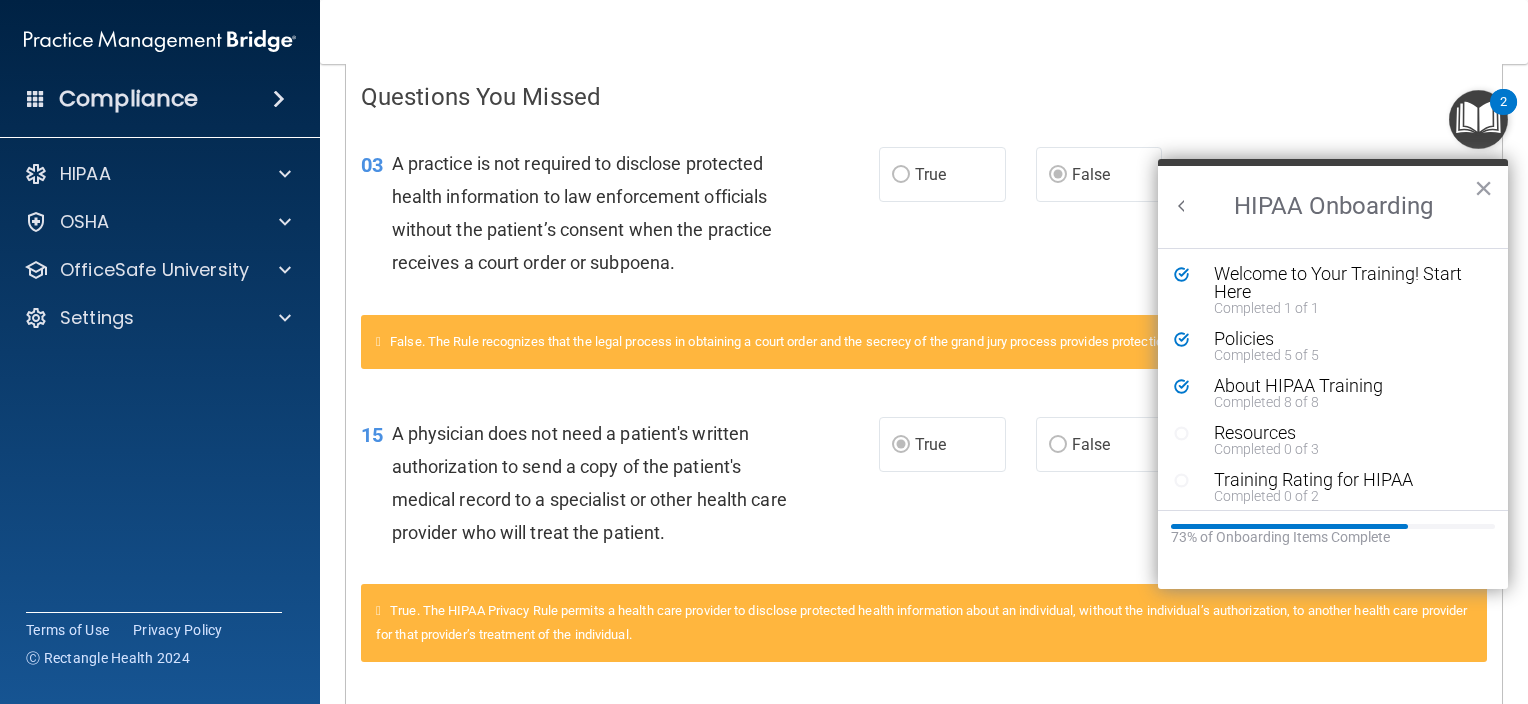 scroll, scrollTop: 0, scrollLeft: 0, axis: both 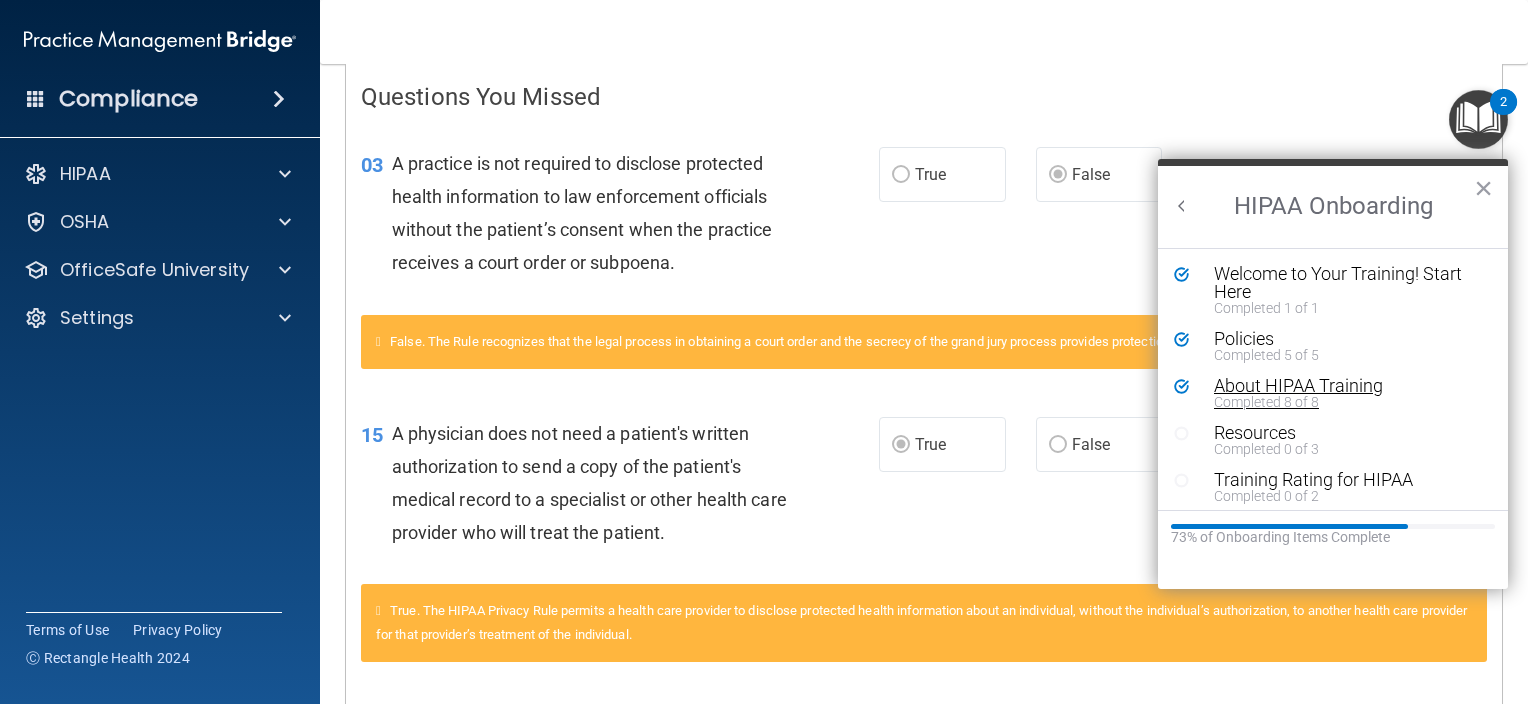 click on "Completed 8 of 8" at bounding box center [1340, 402] 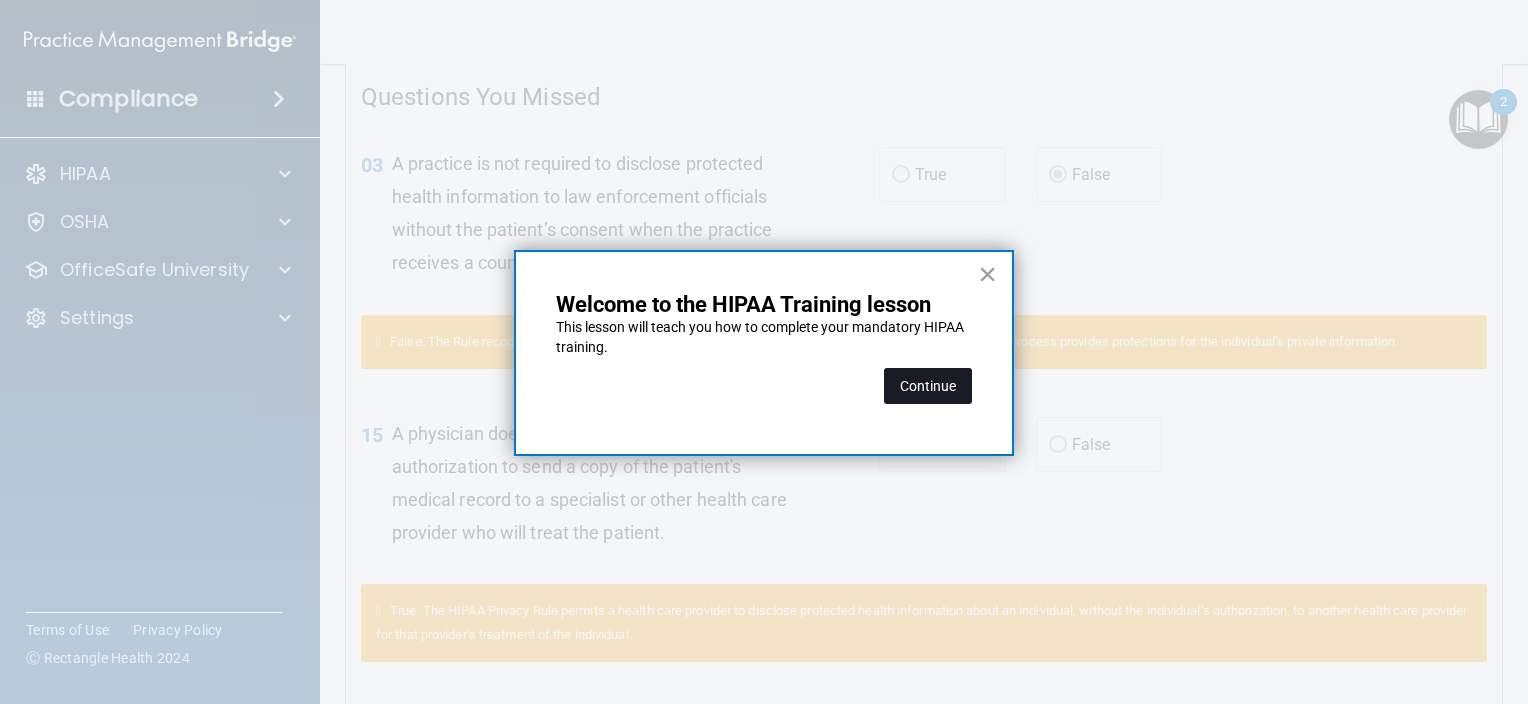 click on "Continue" at bounding box center (928, 386) 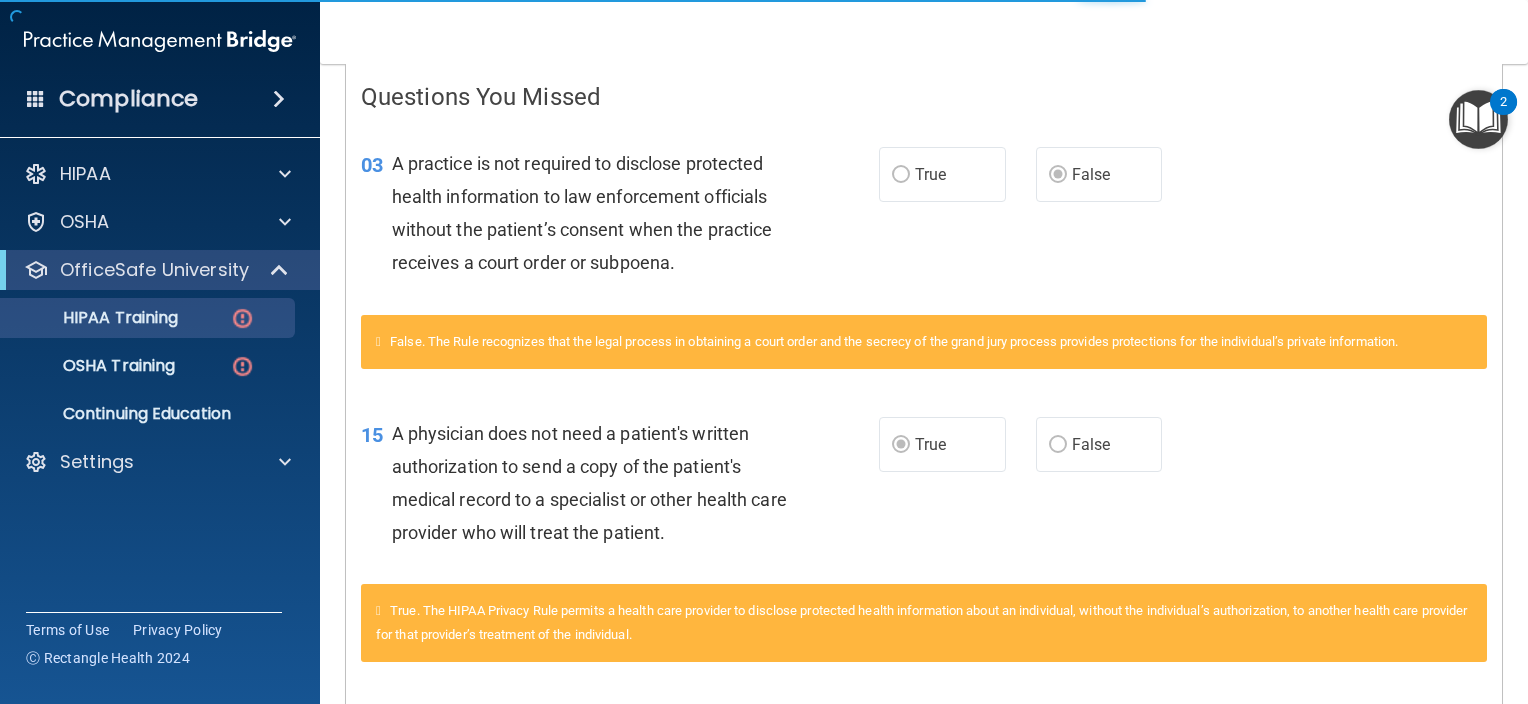 scroll, scrollTop: 154, scrollLeft: 0, axis: vertical 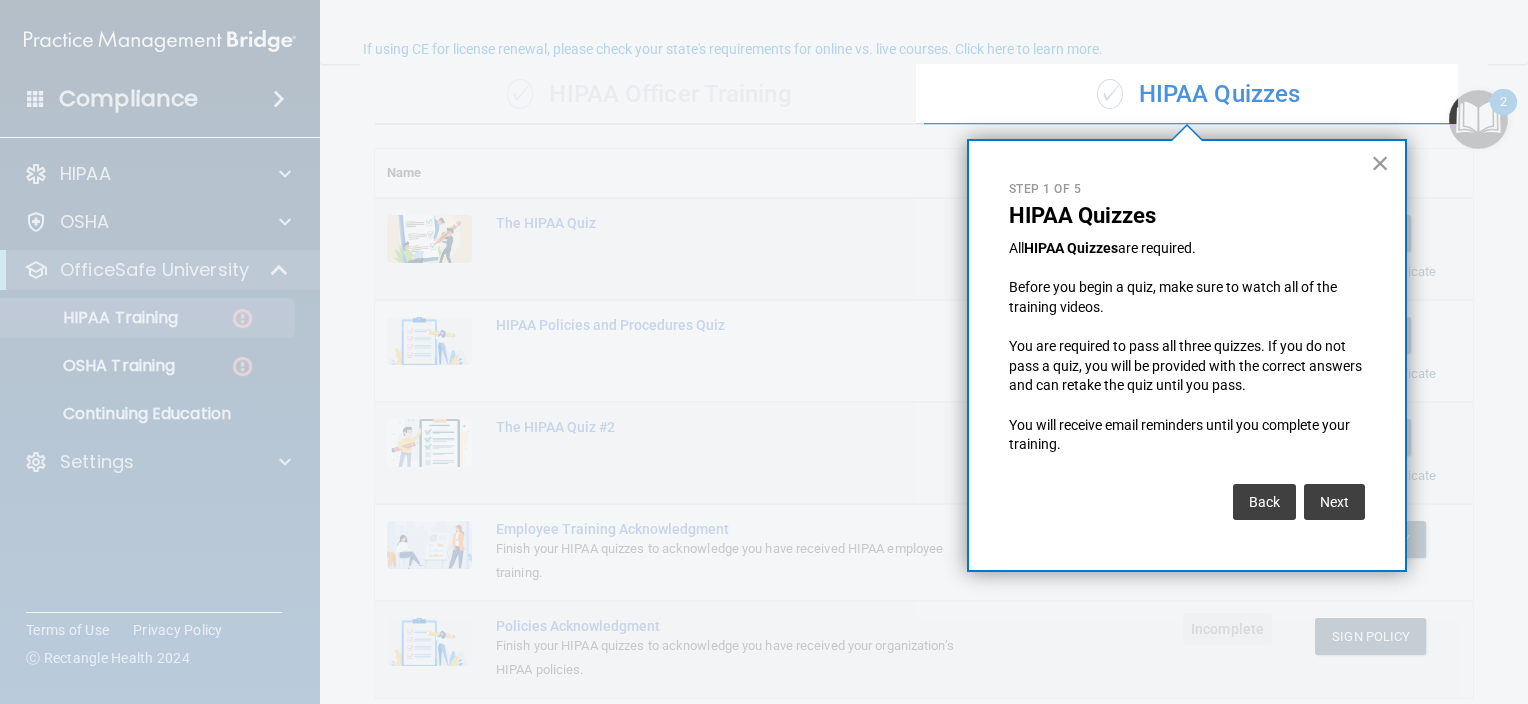click on "×" at bounding box center [1380, 163] 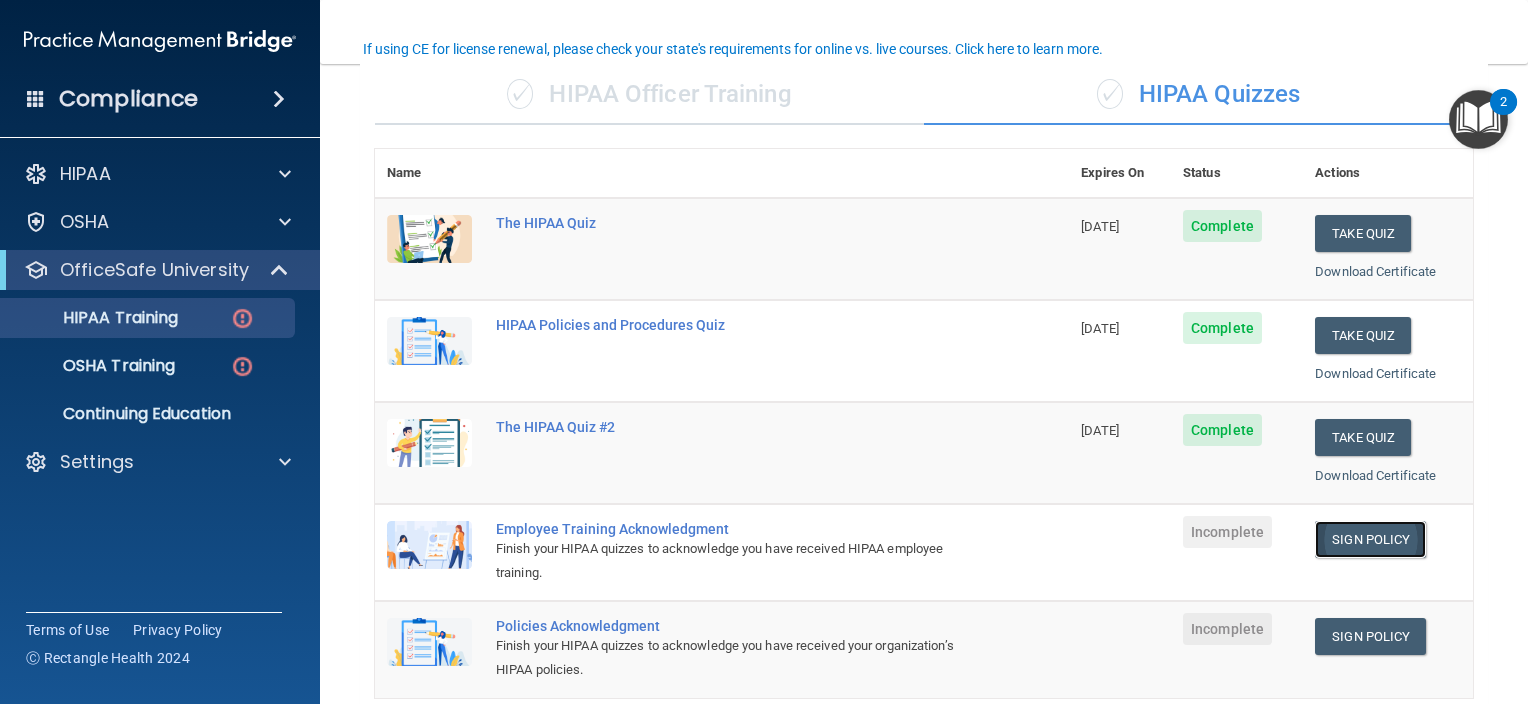click on "Sign Policy" at bounding box center (1370, 539) 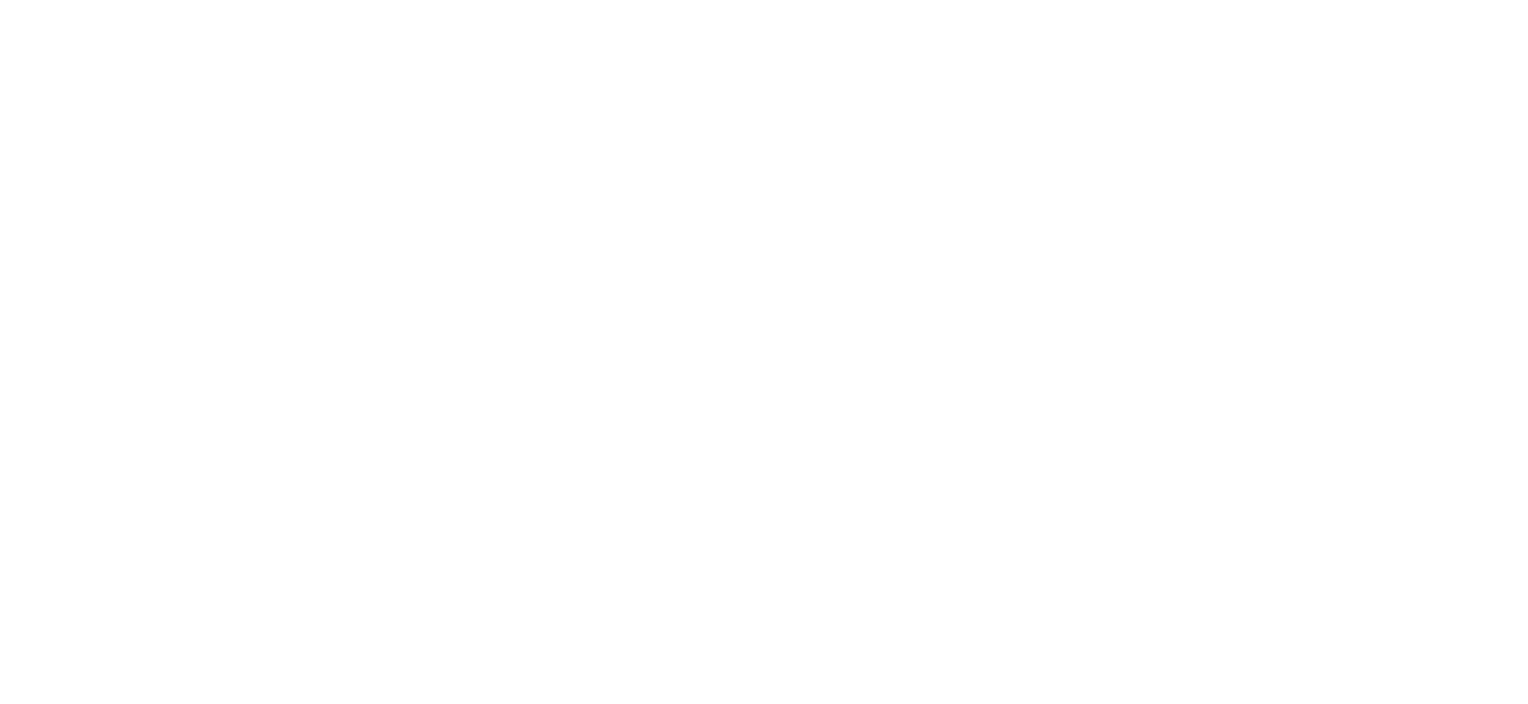 scroll, scrollTop: 0, scrollLeft: 0, axis: both 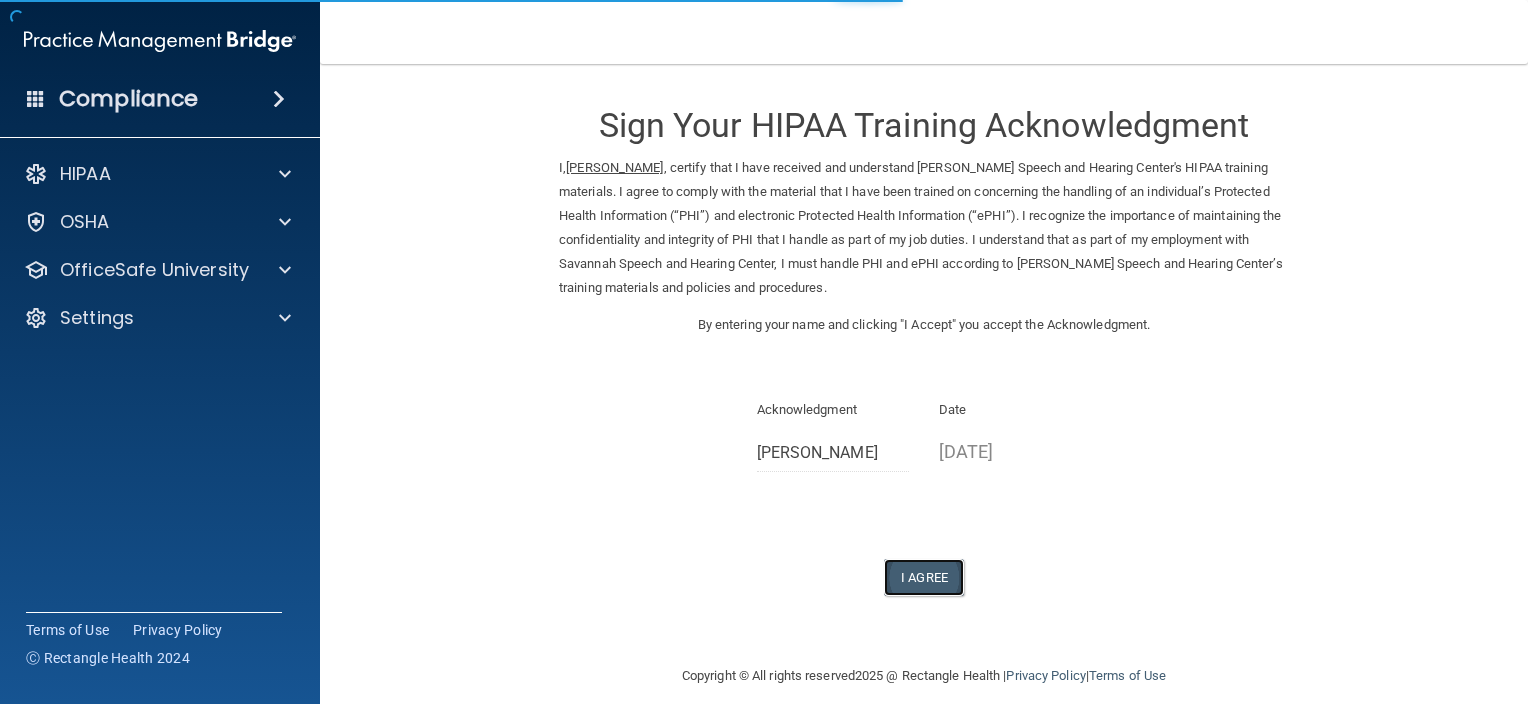 click on "I Agree" at bounding box center (924, 577) 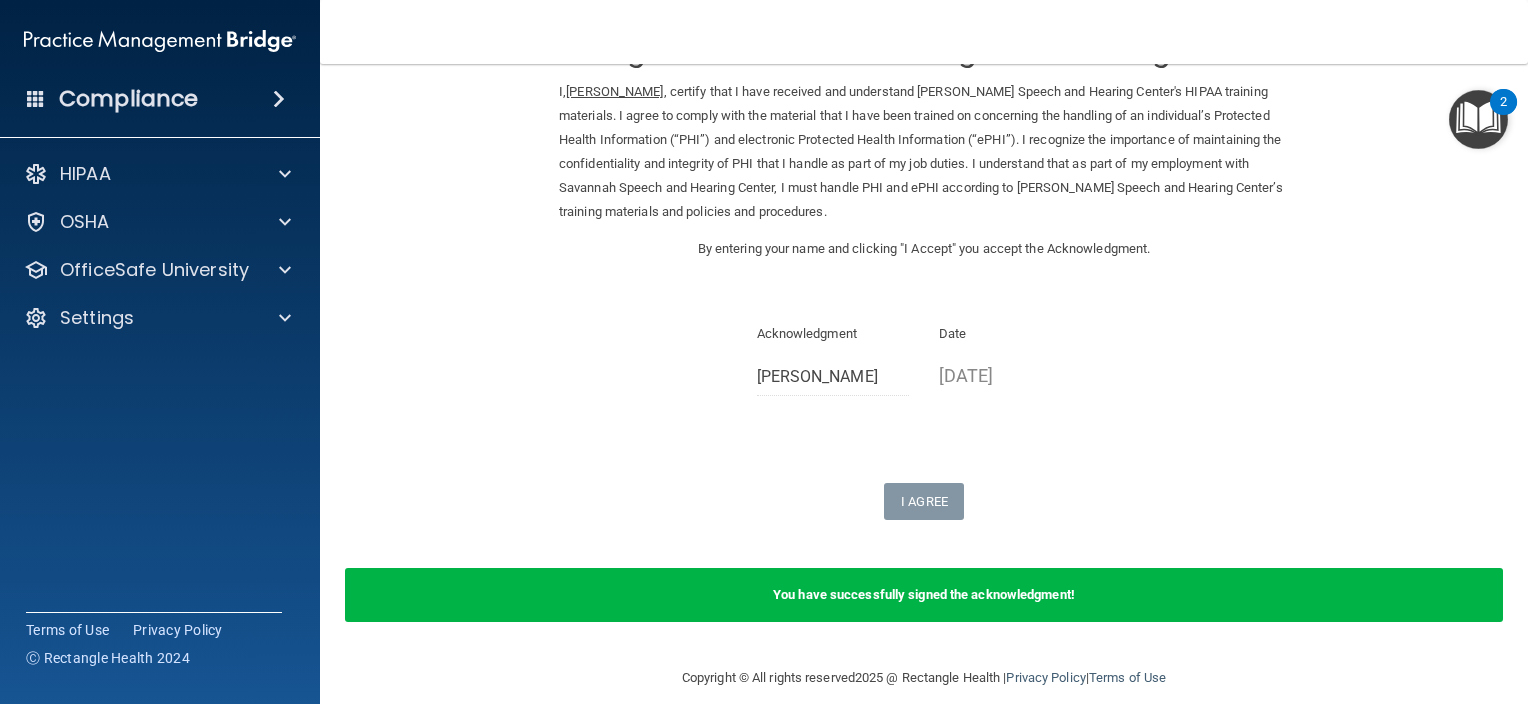 scroll, scrollTop: 97, scrollLeft: 0, axis: vertical 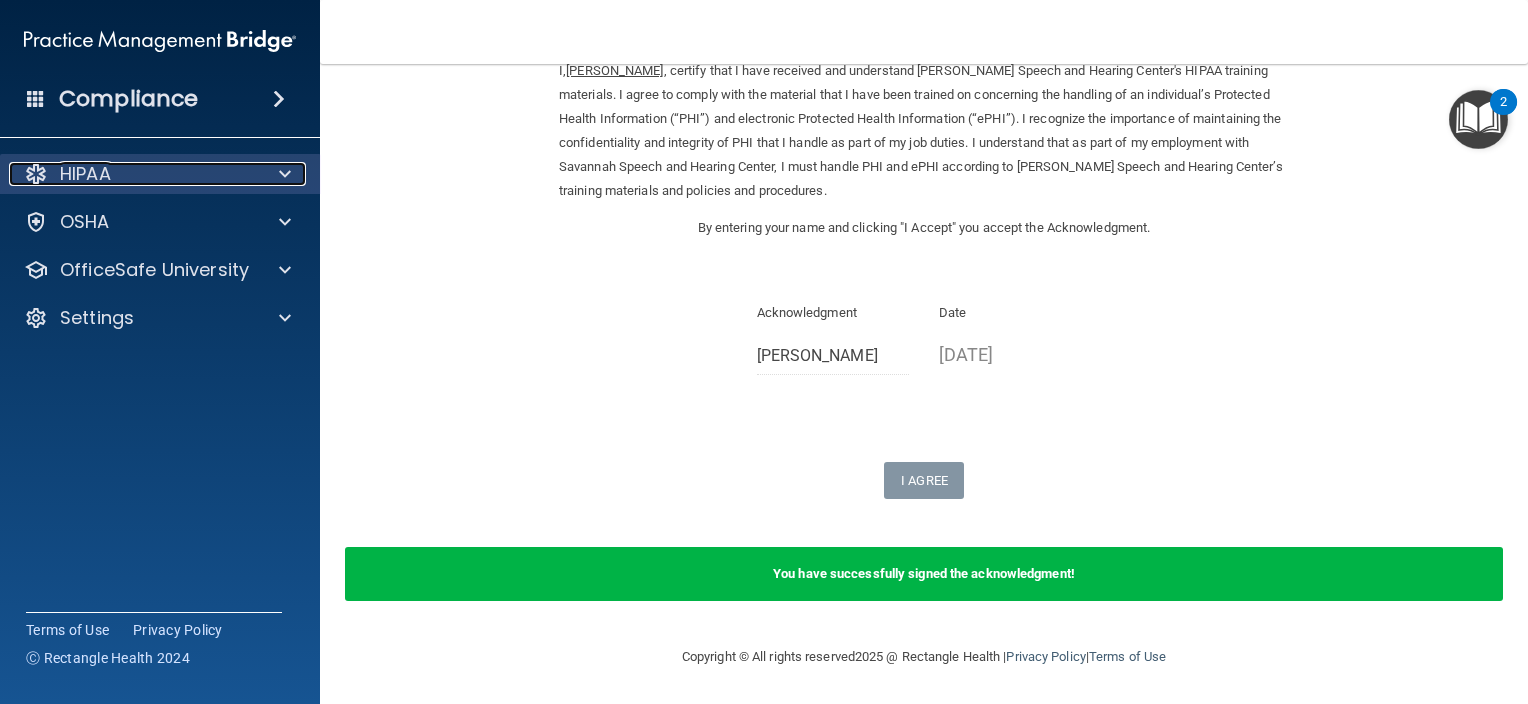 click at bounding box center [282, 174] 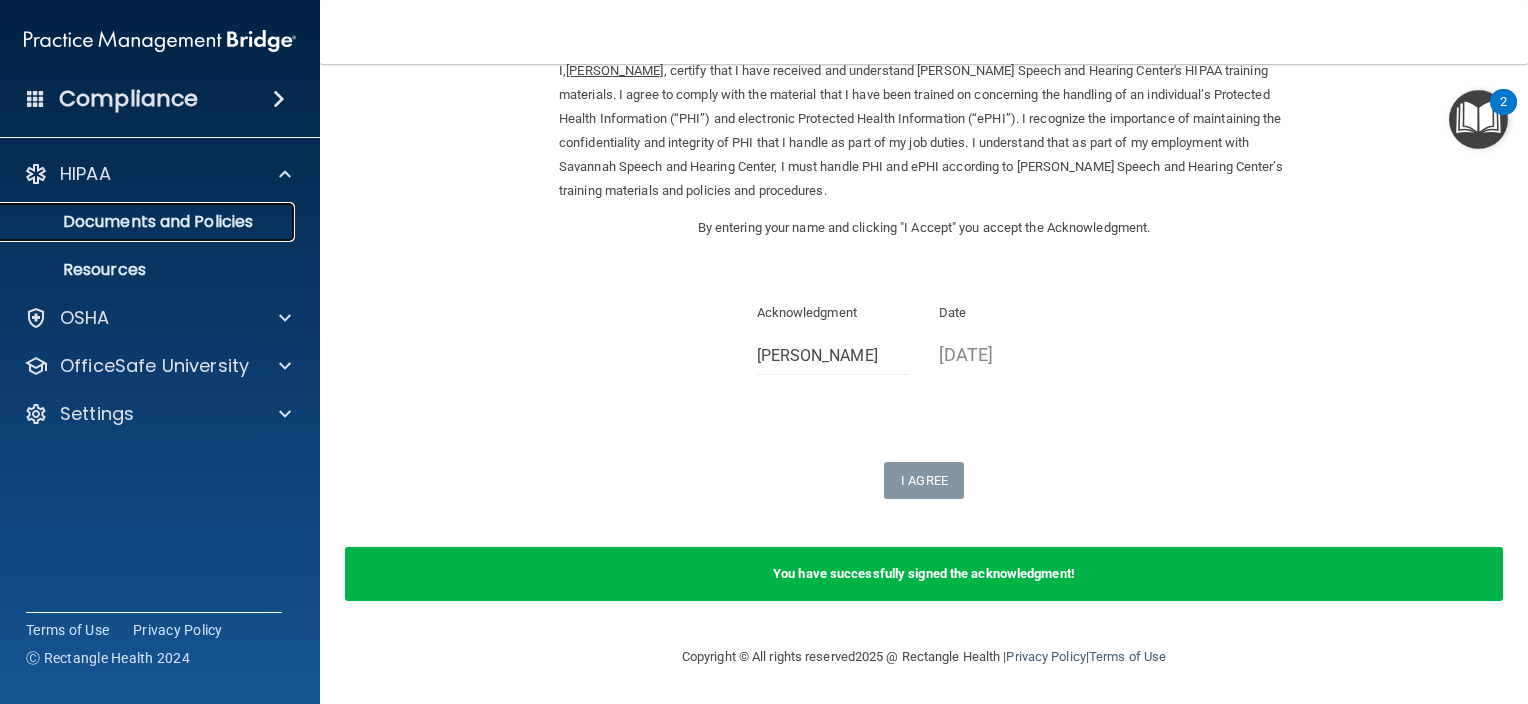 click on "Documents and Policies" at bounding box center (149, 222) 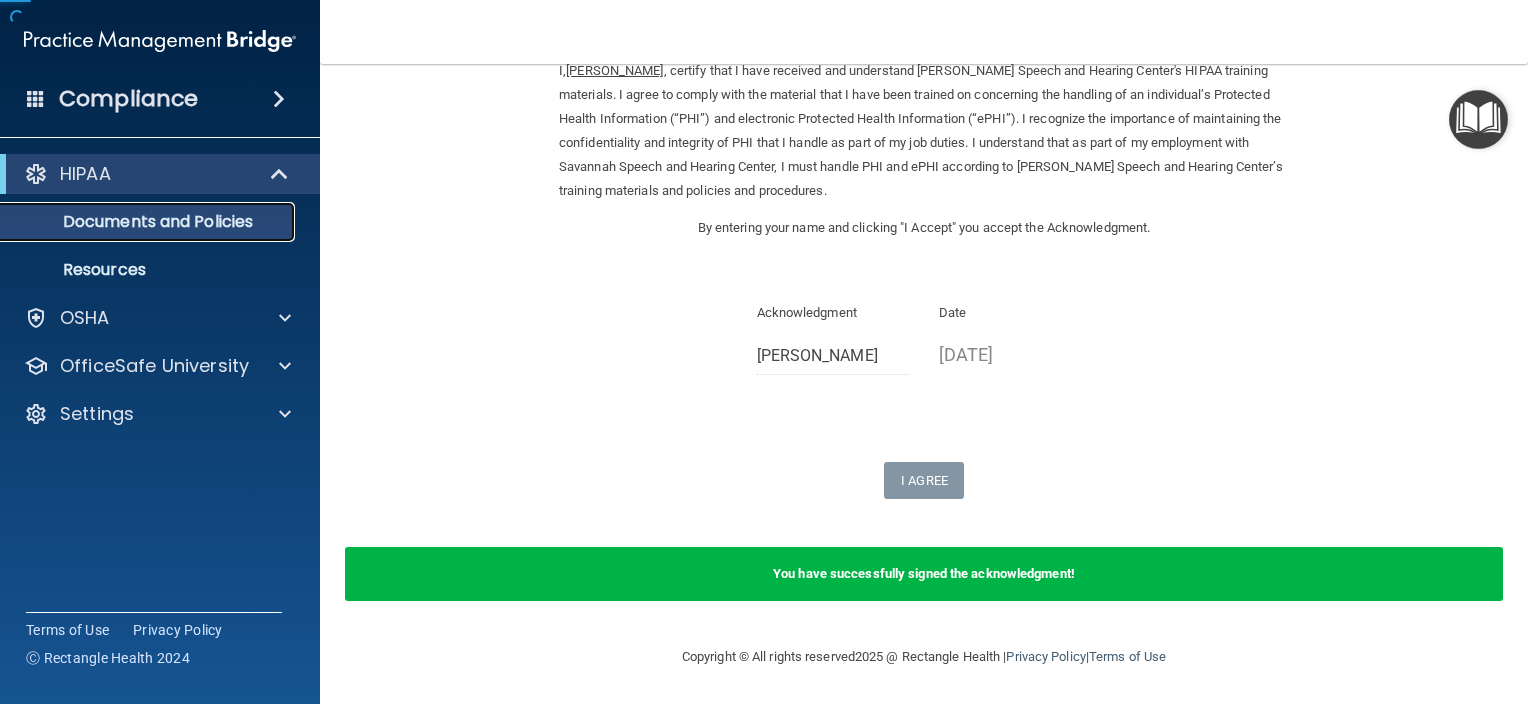 scroll, scrollTop: 0, scrollLeft: 0, axis: both 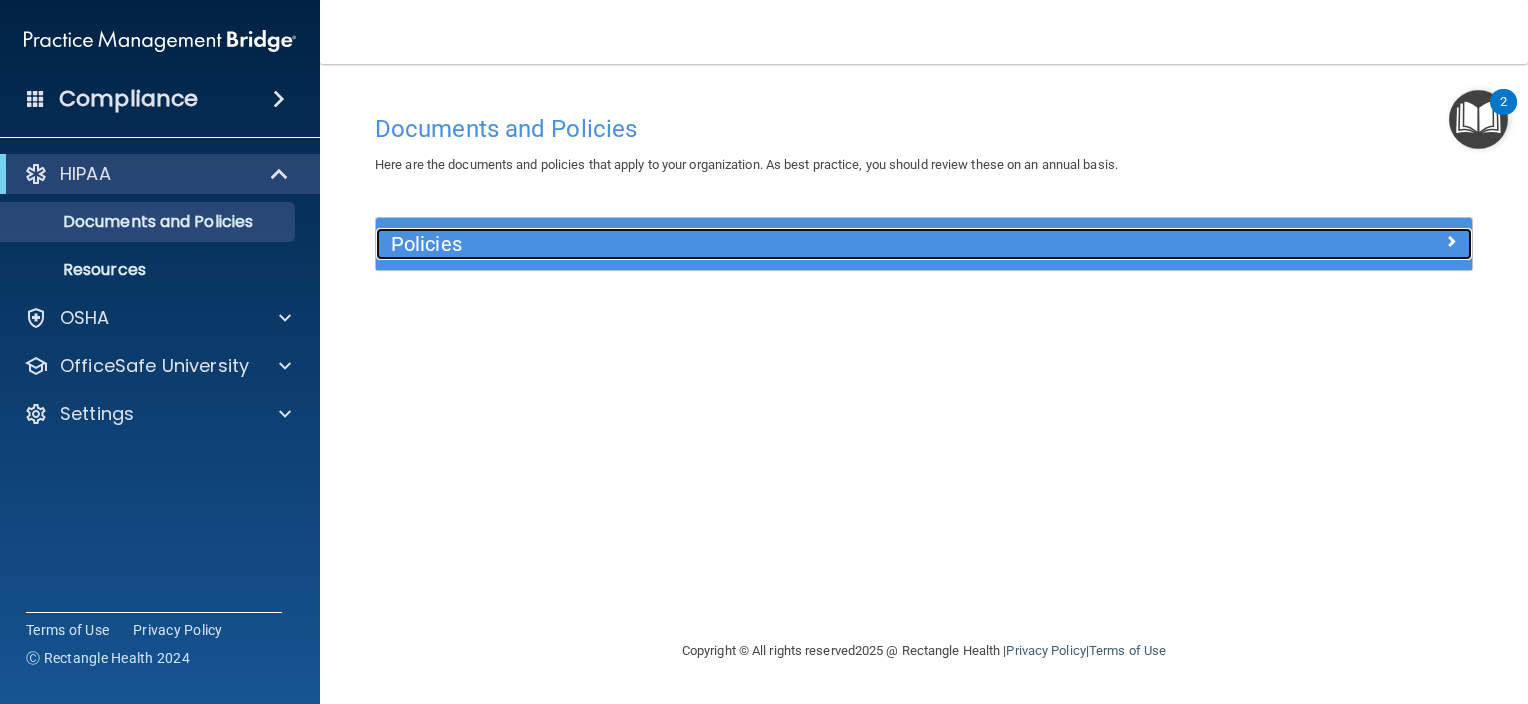 click at bounding box center [1335, 240] 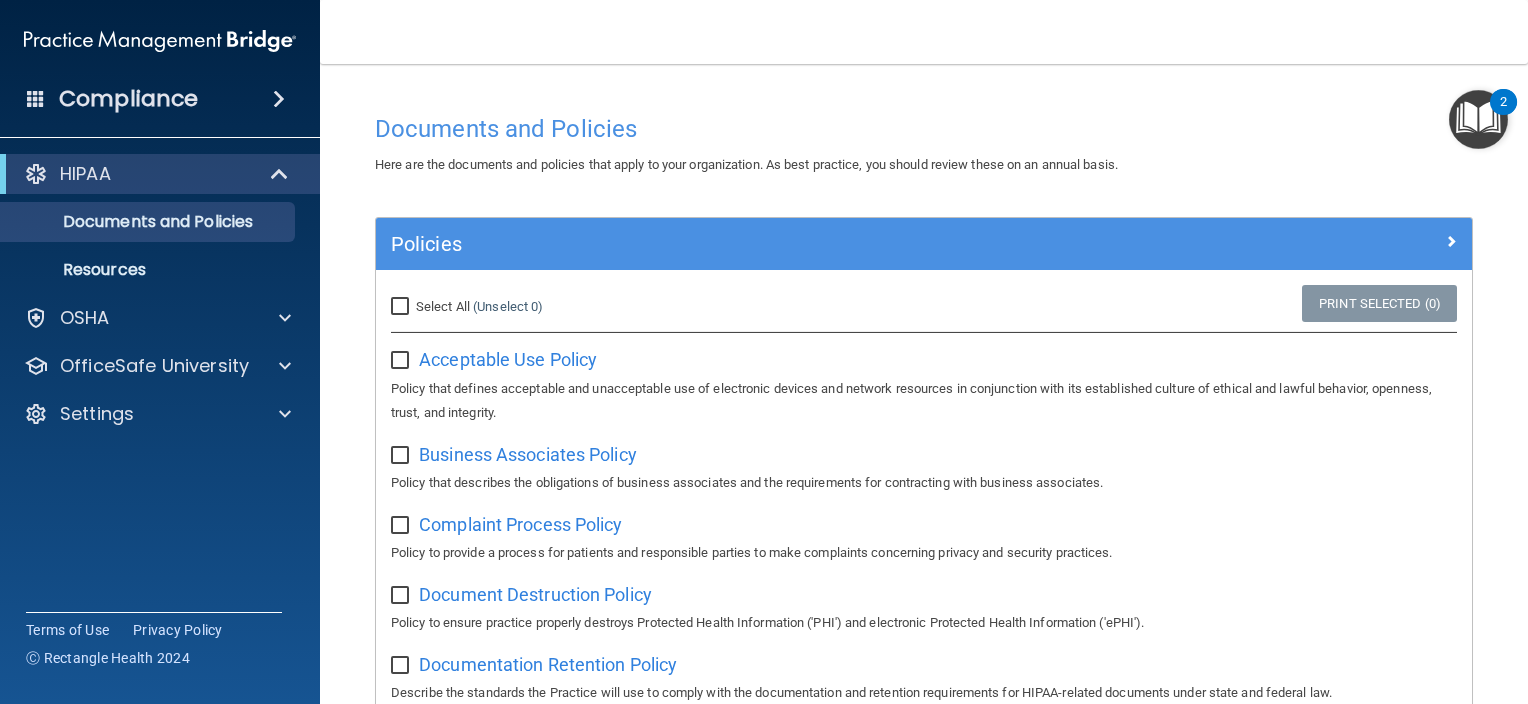 click at bounding box center (1478, 119) 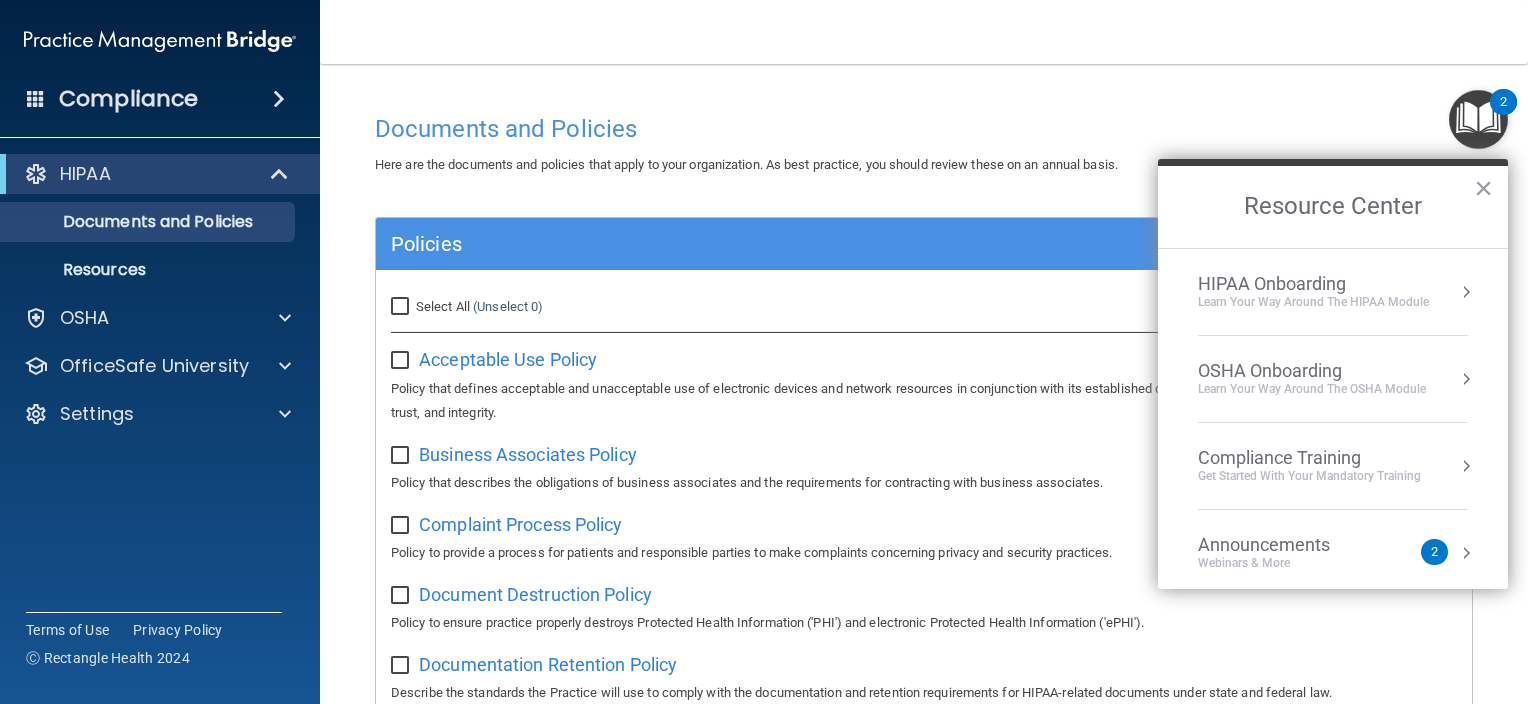 click on "Learn Your Way around the HIPAA module" at bounding box center [1313, 302] 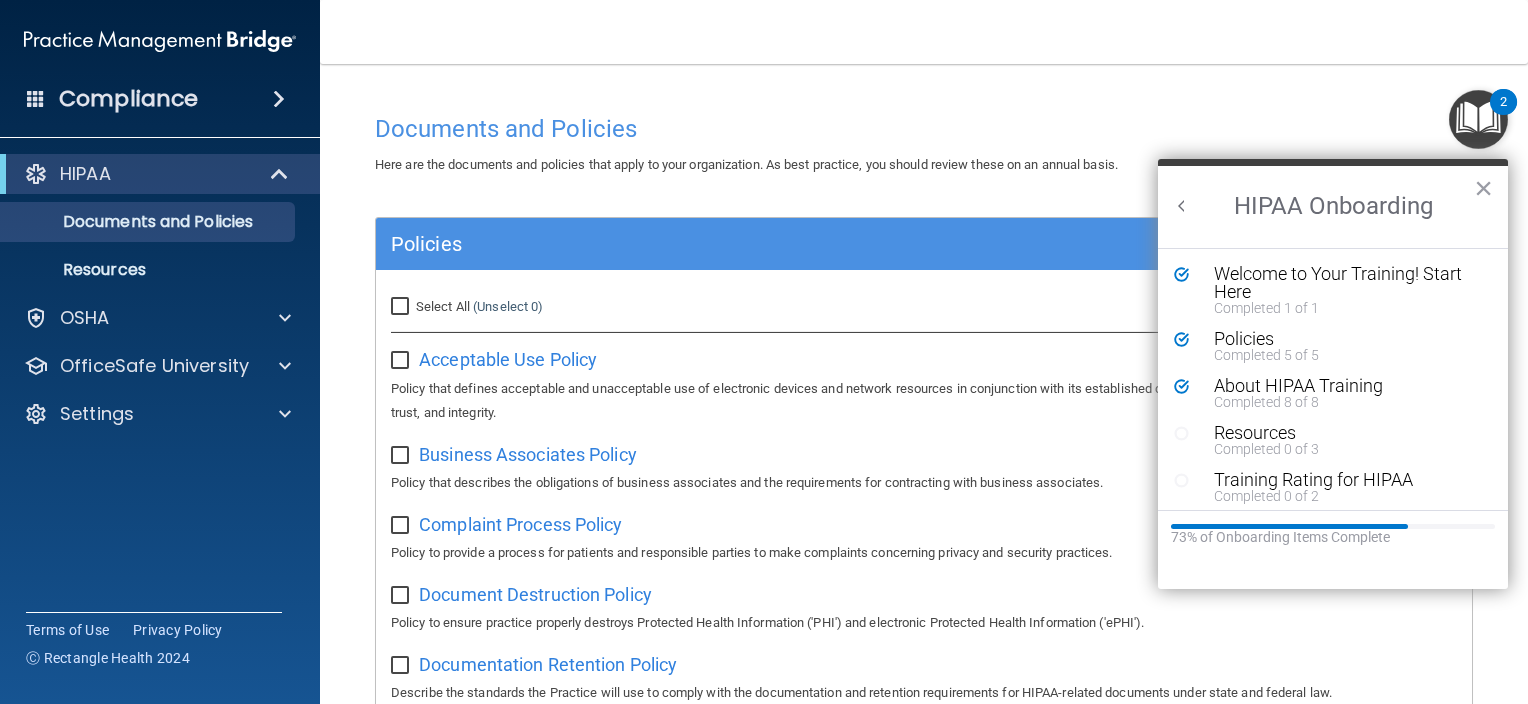 scroll, scrollTop: 0, scrollLeft: 0, axis: both 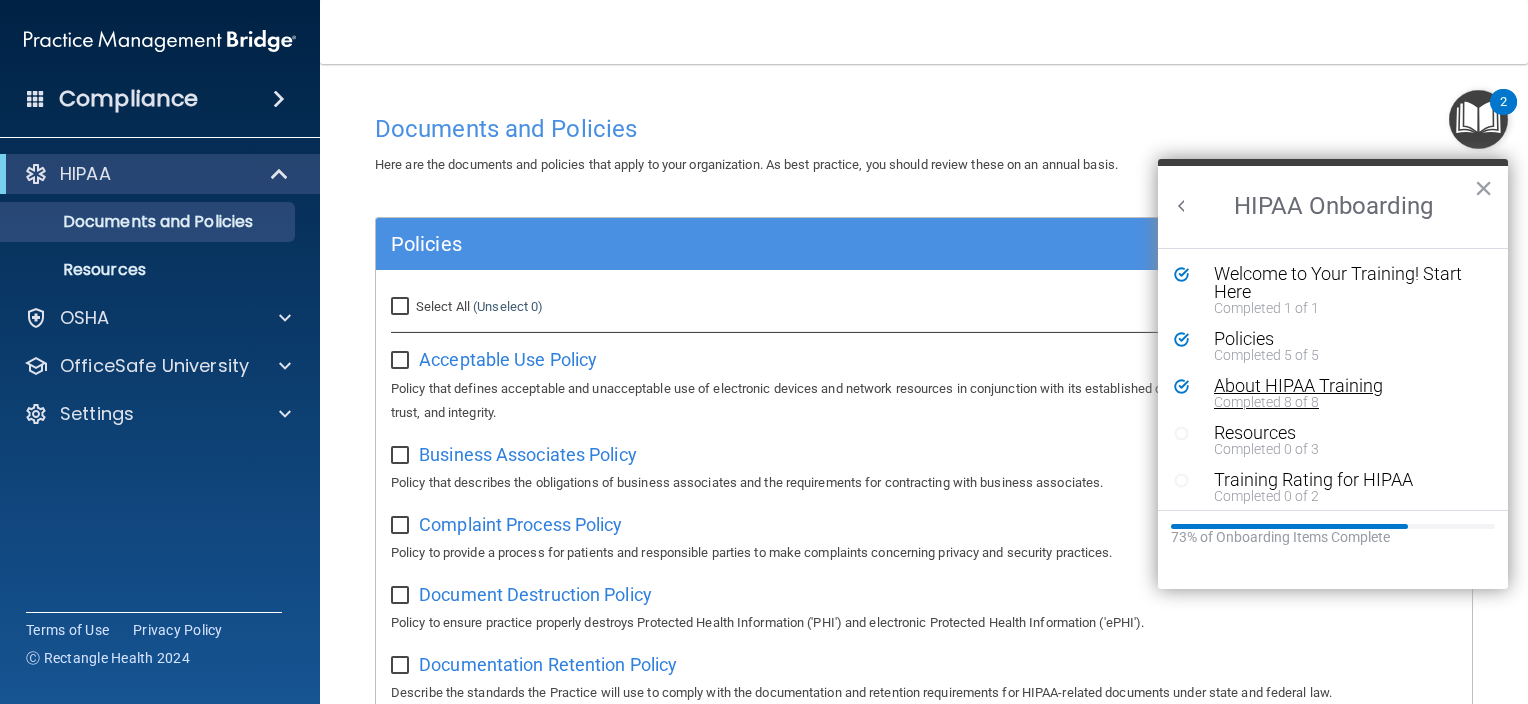 click on "About HIPAA Training" at bounding box center [1340, 386] 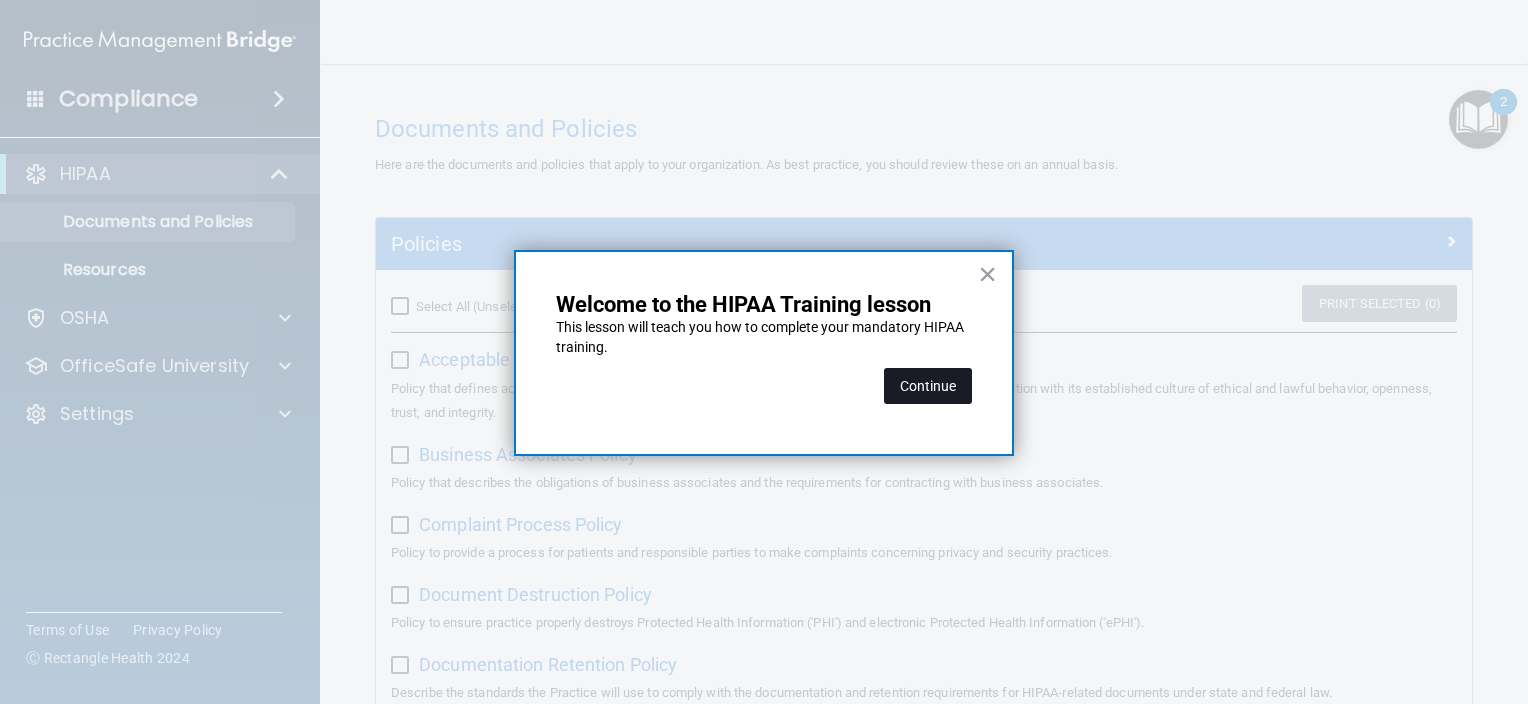 click on "Continue" at bounding box center [928, 386] 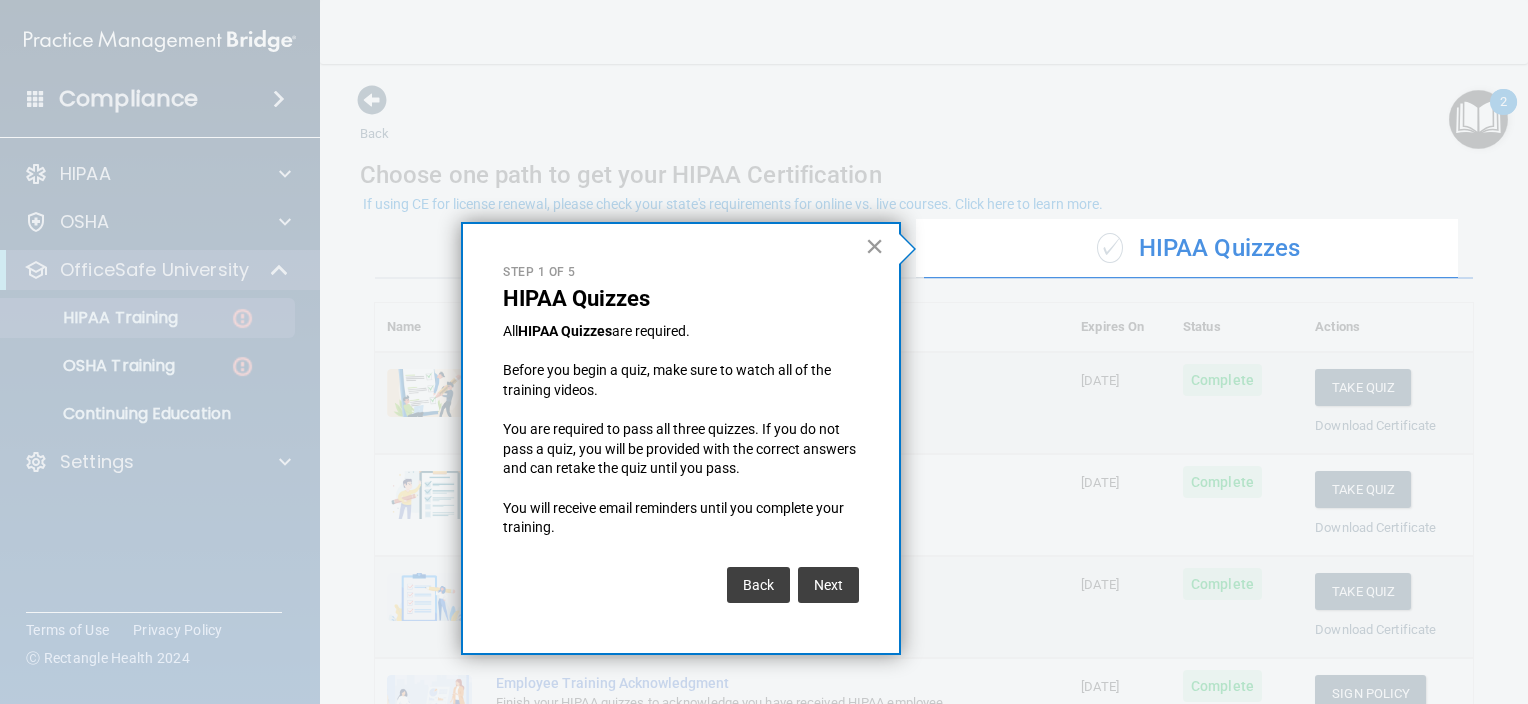click on "×" at bounding box center (874, 246) 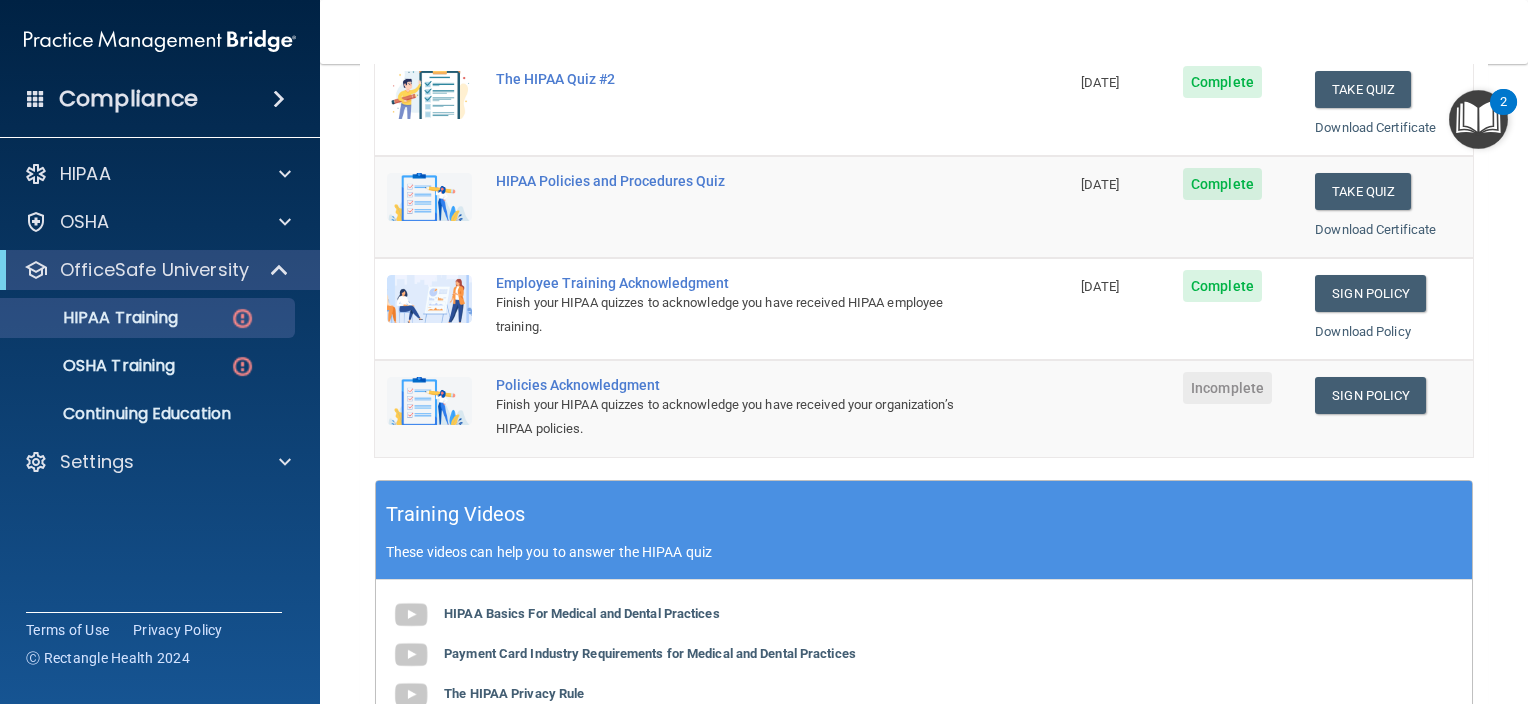 scroll, scrollTop: 401, scrollLeft: 0, axis: vertical 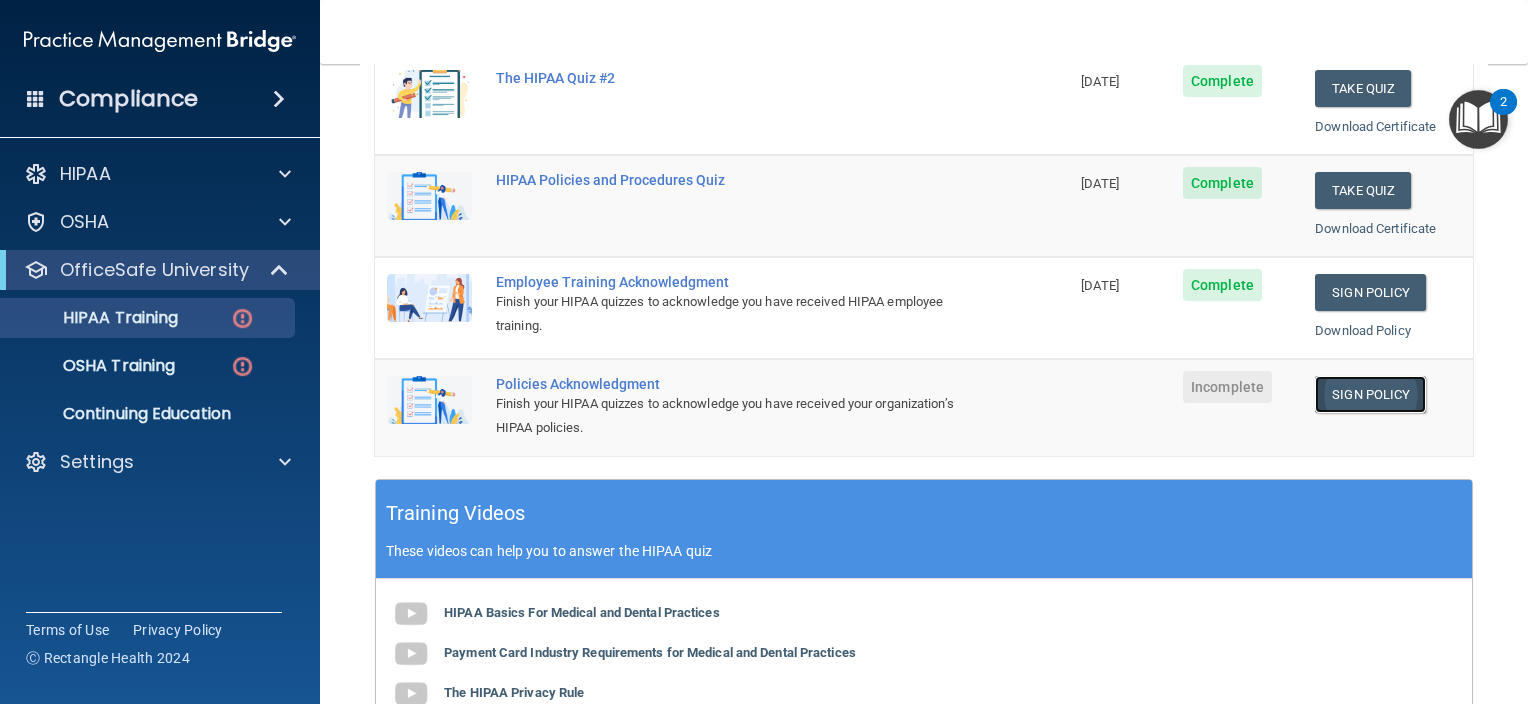 click on "Sign Policy" at bounding box center [1370, 394] 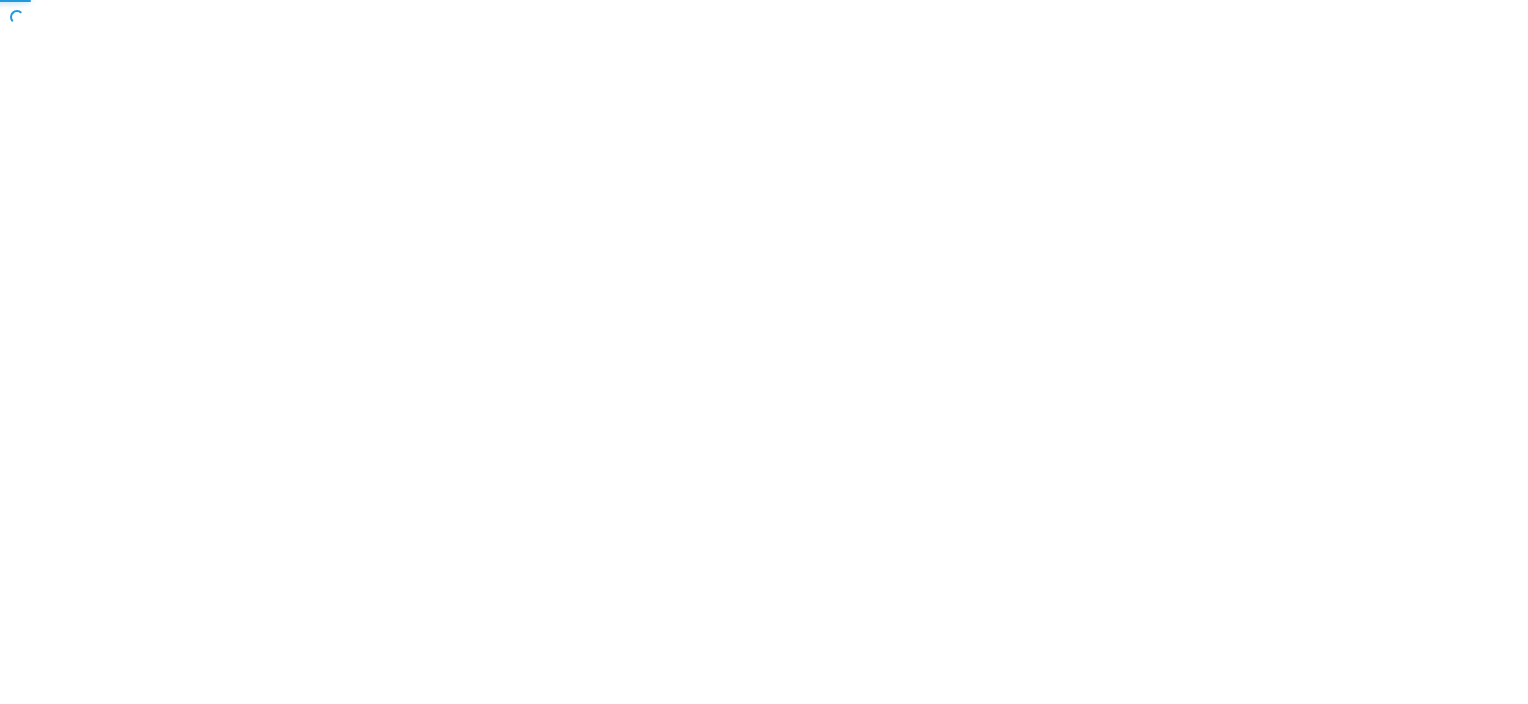scroll, scrollTop: 0, scrollLeft: 0, axis: both 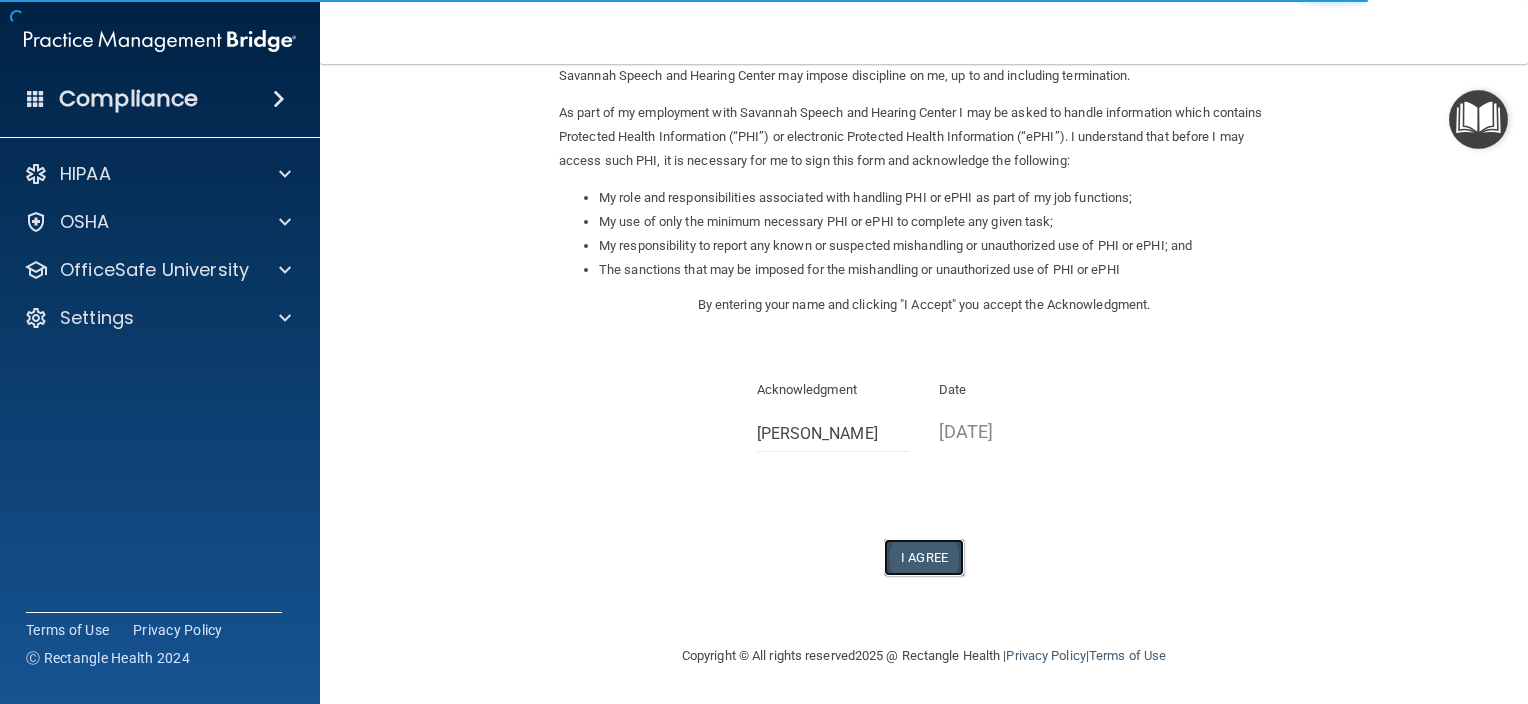 click on "I Agree" at bounding box center [924, 557] 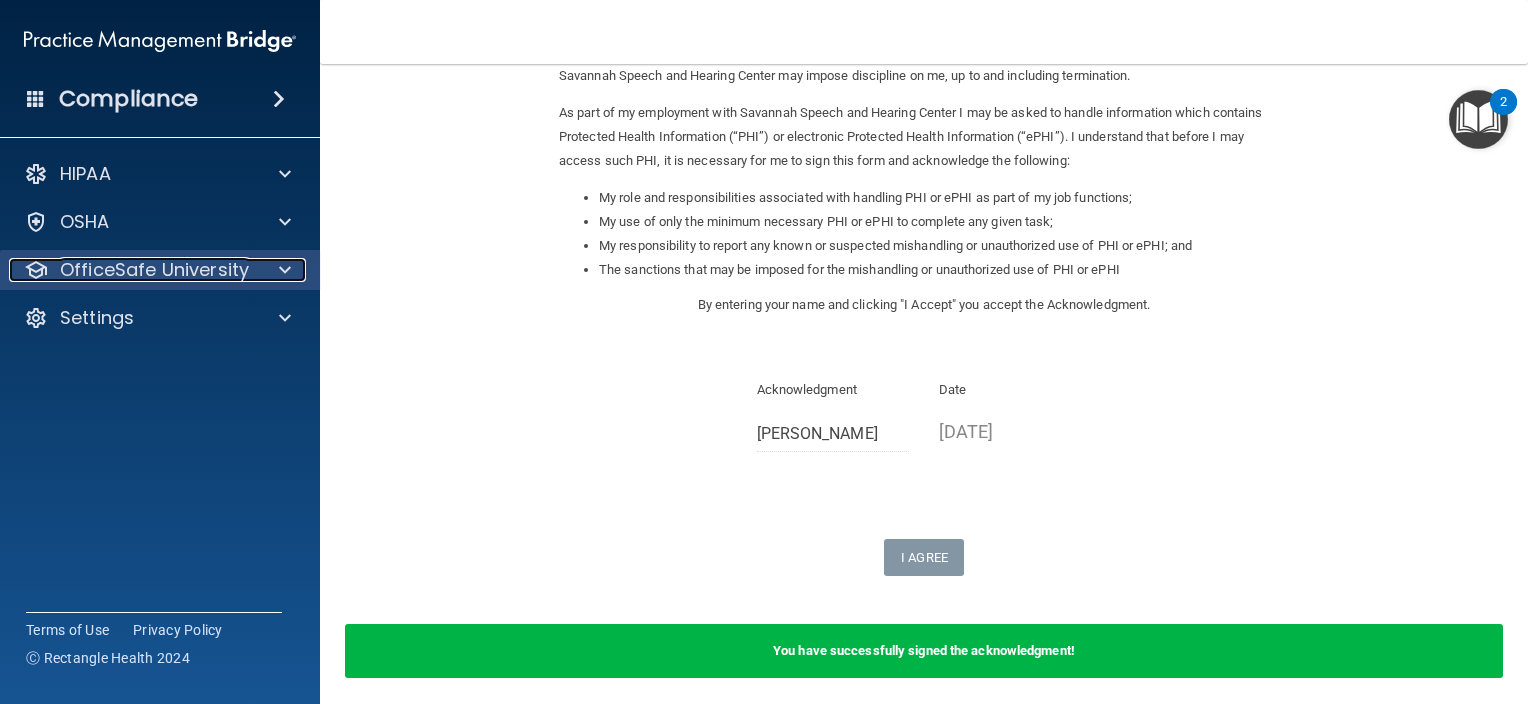 click at bounding box center (285, 270) 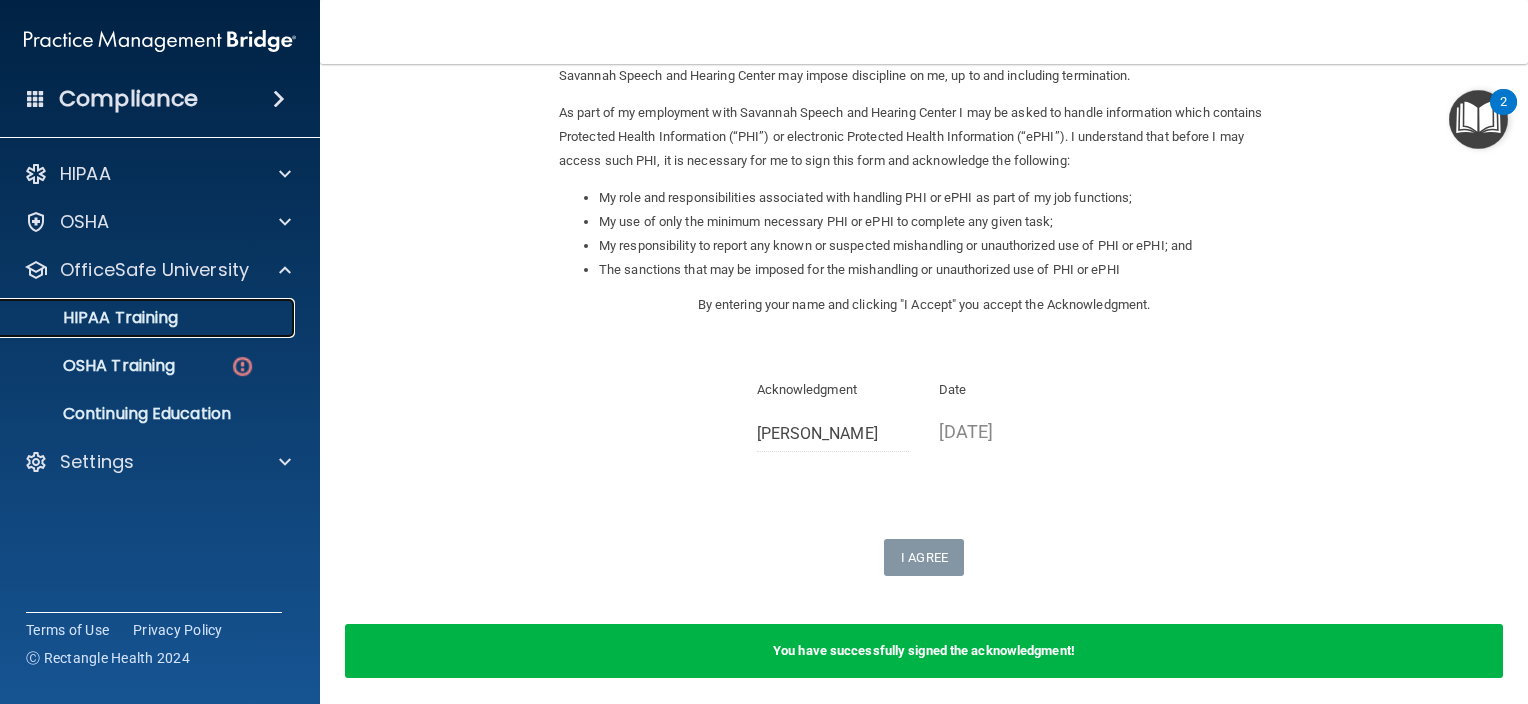 click on "HIPAA Training" at bounding box center [137, 318] 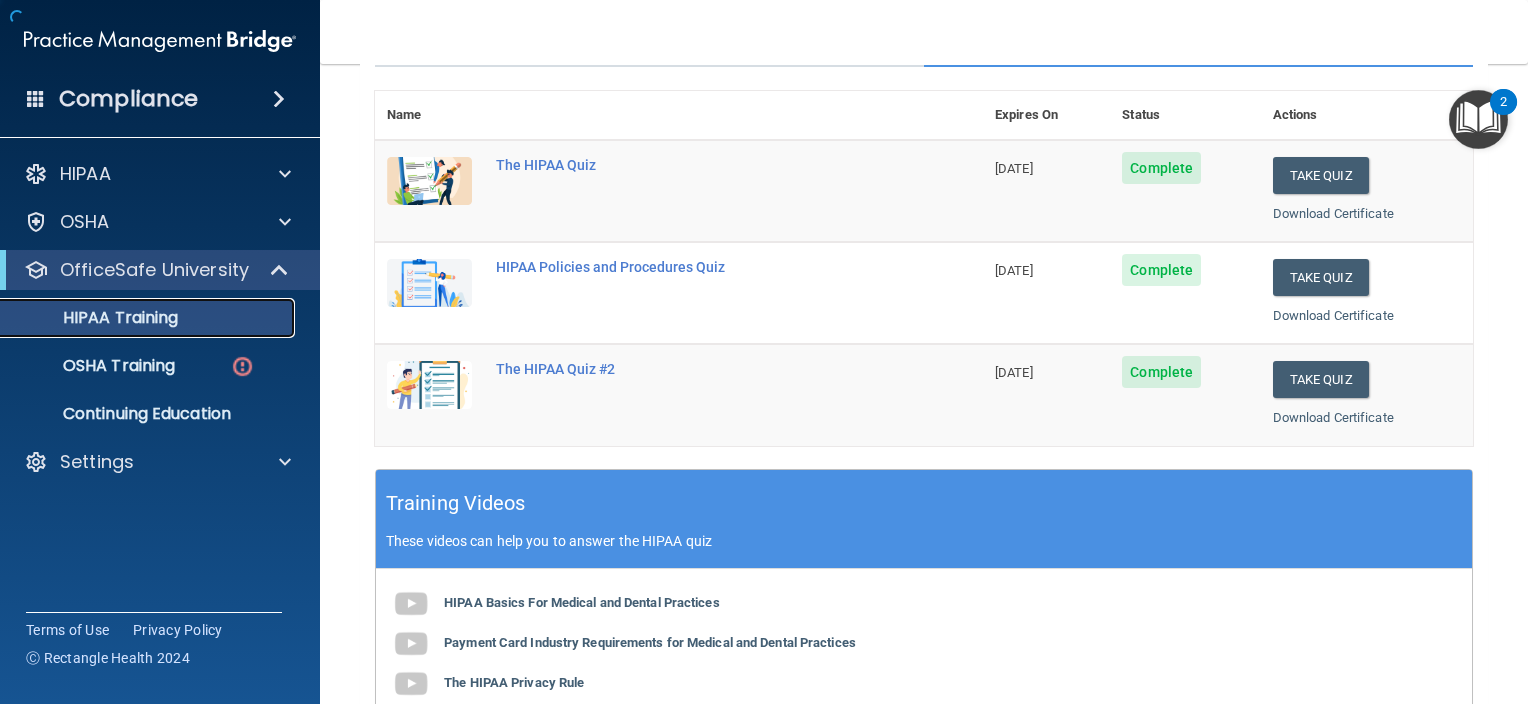 scroll, scrollTop: 720, scrollLeft: 0, axis: vertical 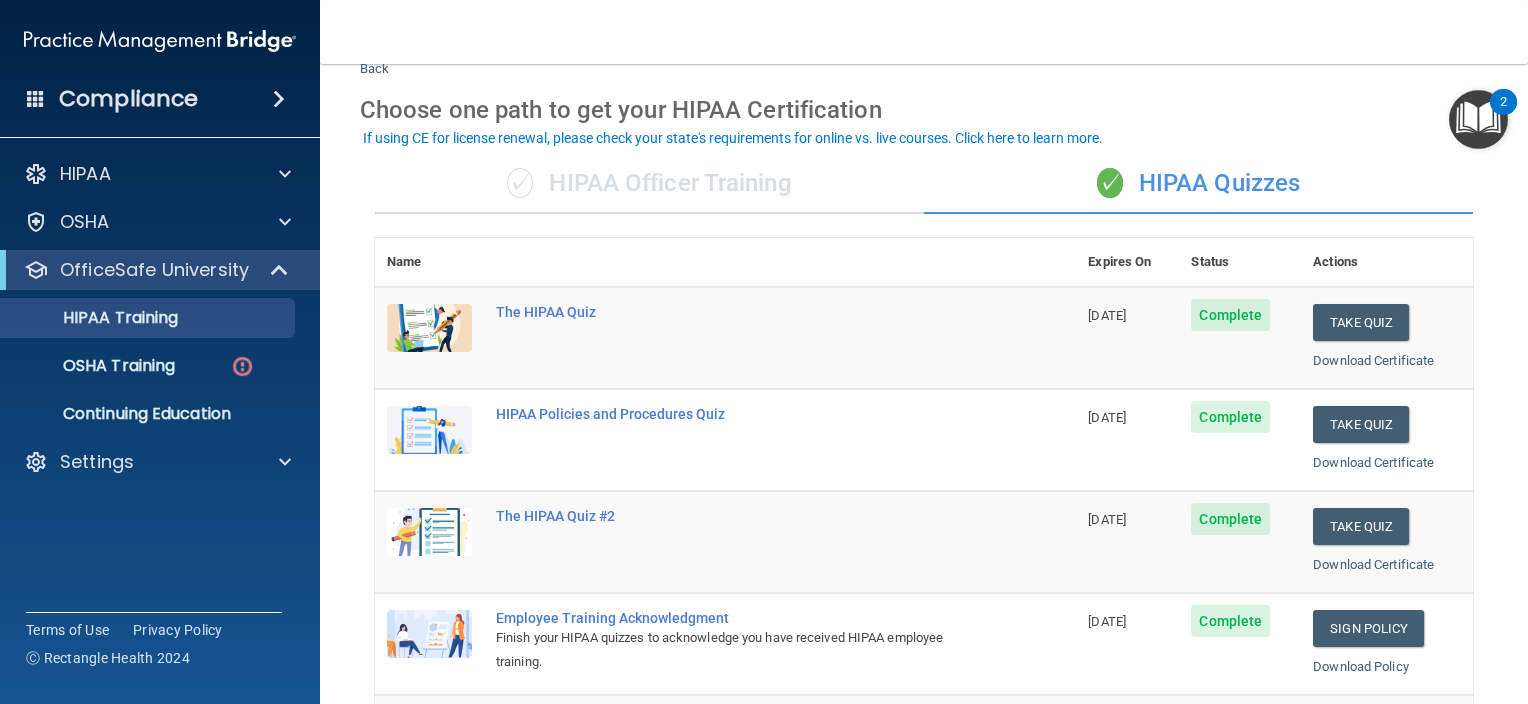 click on "✓   HIPAA Officer Training" at bounding box center (649, 184) 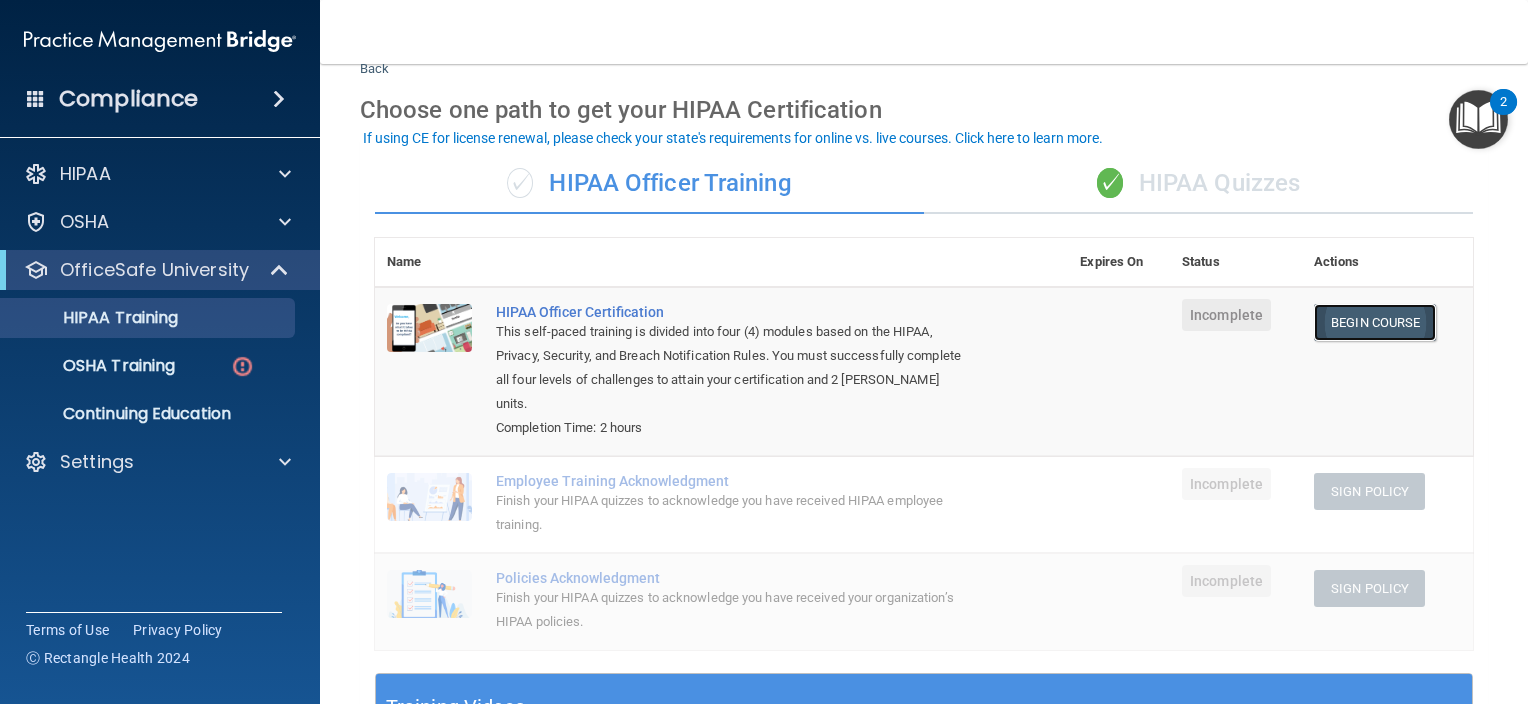 click on "Begin Course" at bounding box center (1375, 322) 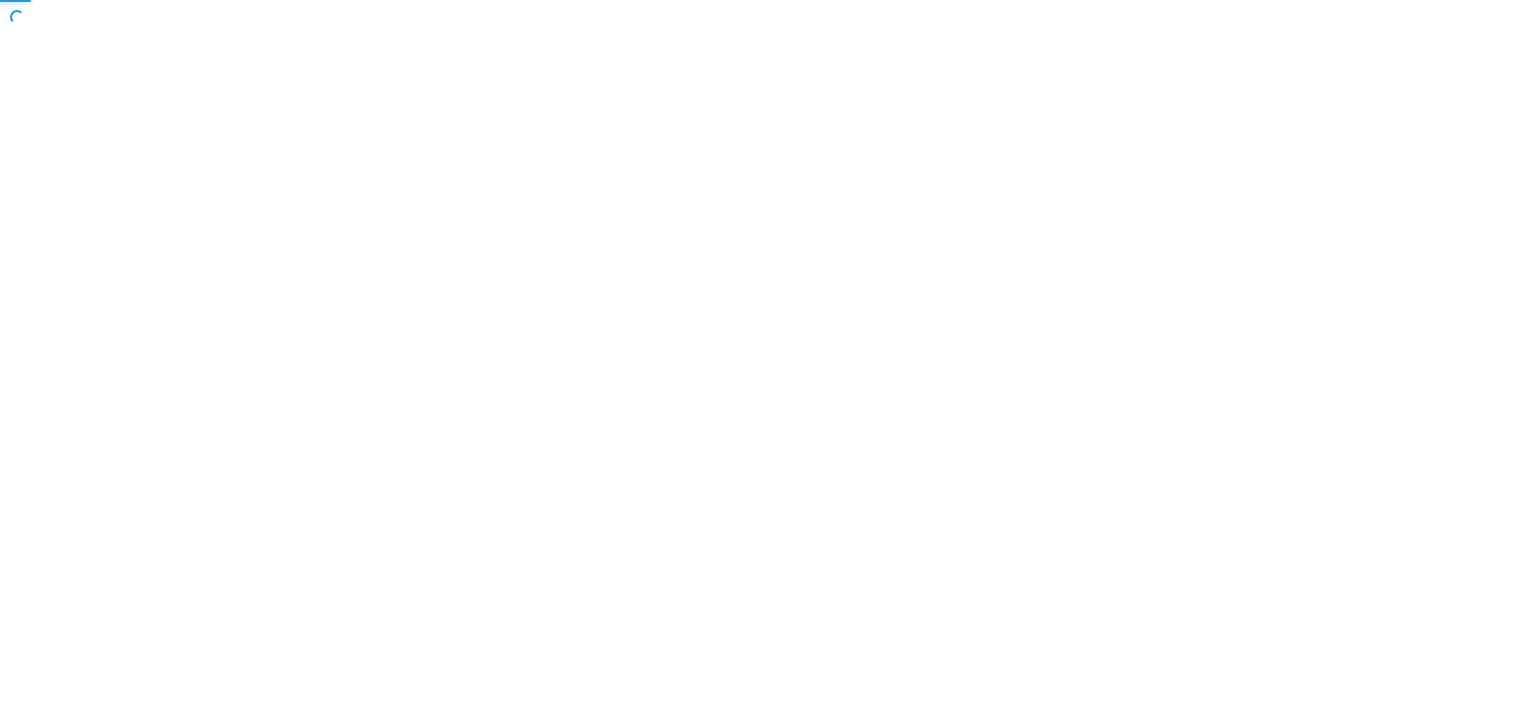 scroll, scrollTop: 0, scrollLeft: 0, axis: both 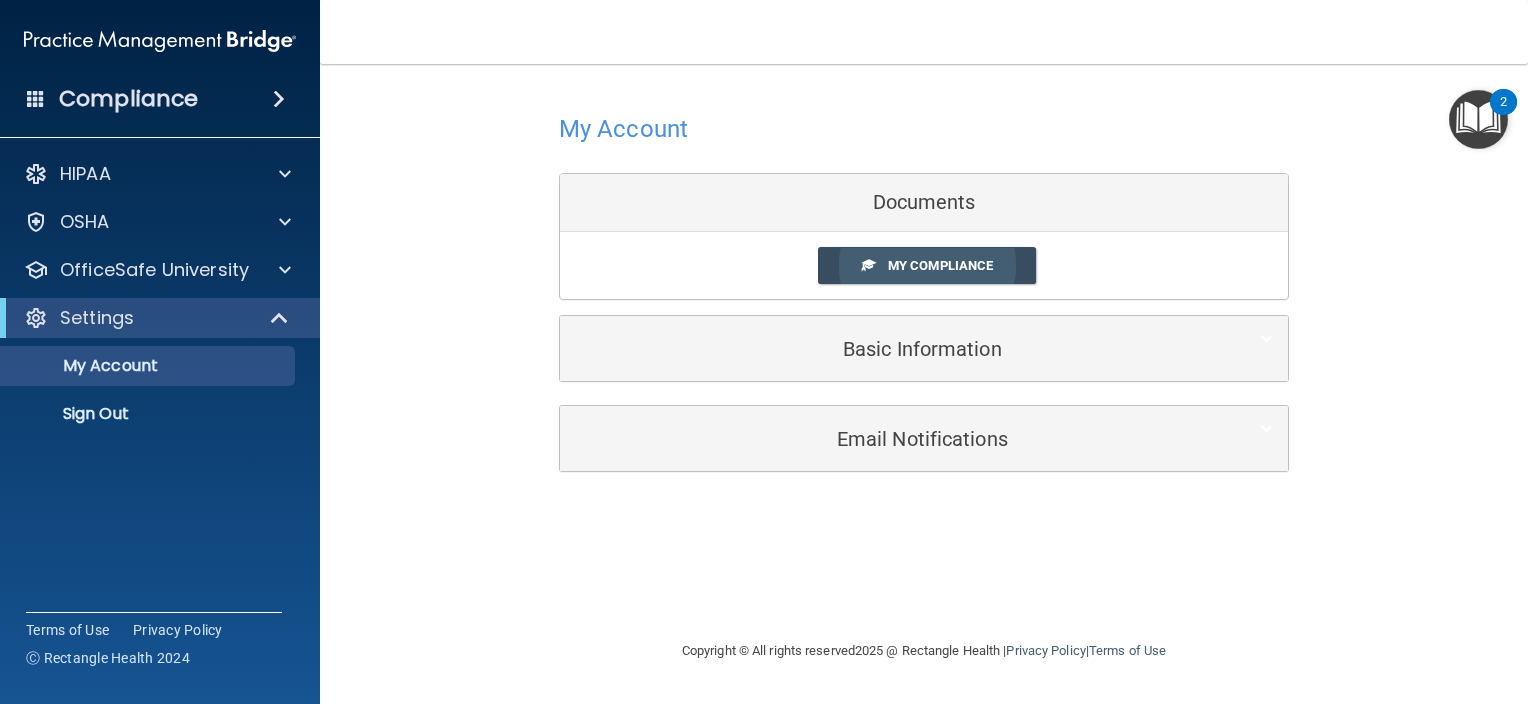 click on "My Compliance" at bounding box center [940, 265] 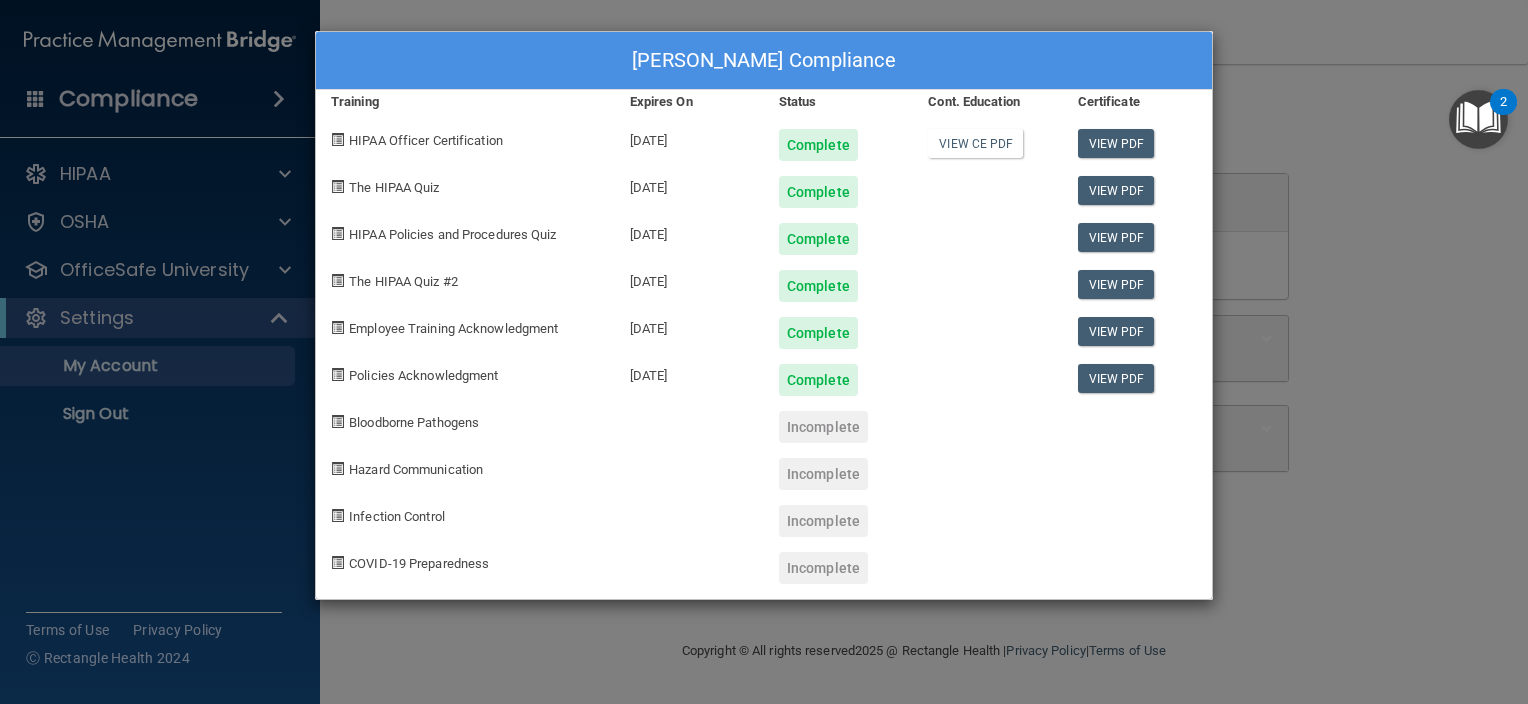 click on "Abby Stephens's Compliance      Training   Expires On   Status   Cont. Education   Certificate         HIPAA Officer Certification      07/23/2026       Complete        View CE PDF       View PDF         The HIPAA Quiz      07/21/2026       Complete              View PDF         HIPAA Policies and Procedures Quiz      07/23/2026       Complete              View PDF         The HIPAA Quiz #2      07/23/2026       Complete              View PDF         Employee Training Acknowledgment      07/23/2026       Complete              View PDF         Policies Acknowledgment      07/23/2026       Complete              View PDF         Bloodborne Pathogens             Incomplete                      Hazard Communication             Incomplete                      Infection Control             Incomplete                      COVID-19 Preparedness             Incomplete" at bounding box center [764, 352] 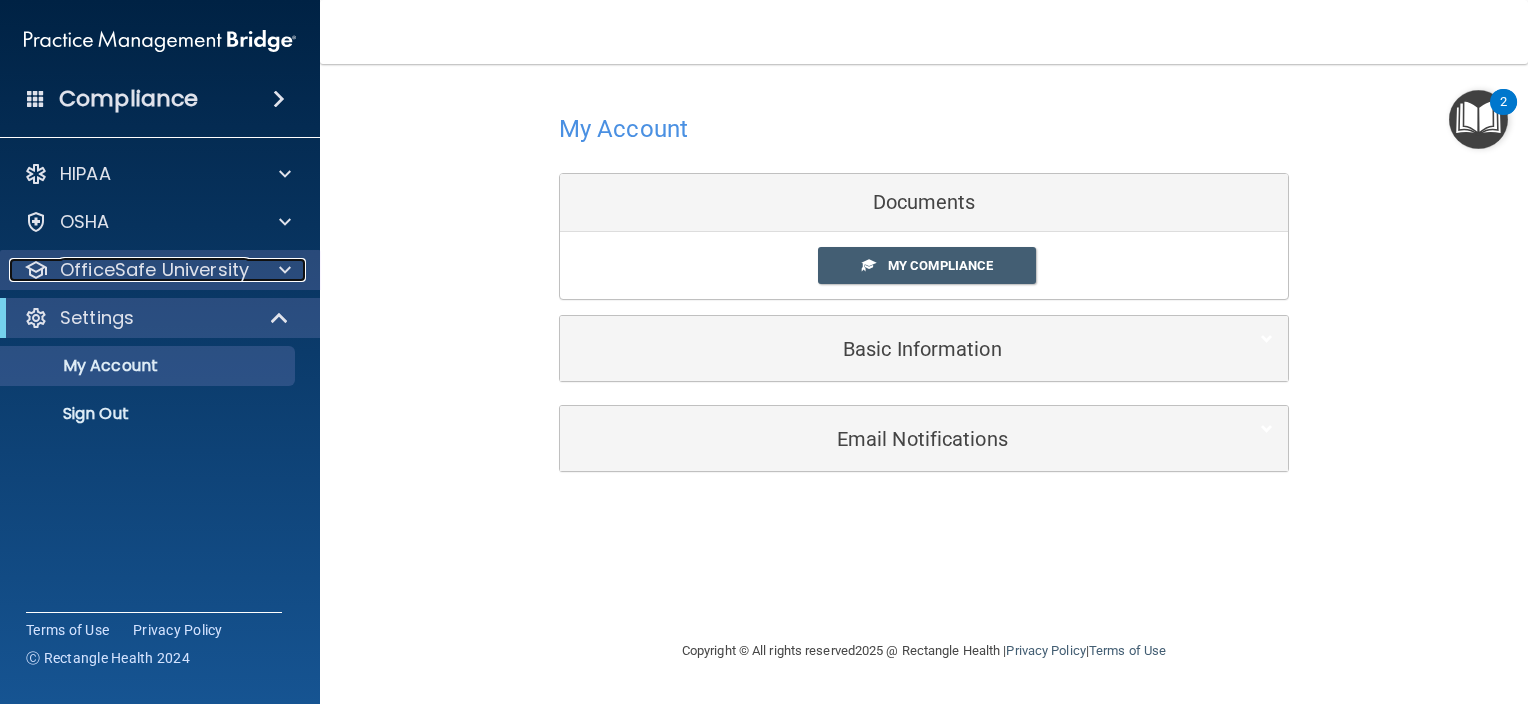 click at bounding box center (282, 270) 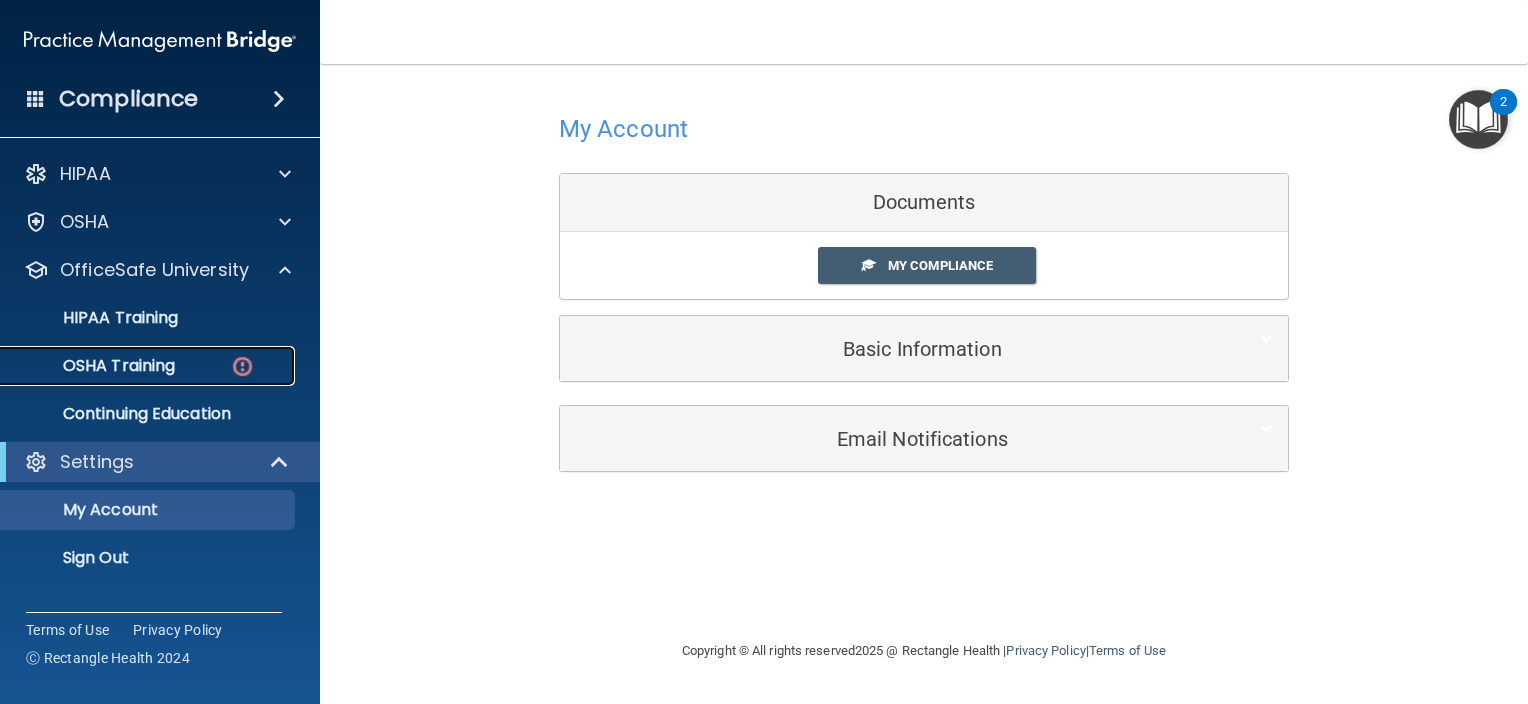 click on "OSHA Training" at bounding box center [149, 366] 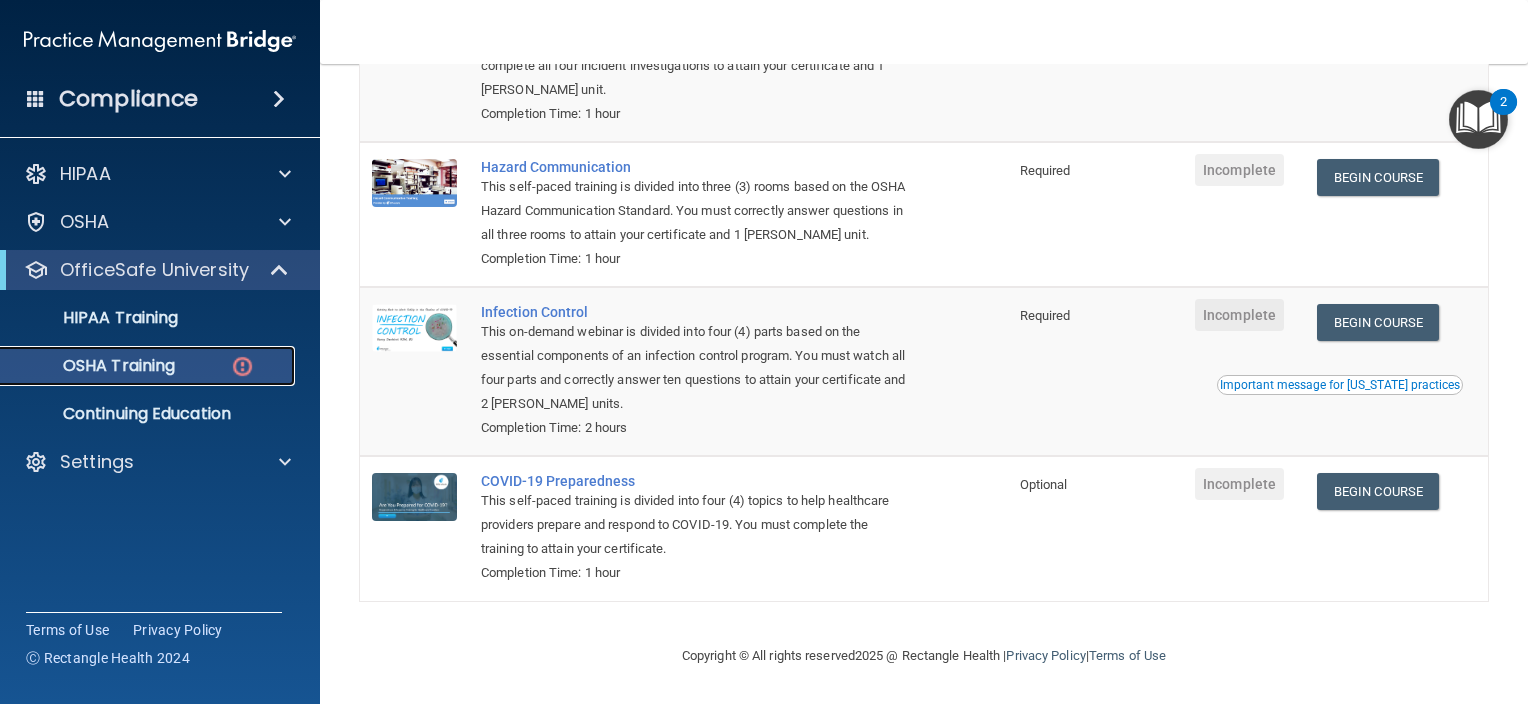 scroll, scrollTop: 0, scrollLeft: 0, axis: both 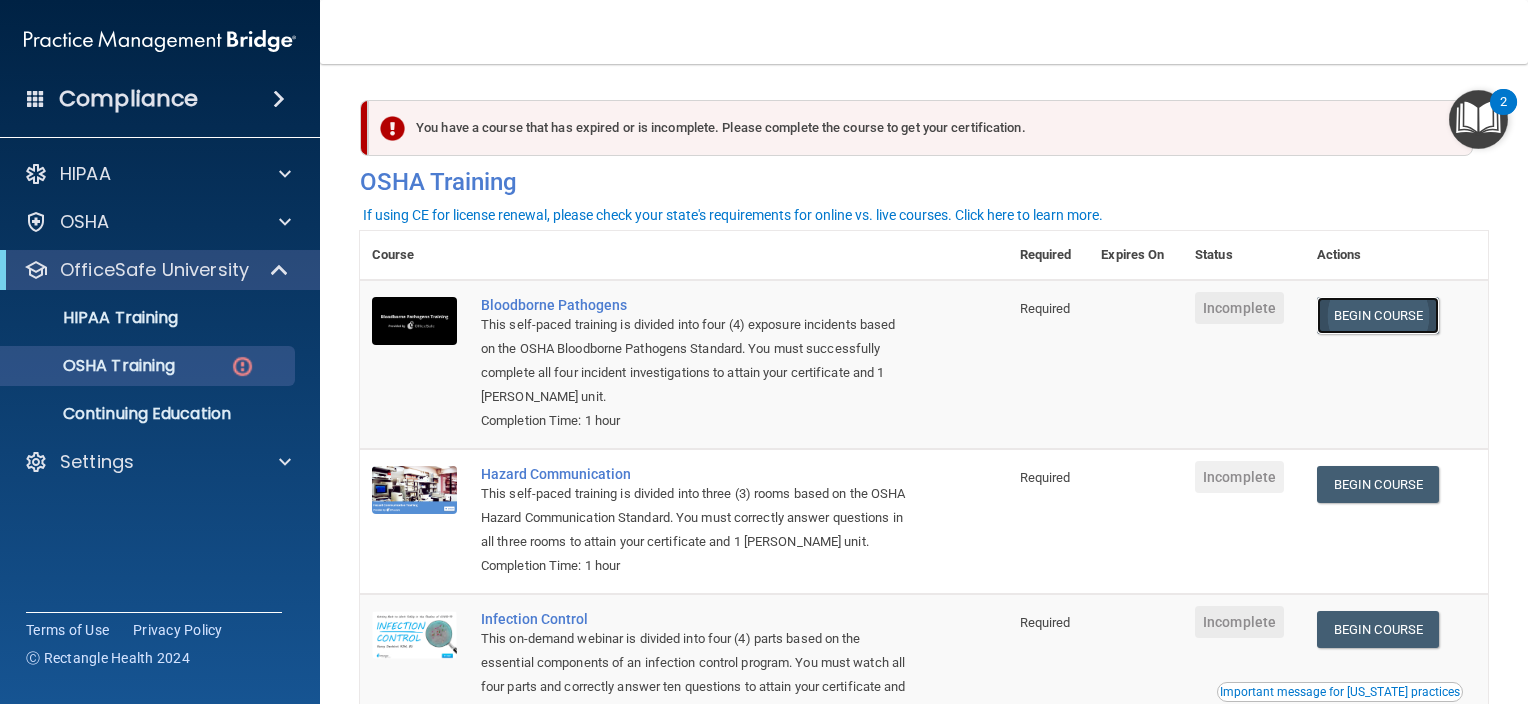 click on "Begin Course" at bounding box center (1378, 315) 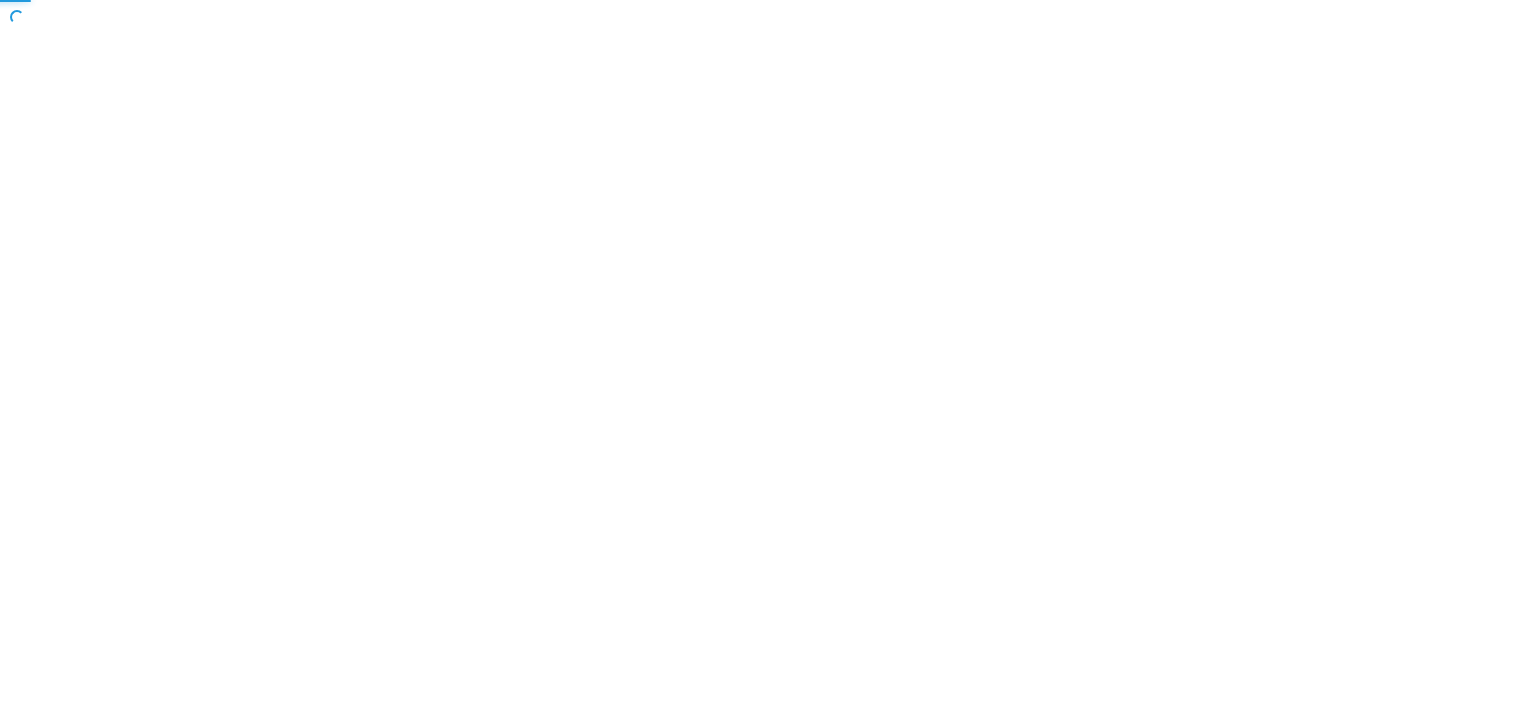 scroll, scrollTop: 0, scrollLeft: 0, axis: both 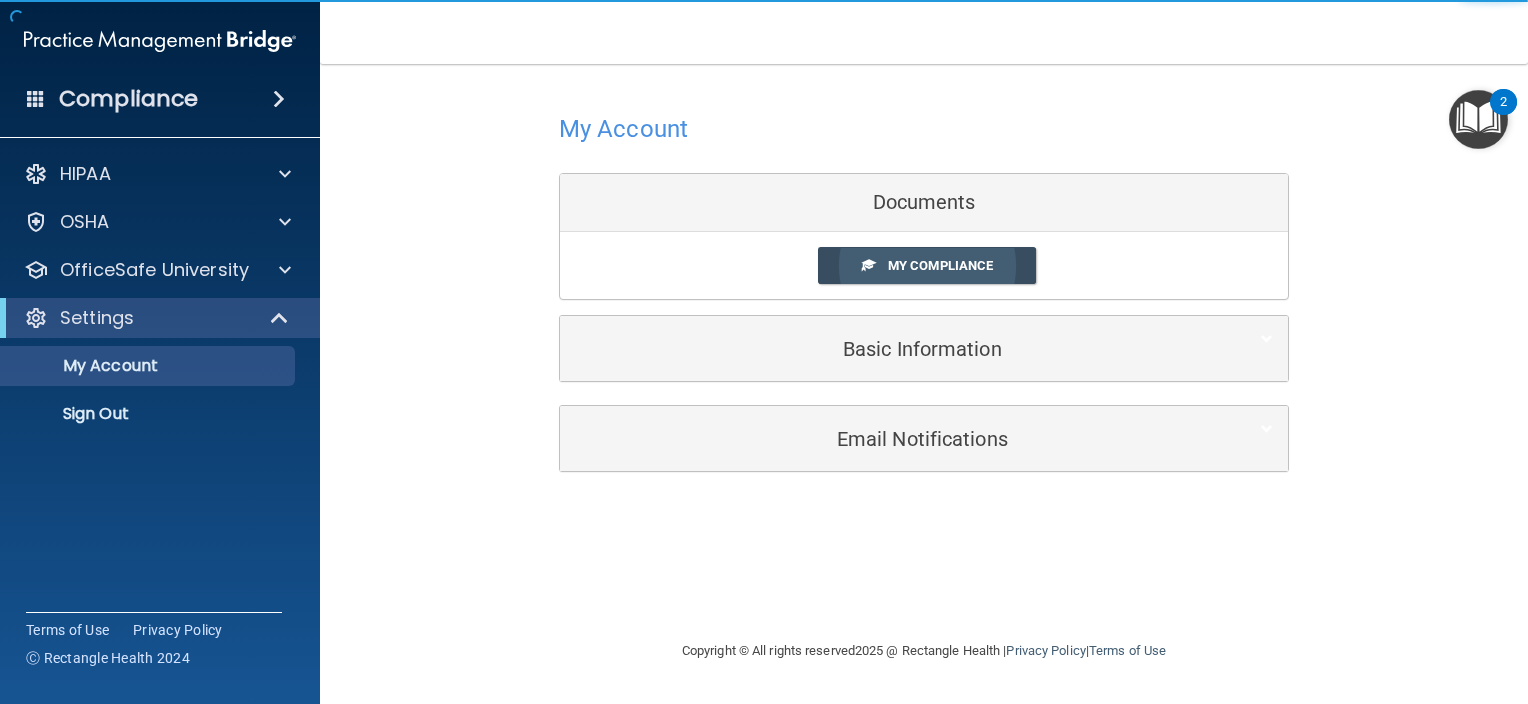 click on "My Compliance" at bounding box center (940, 265) 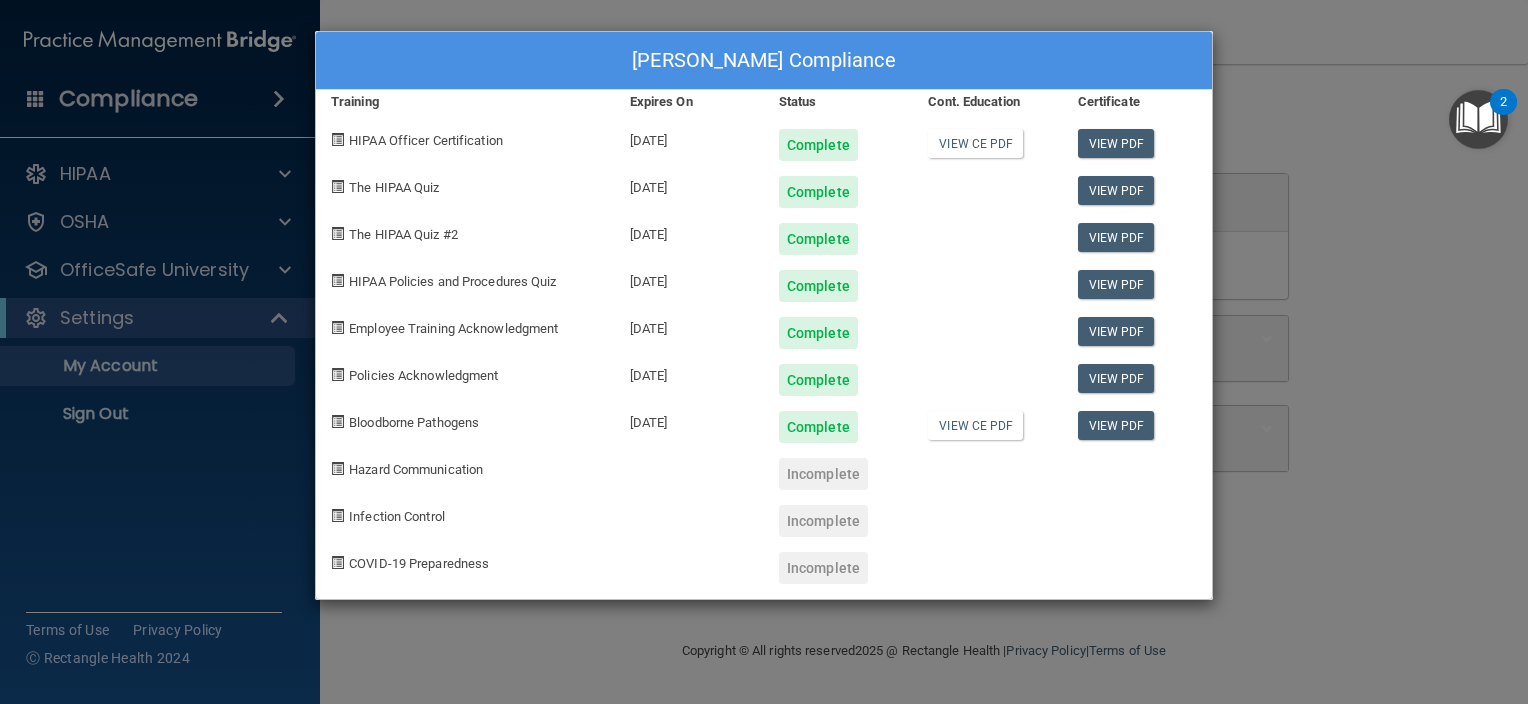 click on "Abby Stephens's Compliance      Training   Expires On   Status   Cont. Education   Certificate         HIPAA Officer Certification      07/23/2026       Complete        View CE PDF       View PDF         The HIPAA Quiz      07/21/2026       Complete              View PDF         The HIPAA Quiz #2      07/23/2026       Complete              View PDF         HIPAA Policies and Procedures Quiz      07/23/2026       Complete              View PDF         Employee Training Acknowledgment      07/23/2026       Complete              View PDF         Policies Acknowledgment      07/23/2026       Complete              View PDF         Bloodborne Pathogens      07/23/2026       Complete        View CE PDF       View PDF         Hazard Communication             Incomplete                      Infection Control             Incomplete                      COVID-19 Preparedness             Incomplete" at bounding box center [764, 352] 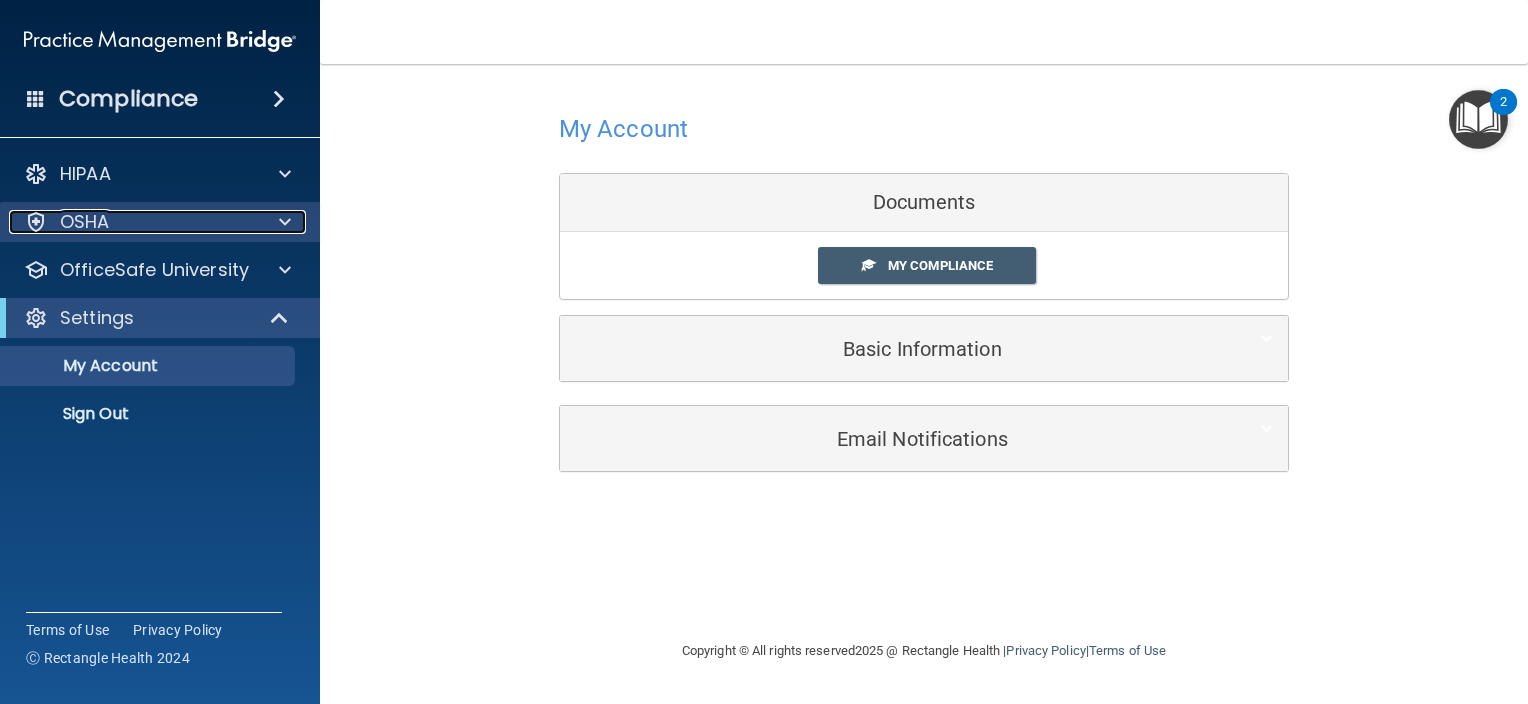 click at bounding box center [282, 222] 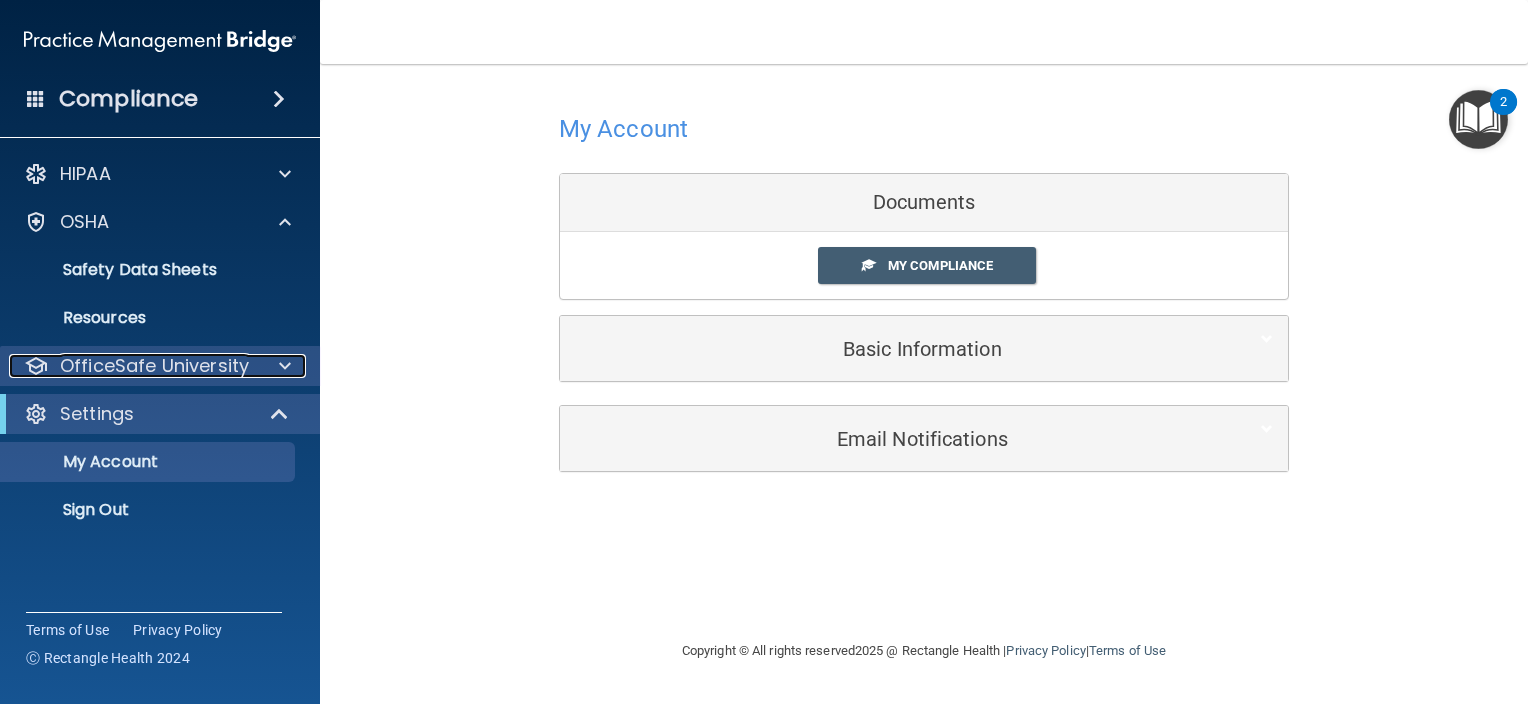 click on "OfficeSafe University" at bounding box center [133, 366] 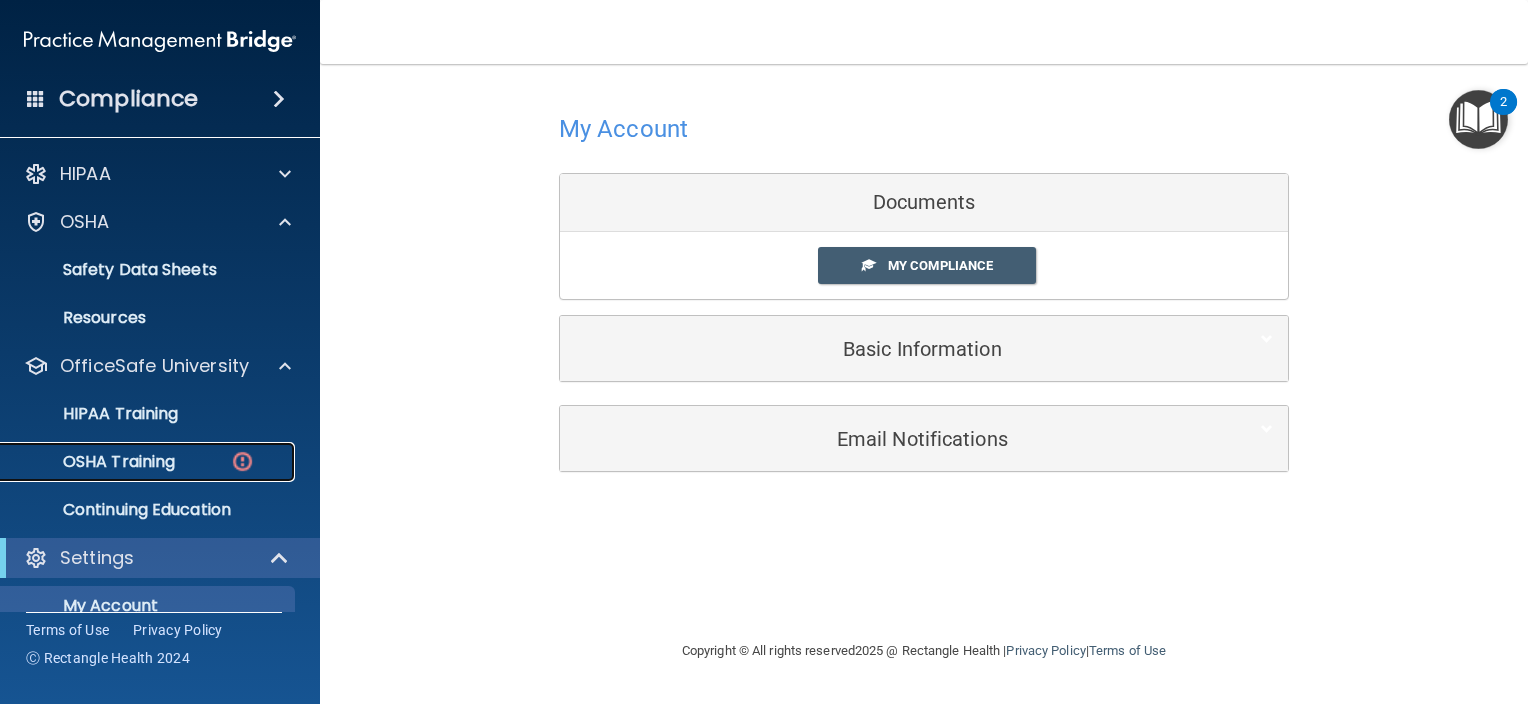 click on "OSHA Training" at bounding box center [149, 462] 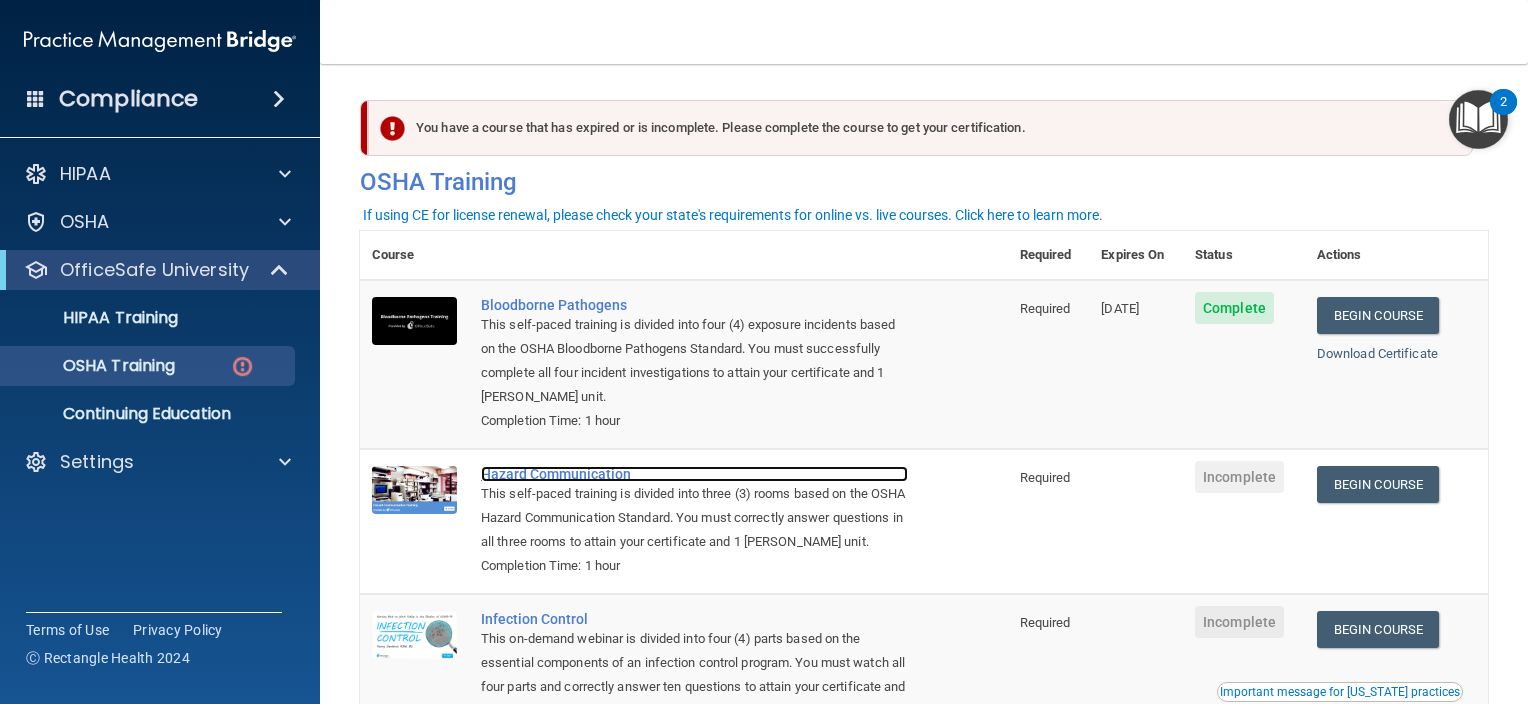 click on "Hazard Communication" at bounding box center (694, 474) 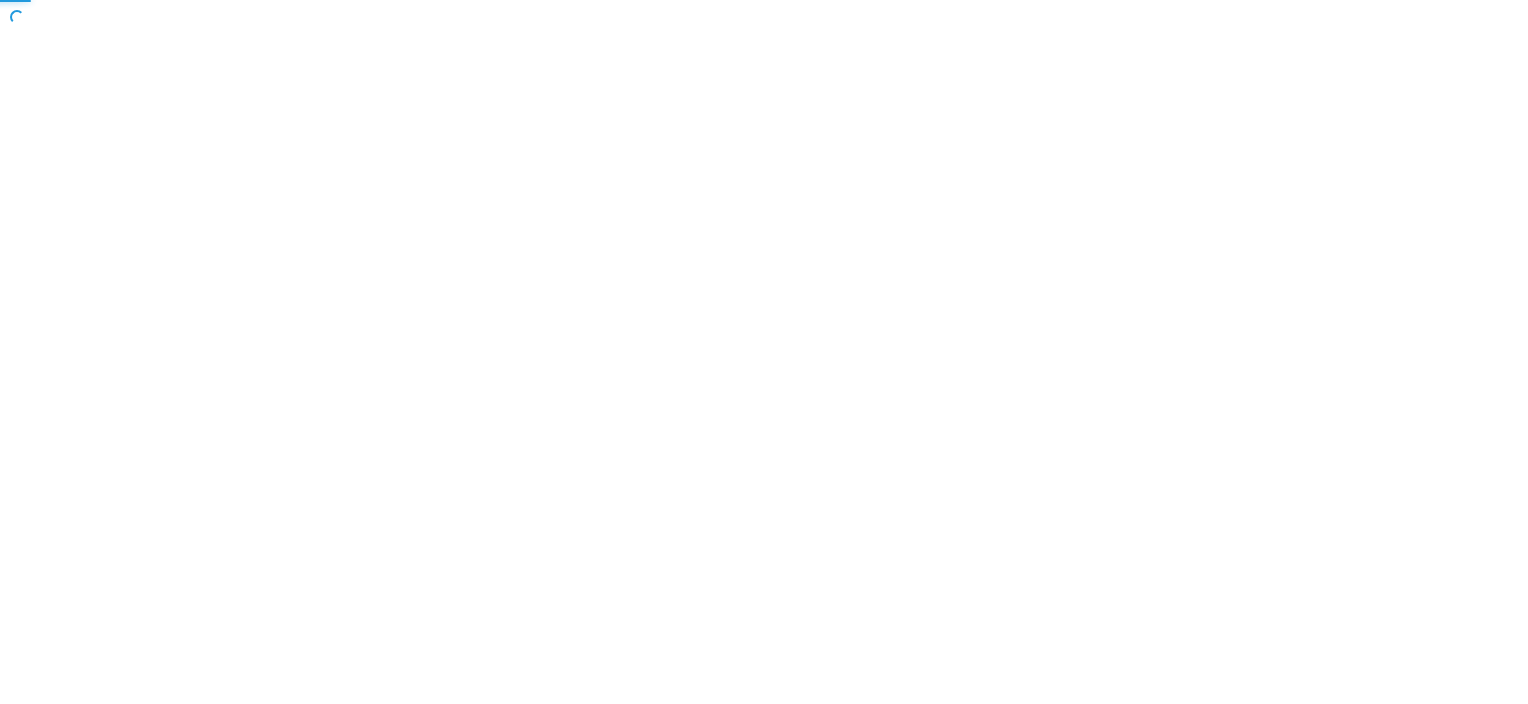scroll, scrollTop: 0, scrollLeft: 0, axis: both 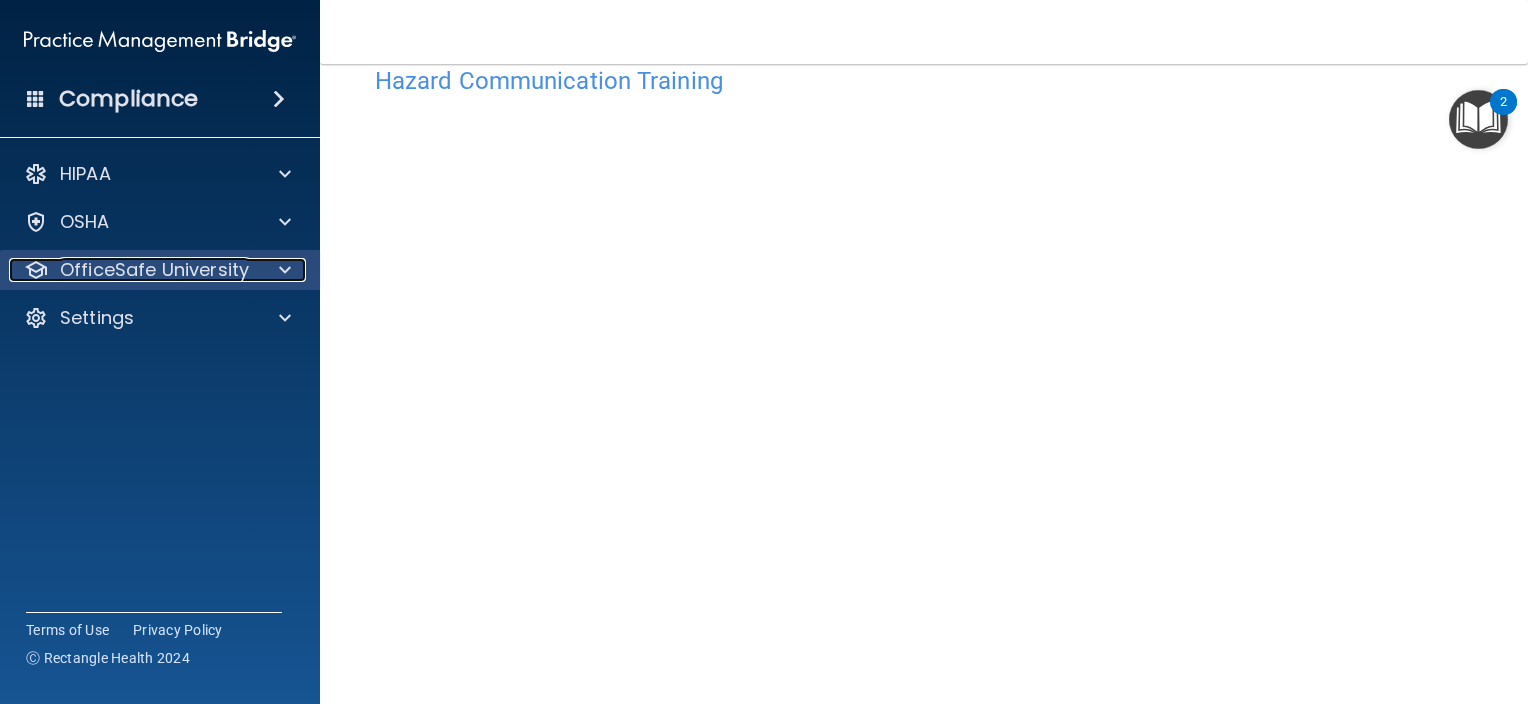click at bounding box center [282, 270] 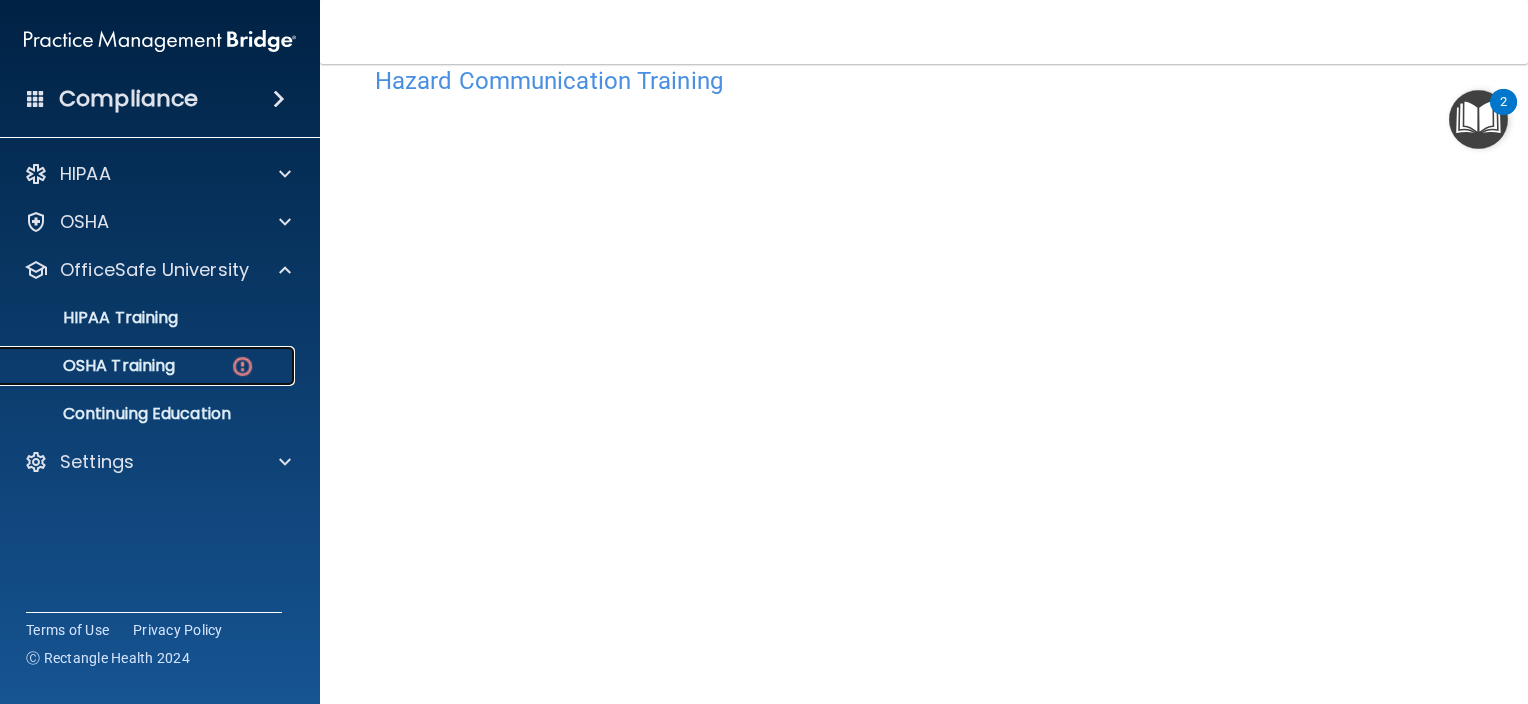 click on "OSHA Training" at bounding box center [149, 366] 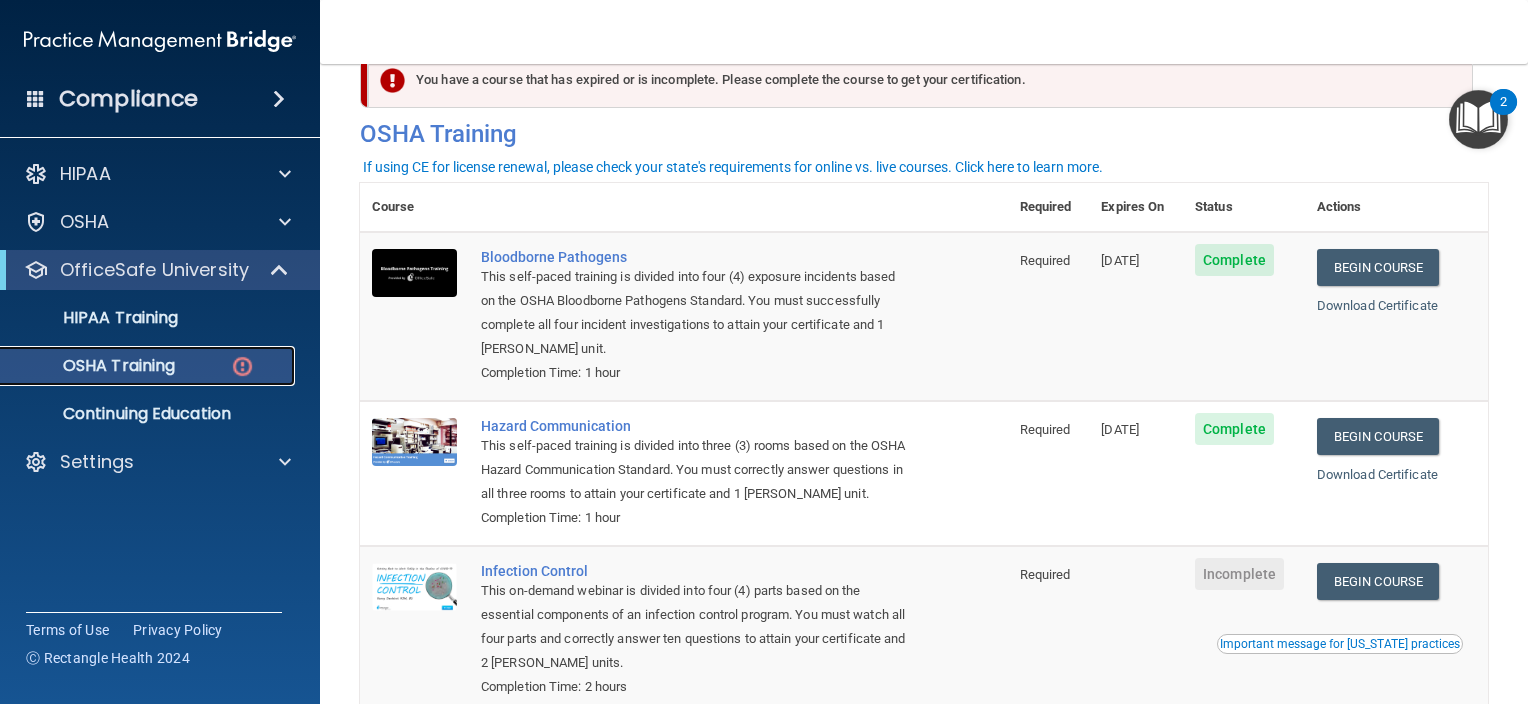 scroll, scrollTop: 0, scrollLeft: 0, axis: both 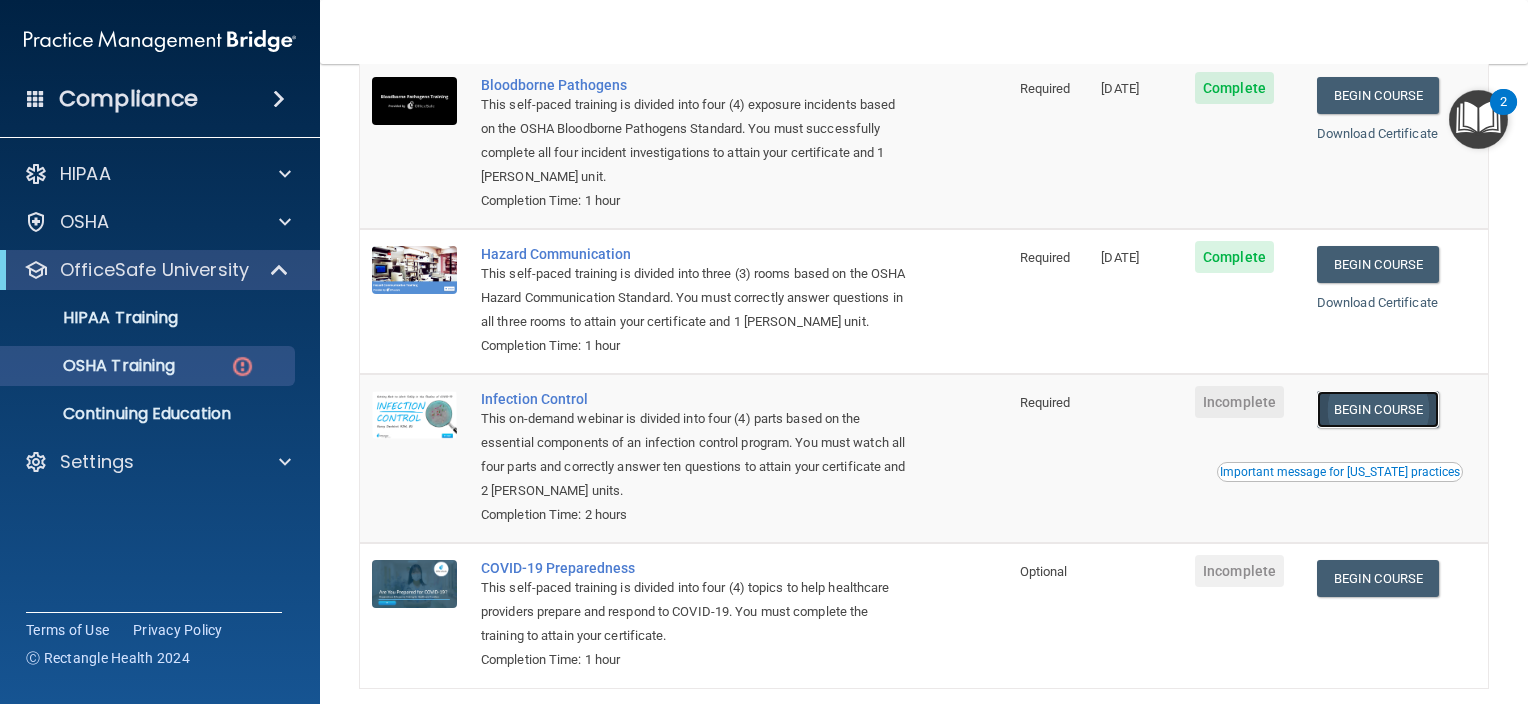 click on "Begin Course" at bounding box center (1378, 409) 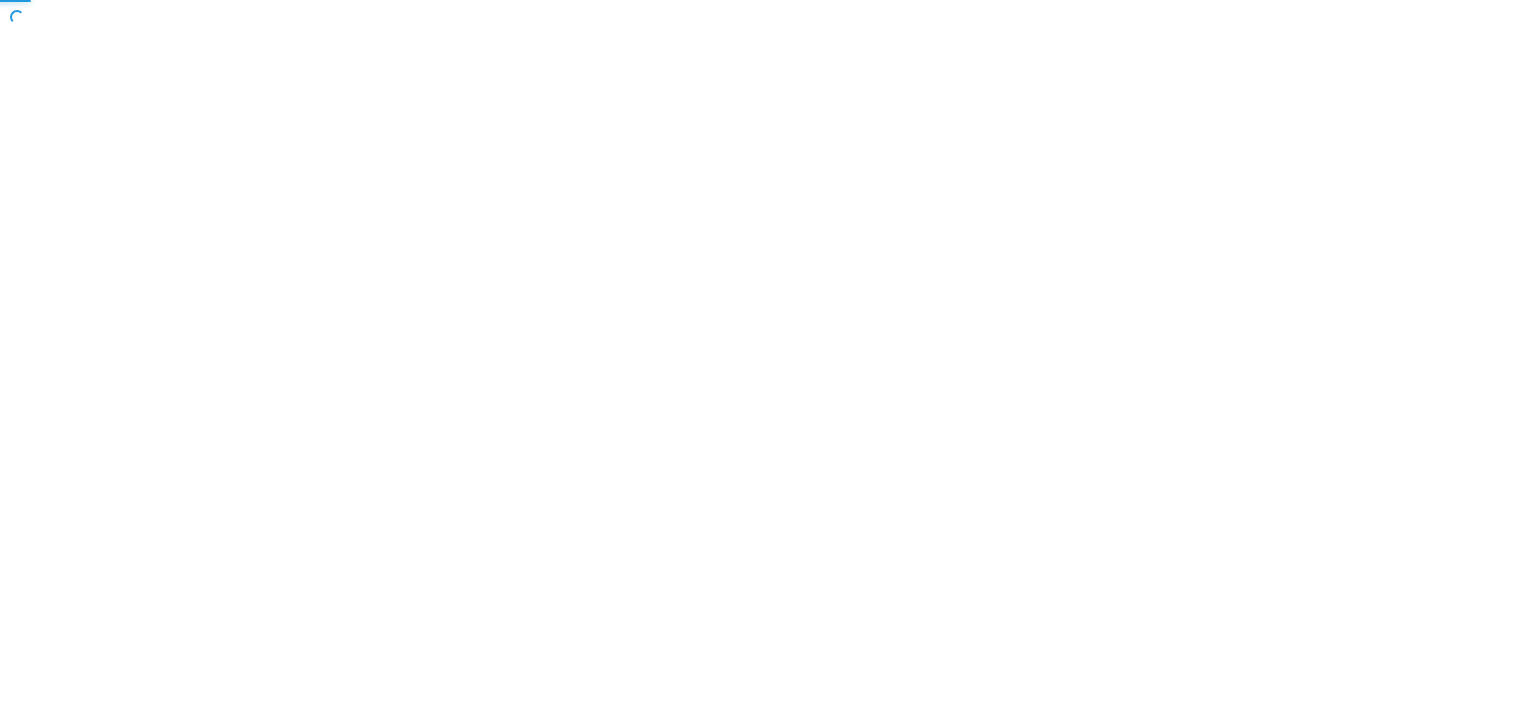 scroll, scrollTop: 0, scrollLeft: 0, axis: both 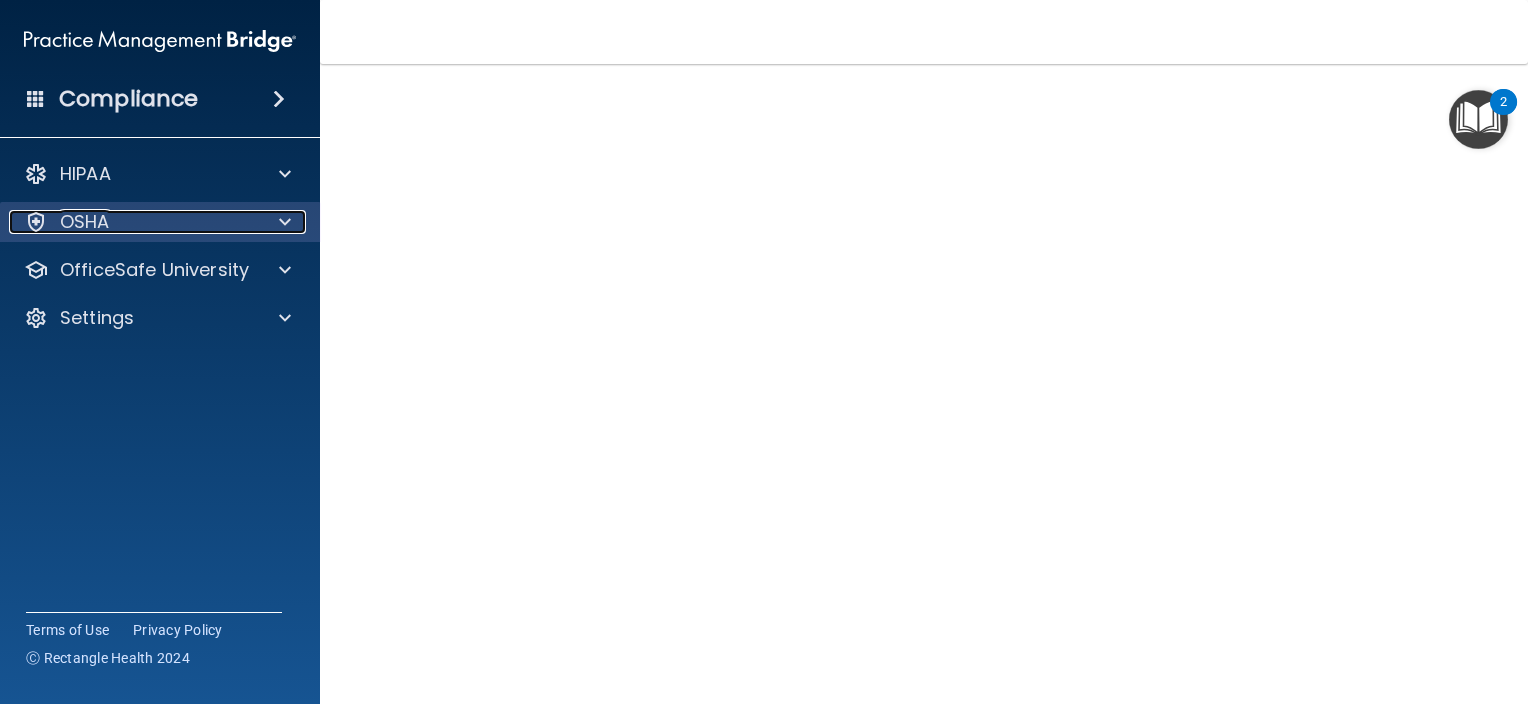 click at bounding box center (285, 222) 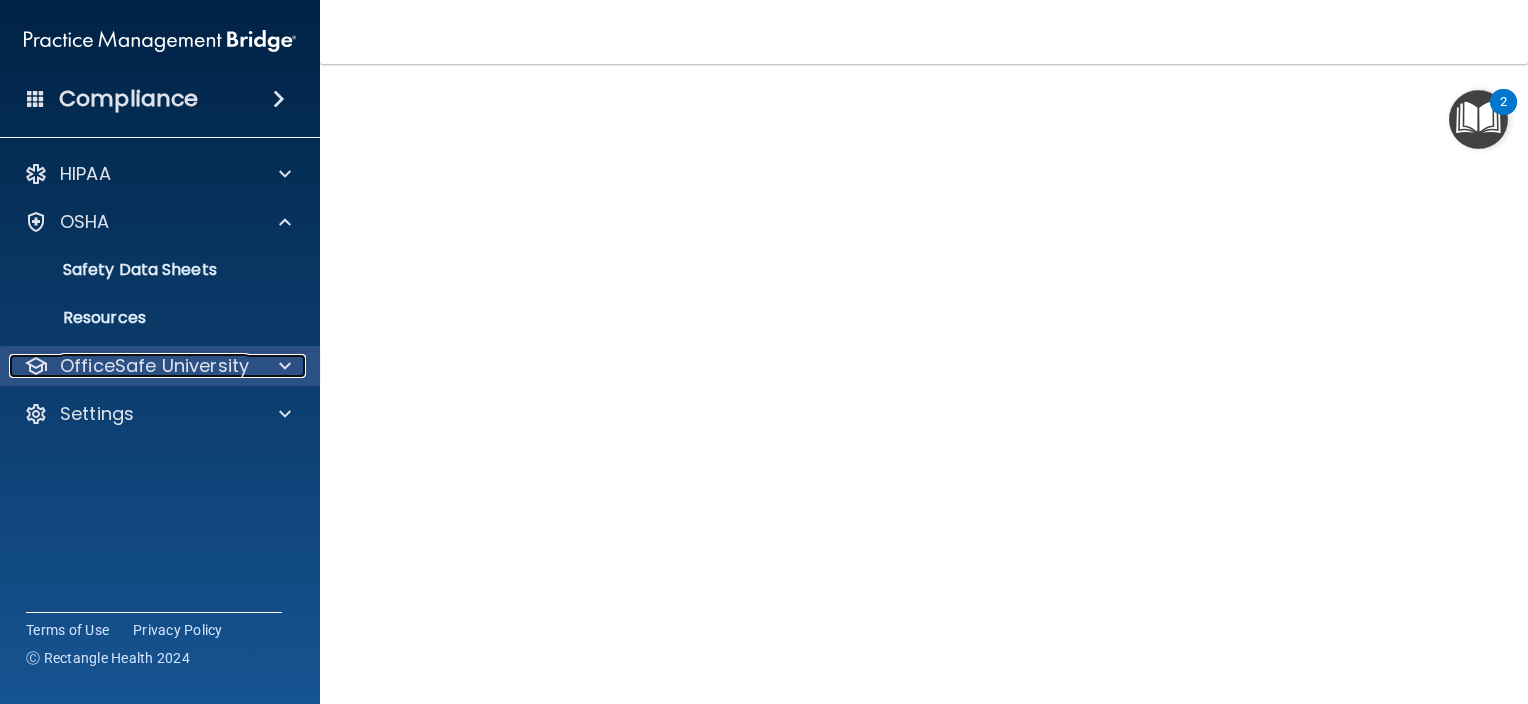 click at bounding box center [285, 366] 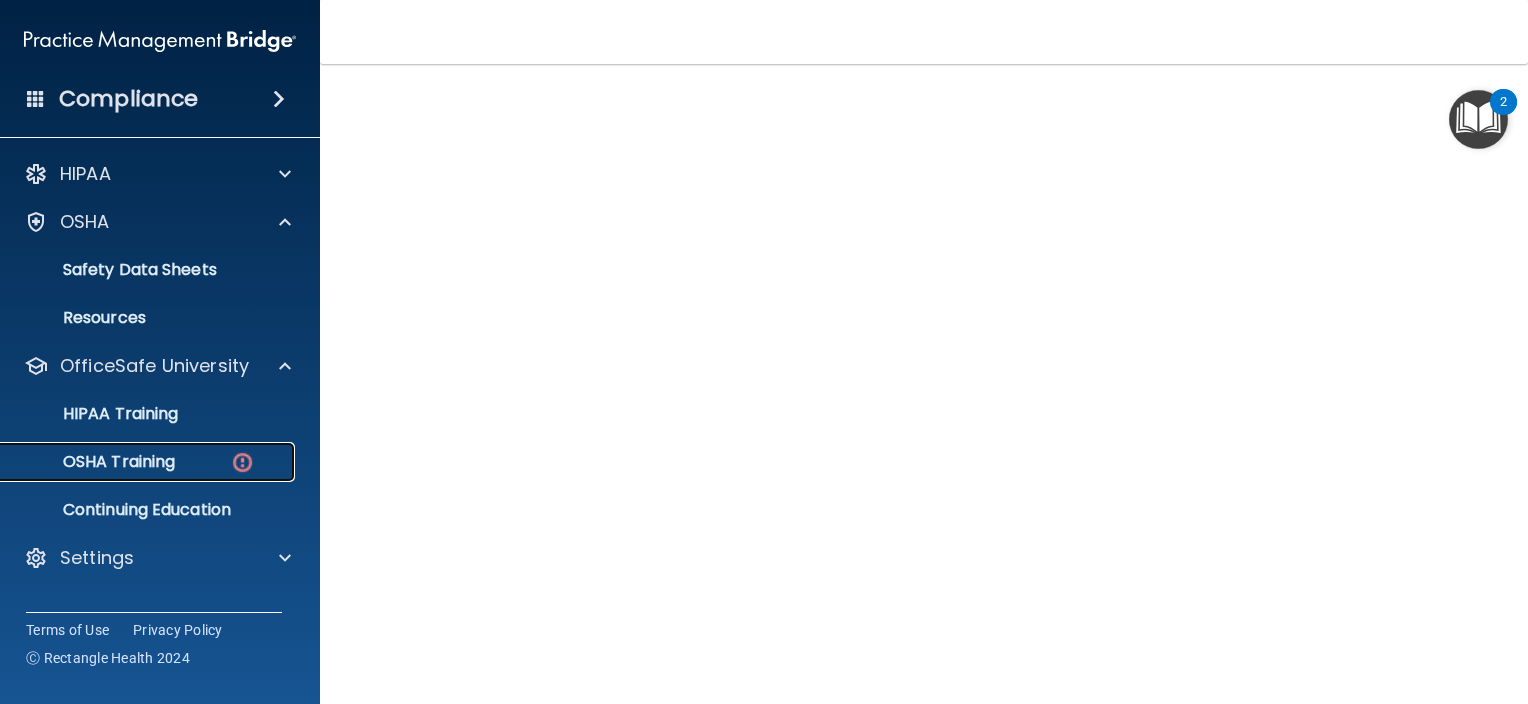 click on "OSHA Training" at bounding box center [149, 462] 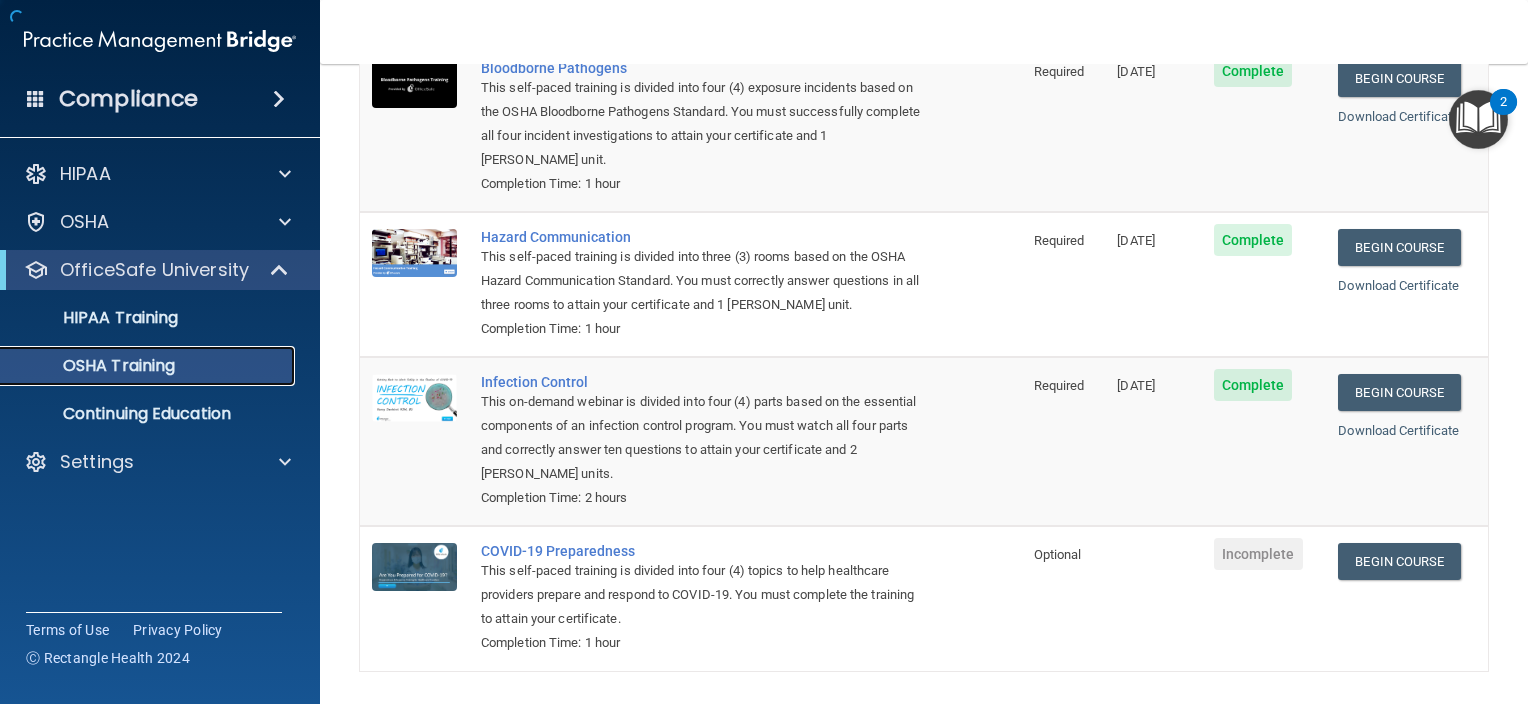 scroll, scrollTop: 205, scrollLeft: 0, axis: vertical 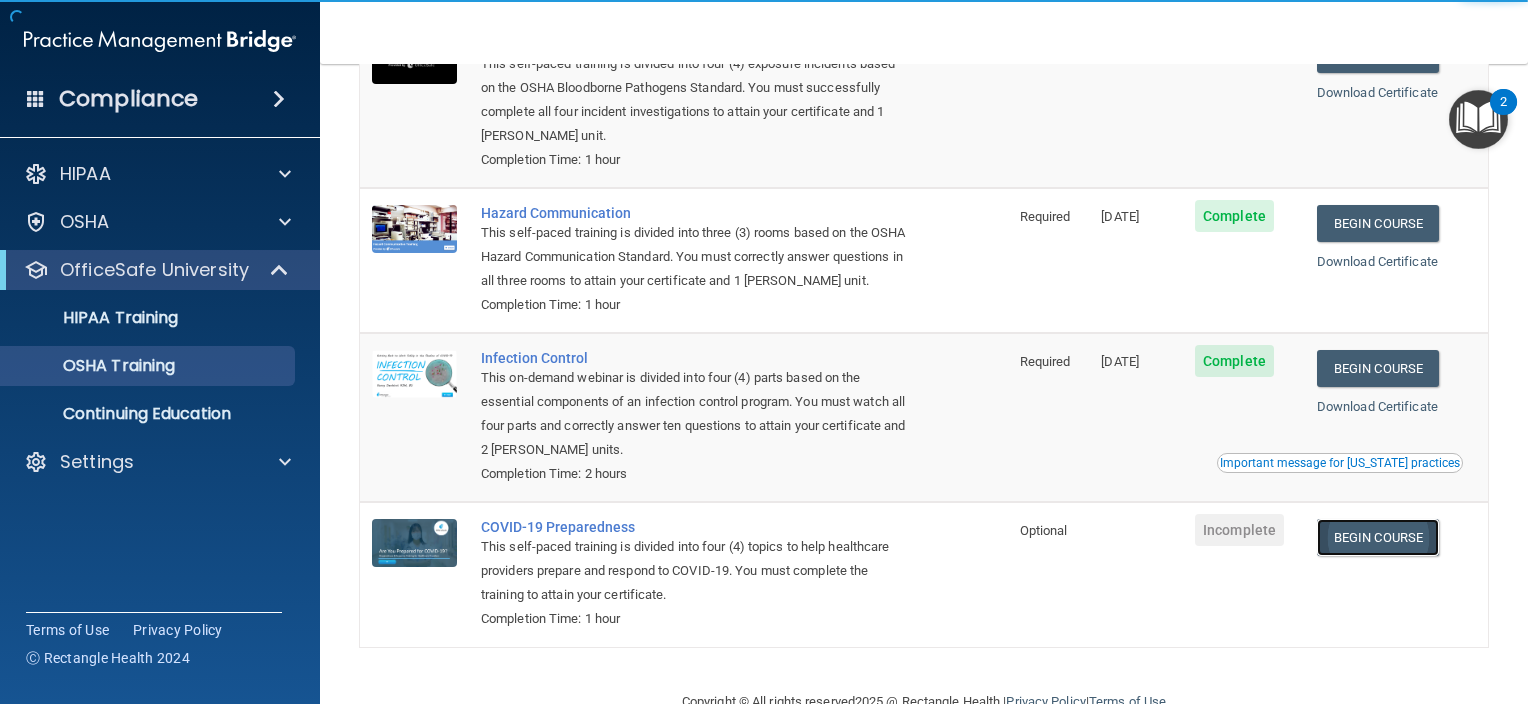 click on "Begin Course" at bounding box center (1378, 537) 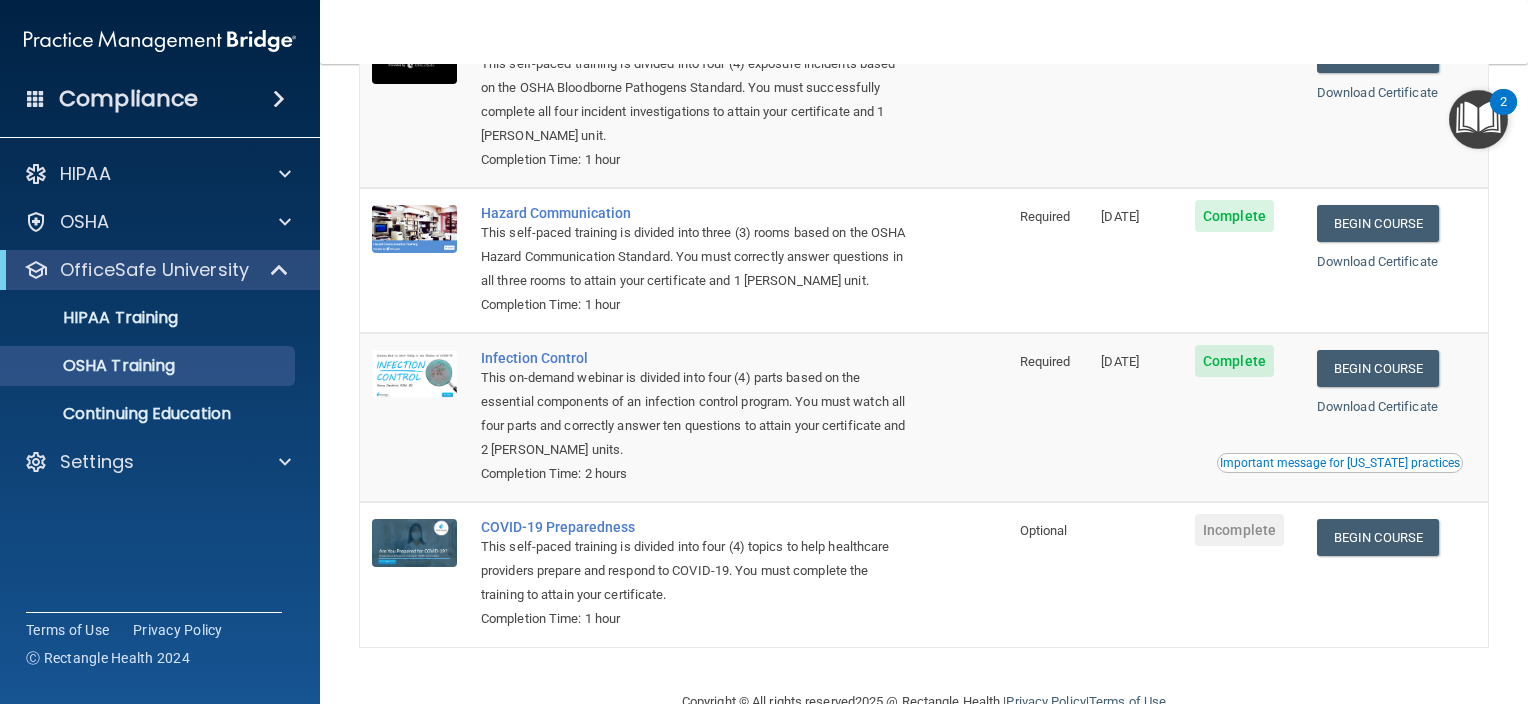 click at bounding box center [1478, 119] 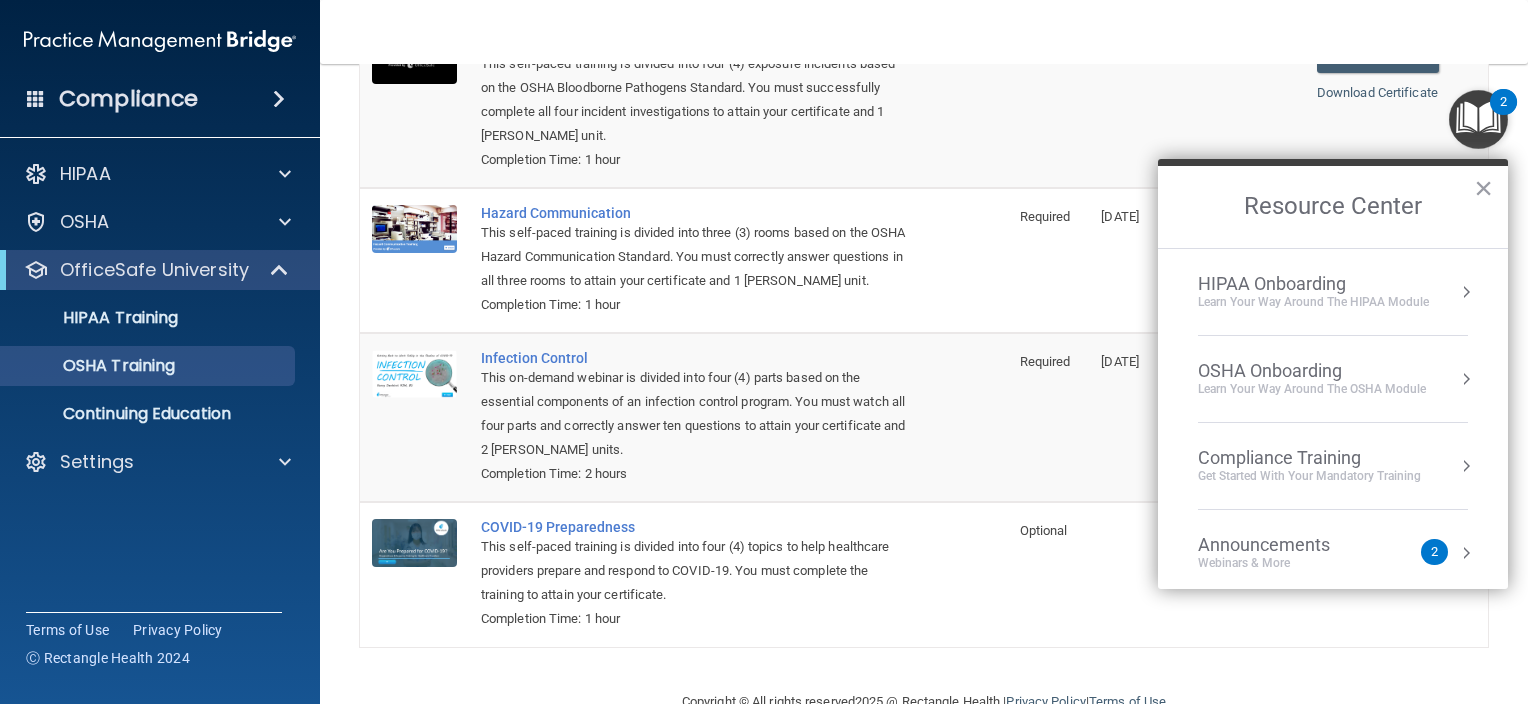 click on "Learn your way around the OSHA module" at bounding box center [1312, 389] 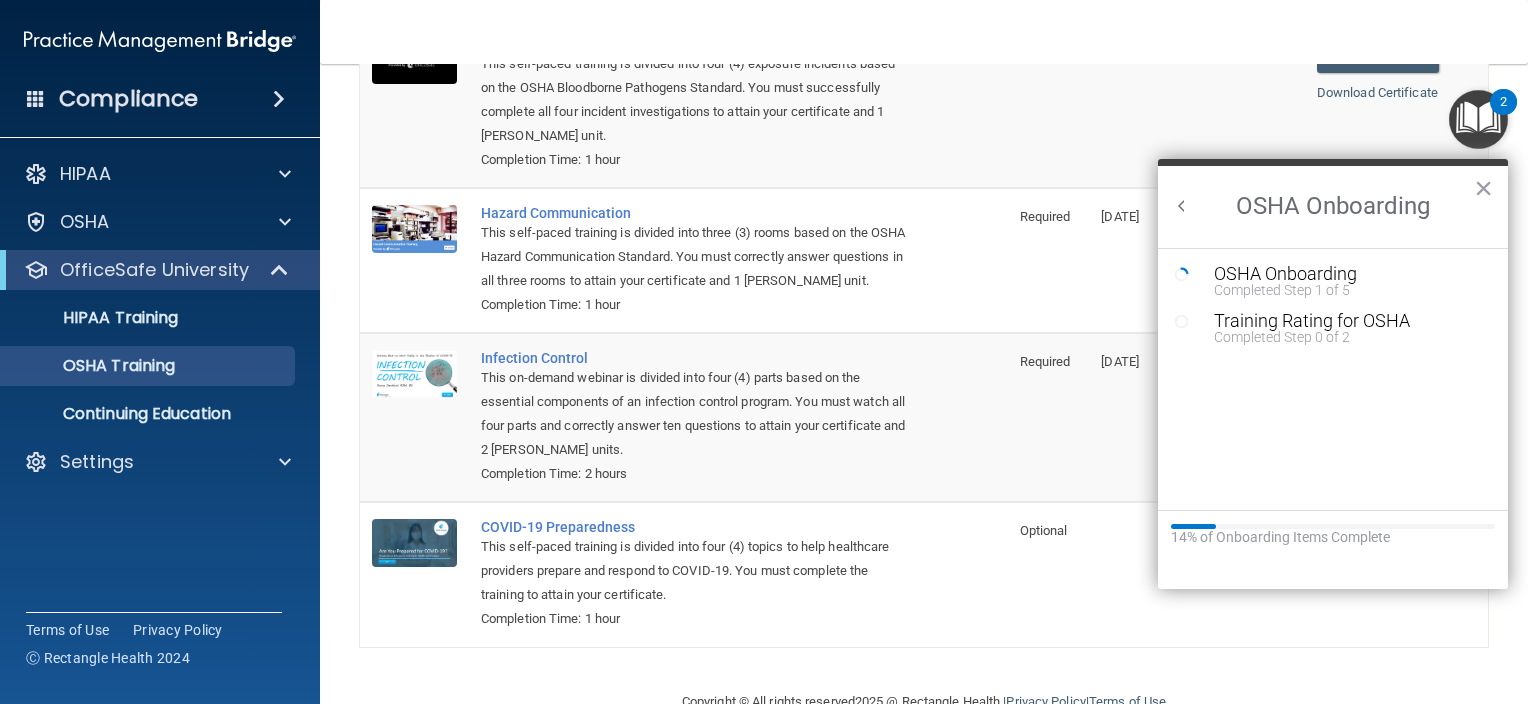 scroll, scrollTop: 0, scrollLeft: 0, axis: both 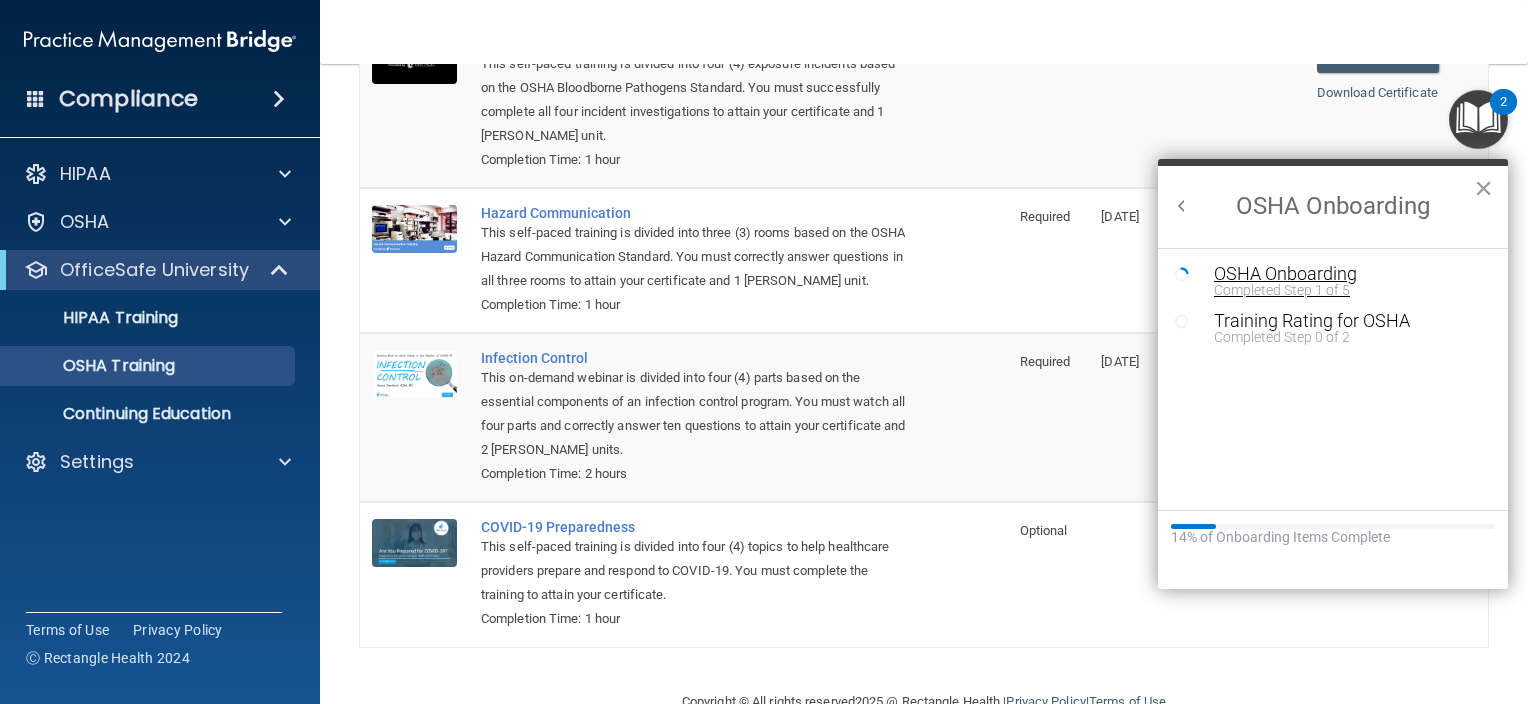 click on "OSHA Onboarding" at bounding box center (1348, 274) 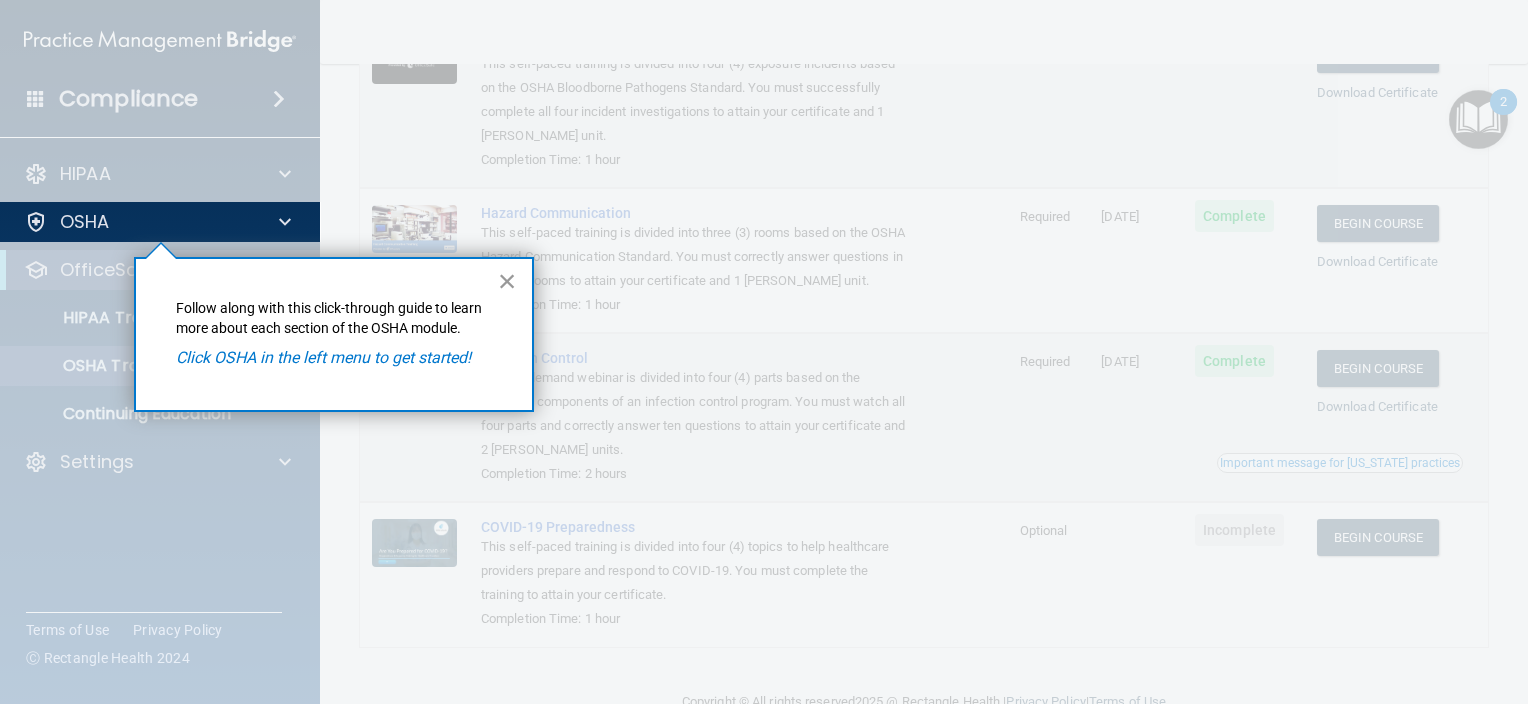 click on "×" at bounding box center [507, 281] 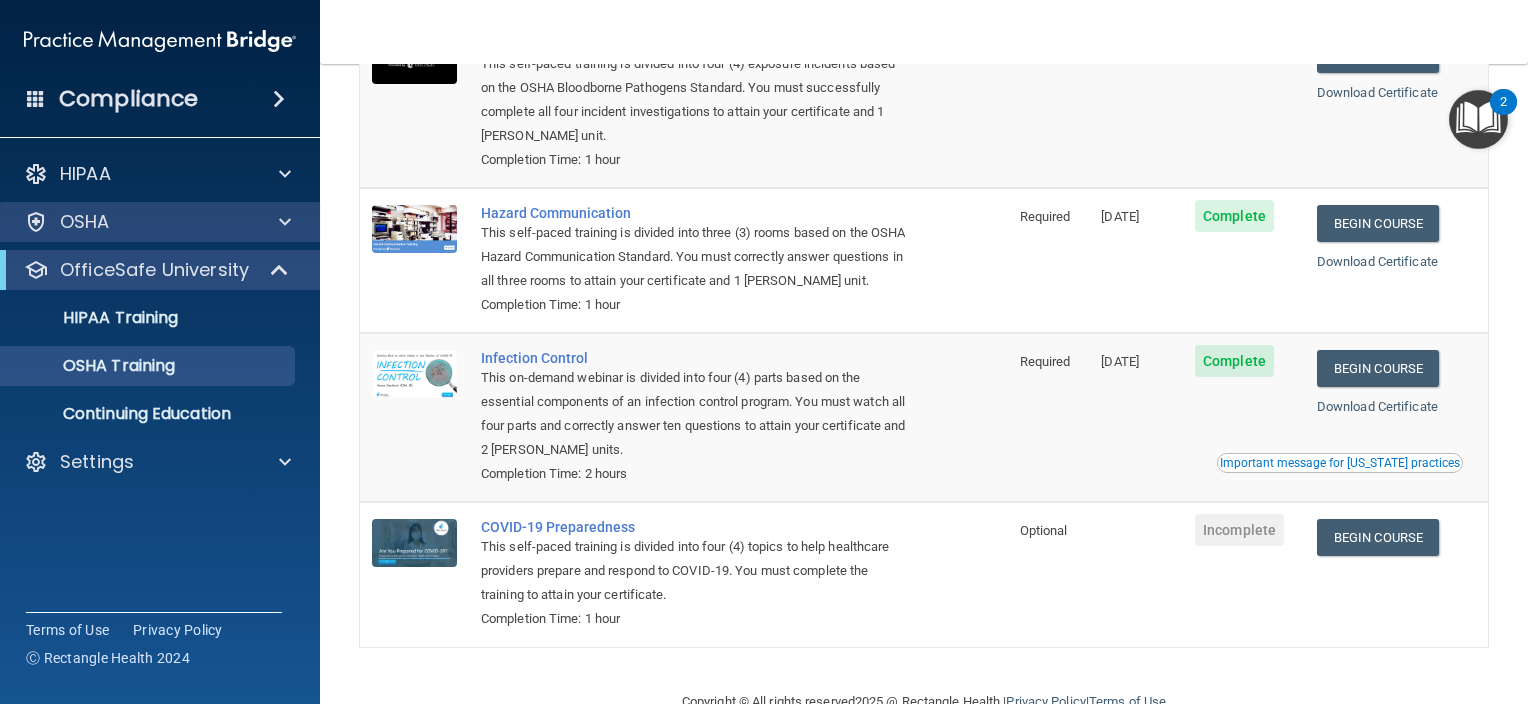 click on "OSHA" at bounding box center [160, 222] 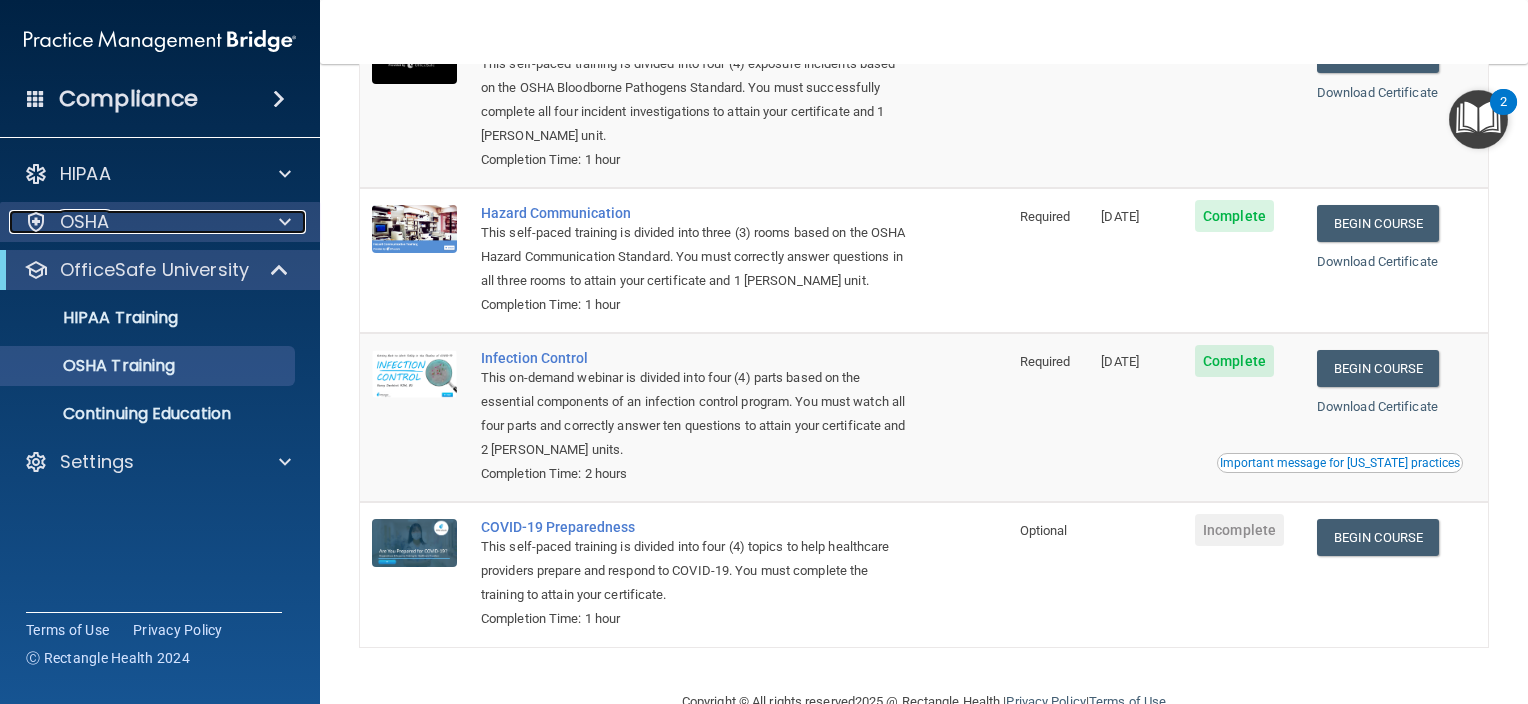 click at bounding box center [285, 222] 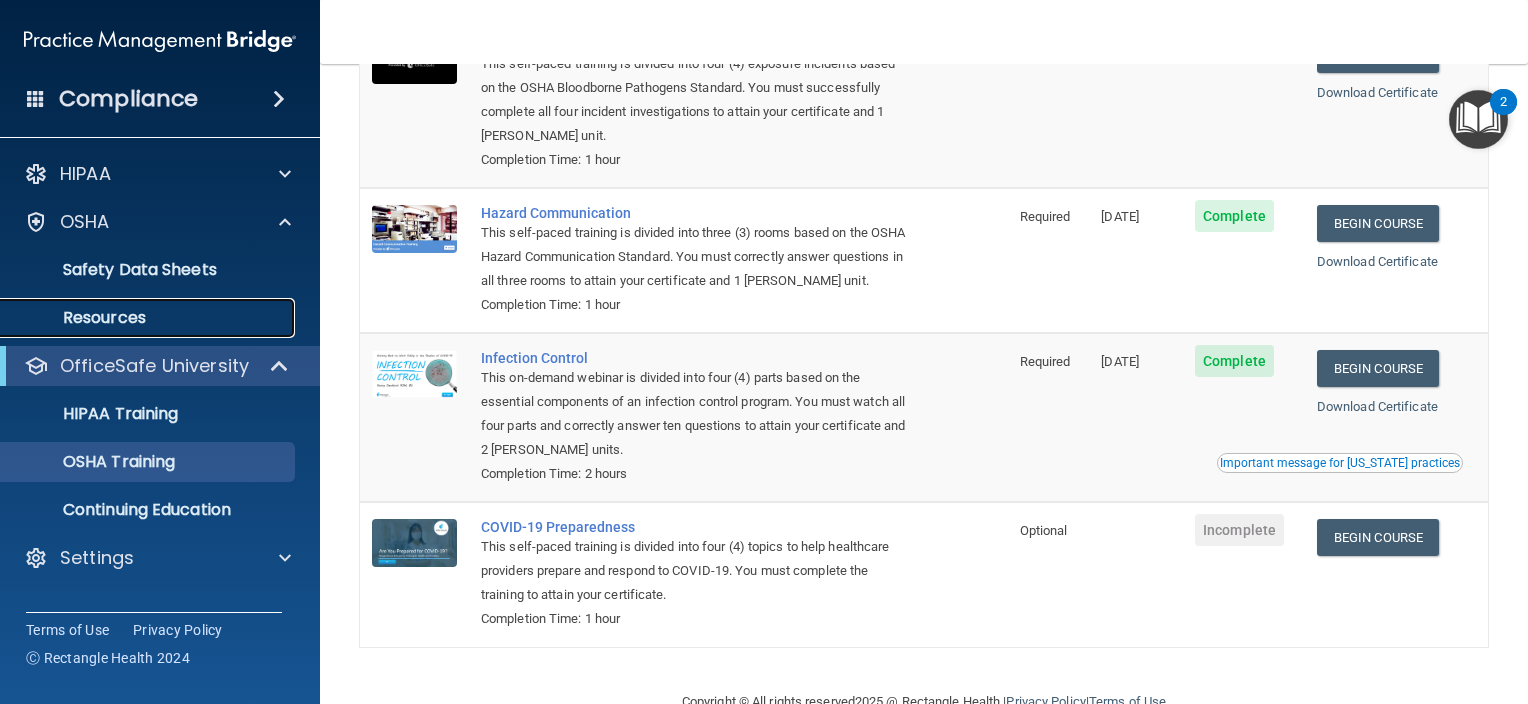 click on "Resources" at bounding box center (149, 318) 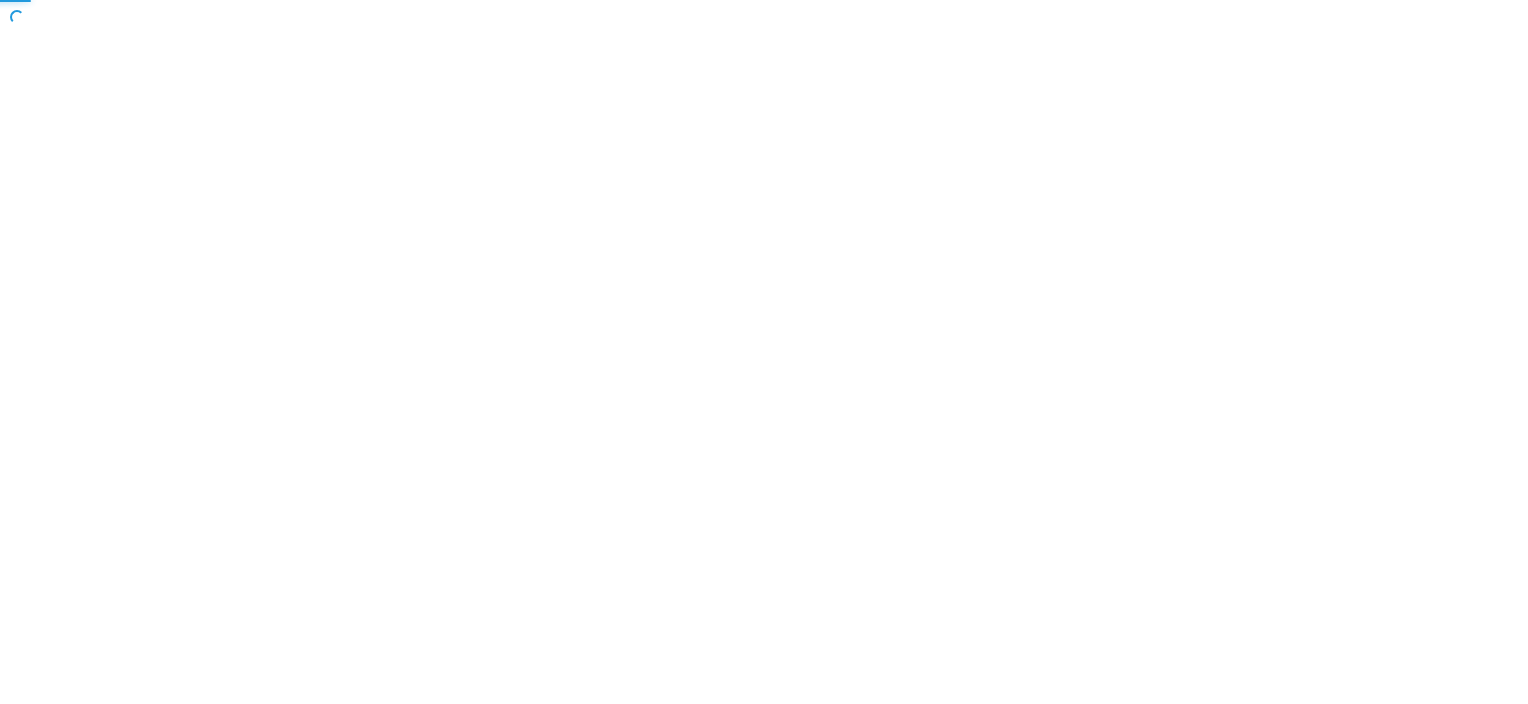 scroll, scrollTop: 0, scrollLeft: 0, axis: both 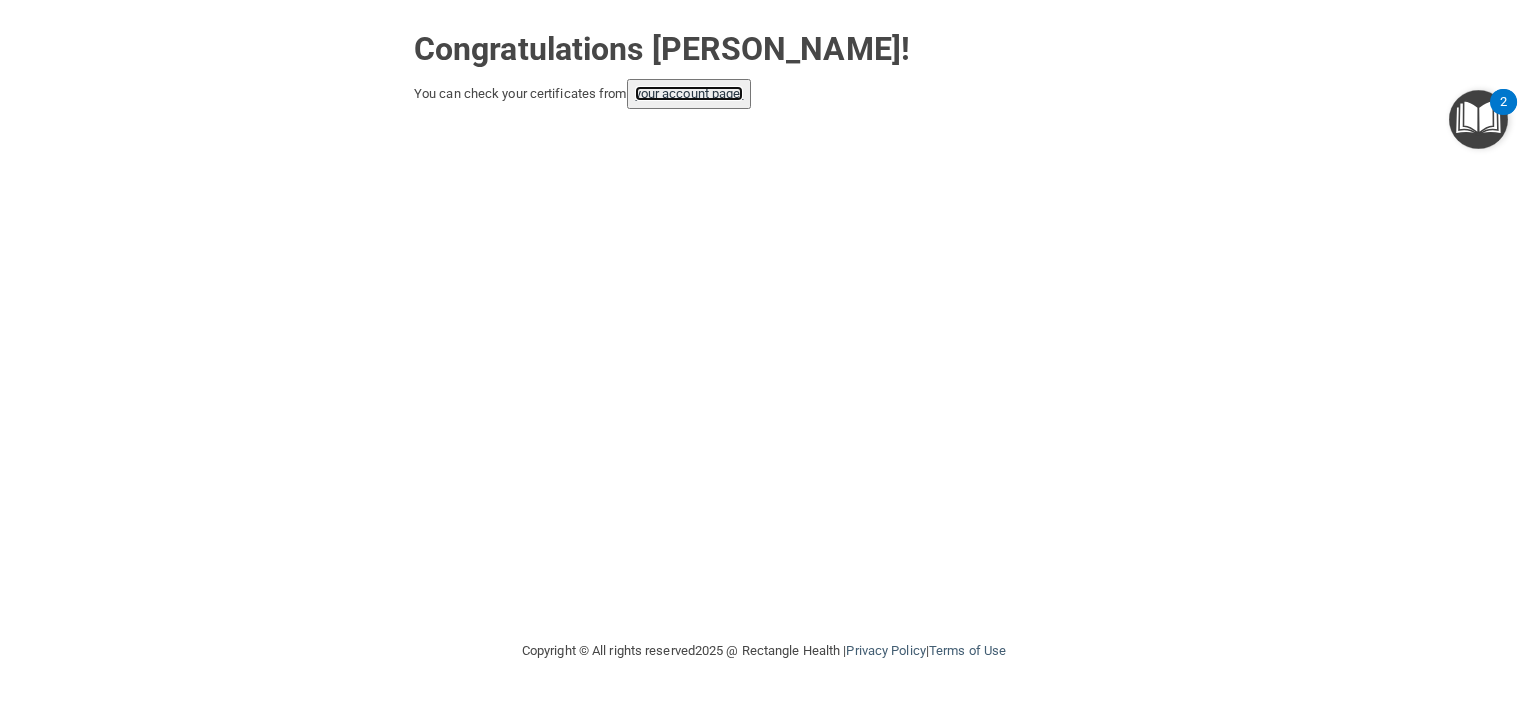 click on "your account page!" at bounding box center [689, 93] 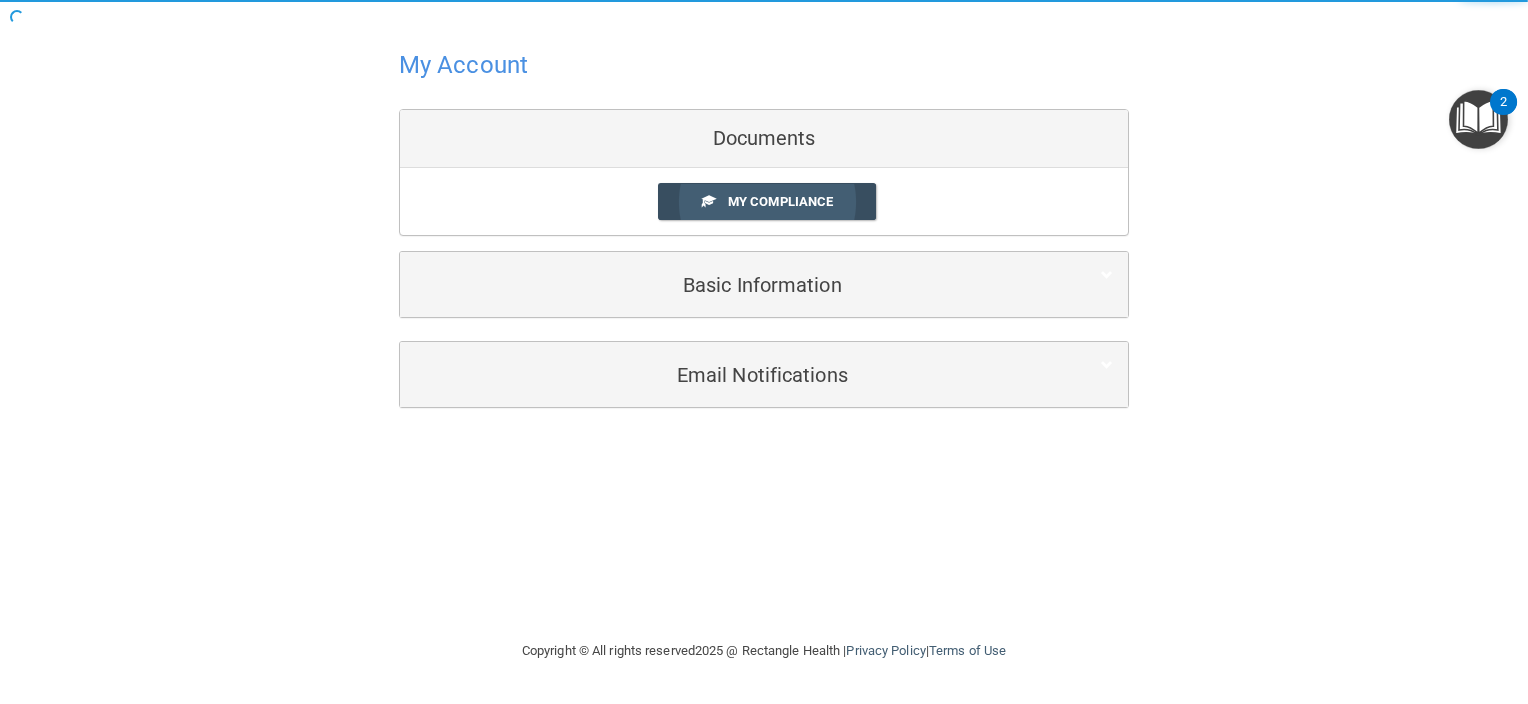 click on "My Compliance" at bounding box center (767, 201) 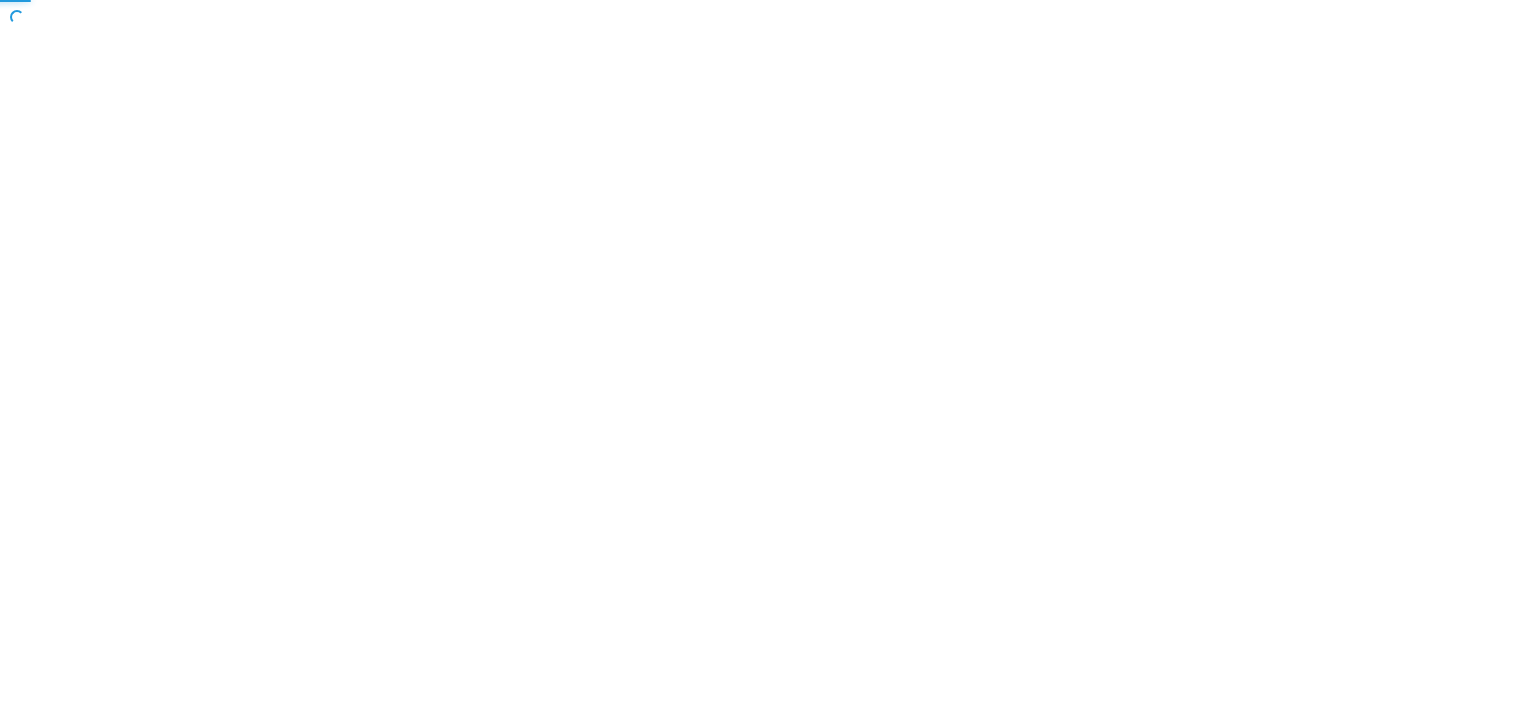 scroll, scrollTop: 0, scrollLeft: 0, axis: both 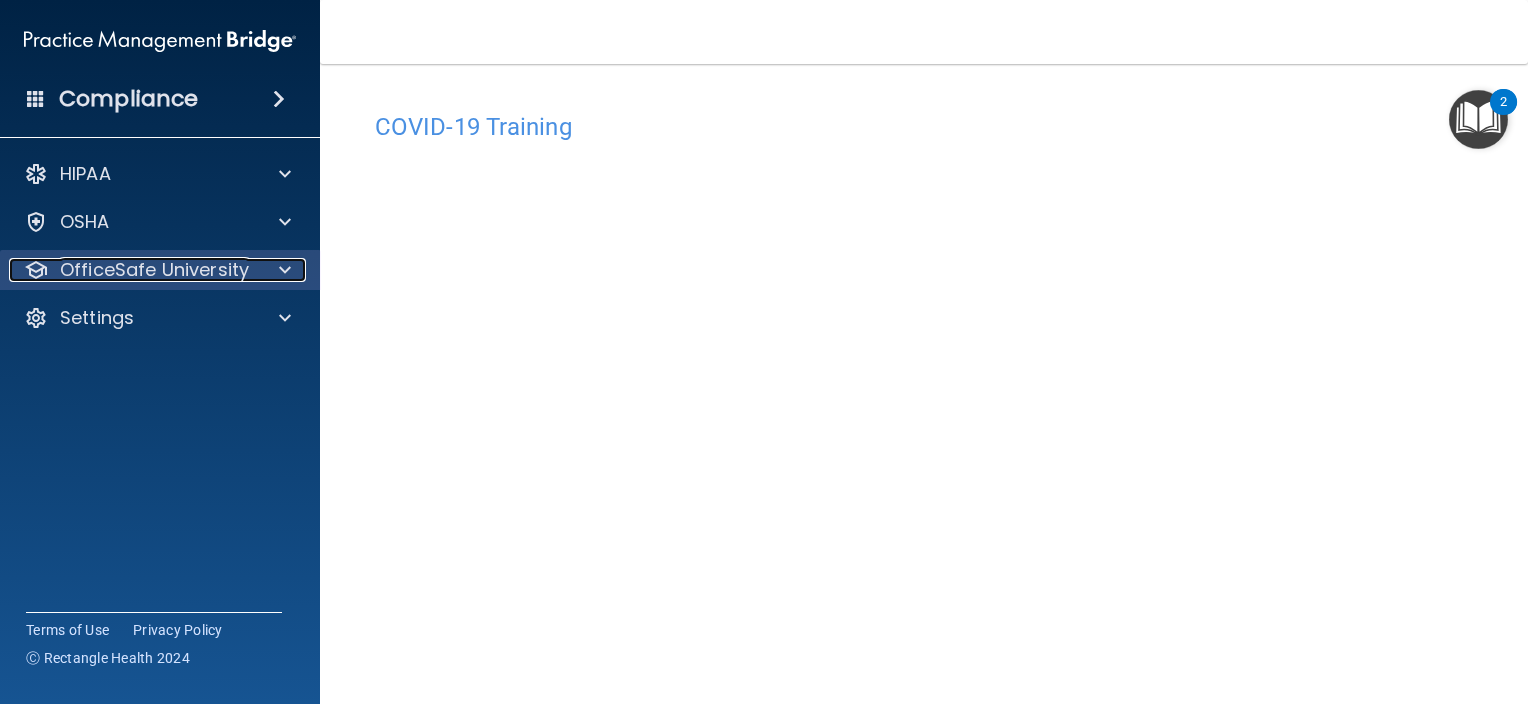 click at bounding box center (282, 270) 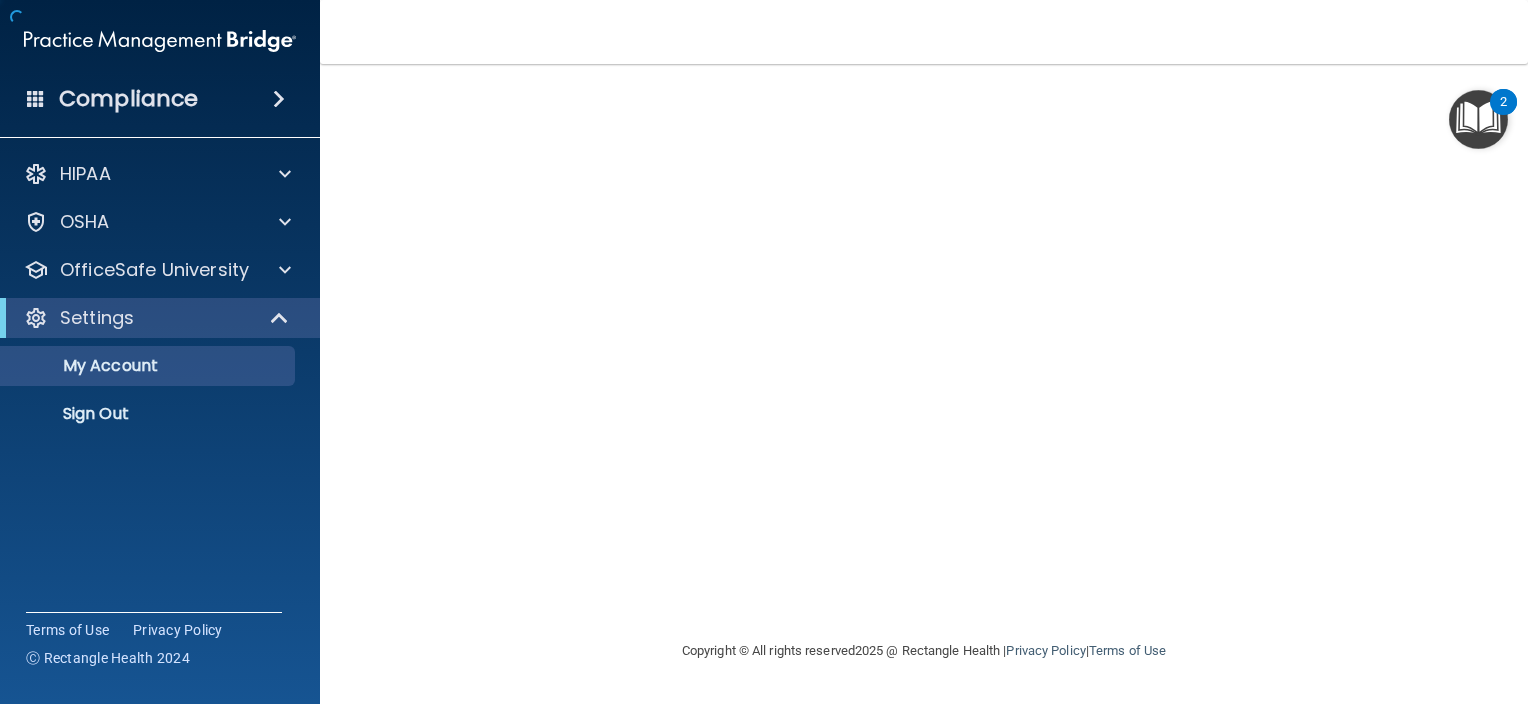 scroll, scrollTop: 0, scrollLeft: 0, axis: both 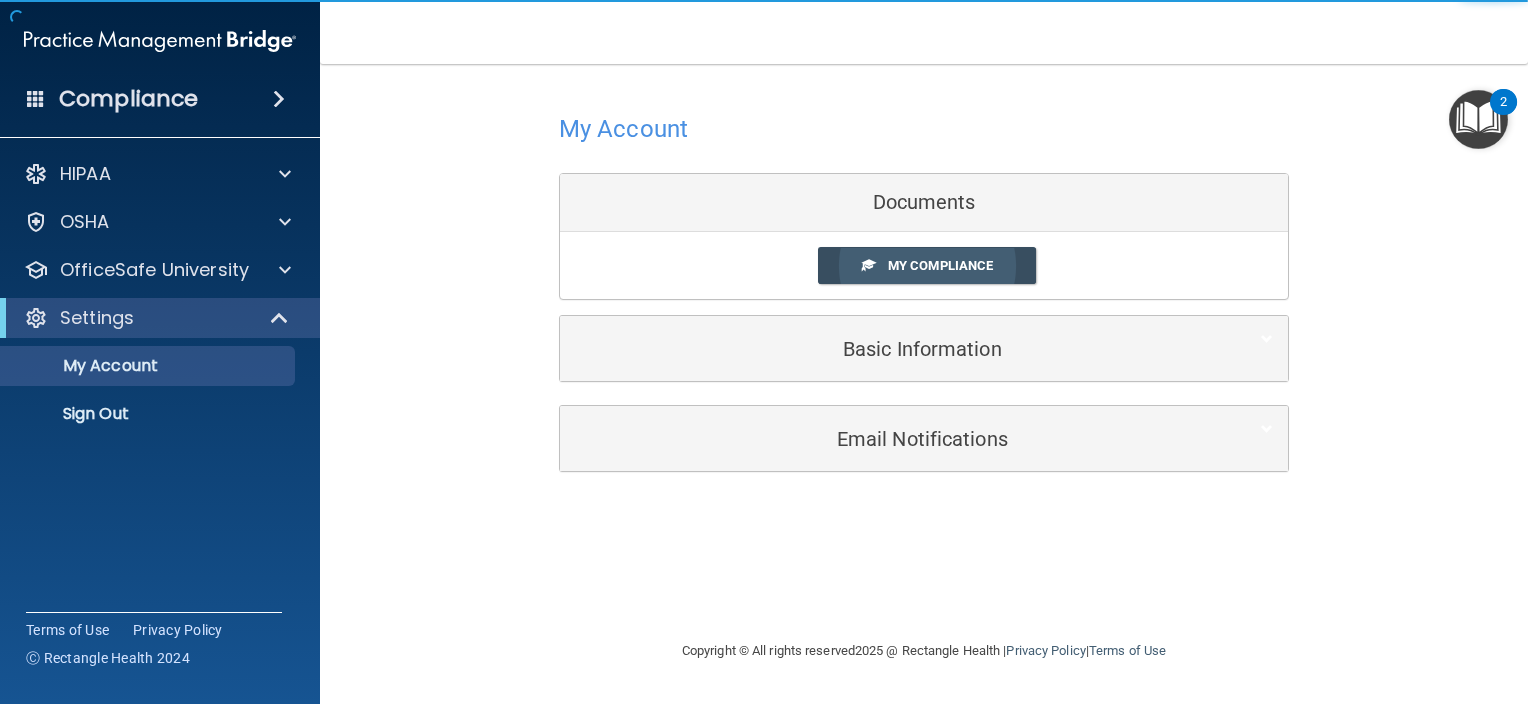 click on "My Compliance" at bounding box center [940, 265] 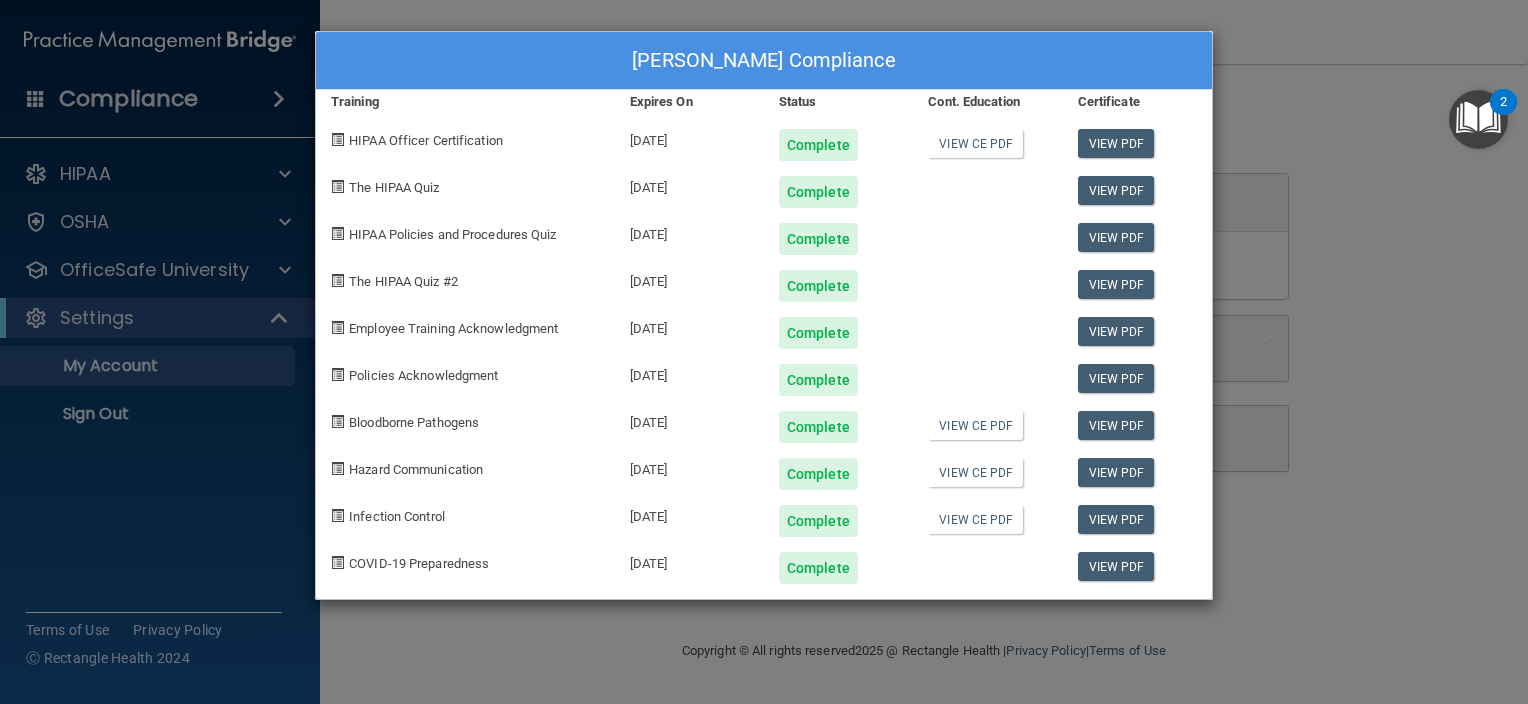 click at bounding box center [1478, 119] 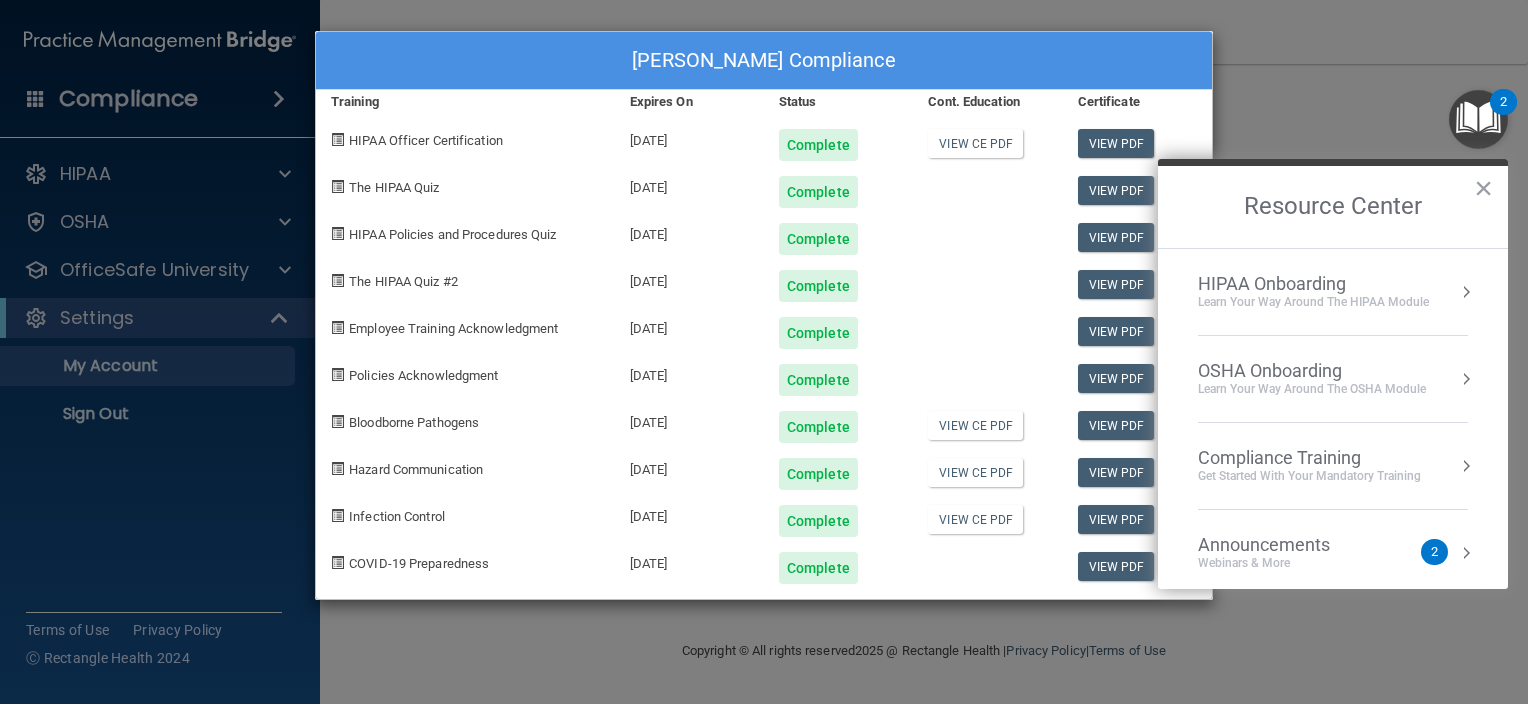 click on "HIPAA Onboarding" at bounding box center (1313, 284) 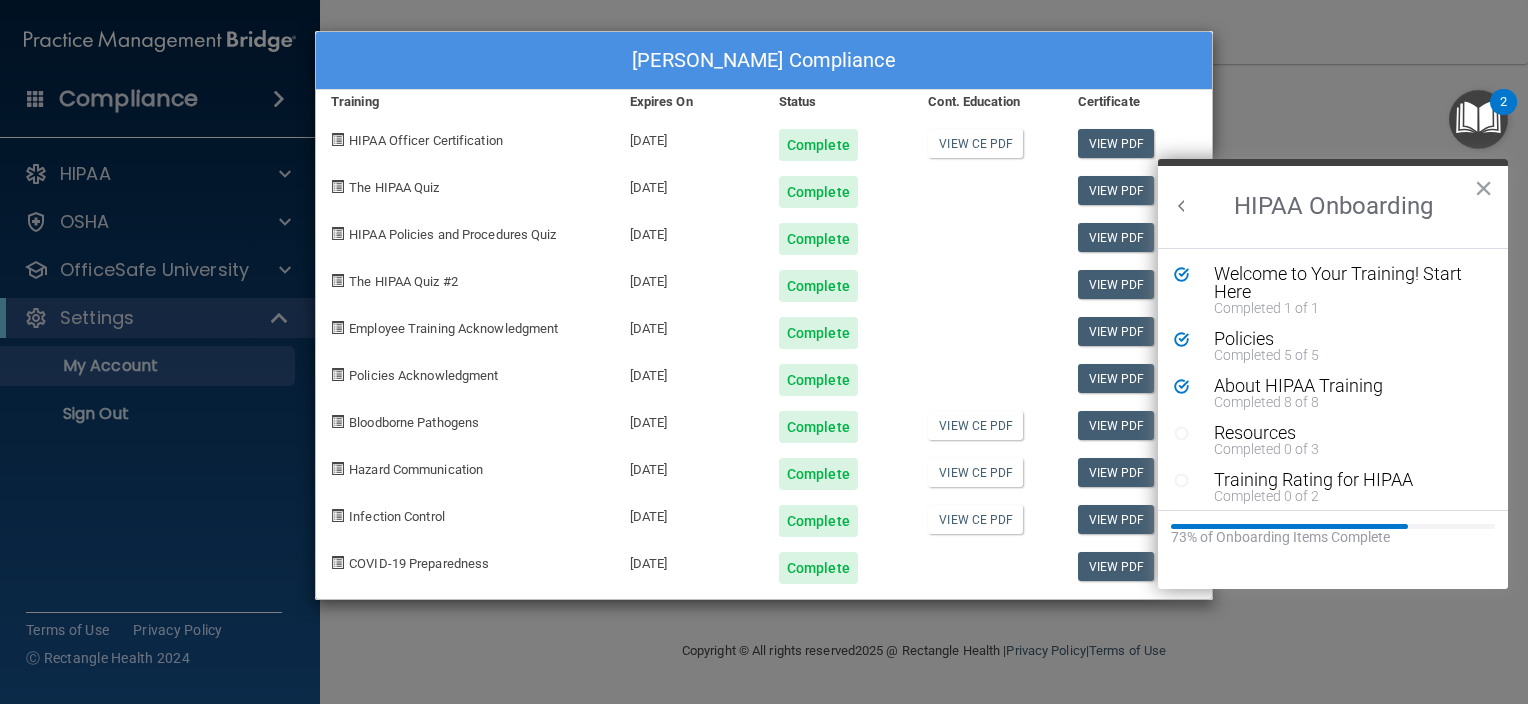 scroll, scrollTop: 0, scrollLeft: 0, axis: both 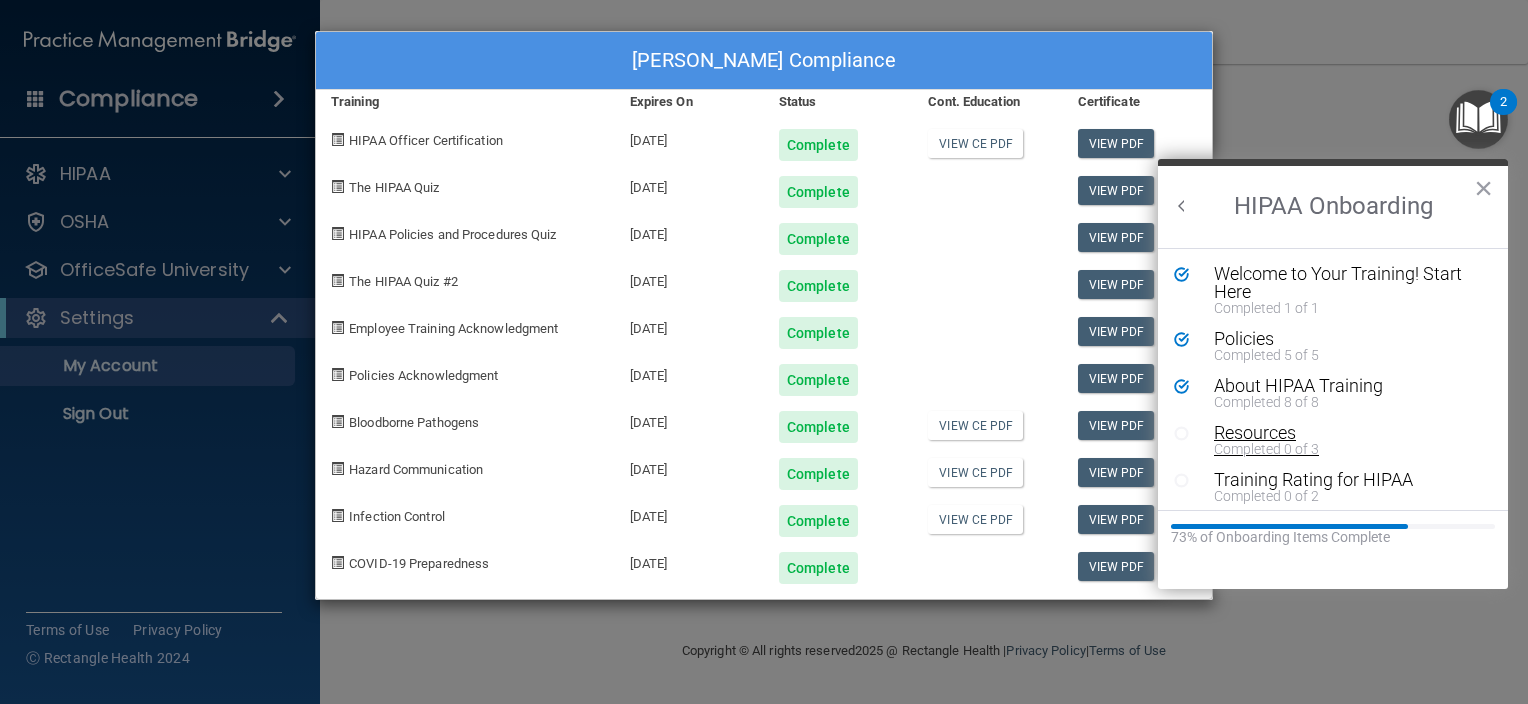 click on "Completed 0 of 3" at bounding box center [1340, 449] 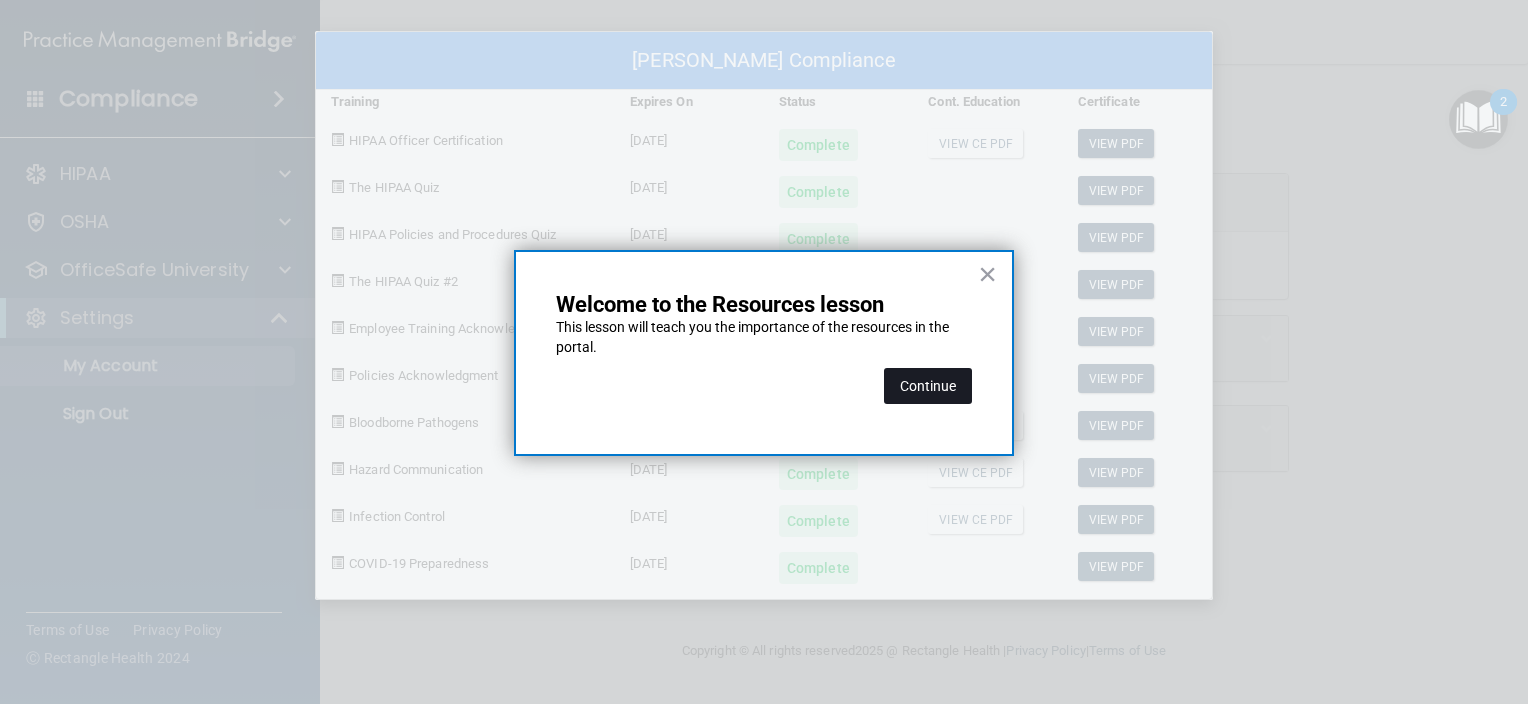 click on "Continue" at bounding box center [928, 386] 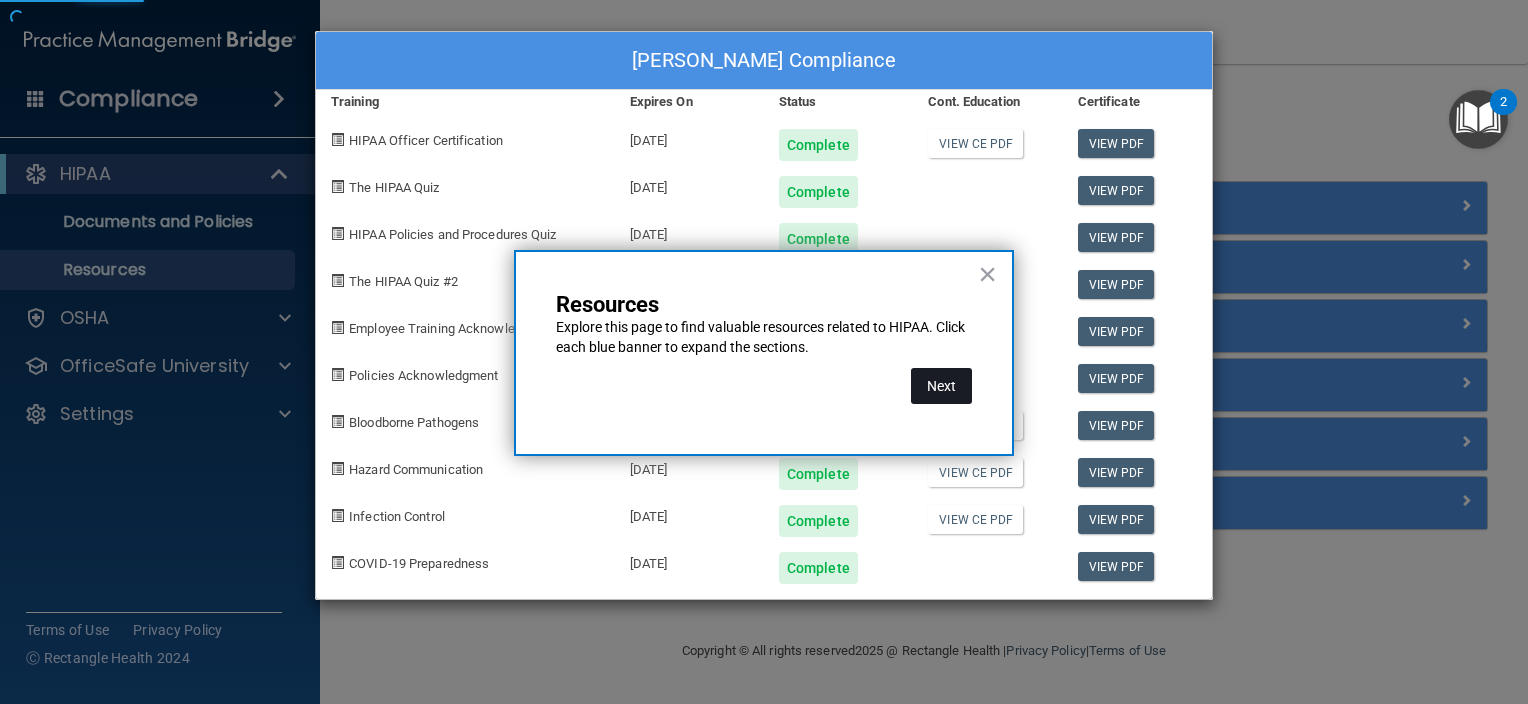 click on "Next" at bounding box center (941, 386) 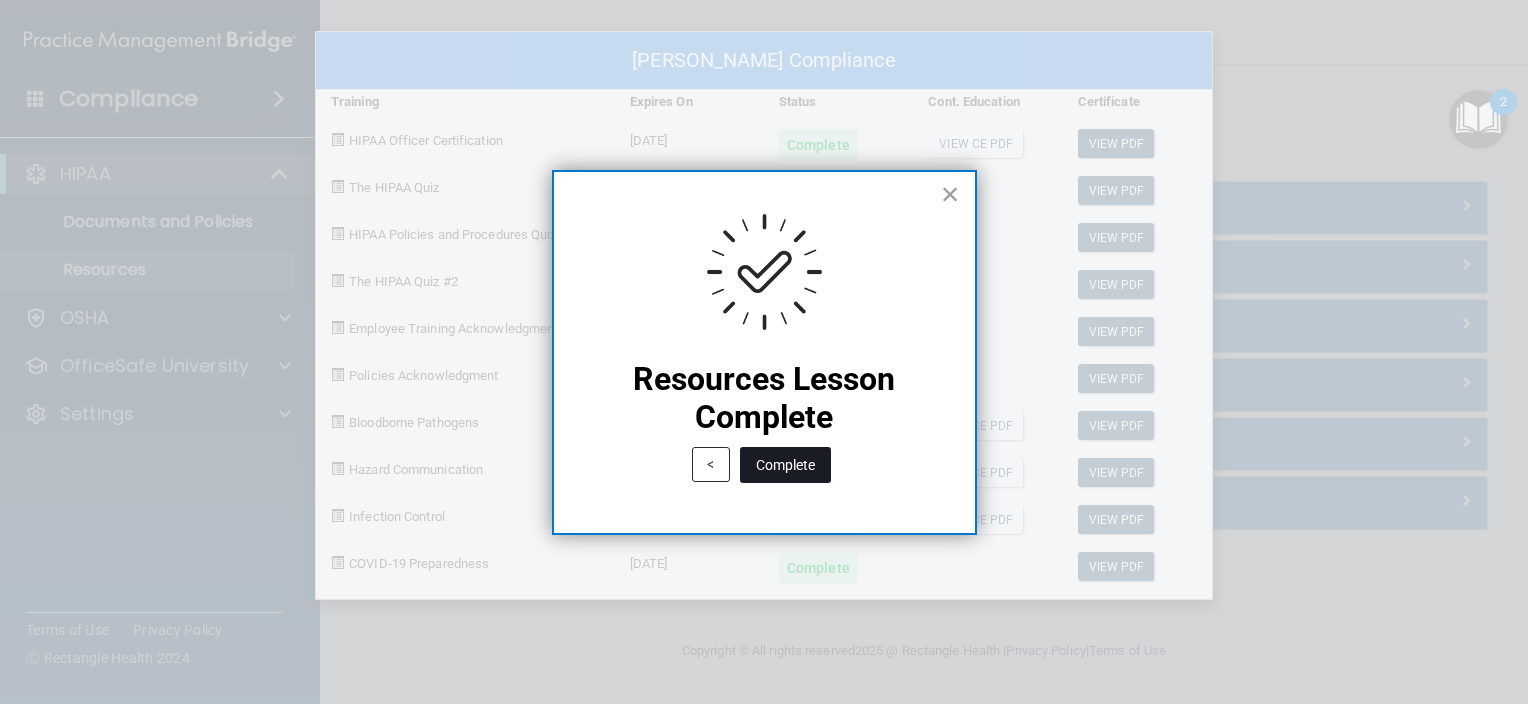 click on "Complete" at bounding box center (785, 465) 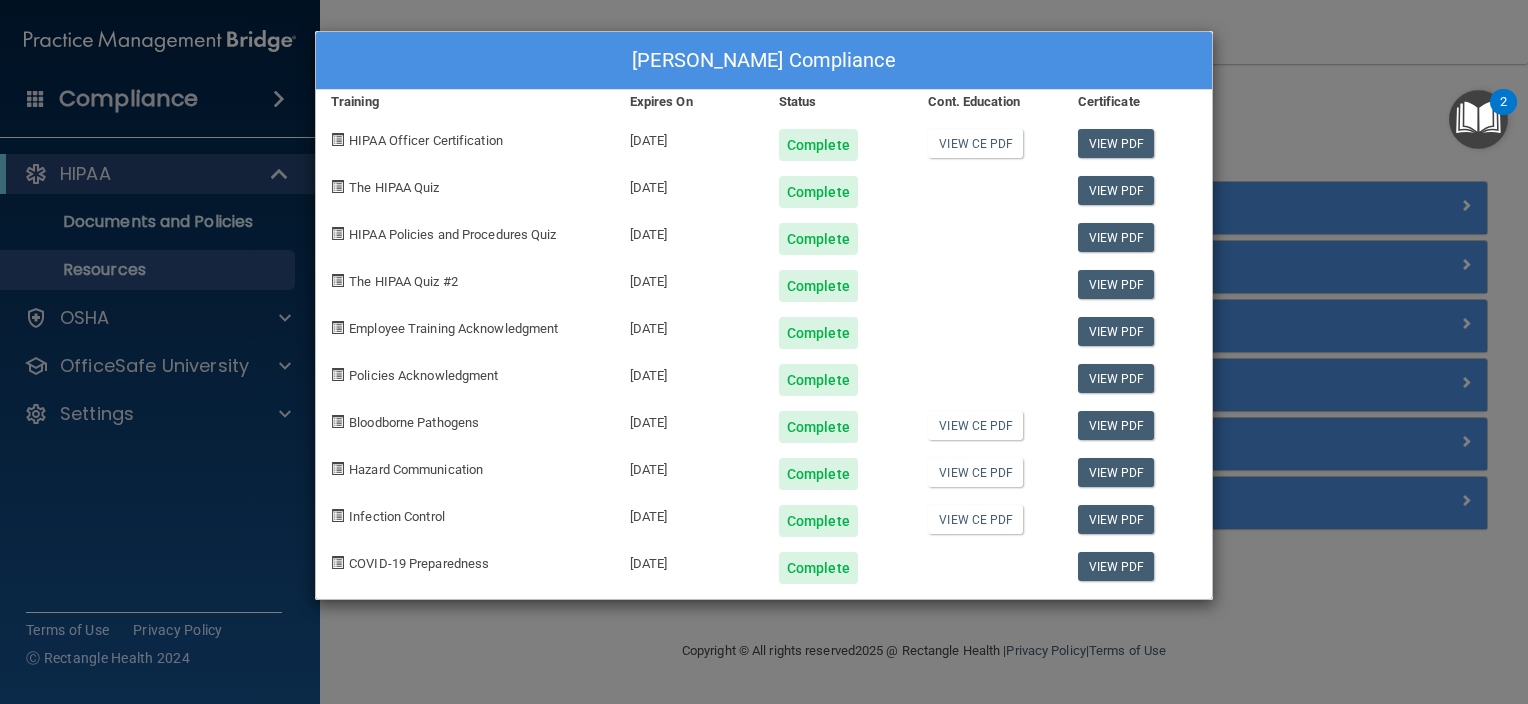 click on "Abby Stephens's Compliance      Training   Expires On   Status   Cont. Education   Certificate         HIPAA Officer Certification      07/23/2026       Complete        View CE PDF       View PDF         The HIPAA Quiz      07/21/2026       Complete              View PDF         HIPAA Policies and Procedures Quiz      07/23/2026       Complete              View PDF         The HIPAA Quiz #2      07/23/2026       Complete              View PDF         Employee Training Acknowledgment      07/23/2026       Complete              View PDF         Policies Acknowledgment      07/23/2026       Complete              View PDF         Bloodborne Pathogens      07/23/2026       Complete        View CE PDF       View PDF         Hazard Communication      07/23/2026       Complete        View CE PDF       View PDF         Infection Control      07/23/2026       Complete        View CE PDF       View PDF         COVID-19 Preparedness      07/23/2026       Complete              View PDF" at bounding box center [764, 352] 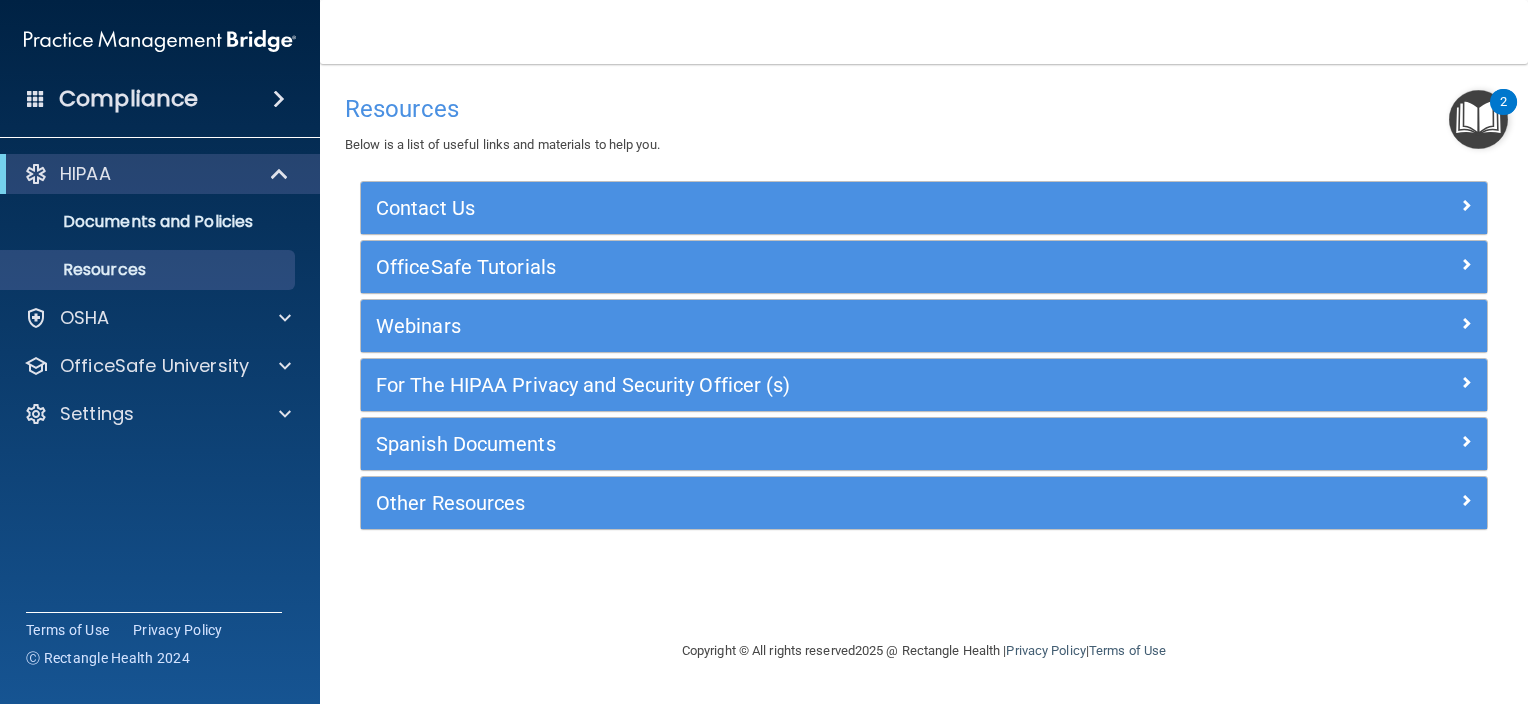 click at bounding box center (1478, 119) 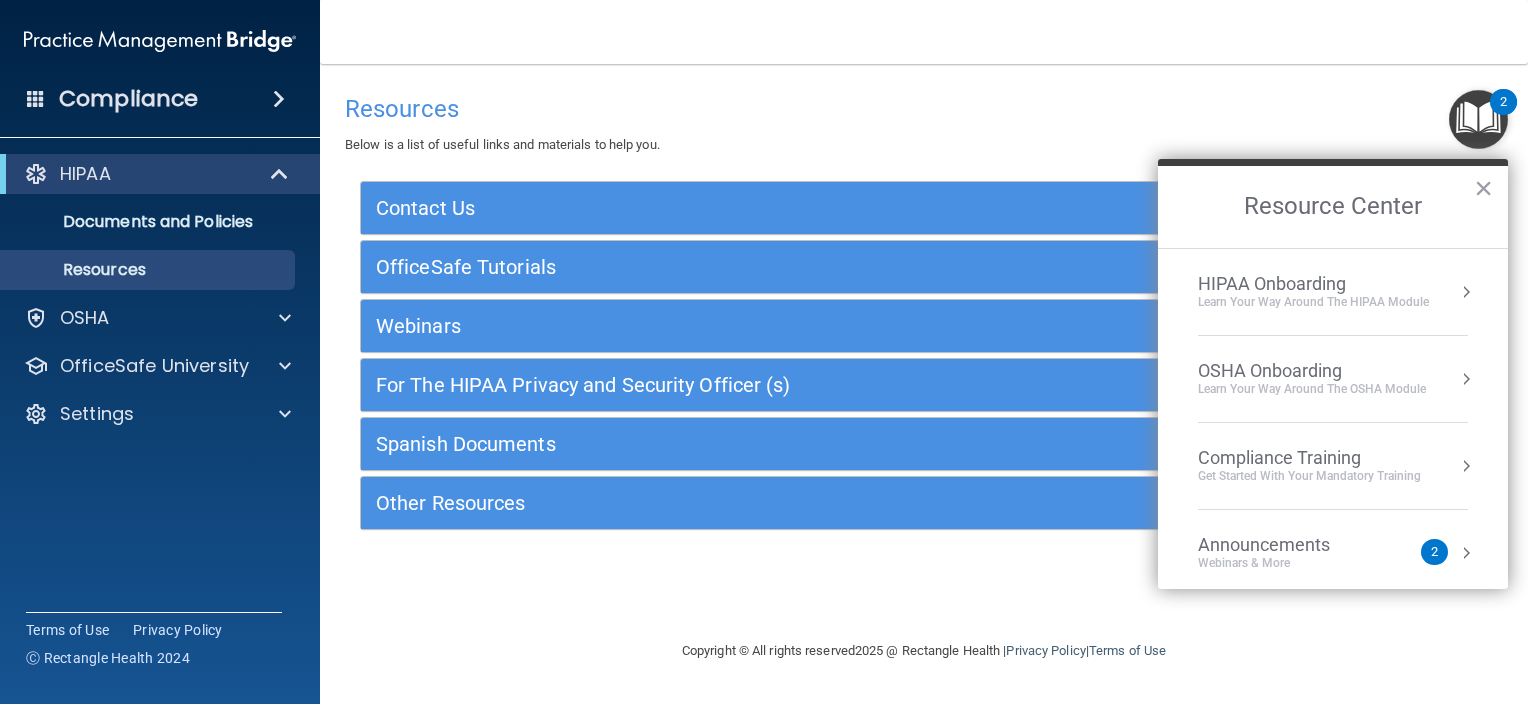 click on "Learn Your Way around the HIPAA module" at bounding box center (1313, 302) 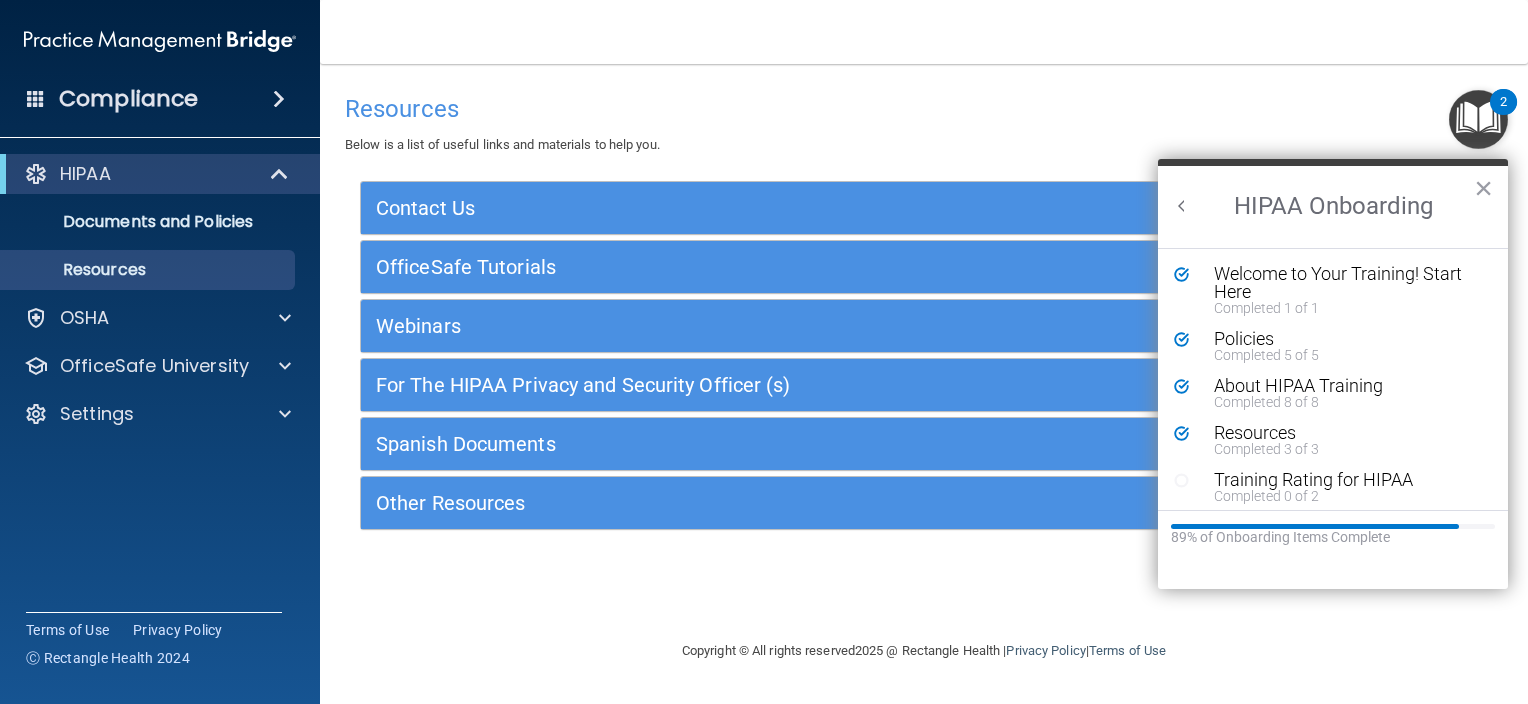 scroll, scrollTop: 0, scrollLeft: 0, axis: both 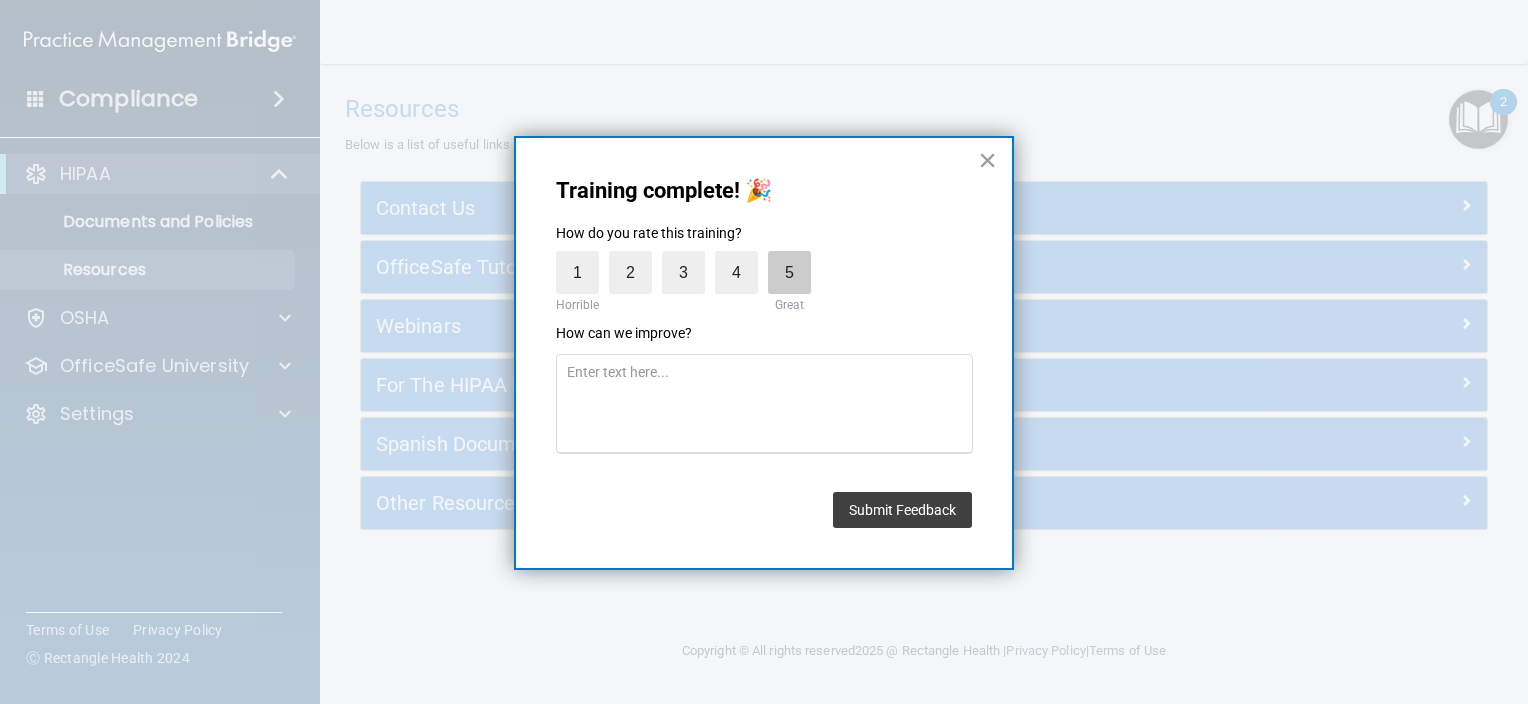 click on "5" at bounding box center (789, 272) 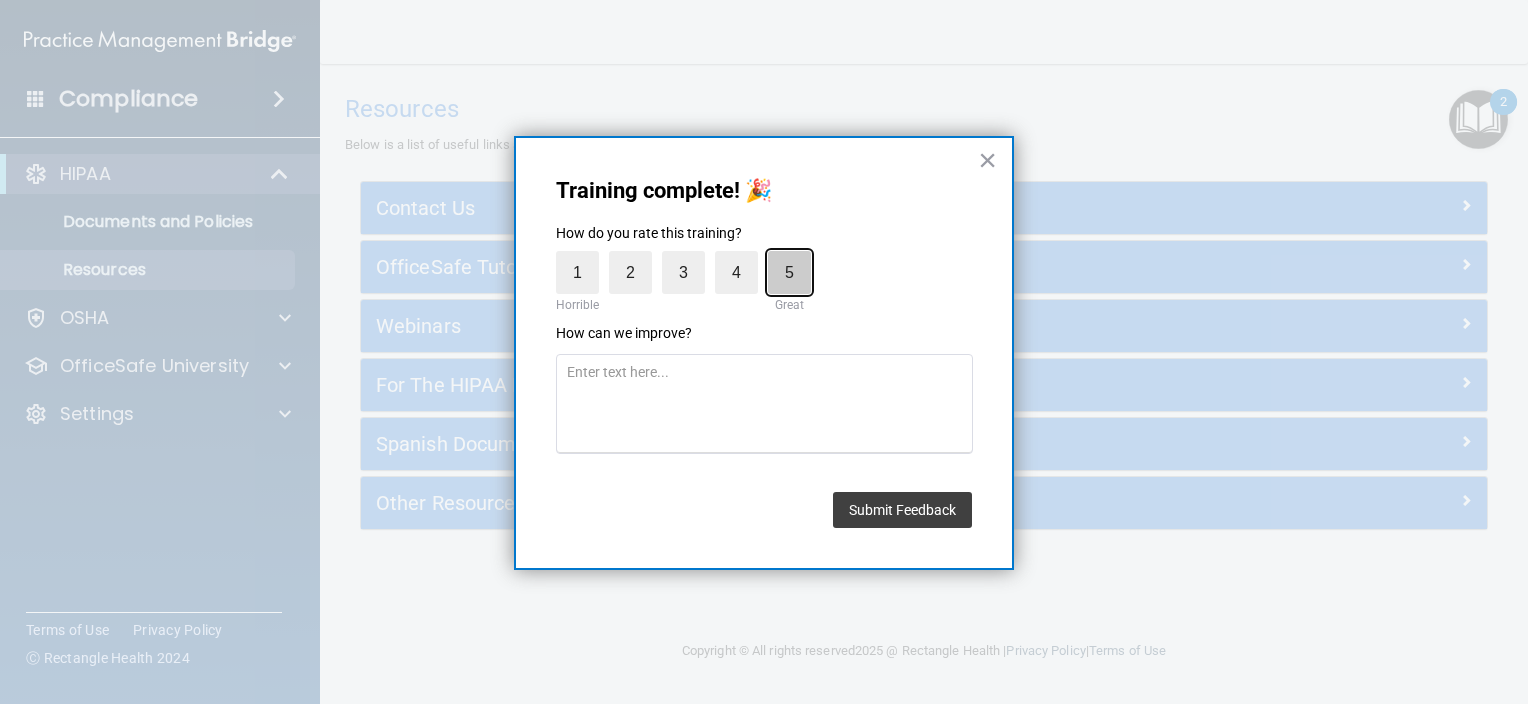 click on "5" at bounding box center (743, 256) 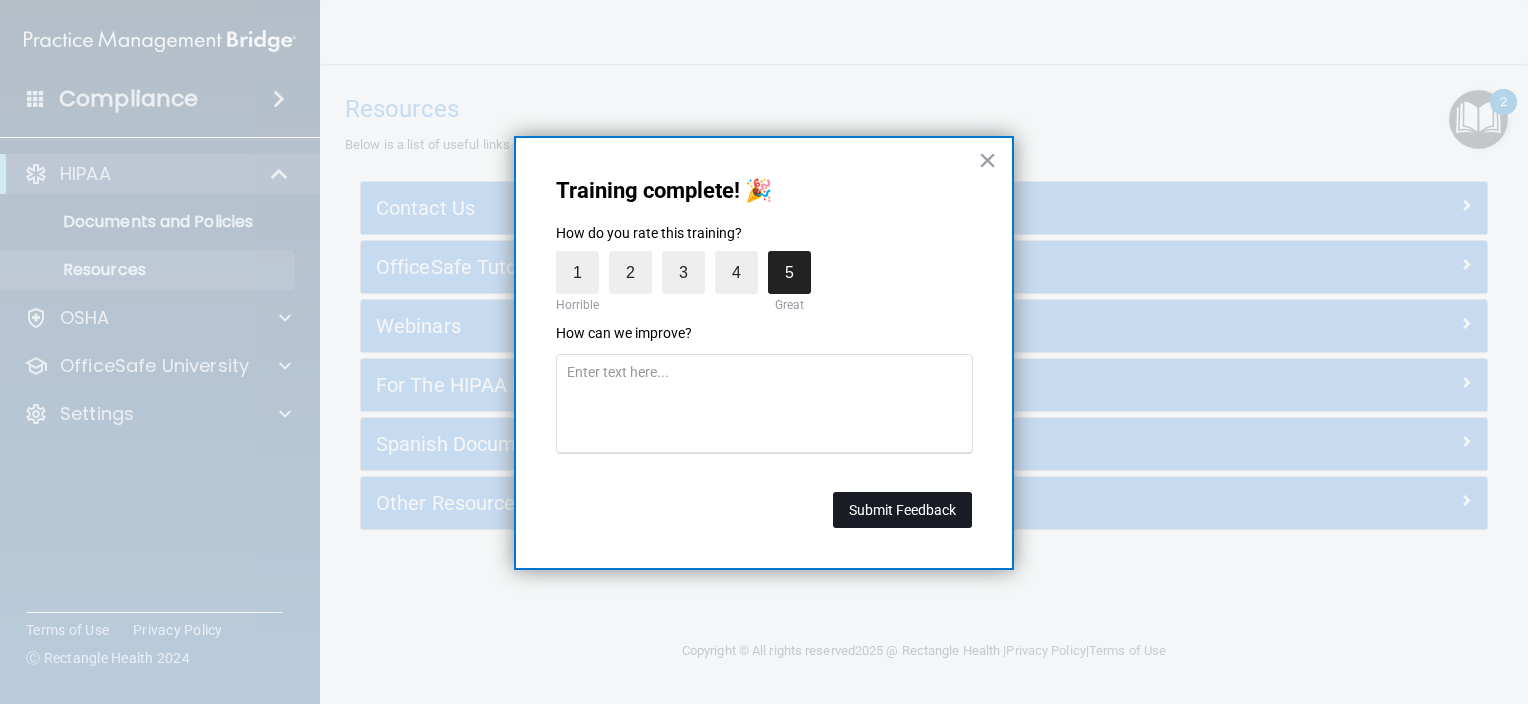 click on "Submit Feedback" at bounding box center (902, 510) 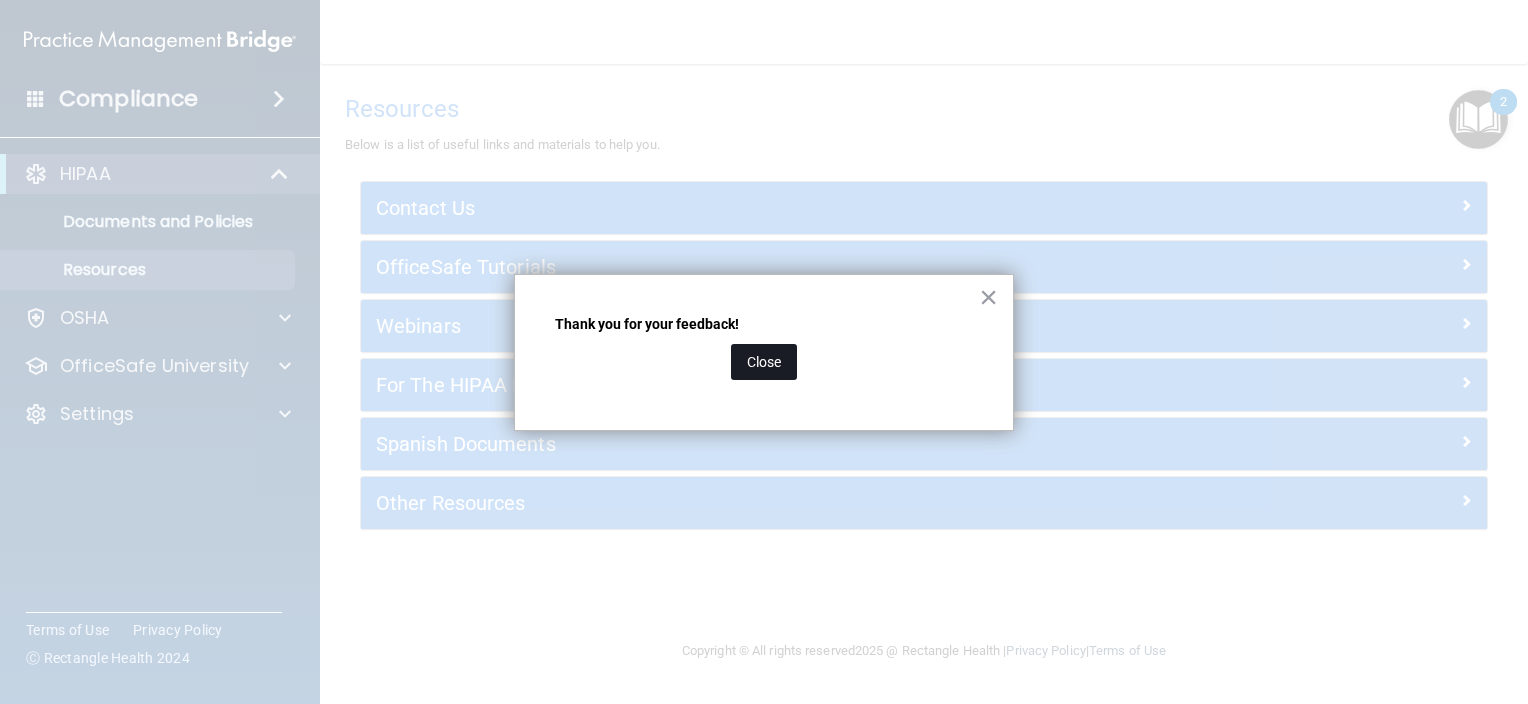 click on "Close" at bounding box center (764, 362) 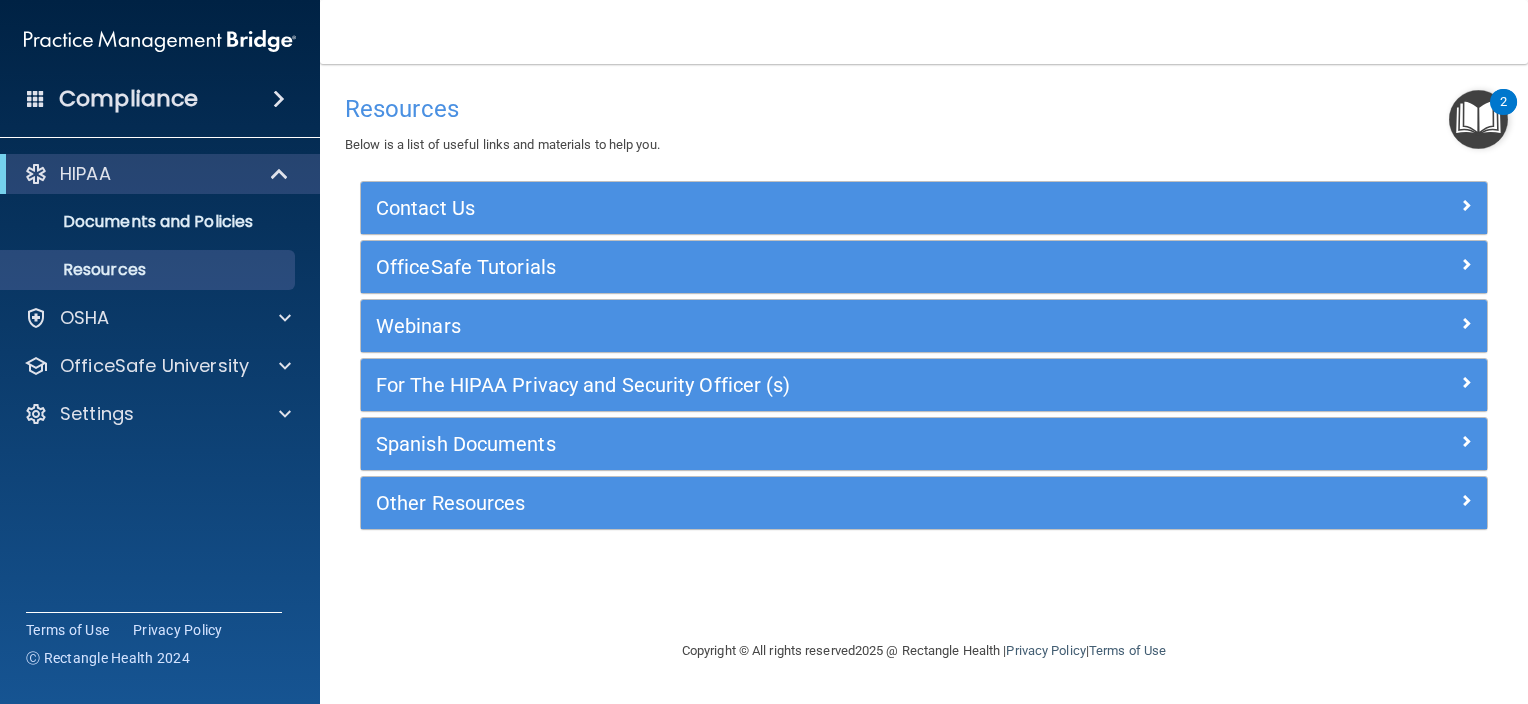 click at bounding box center (1478, 119) 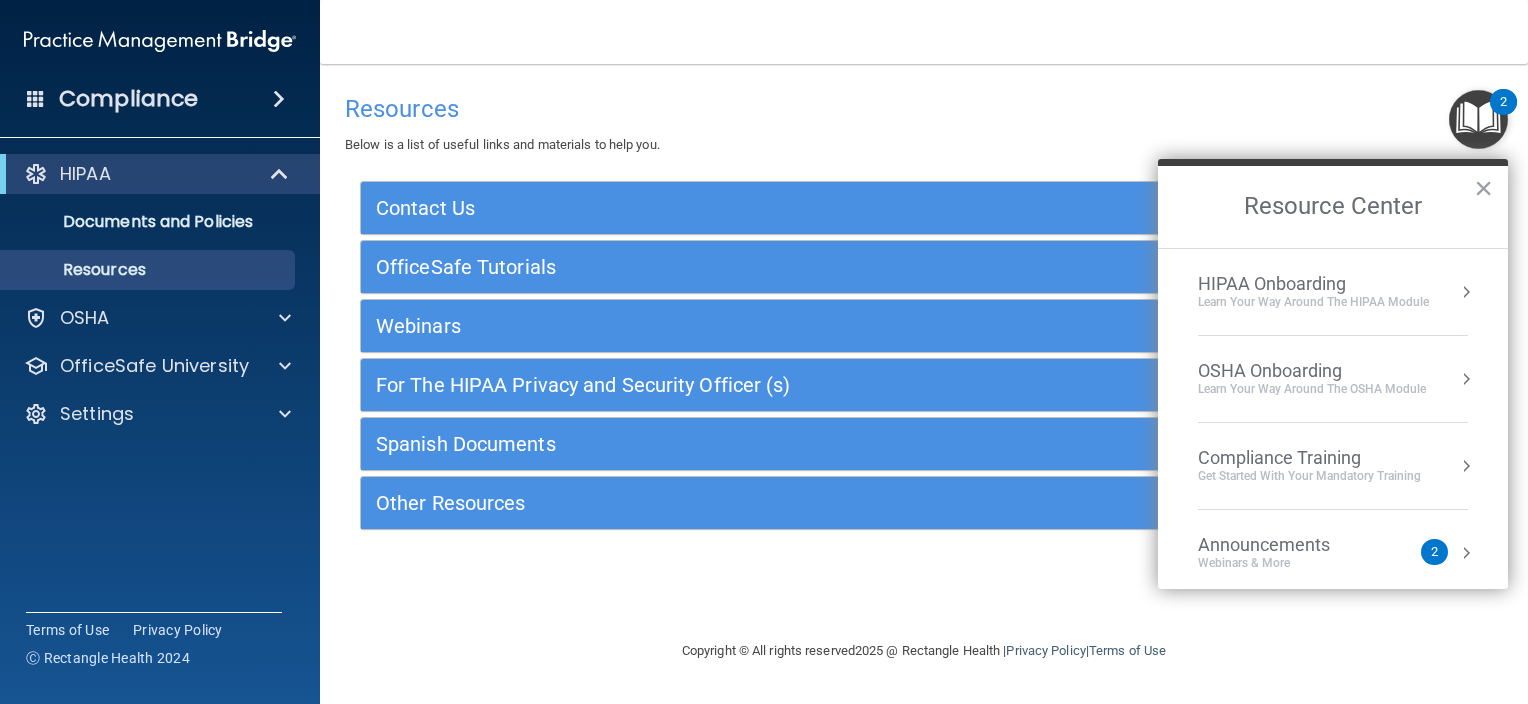 click on "HIPAA Onboarding Learn Your Way around the HIPAA module" at bounding box center [1333, 292] 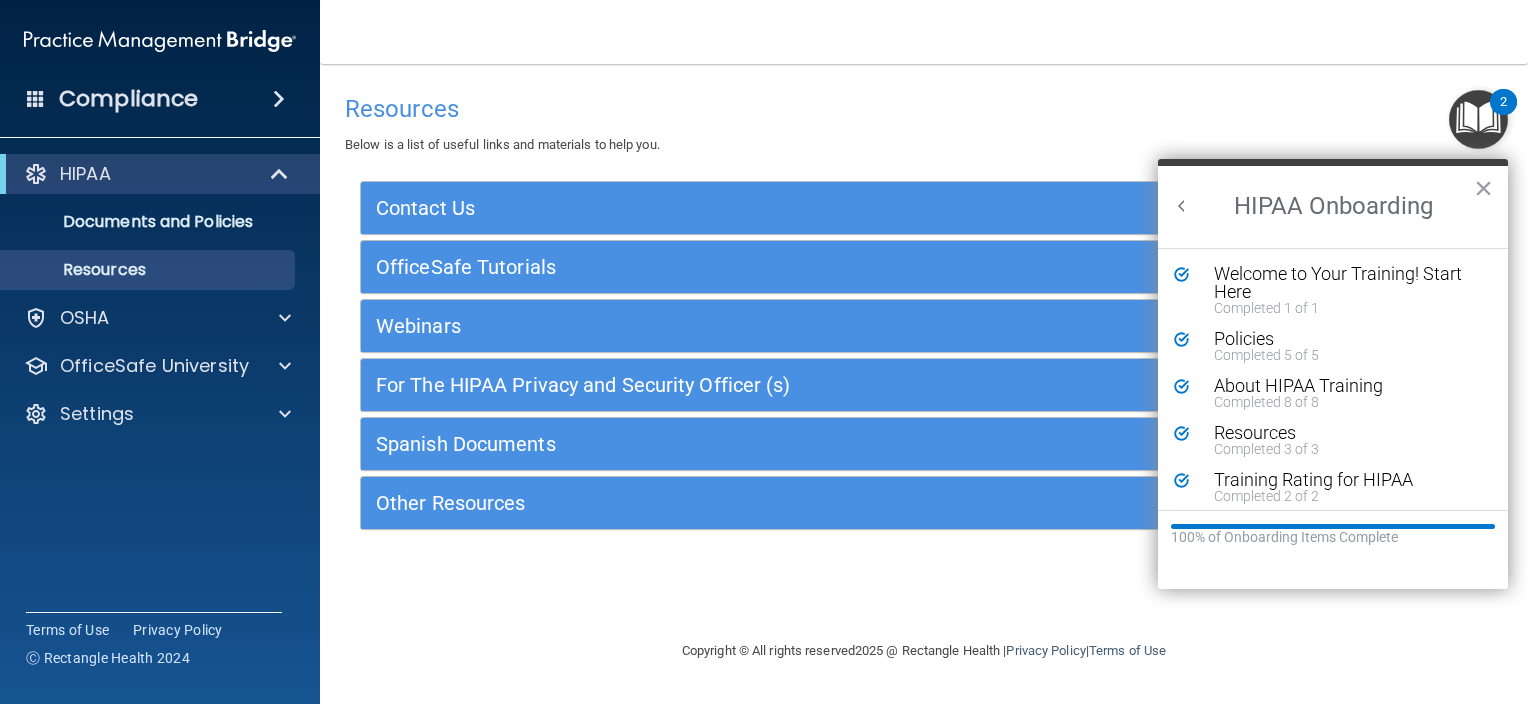 scroll, scrollTop: 0, scrollLeft: 0, axis: both 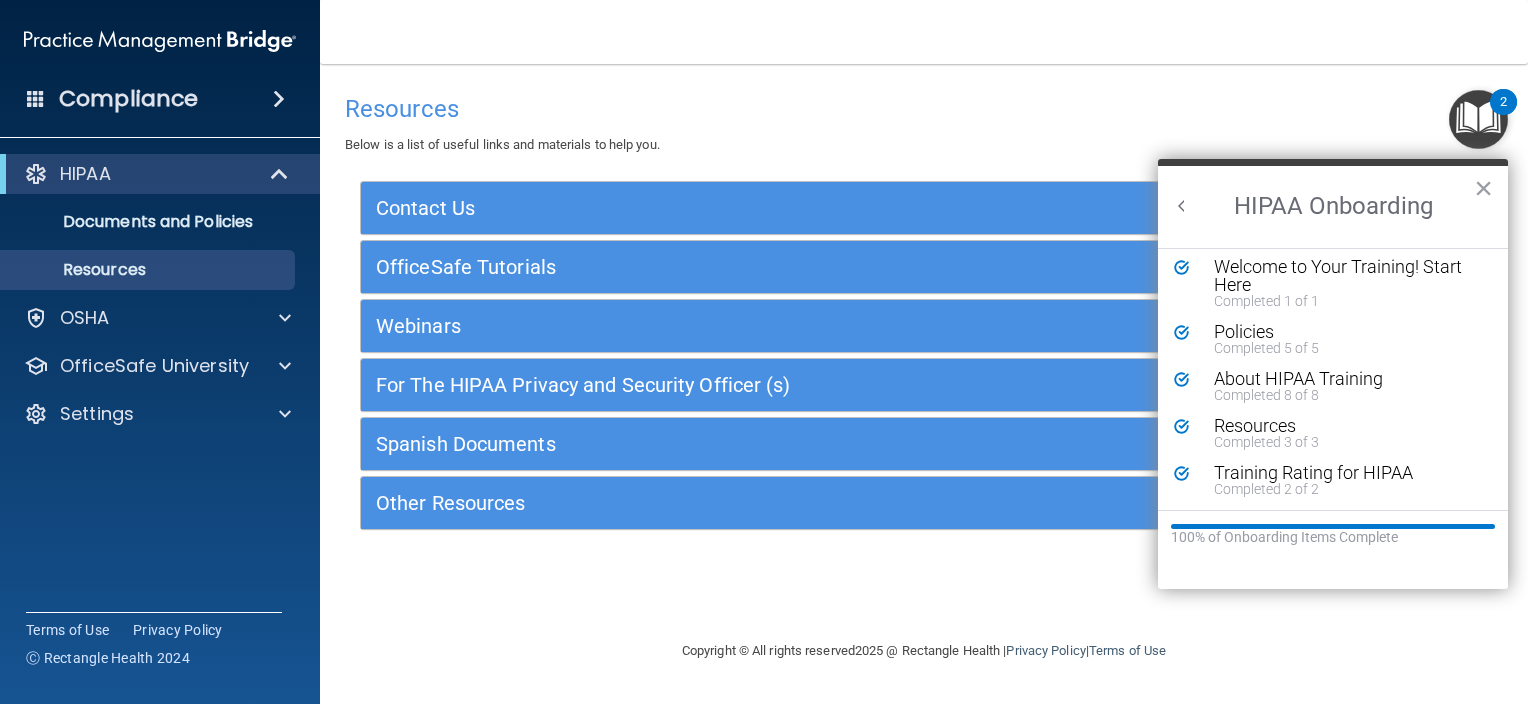 click at bounding box center [1182, 206] 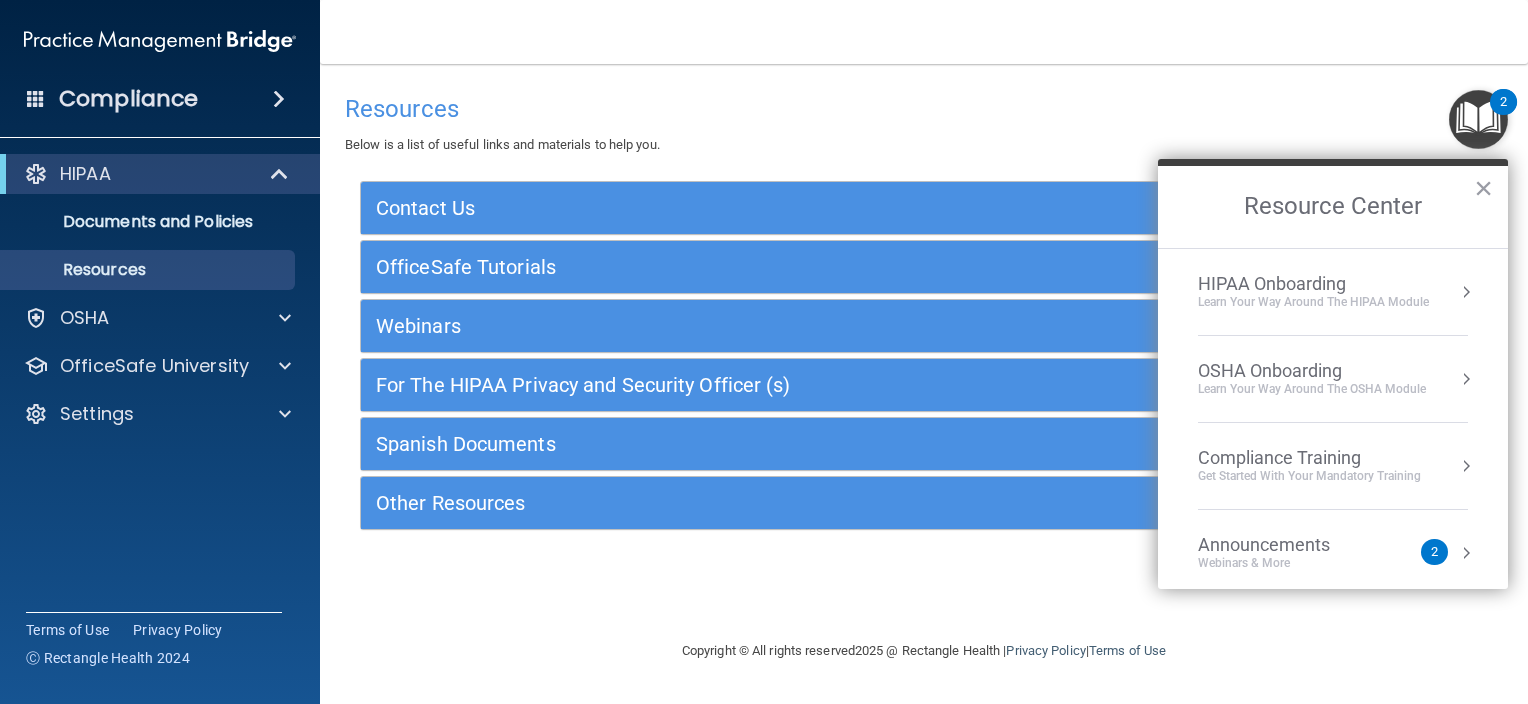 click on "OSHA Onboarding" at bounding box center [1312, 371] 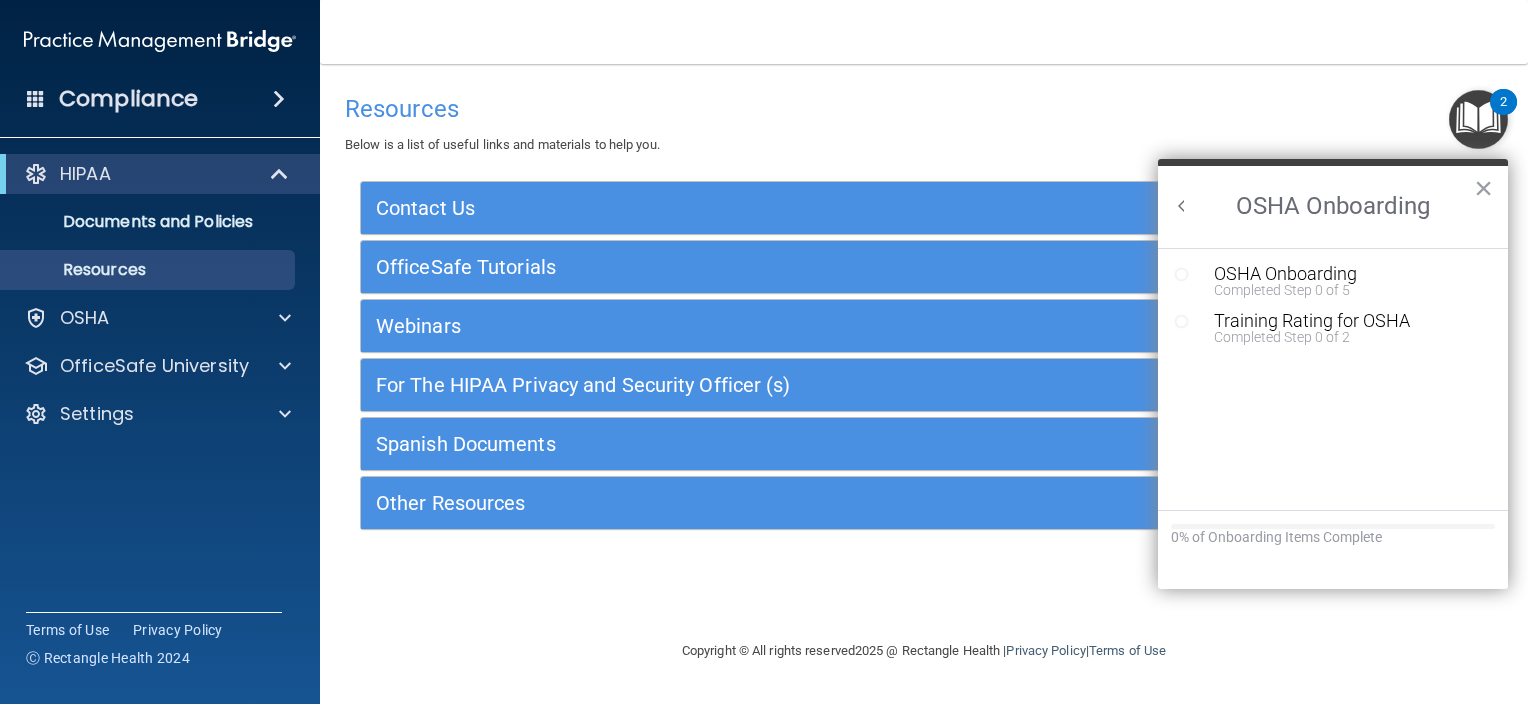 scroll, scrollTop: 0, scrollLeft: 0, axis: both 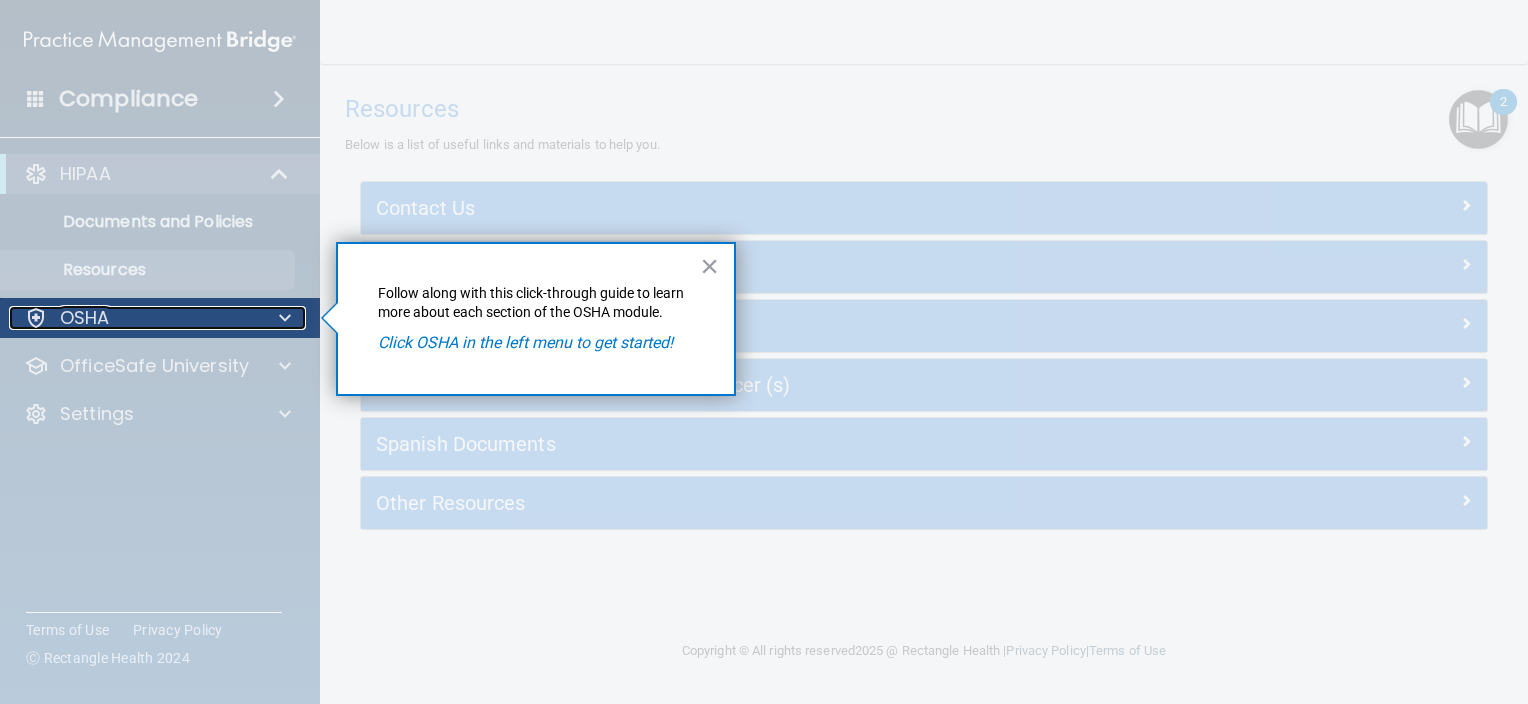 click on "OSHA" at bounding box center (133, 318) 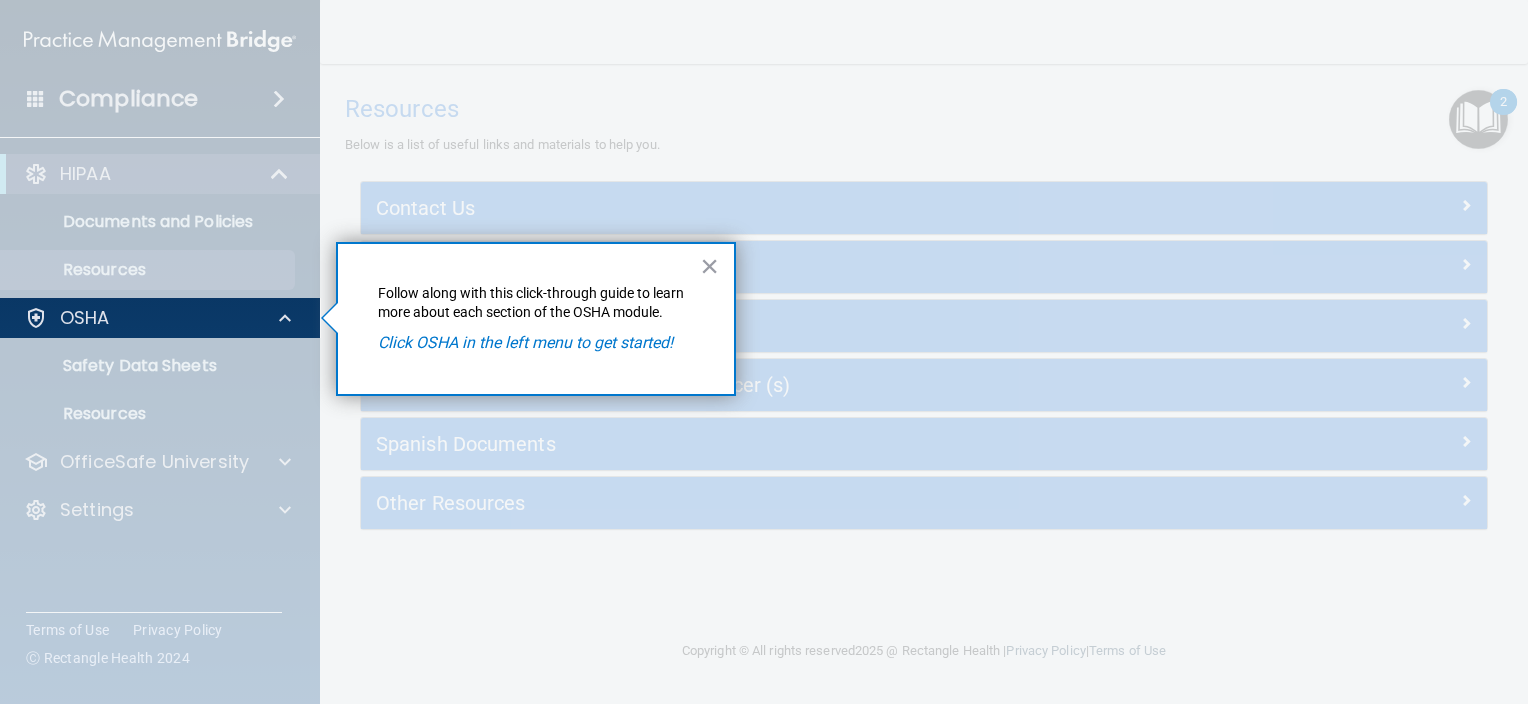 click on "Click OSHA in the left menu to get started!" at bounding box center [525, 342] 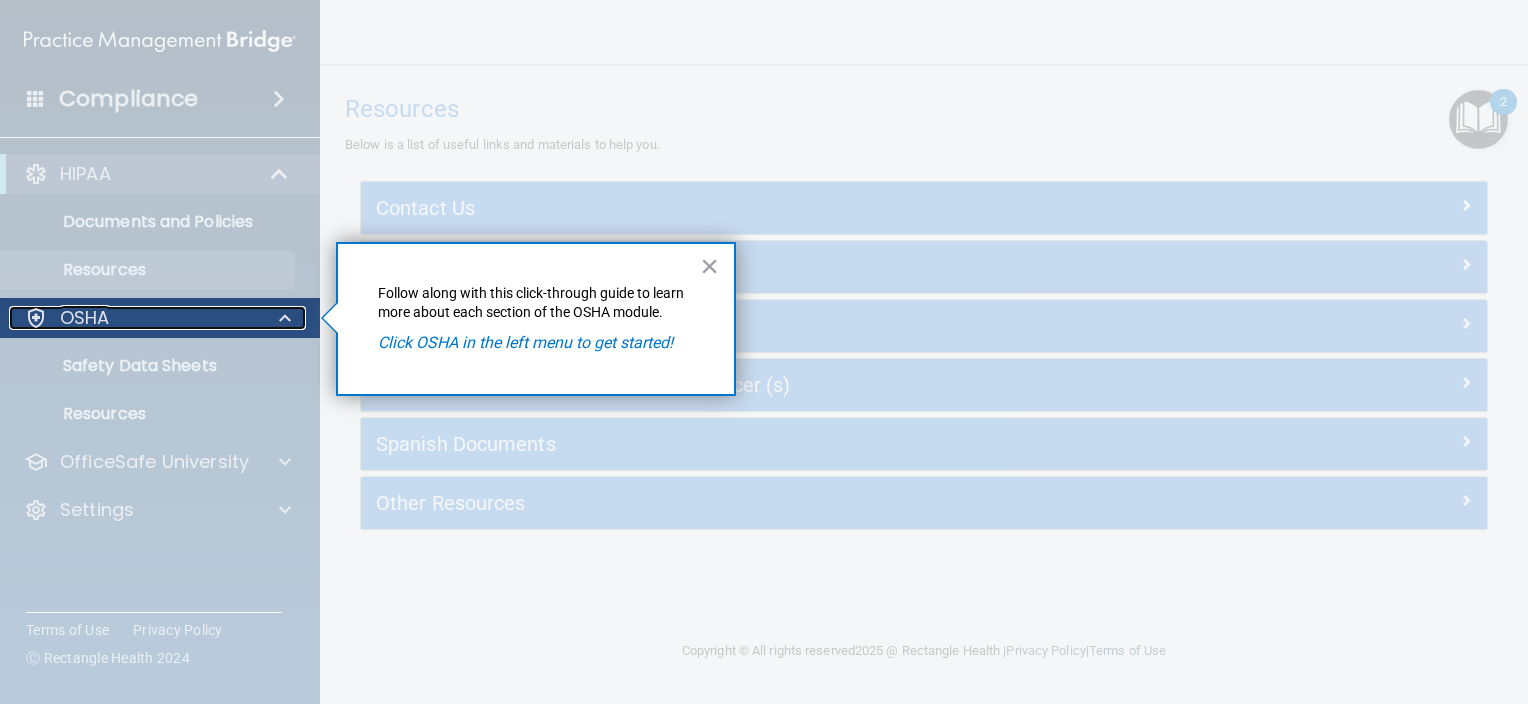 click at bounding box center [285, 318] 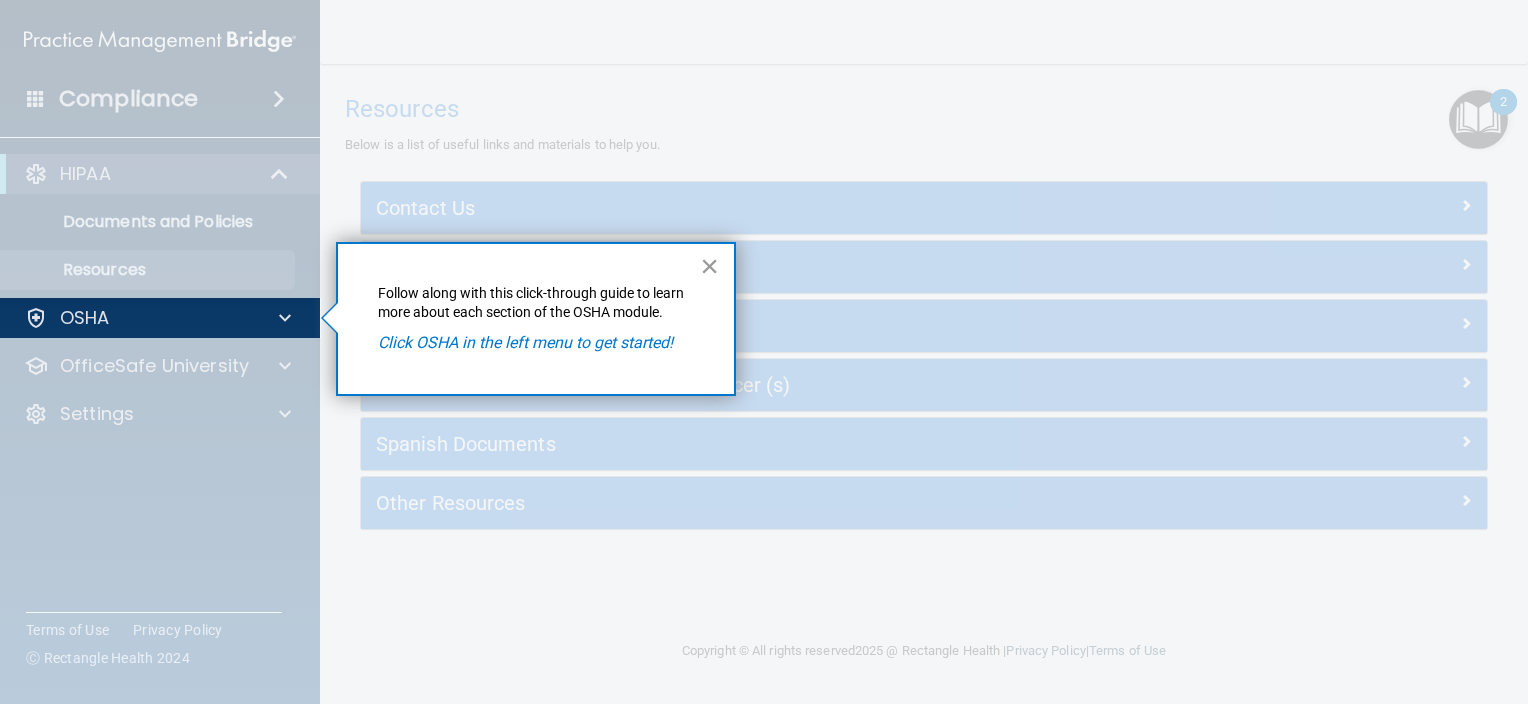 click on "×" at bounding box center (709, 266) 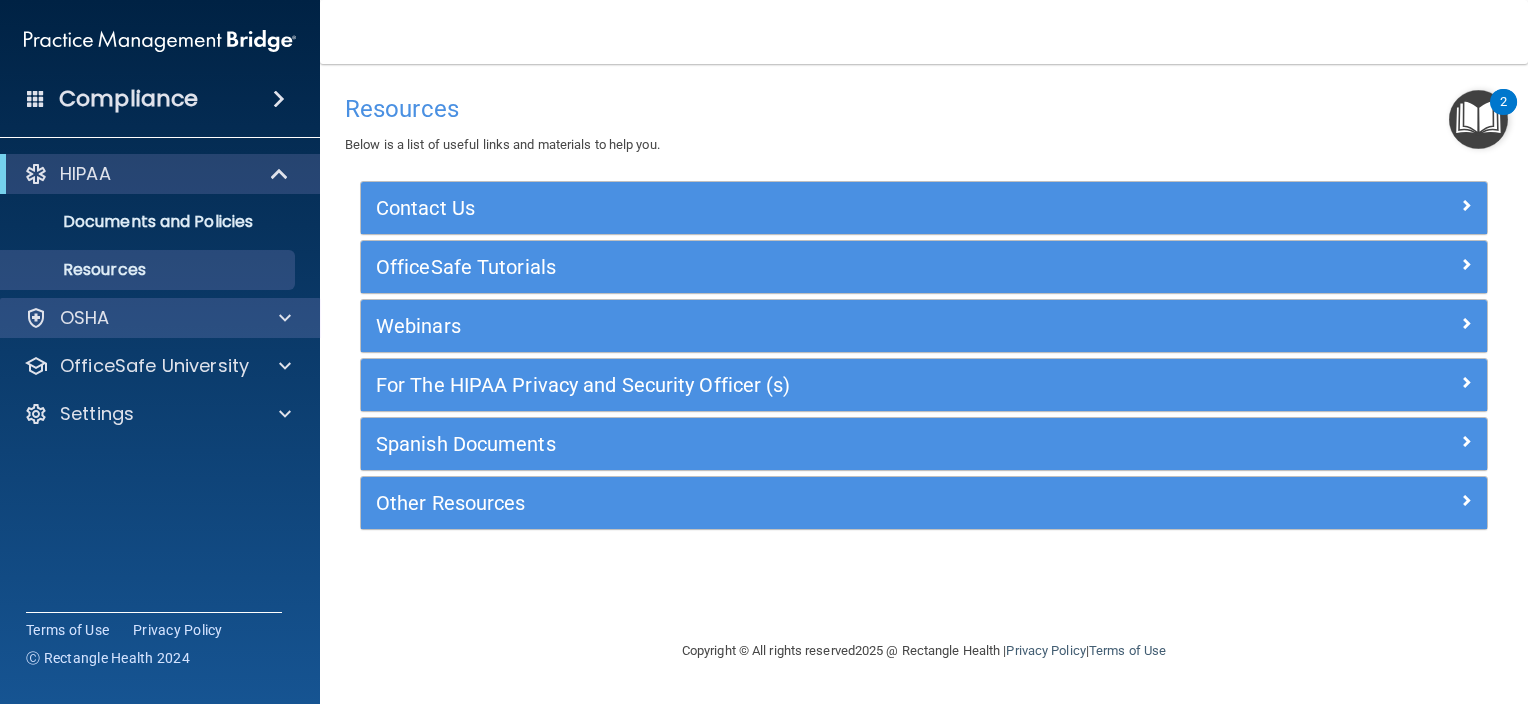 click on "OSHA" at bounding box center (160, 318) 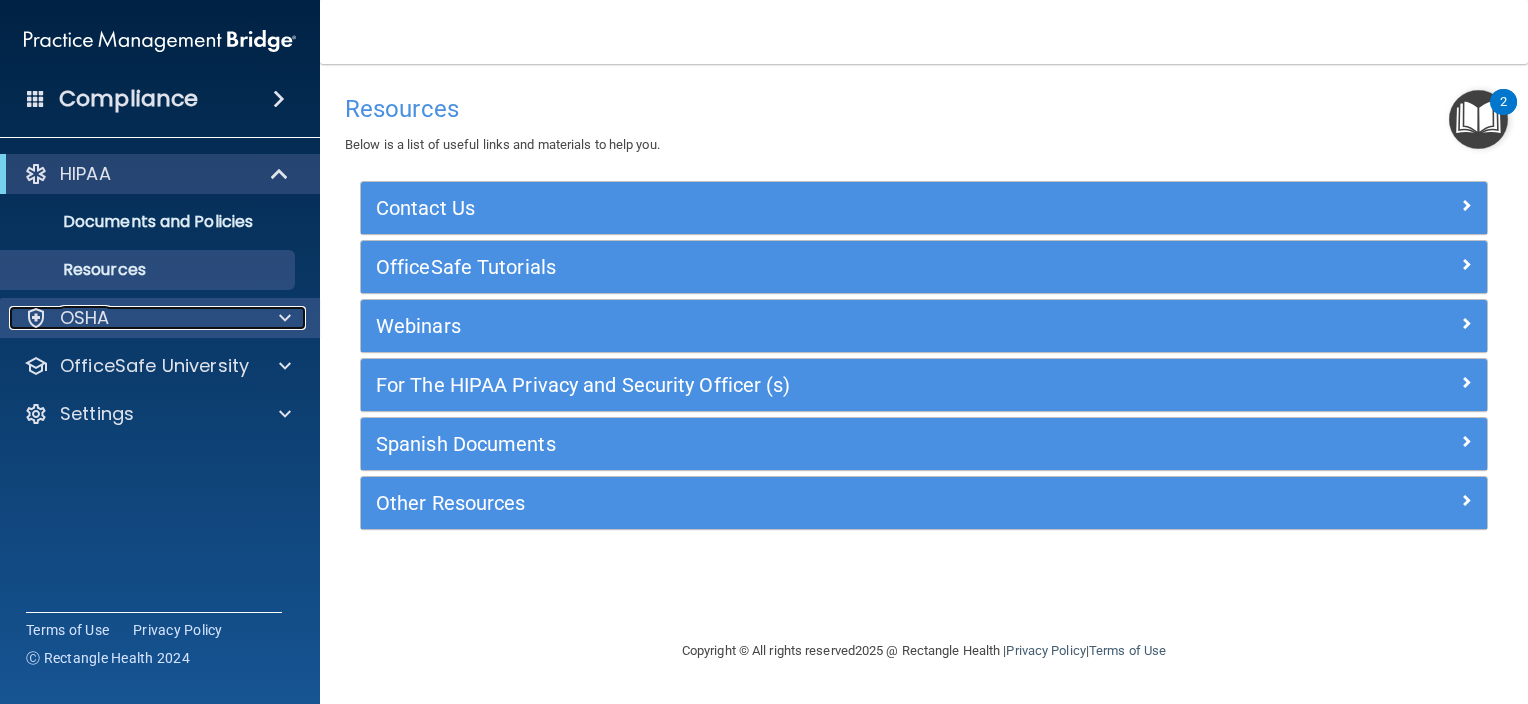 click at bounding box center [285, 318] 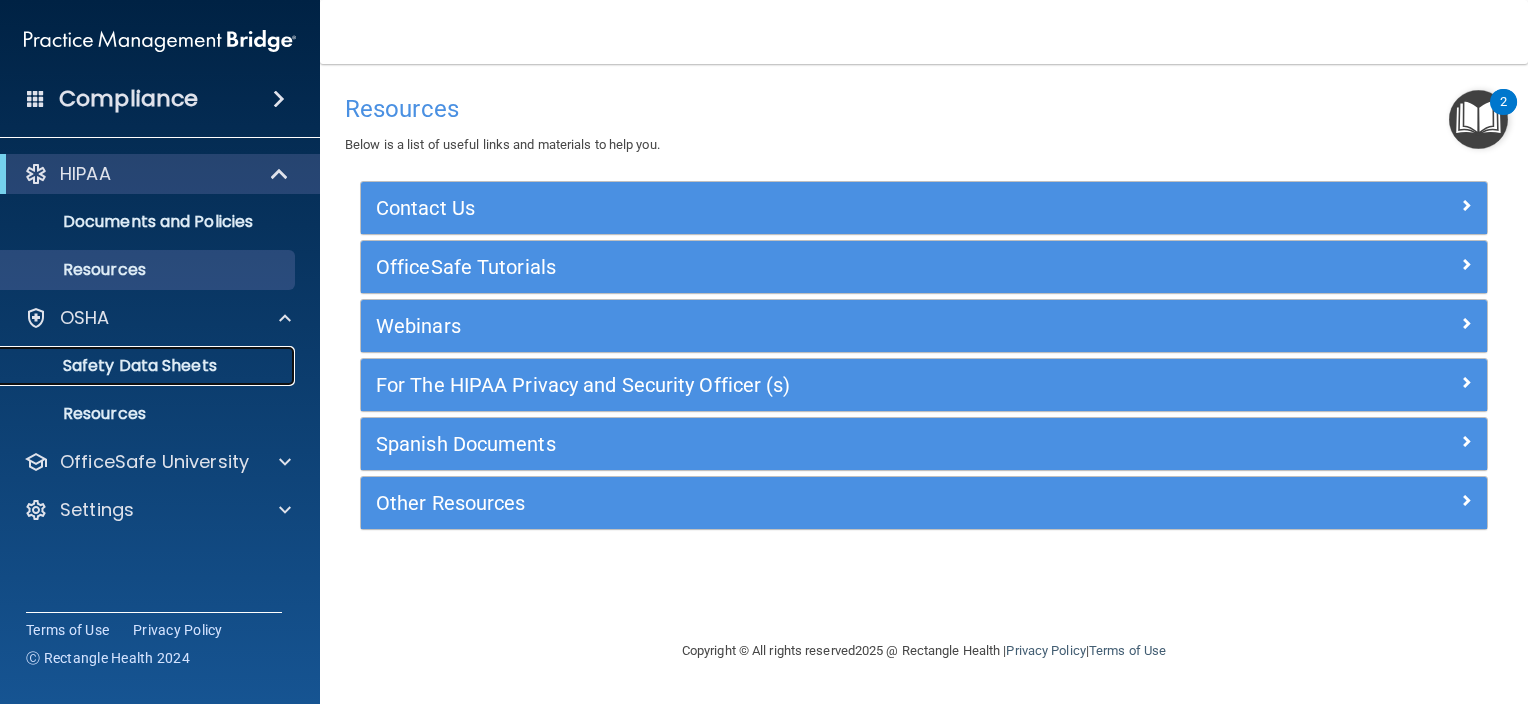 click on "Safety Data Sheets" at bounding box center [149, 366] 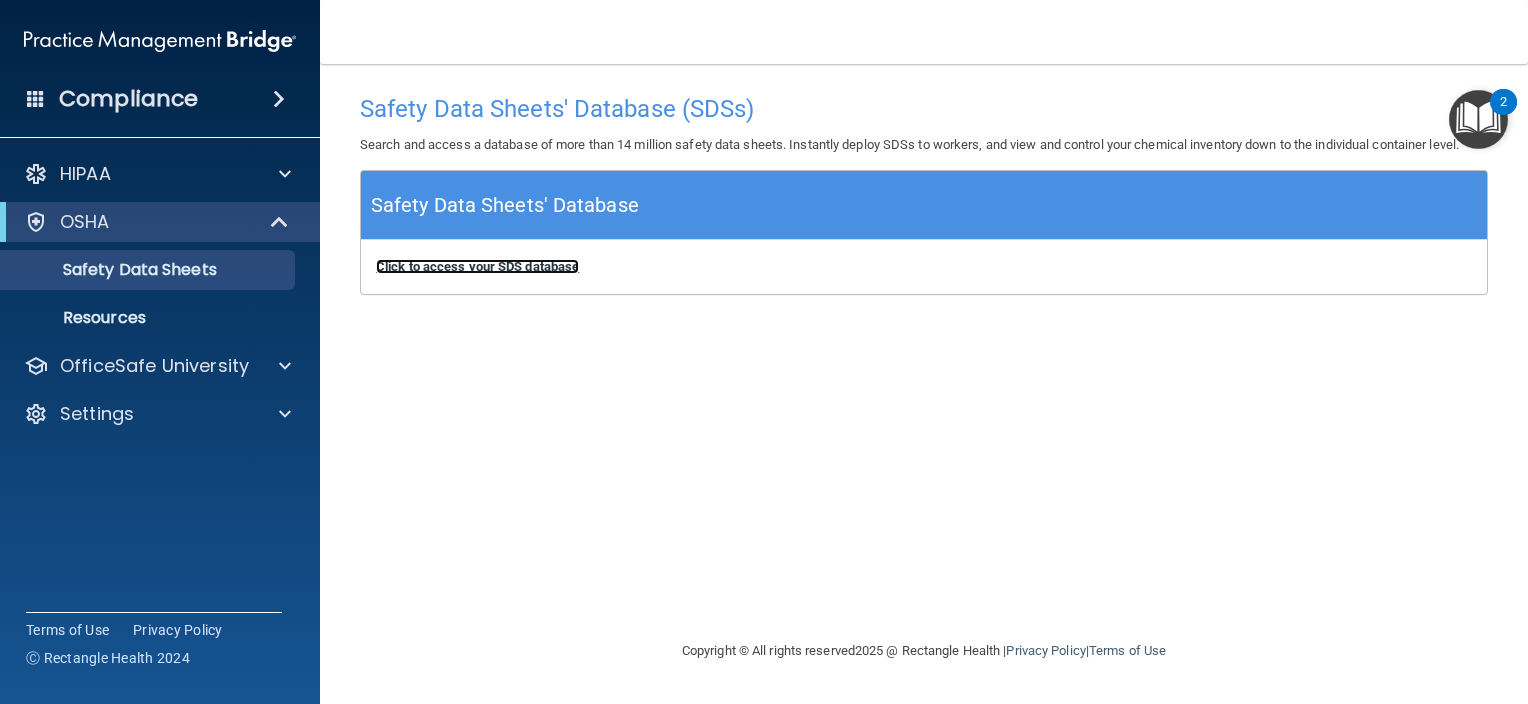 click on "Click to access your SDS database" at bounding box center (477, 266) 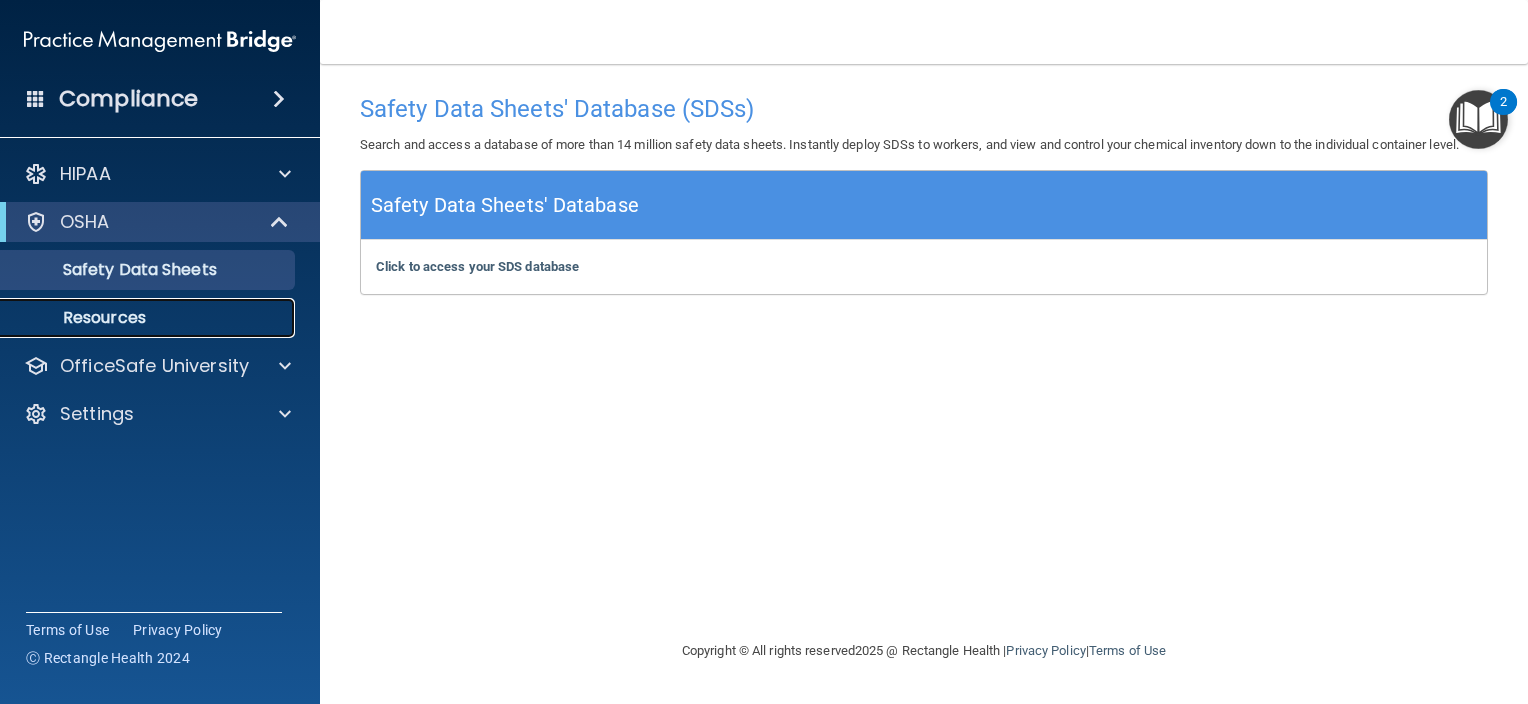 click on "Resources" at bounding box center [149, 318] 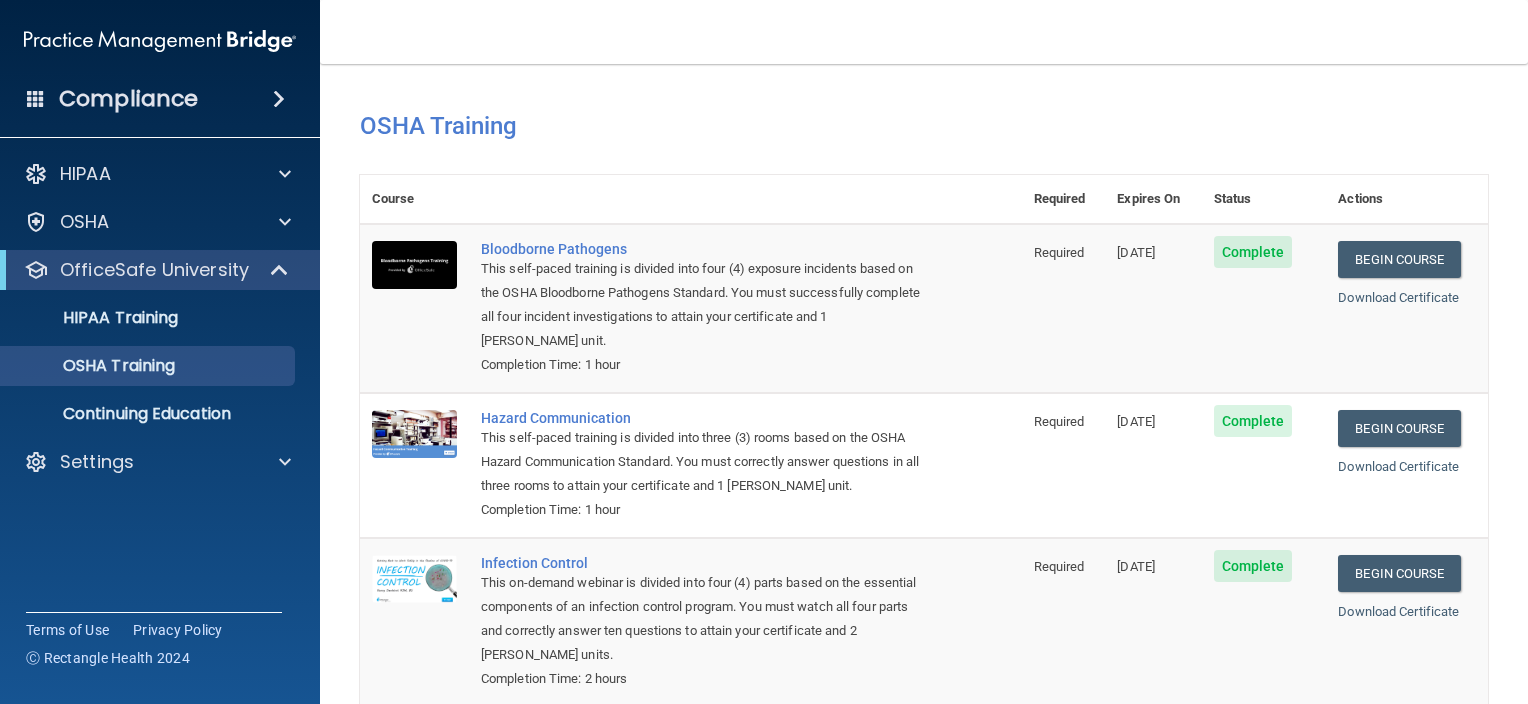 scroll, scrollTop: 0, scrollLeft: 0, axis: both 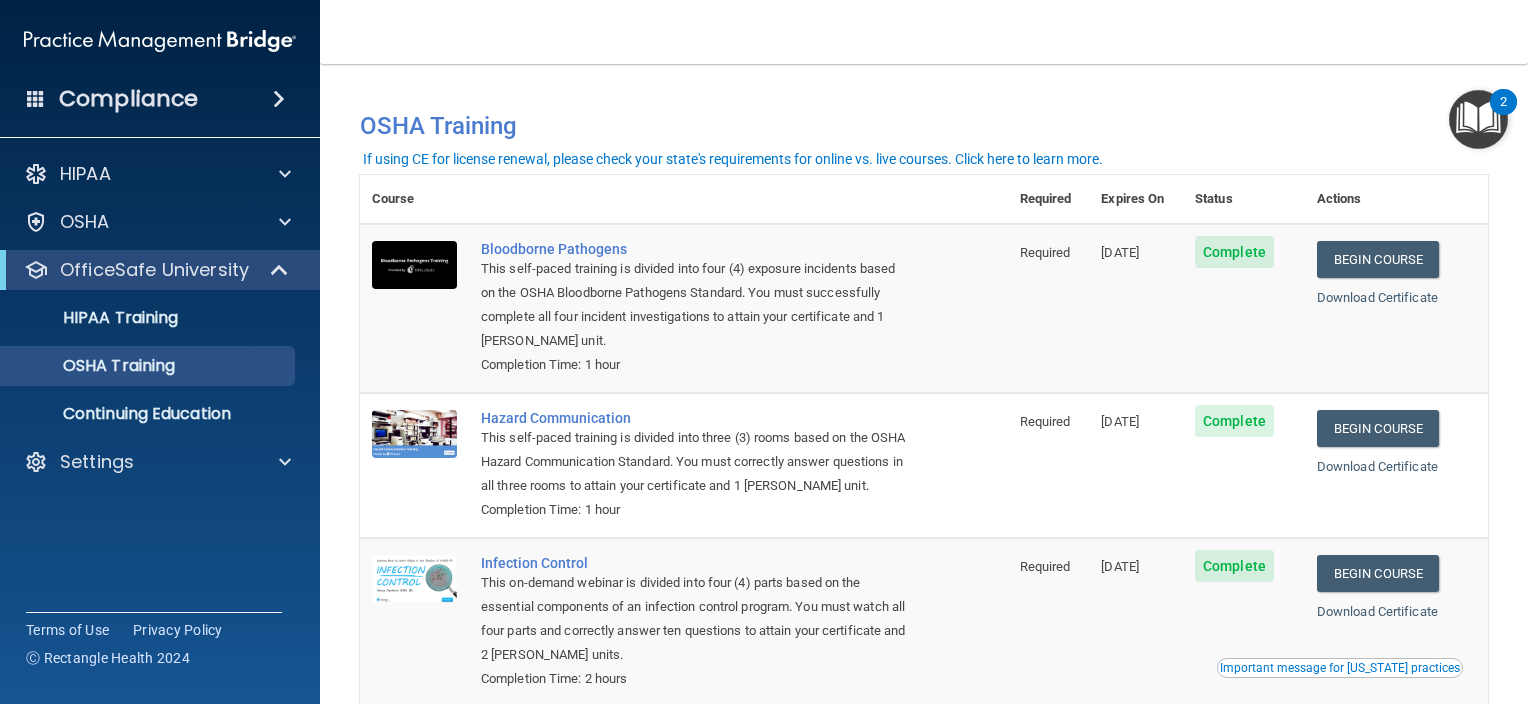 click at bounding box center (1478, 119) 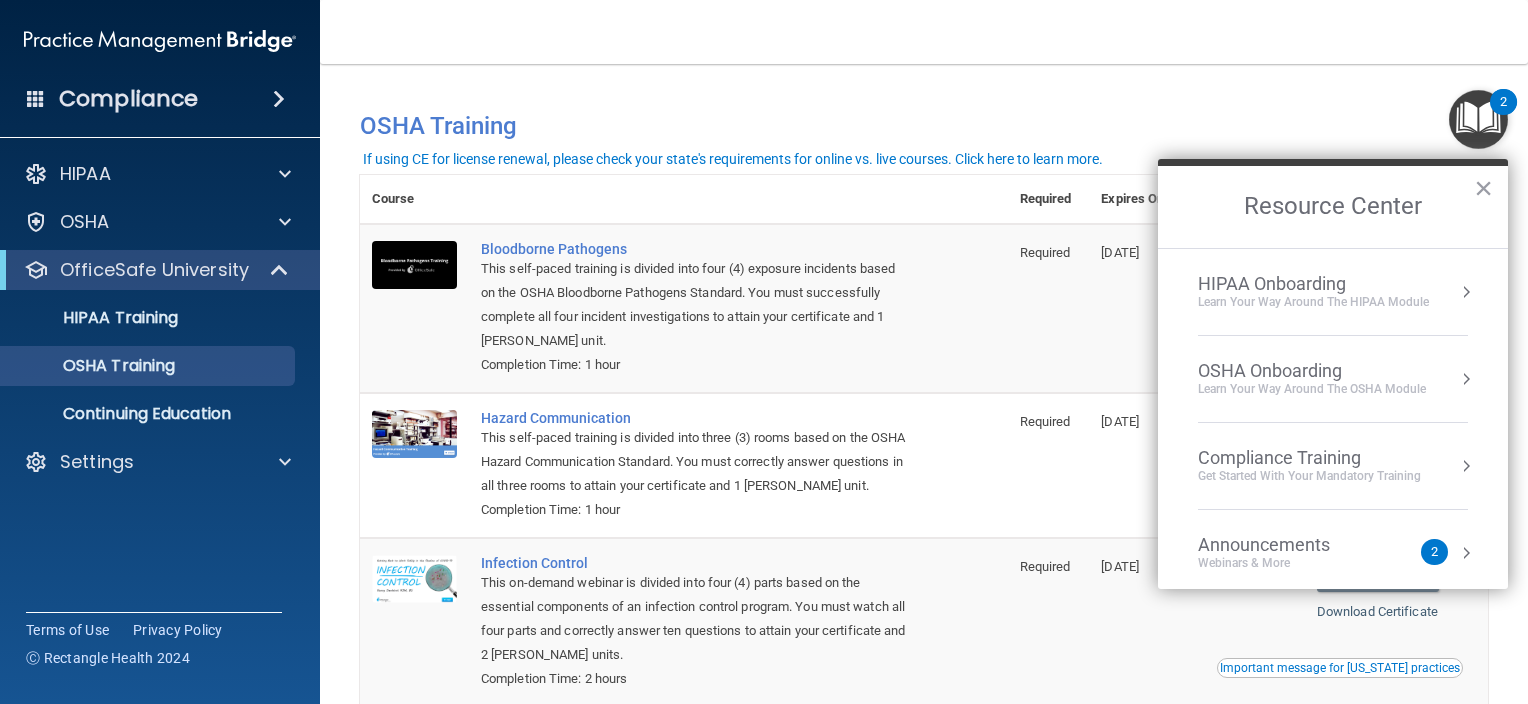 click on "Learn your way around the OSHA module" at bounding box center (1312, 389) 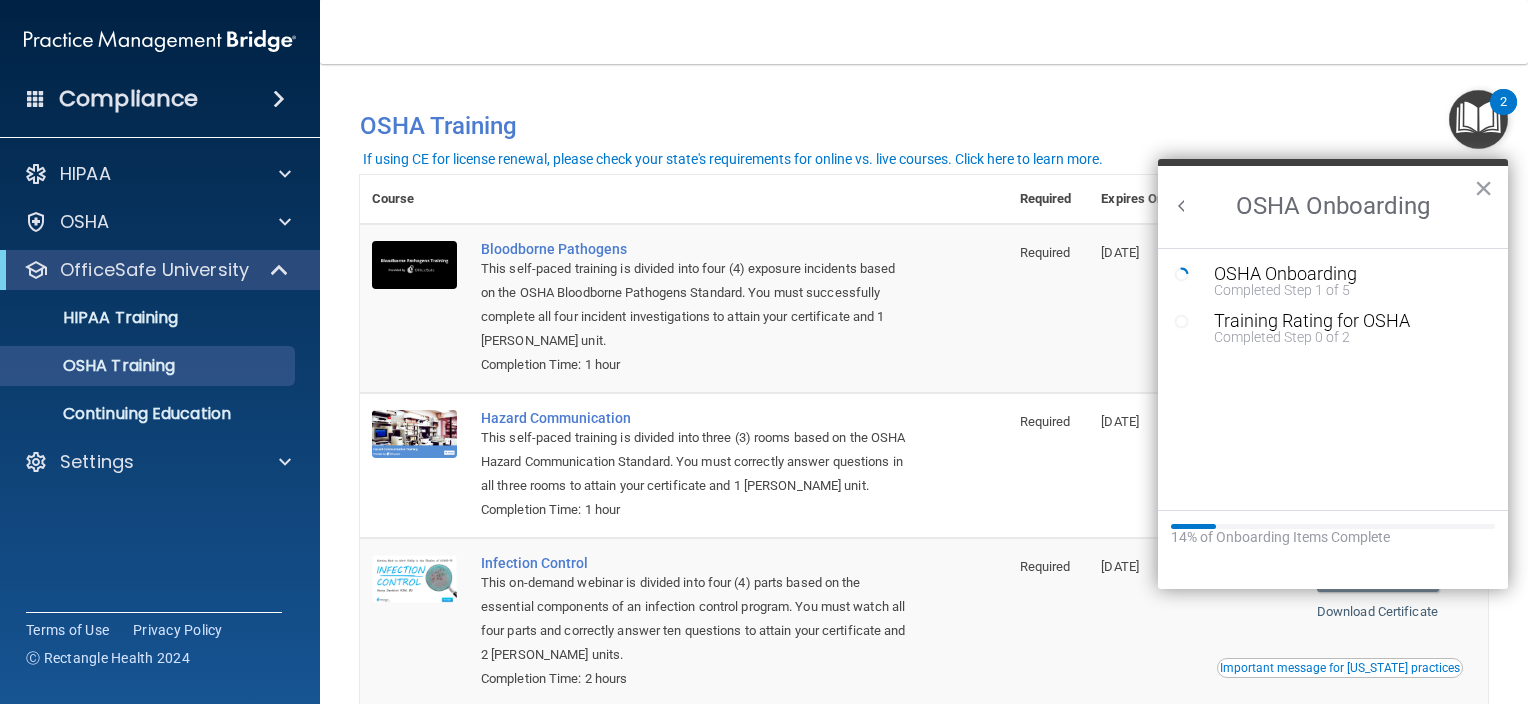 scroll, scrollTop: 0, scrollLeft: 0, axis: both 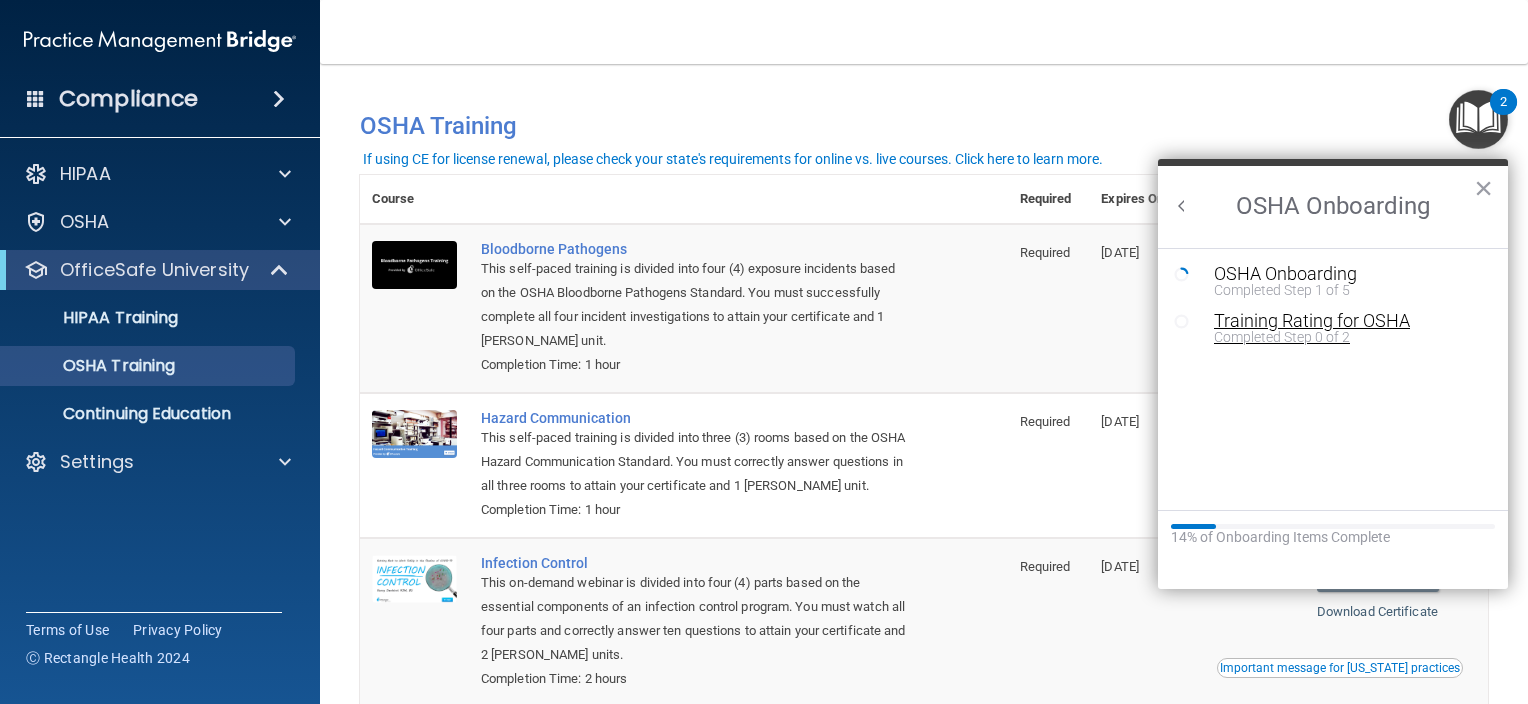 click on "Training Rating for OSHA" at bounding box center [1348, 321] 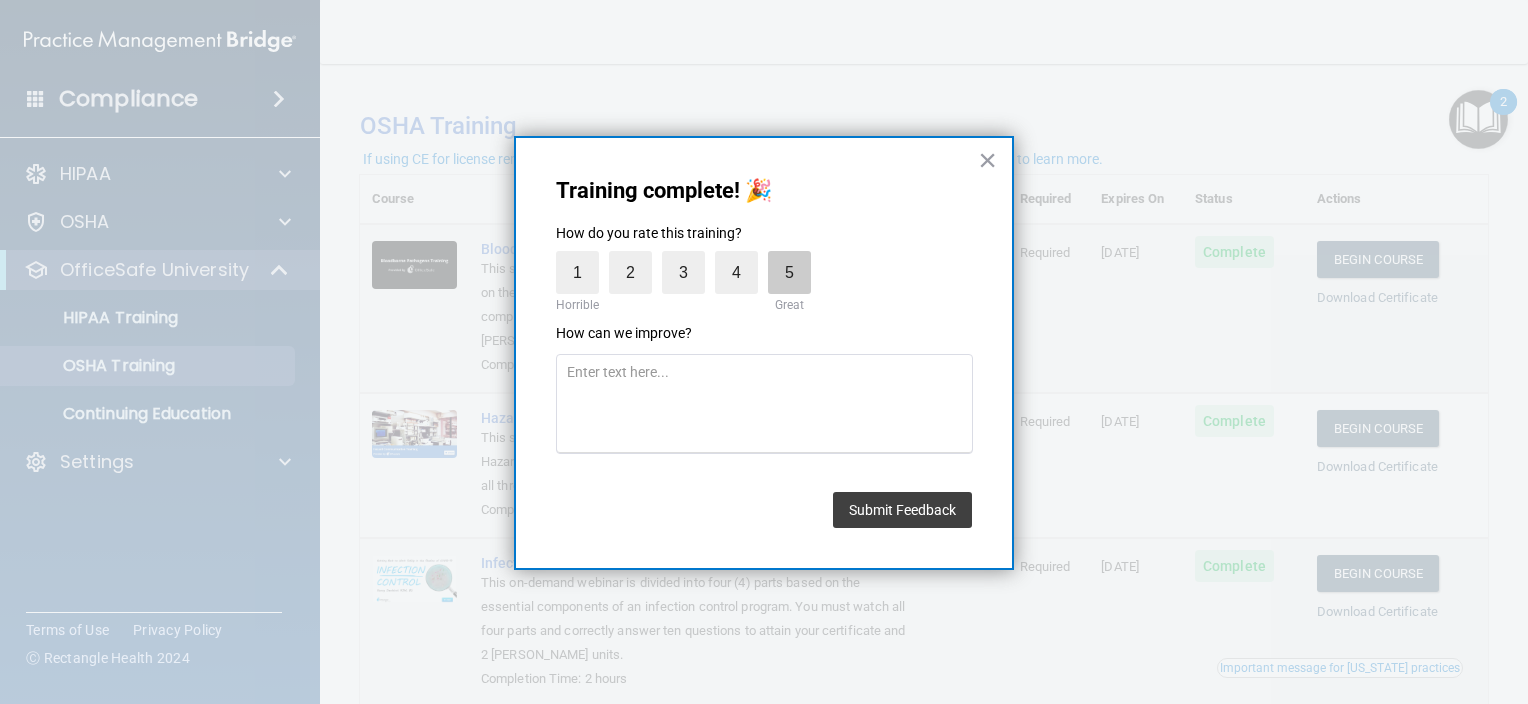click on "5" at bounding box center [789, 272] 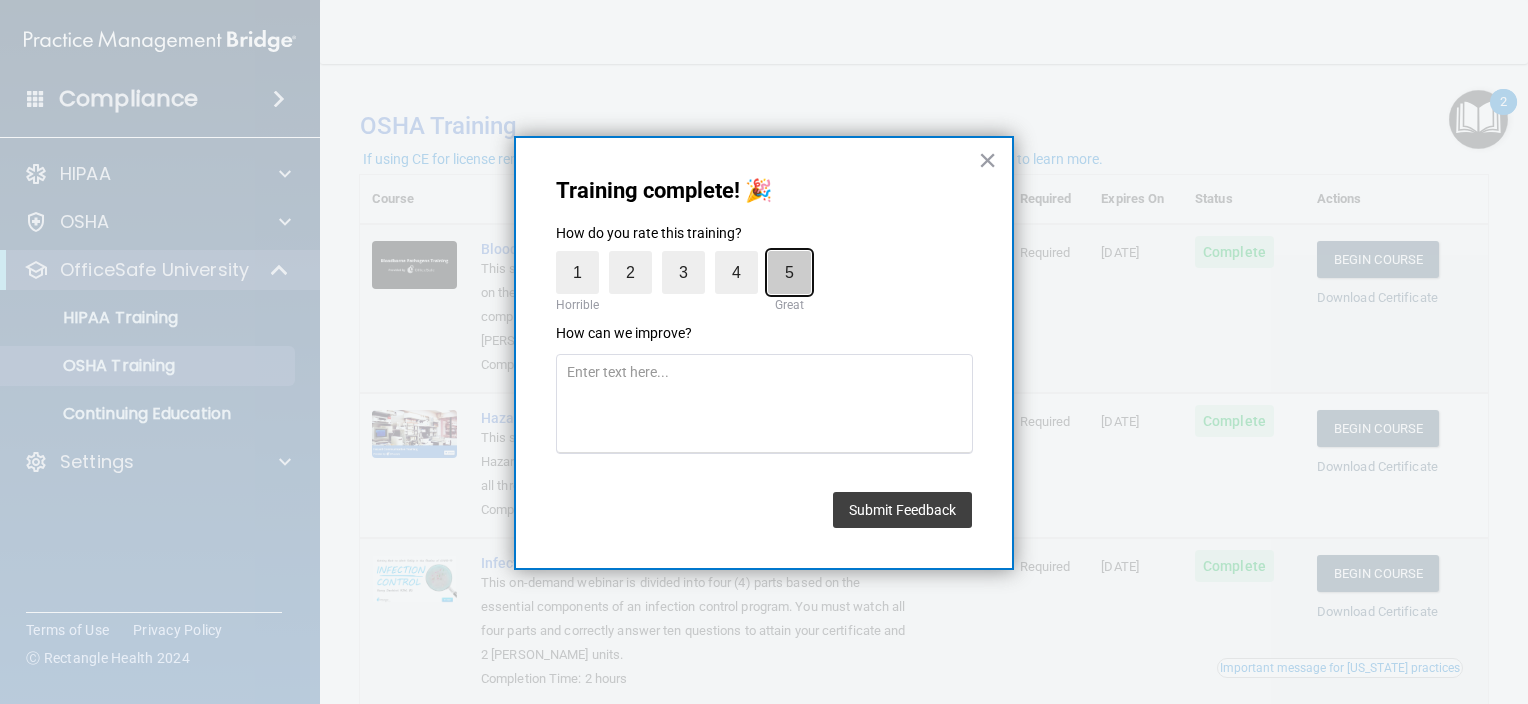 click on "5" at bounding box center (743, 256) 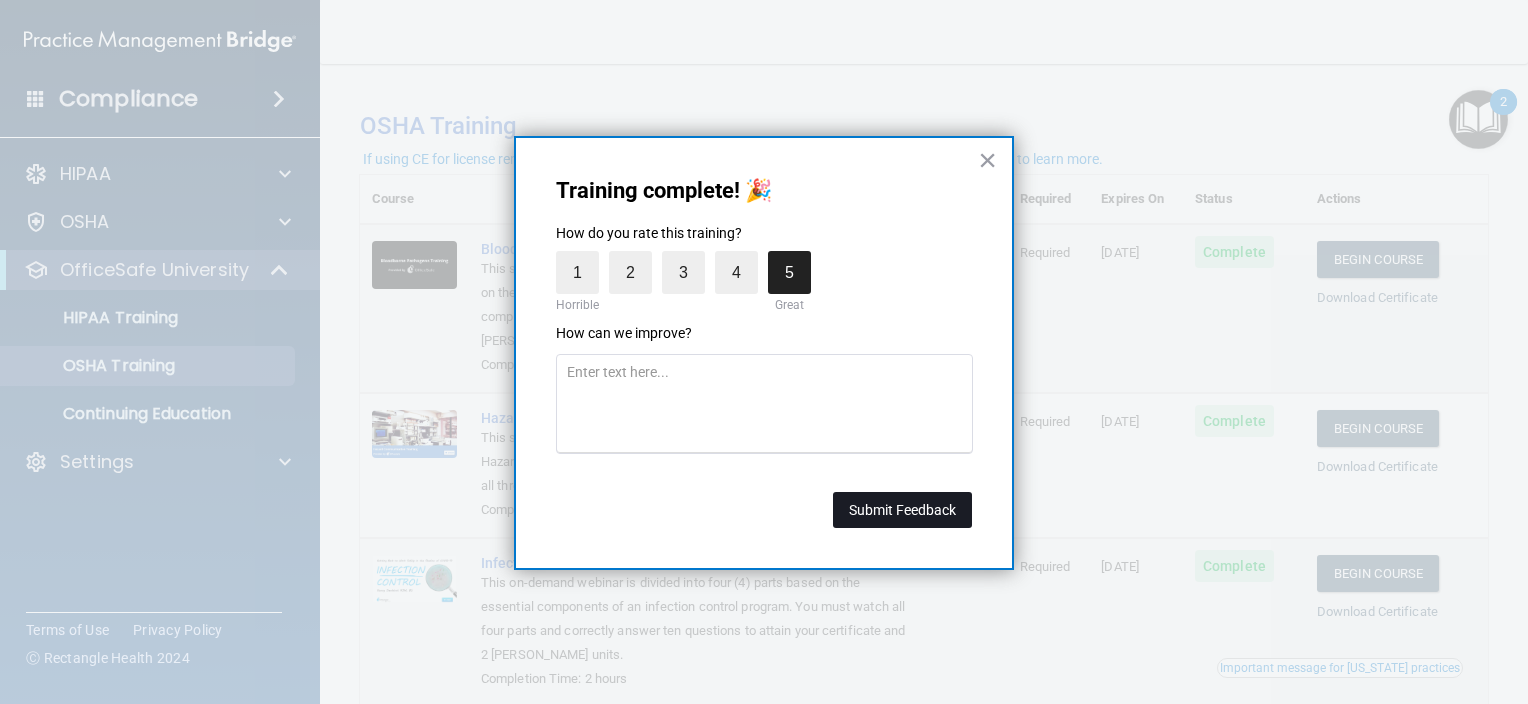 click on "Submit Feedback" at bounding box center [902, 510] 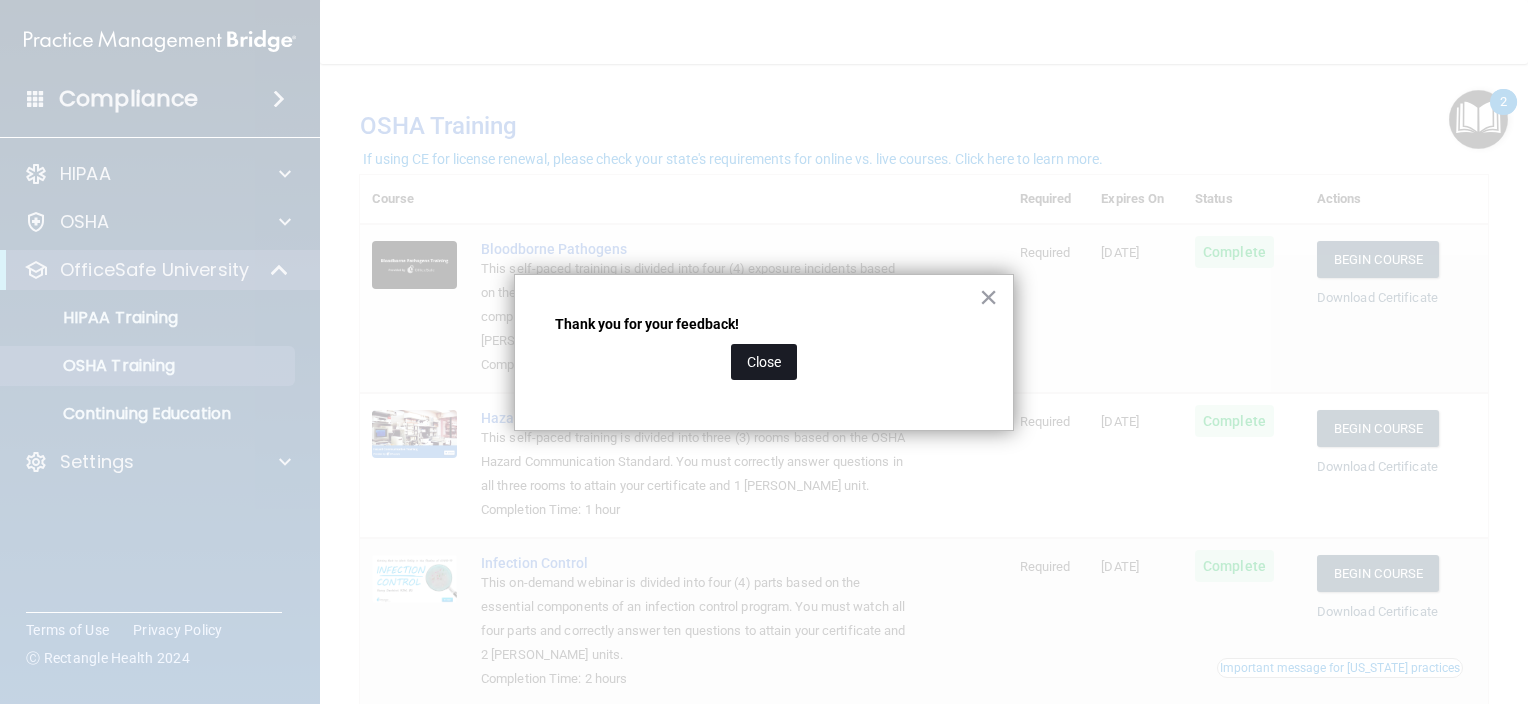 click on "Close" at bounding box center (764, 362) 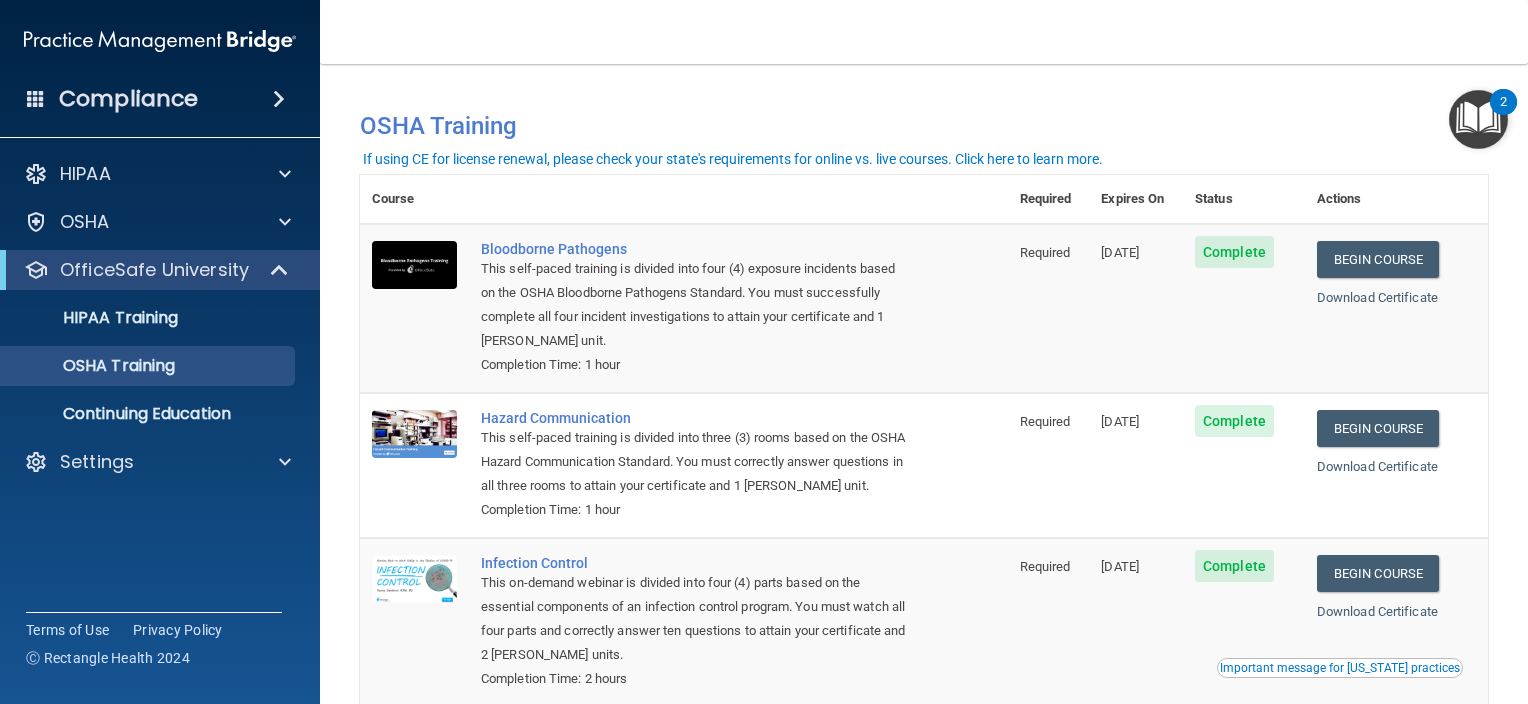 click at bounding box center [1478, 119] 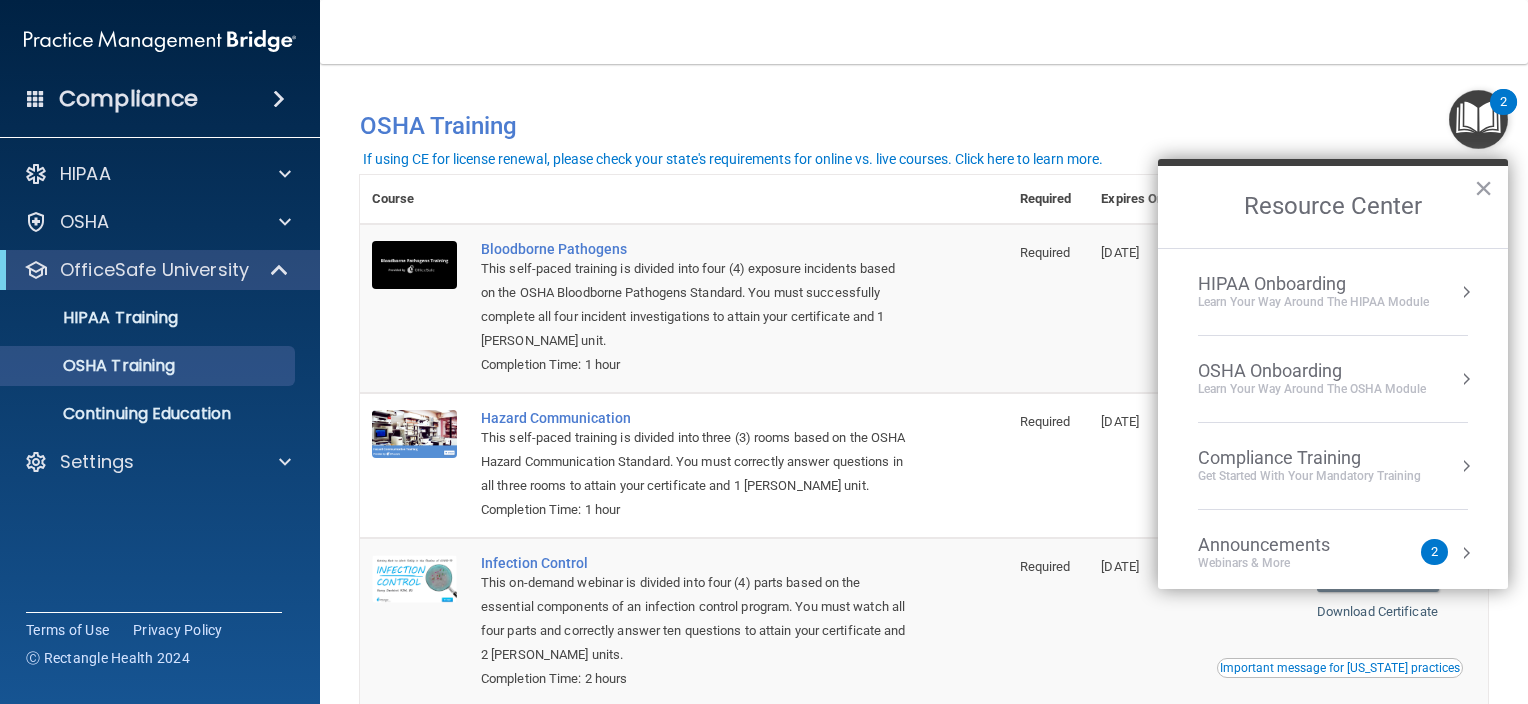 click on "Compliance Training" at bounding box center [1309, 458] 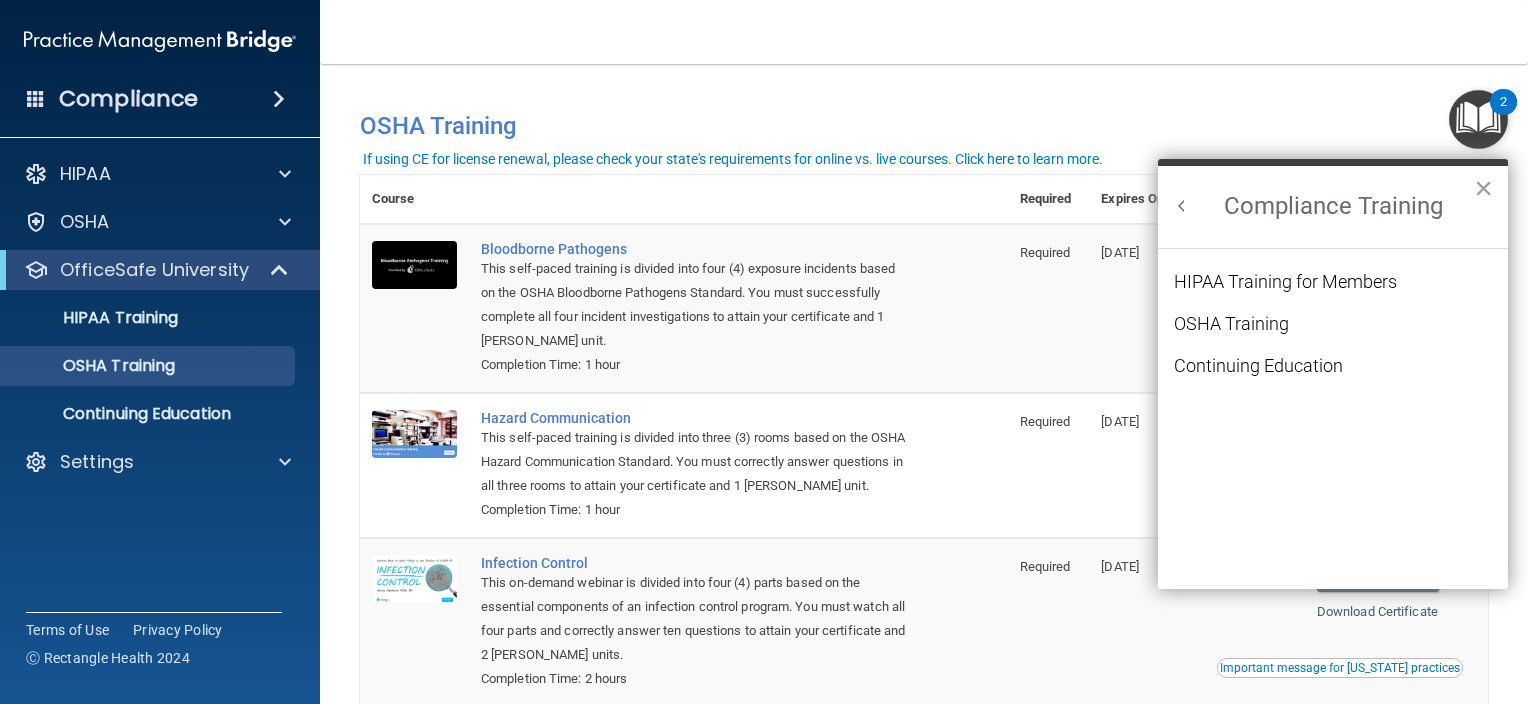 scroll, scrollTop: 0, scrollLeft: 0, axis: both 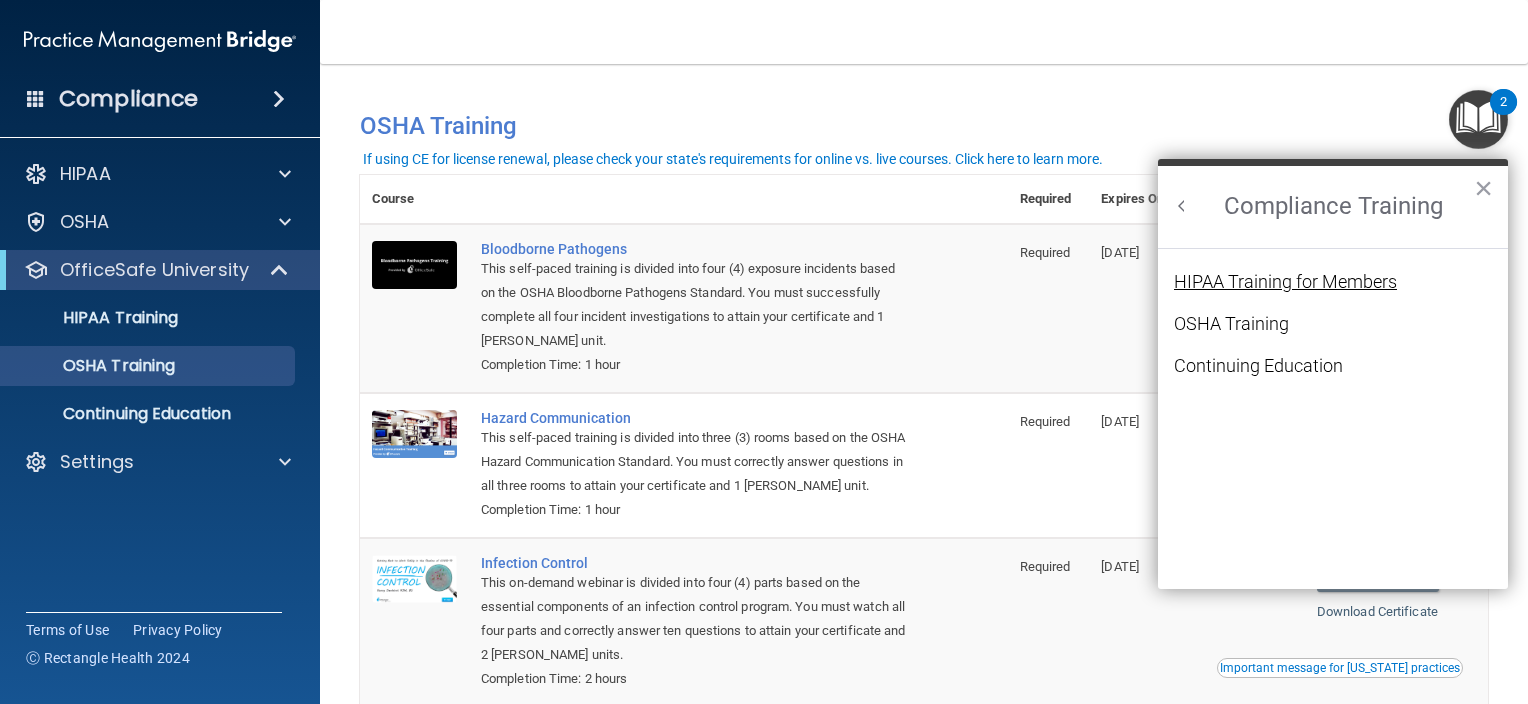 click on "HIPAA Training for Members" at bounding box center (1285, 282) 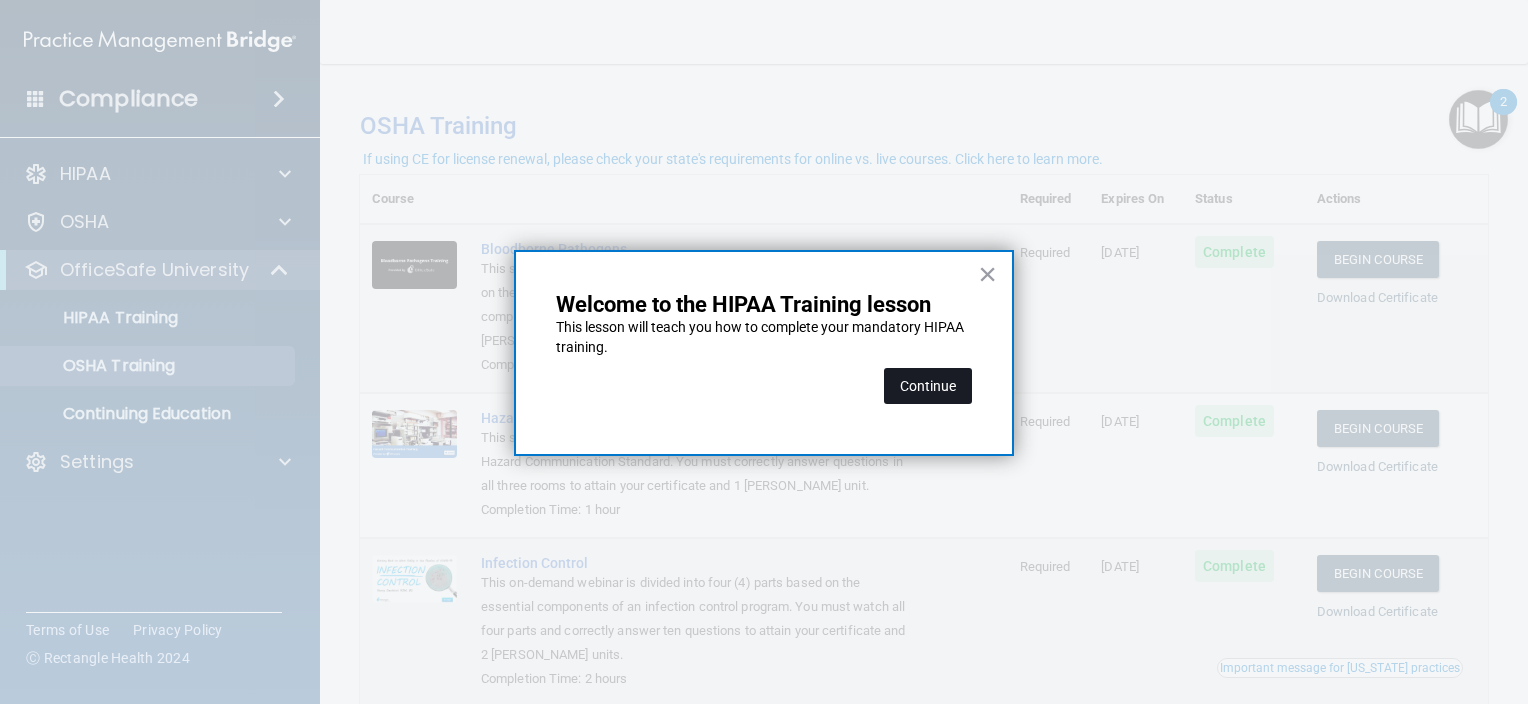 click on "Continue" at bounding box center [928, 386] 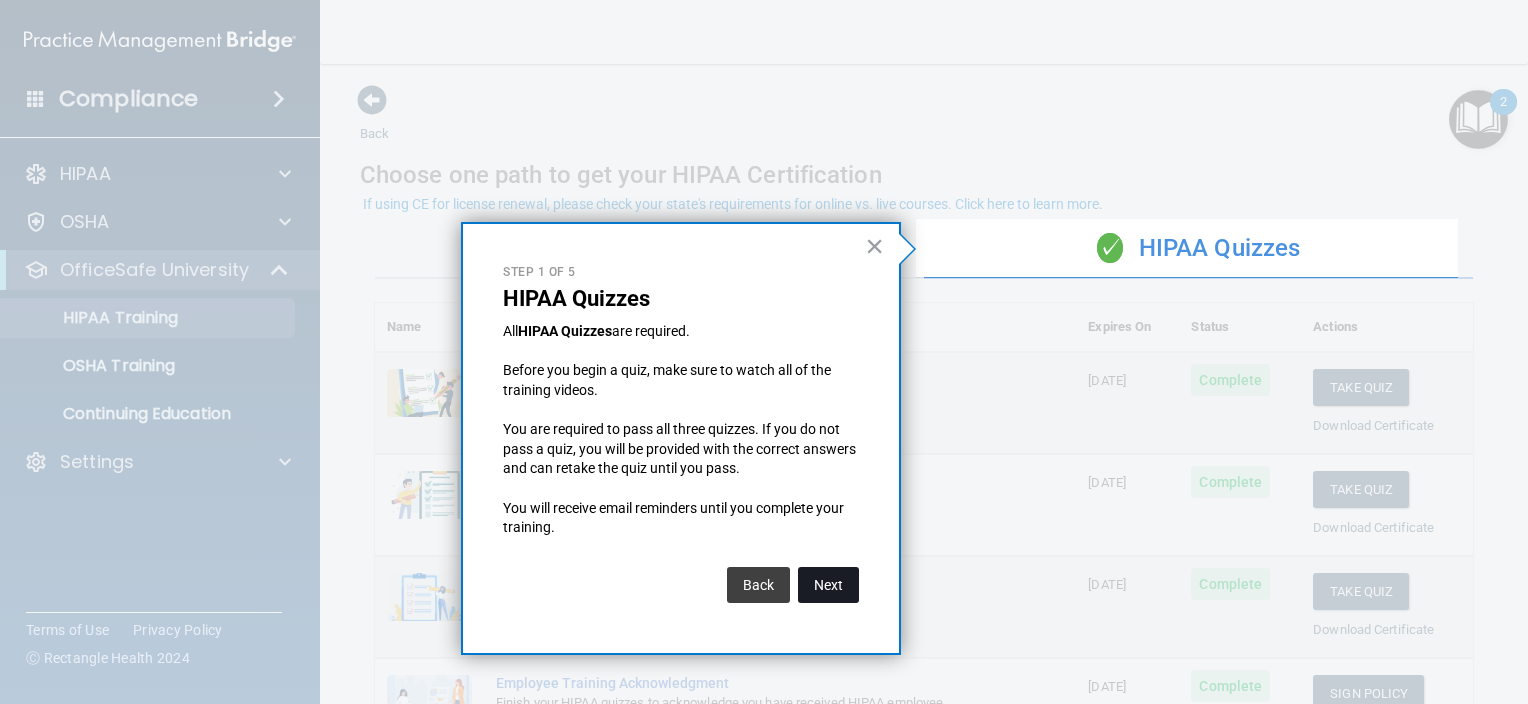click on "Next" at bounding box center [828, 585] 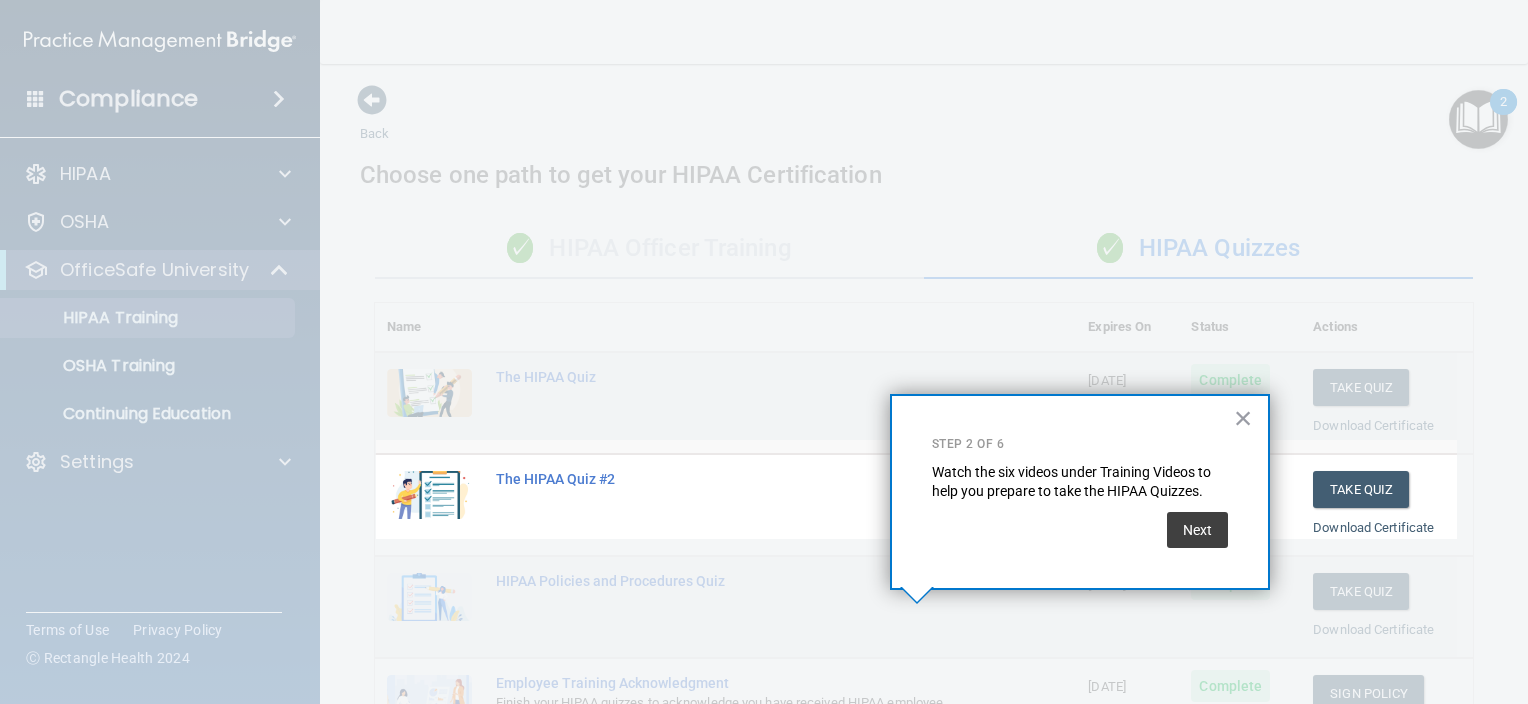 scroll, scrollTop: 278, scrollLeft: 0, axis: vertical 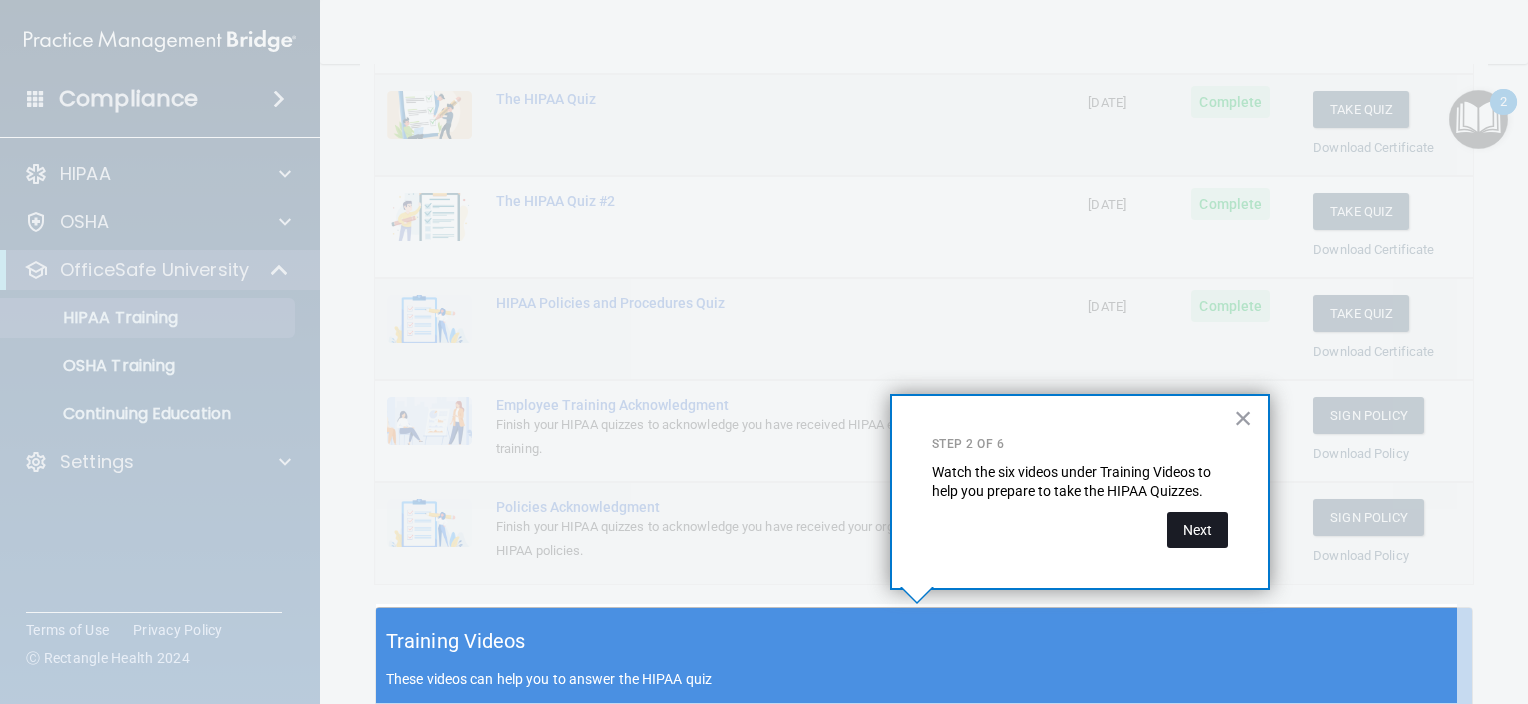 click on "Next" at bounding box center (1197, 530) 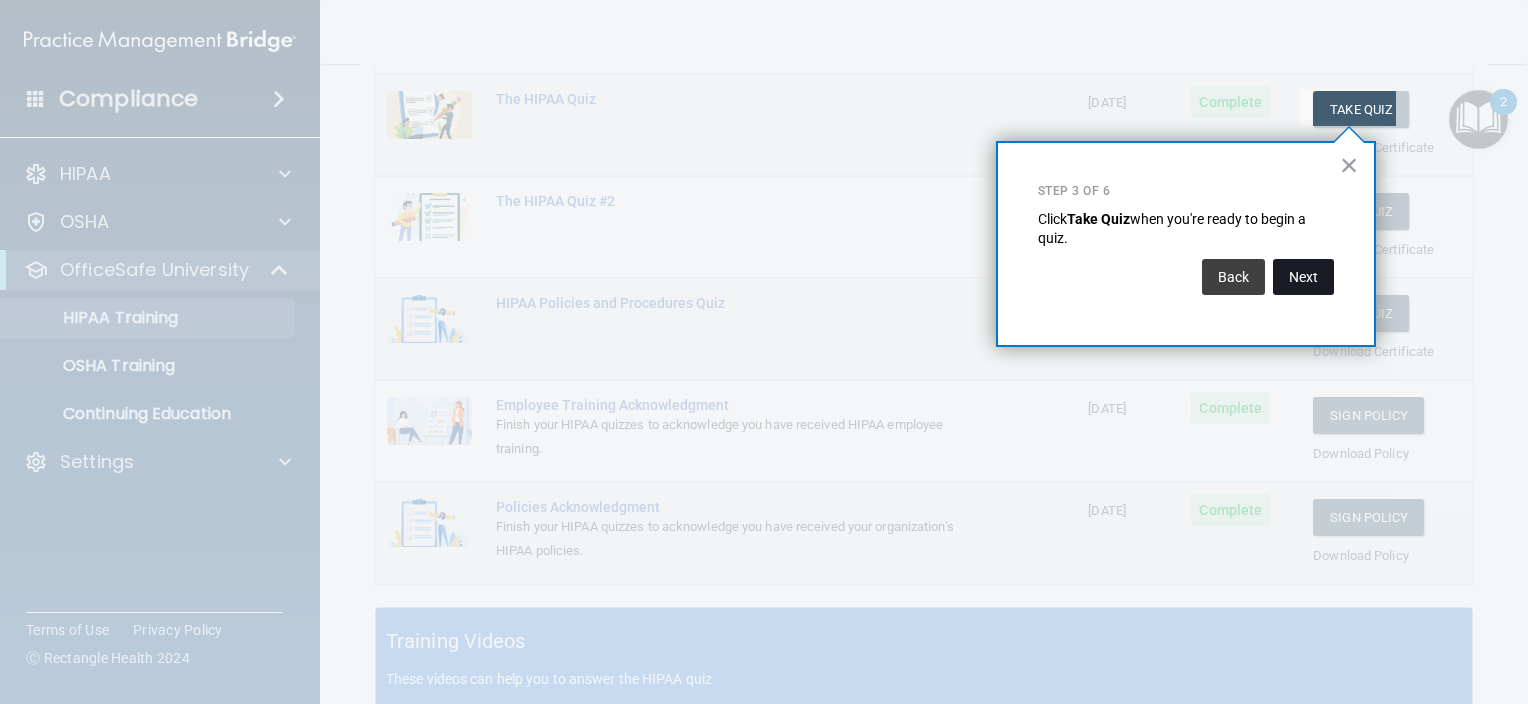 click on "Next" at bounding box center [1303, 277] 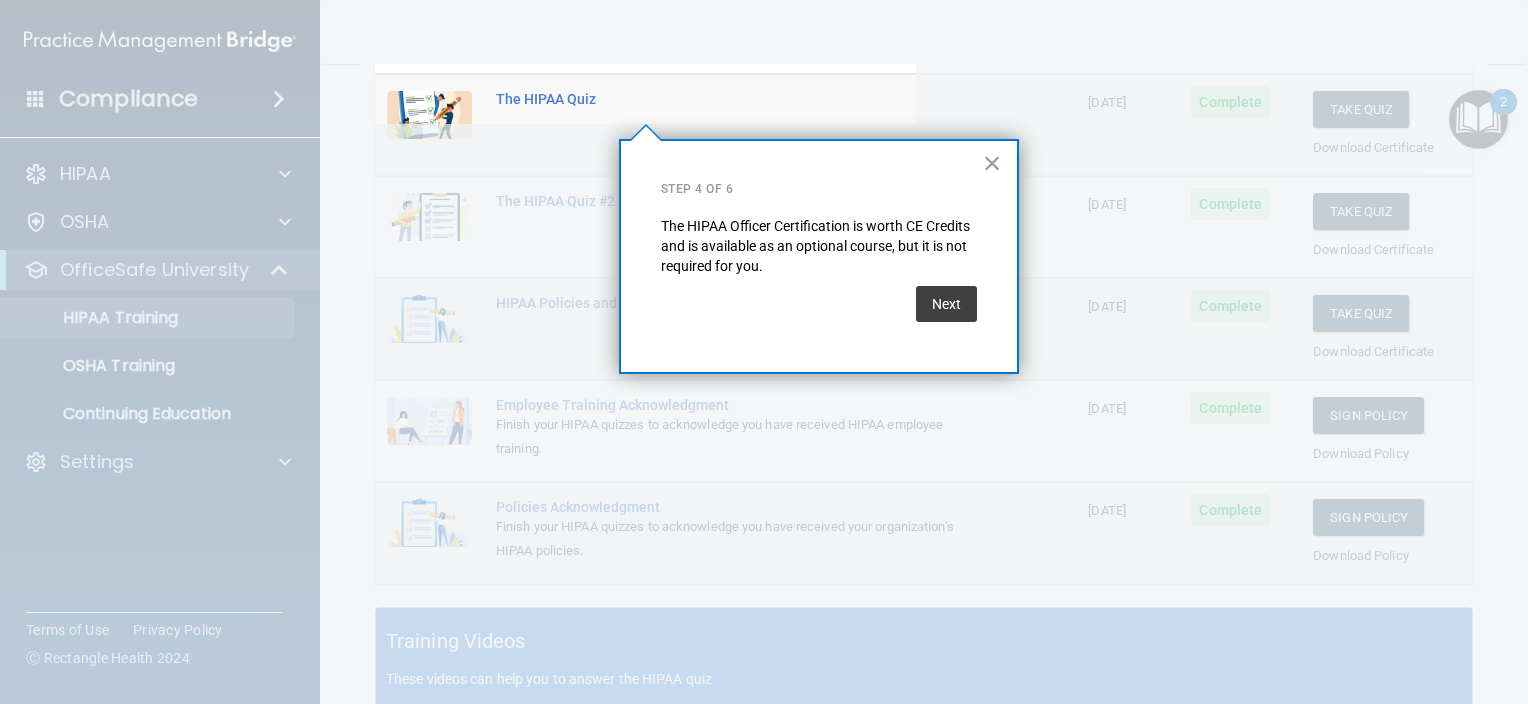 scroll, scrollTop: 154, scrollLeft: 0, axis: vertical 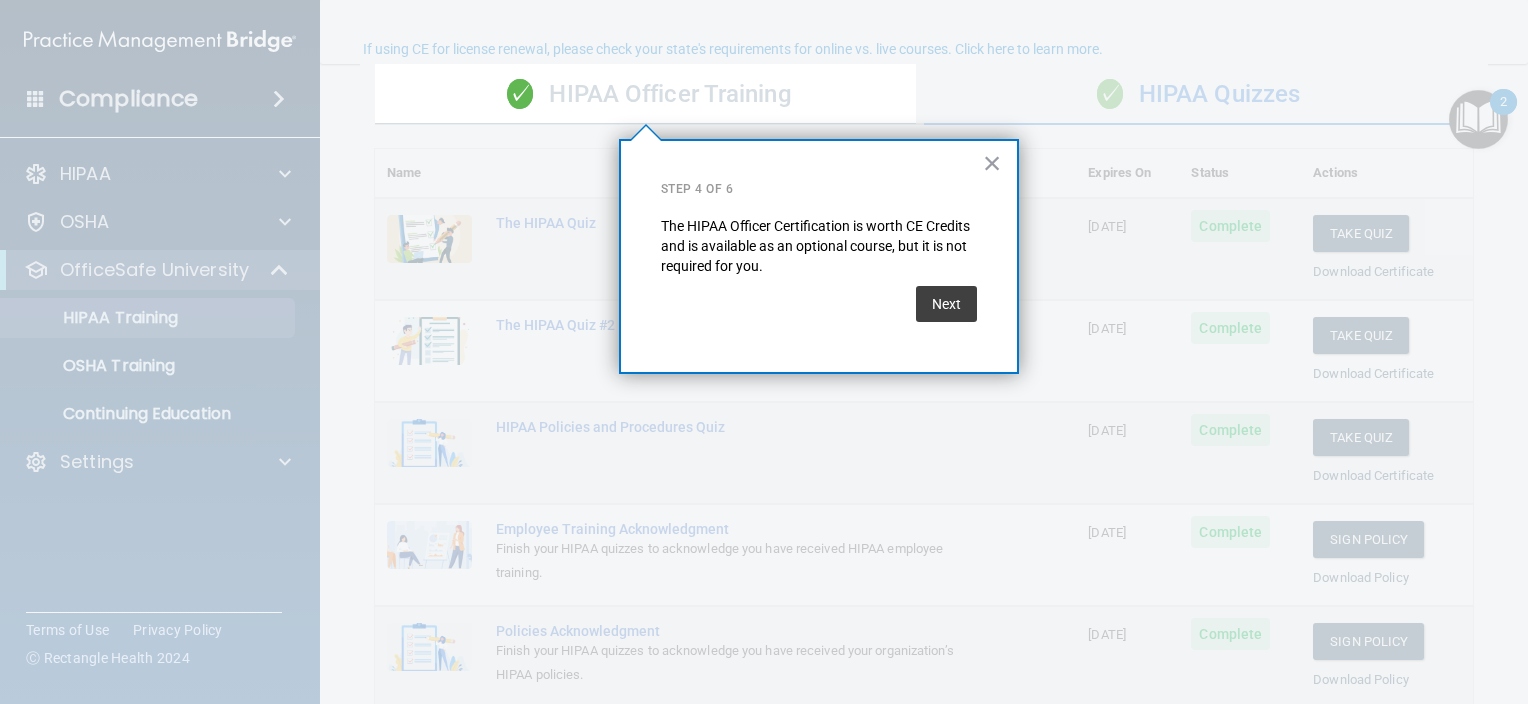 click at bounding box center [1222, 352] 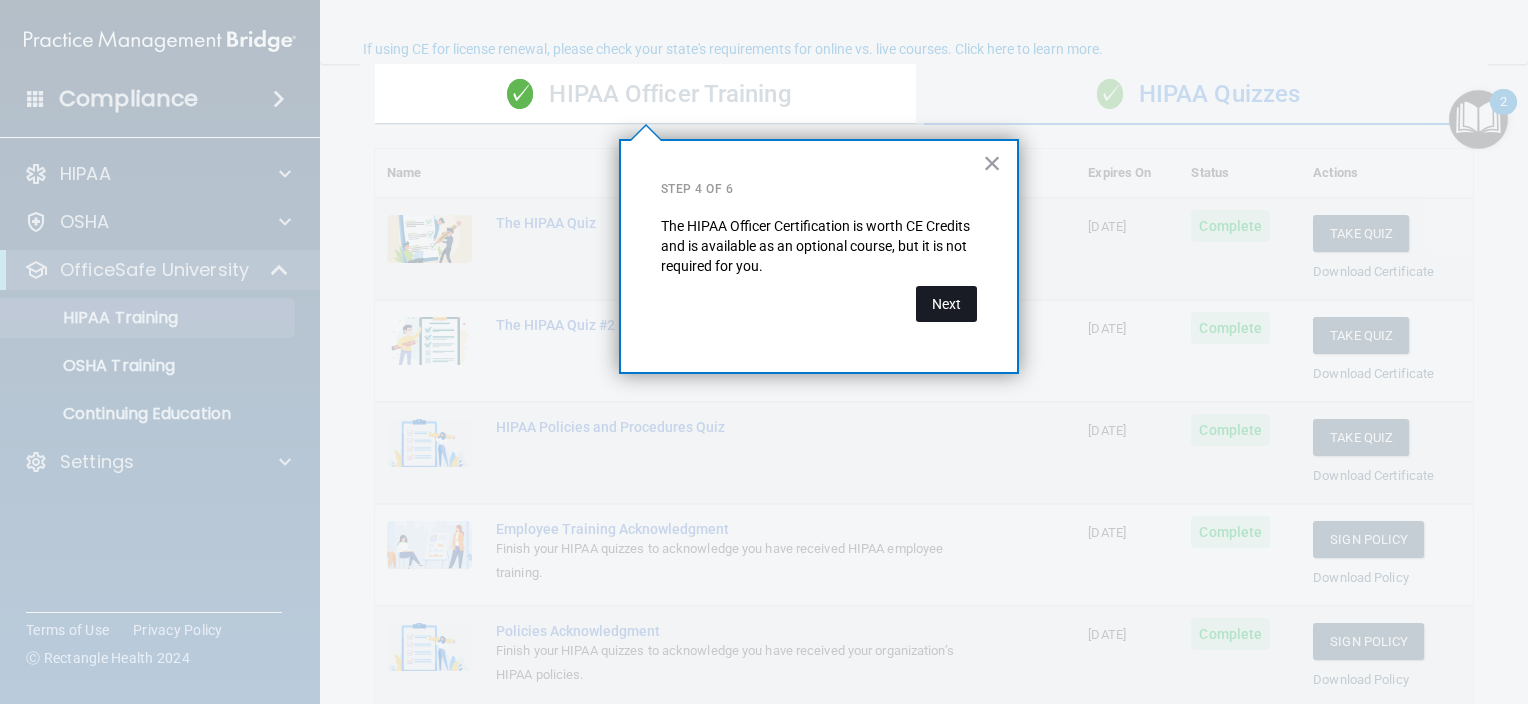 click on "Next" at bounding box center (946, 304) 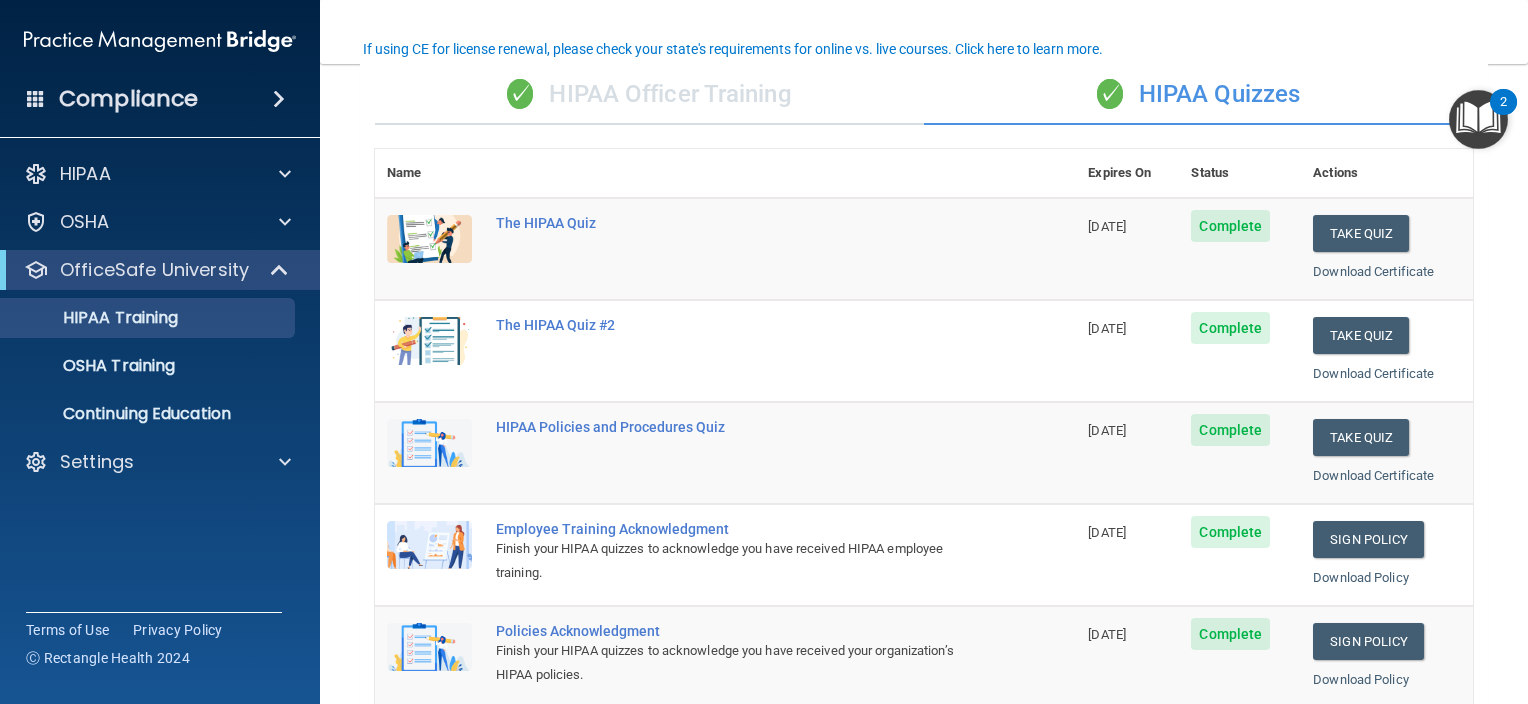 click at bounding box center [1478, 119] 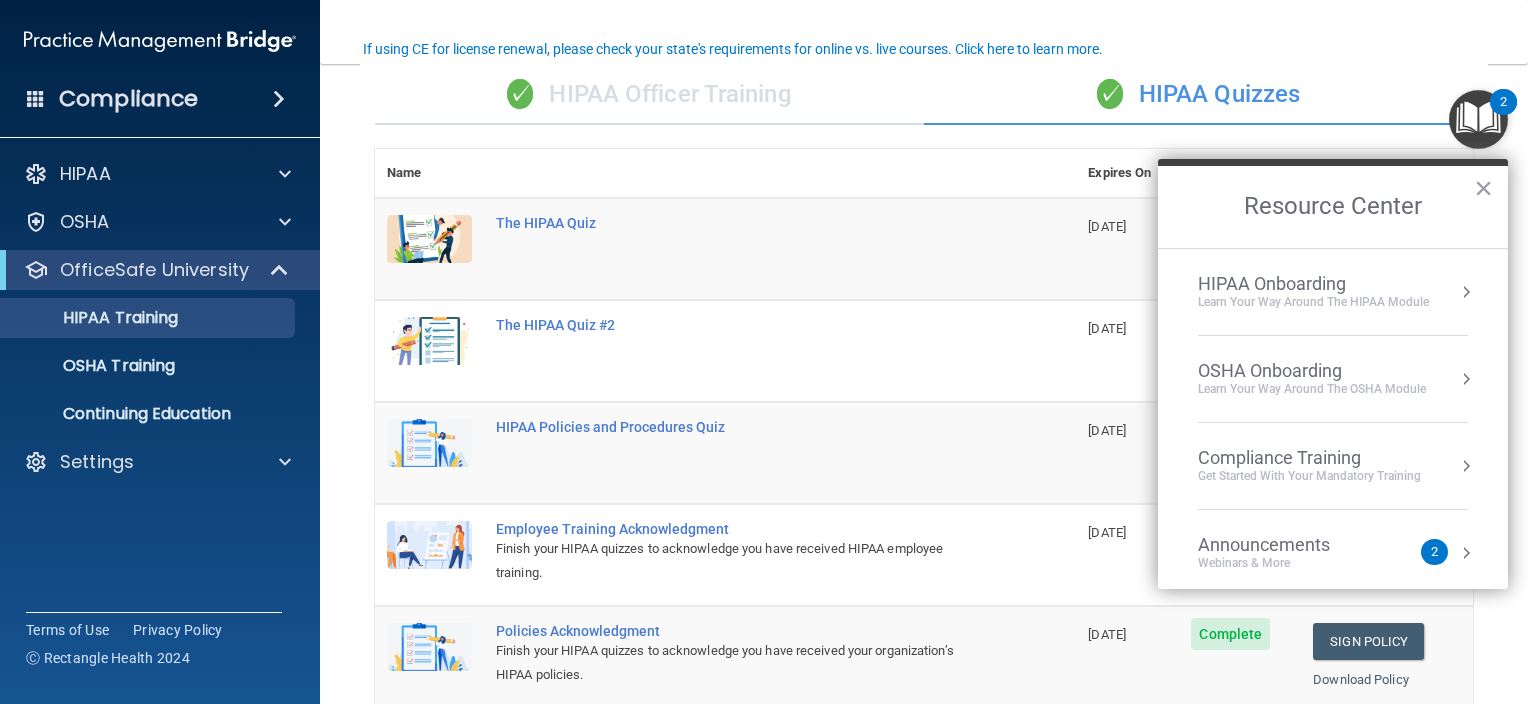 scroll, scrollTop: 109, scrollLeft: 0, axis: vertical 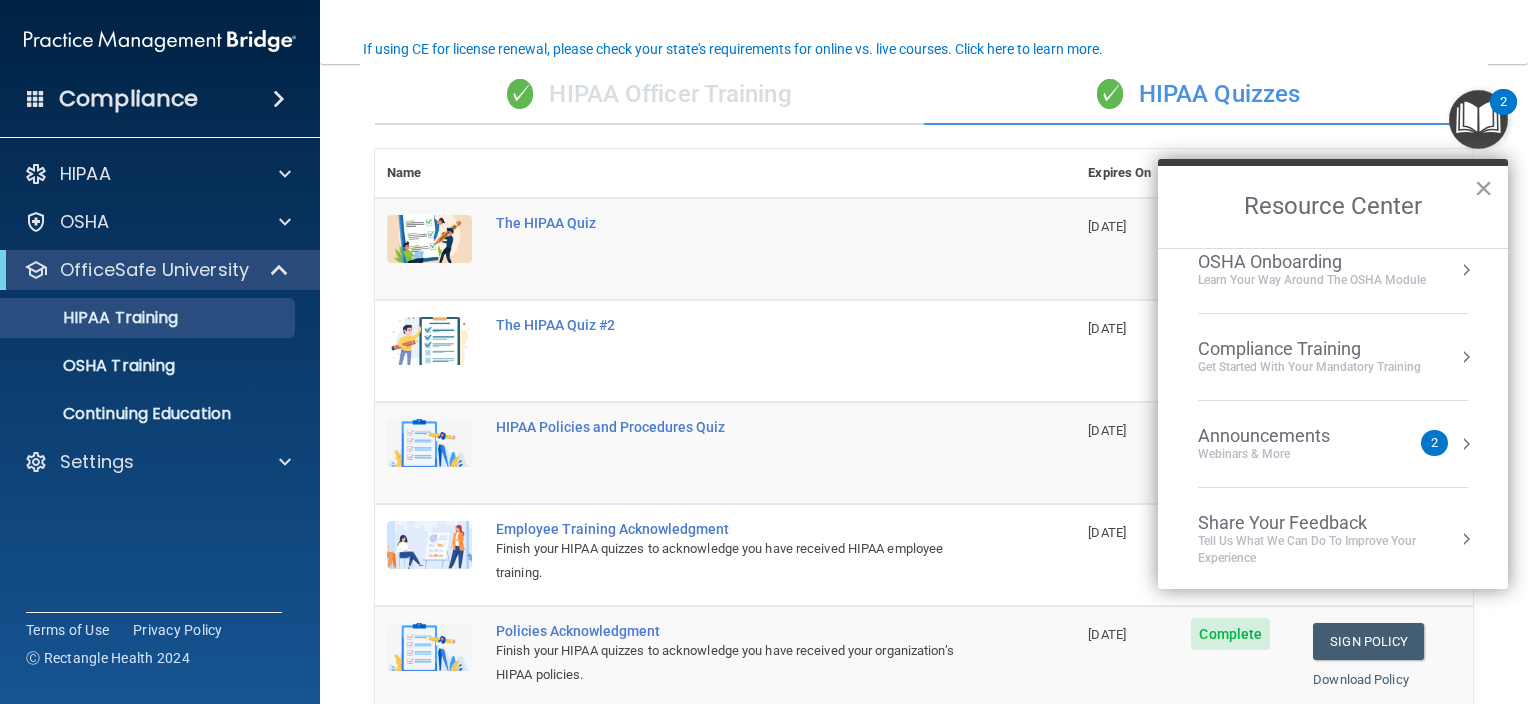 click on "Announcements" at bounding box center [1284, 436] 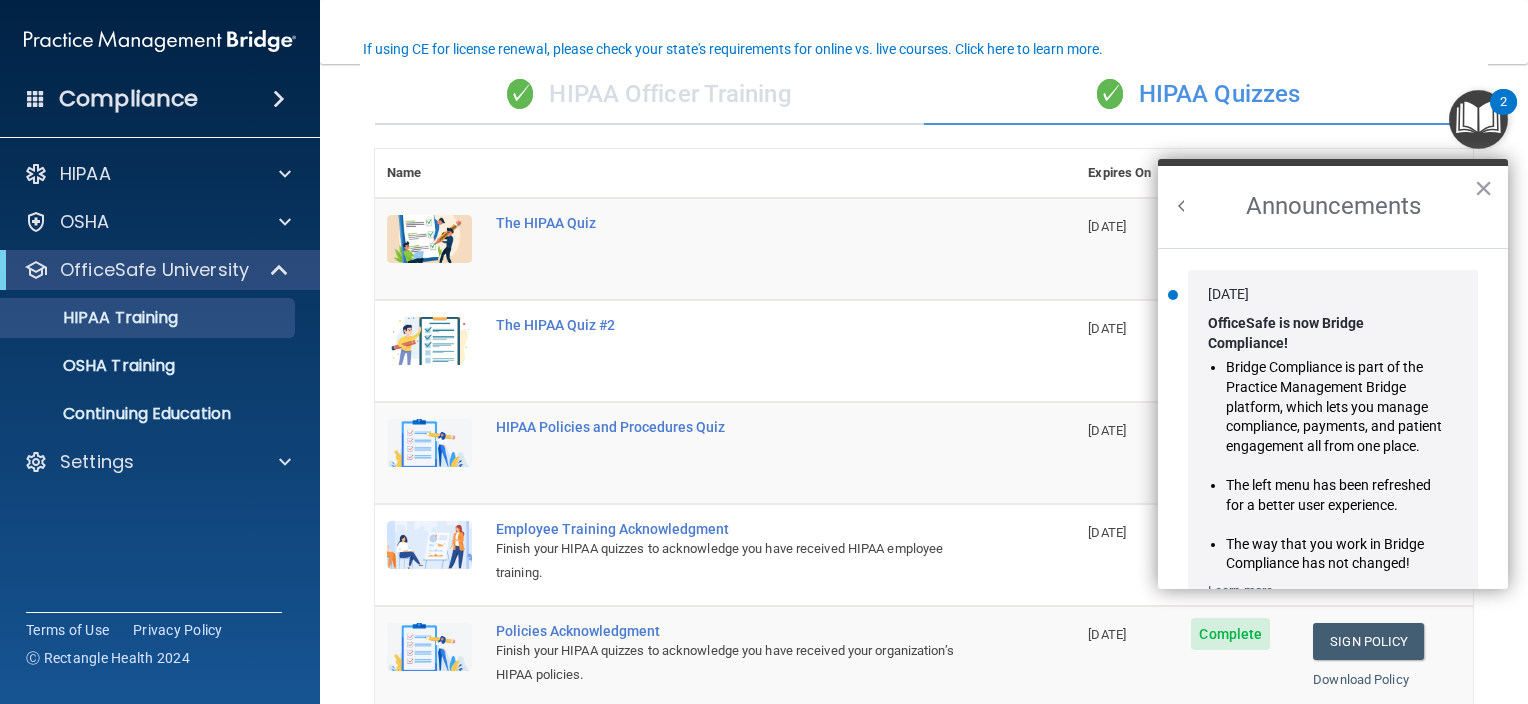 scroll, scrollTop: 0, scrollLeft: 0, axis: both 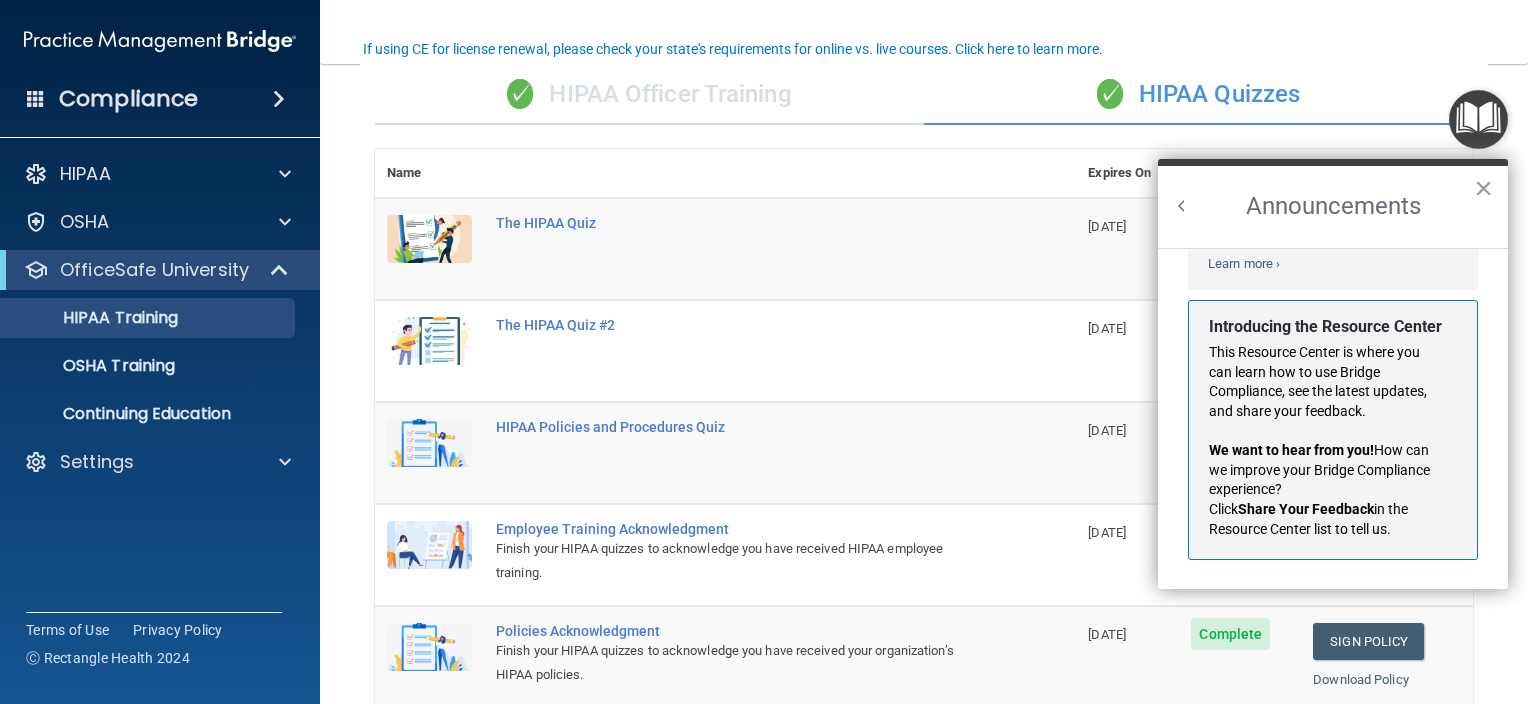 click at bounding box center (1182, 206) 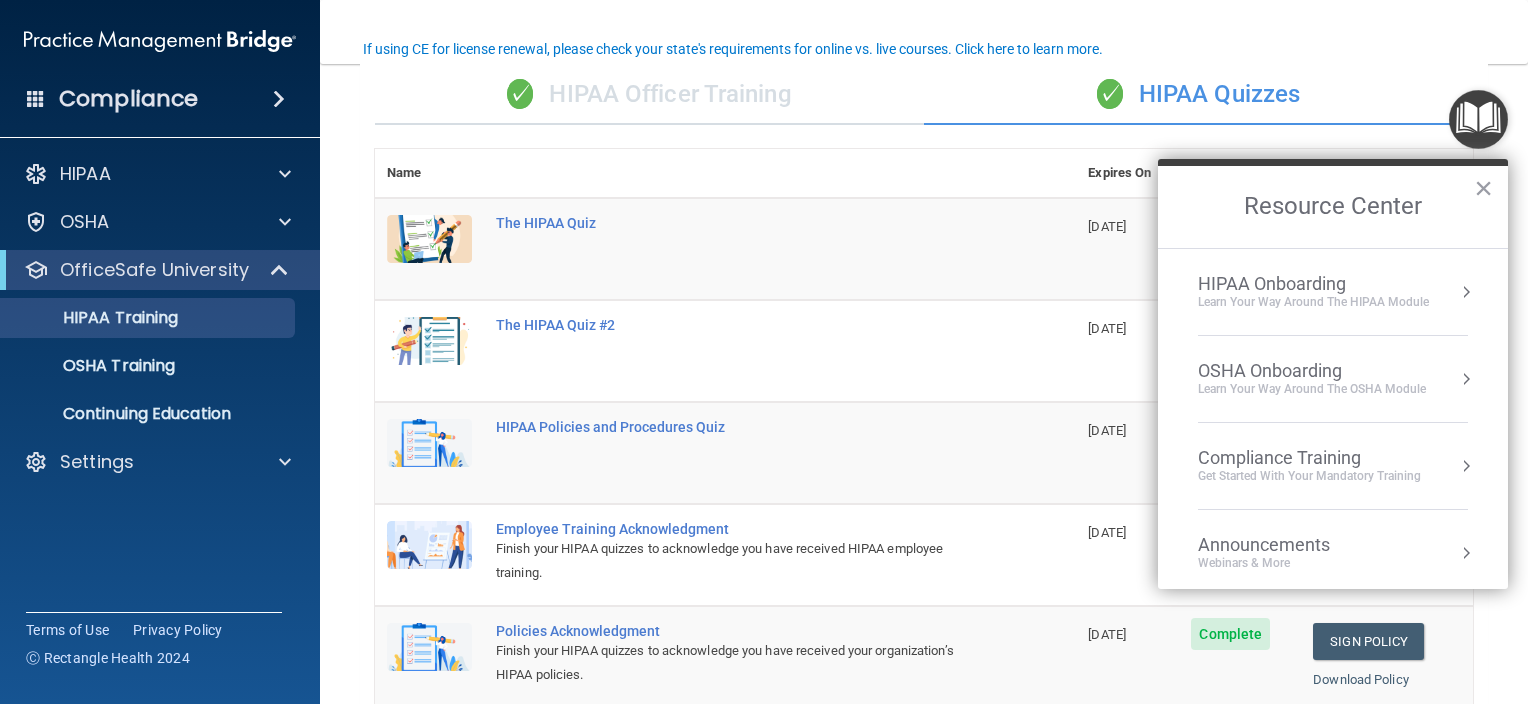 scroll, scrollTop: 301, scrollLeft: 0, axis: vertical 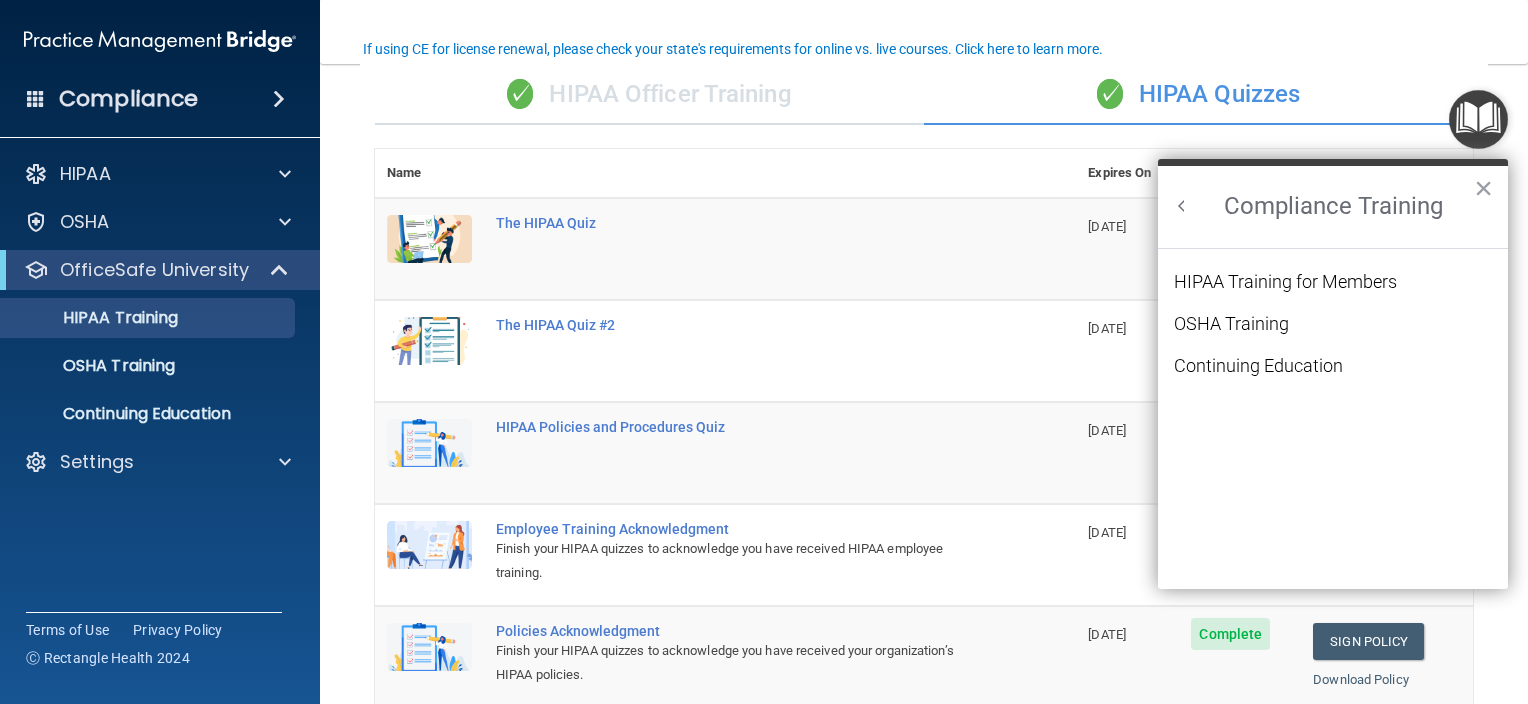 click at bounding box center [1182, 206] 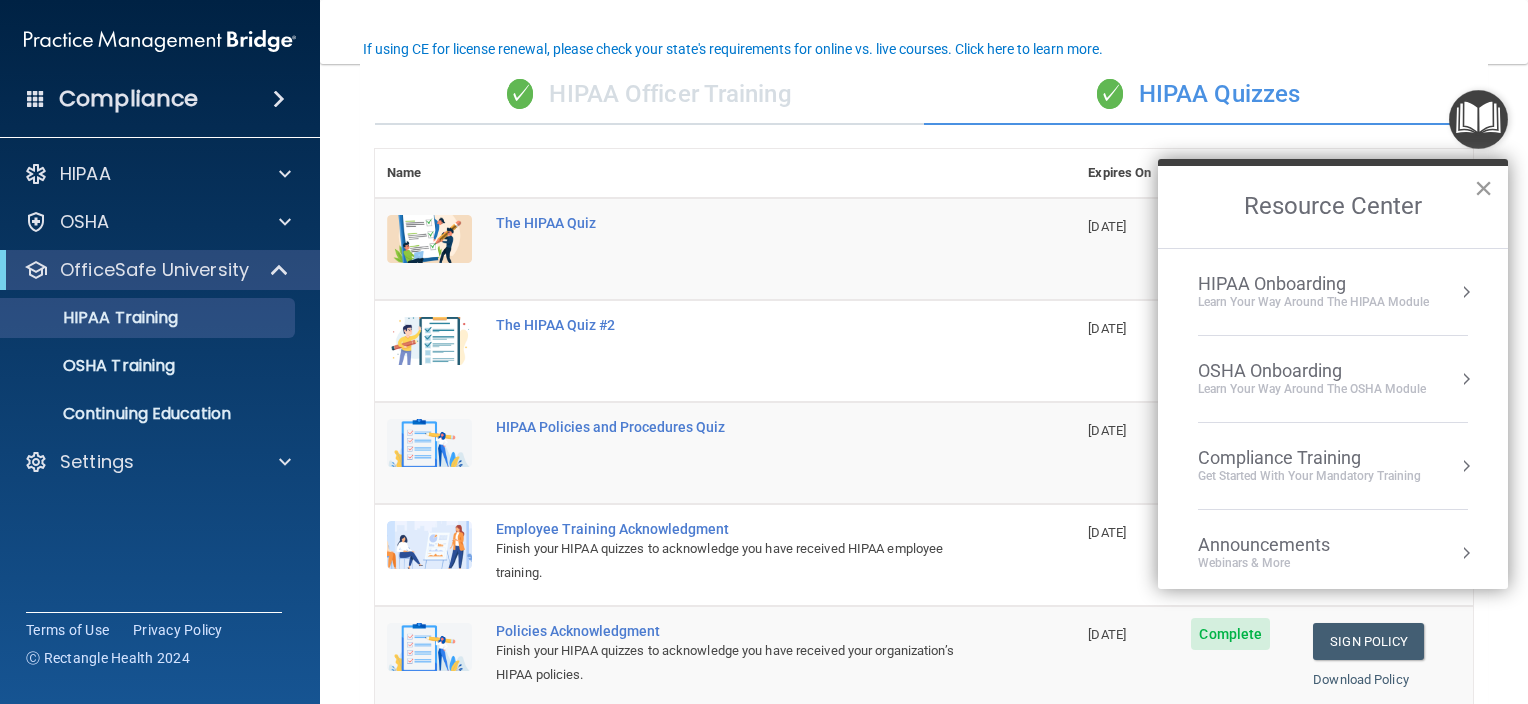 click on "×" at bounding box center [1483, 188] 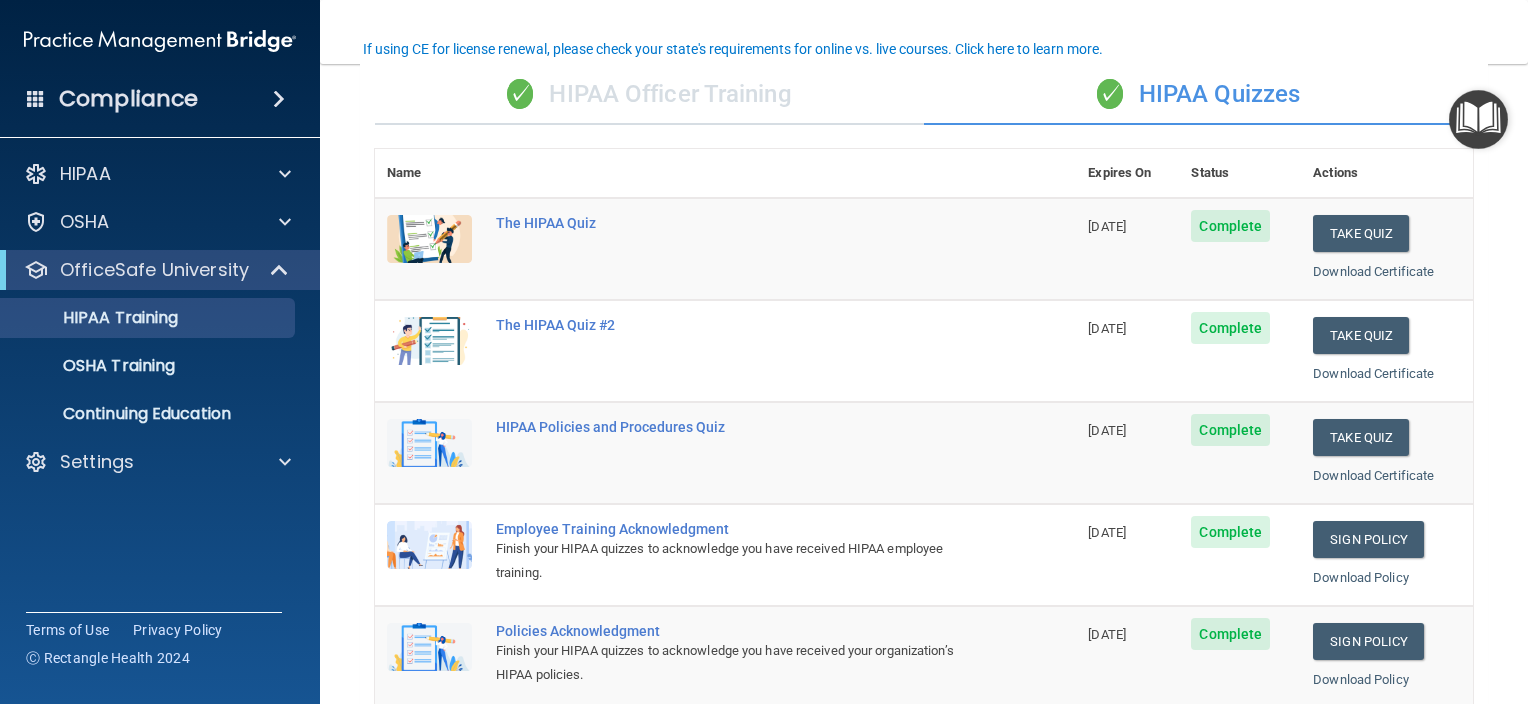 click at bounding box center [1478, 119] 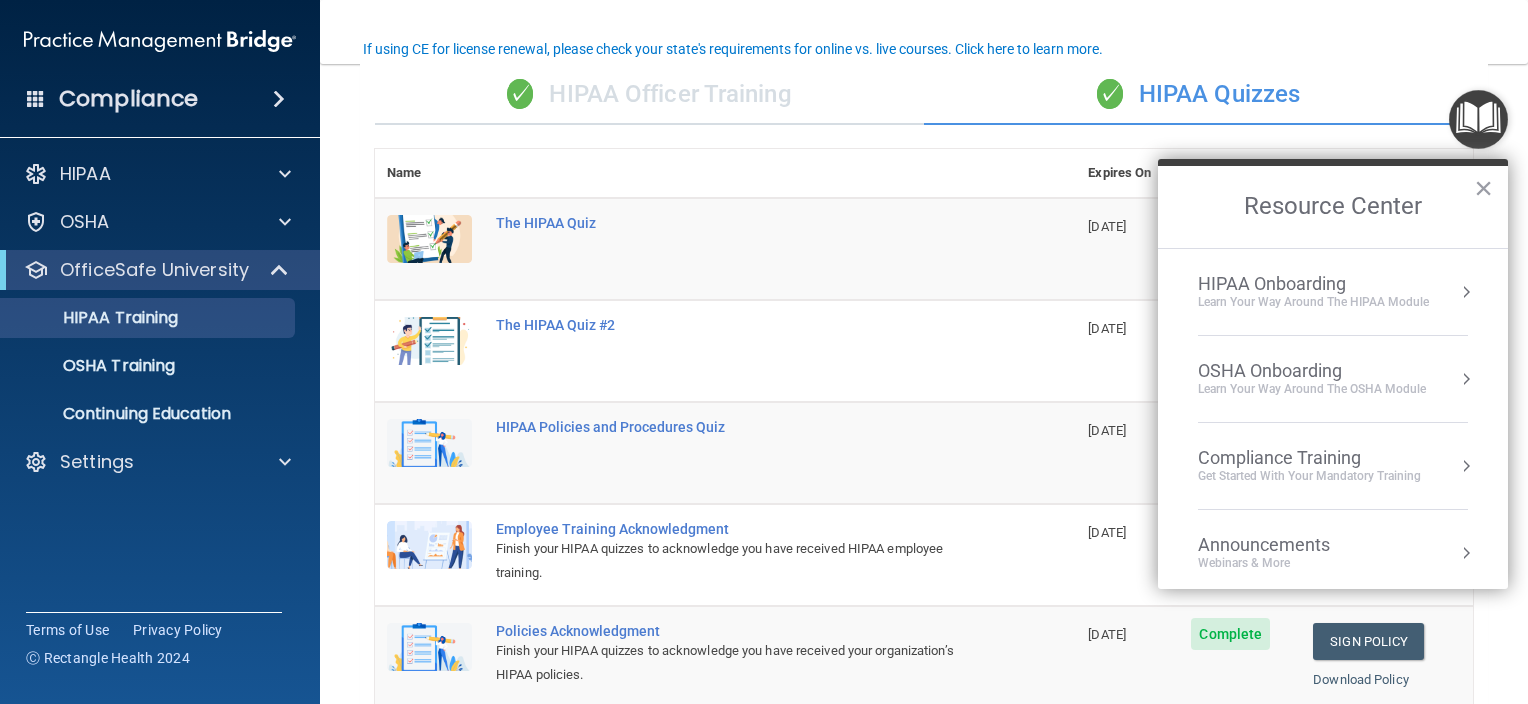 scroll, scrollTop: 109, scrollLeft: 0, axis: vertical 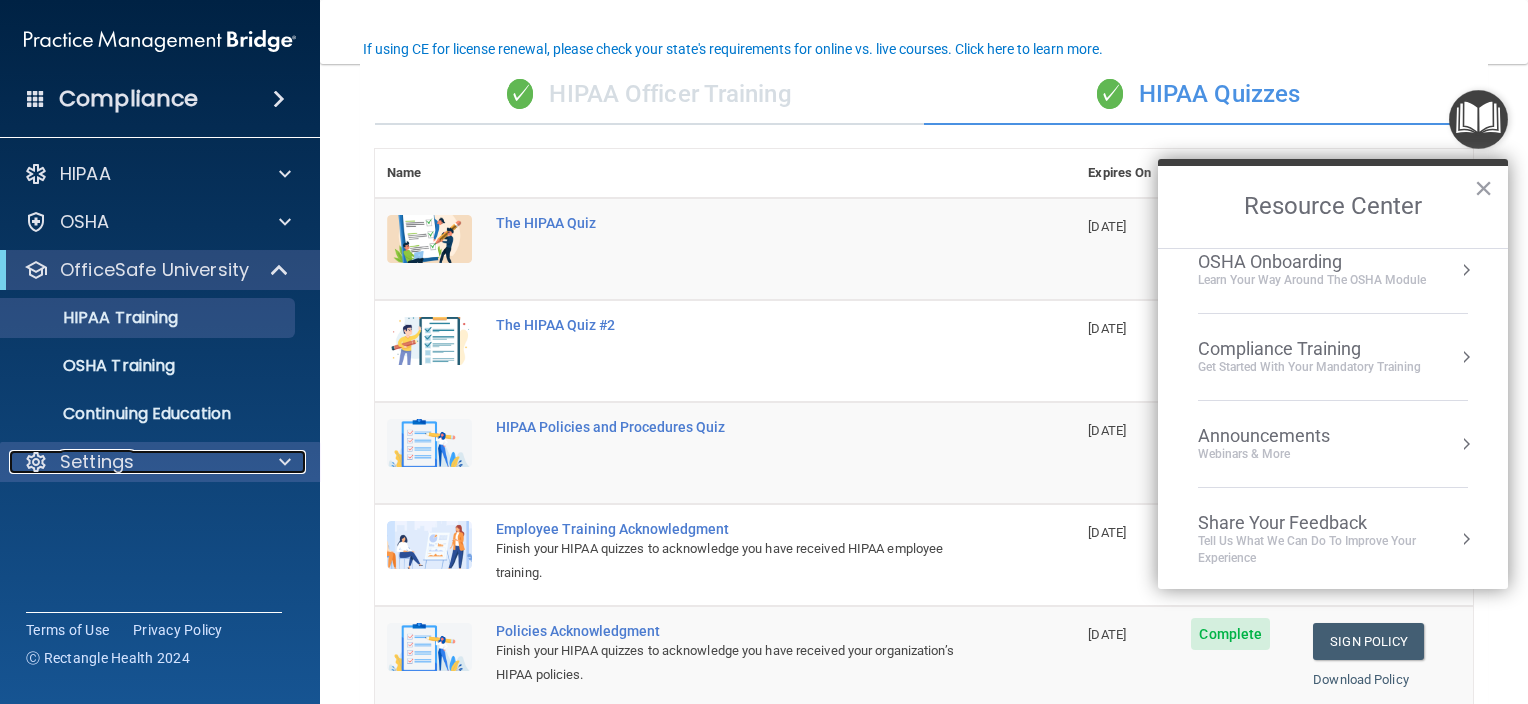 click at bounding box center (282, 462) 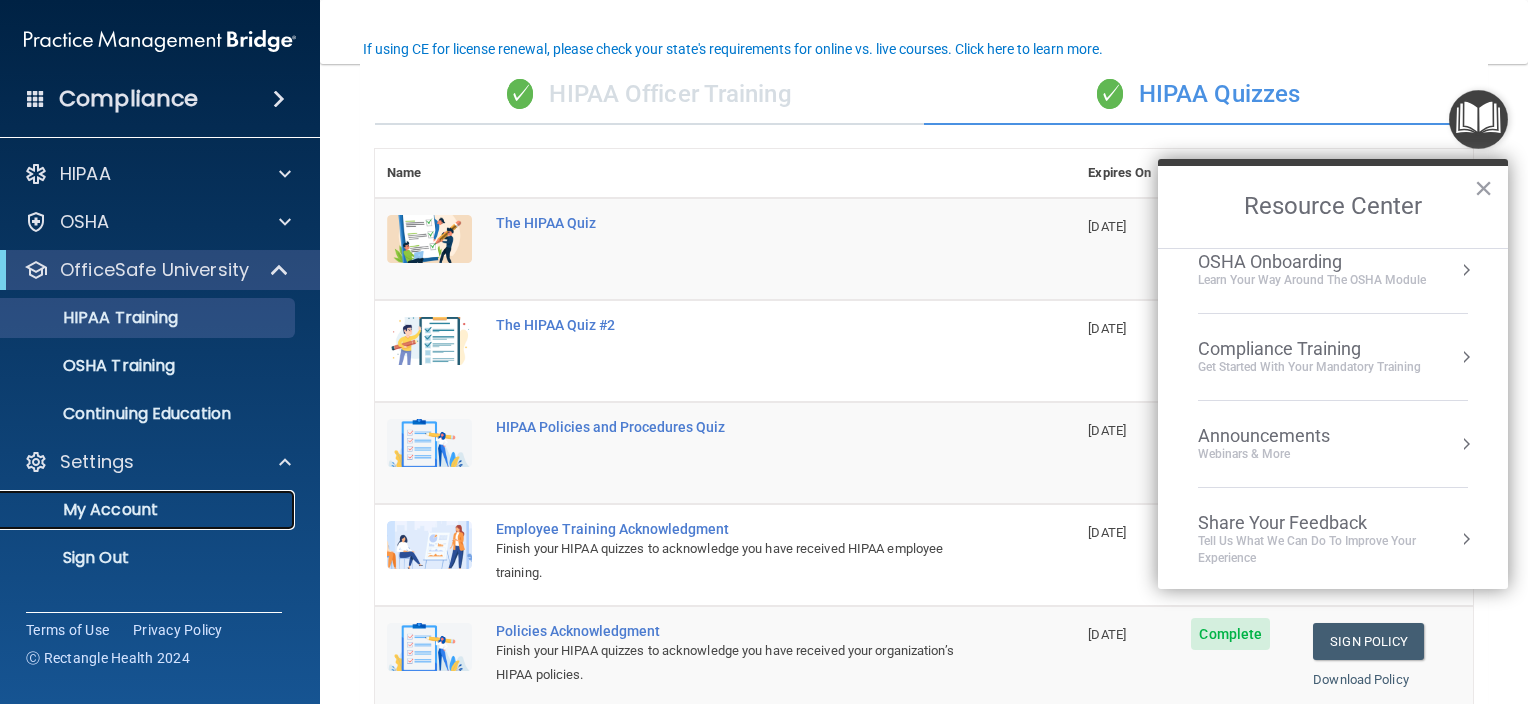 click on "My Account" at bounding box center (149, 510) 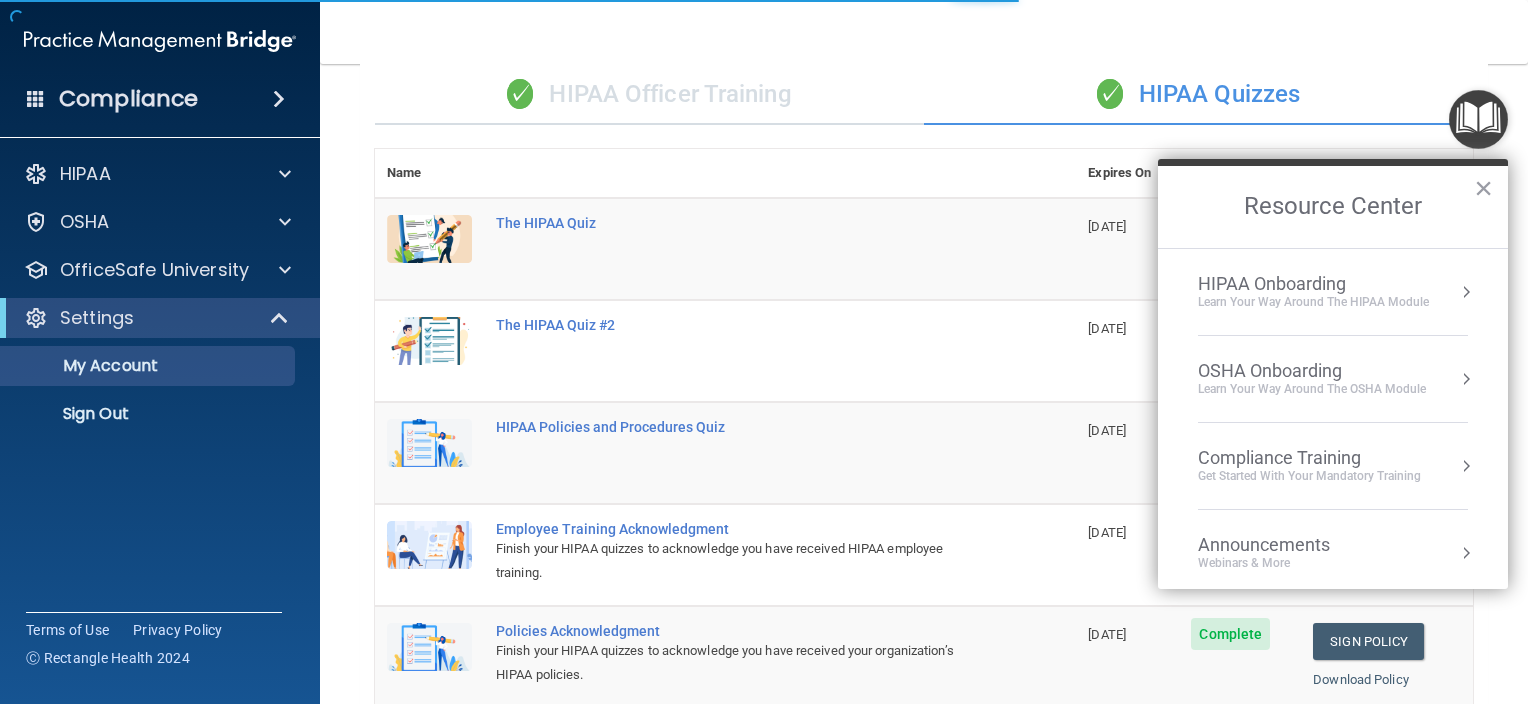 scroll, scrollTop: 0, scrollLeft: 0, axis: both 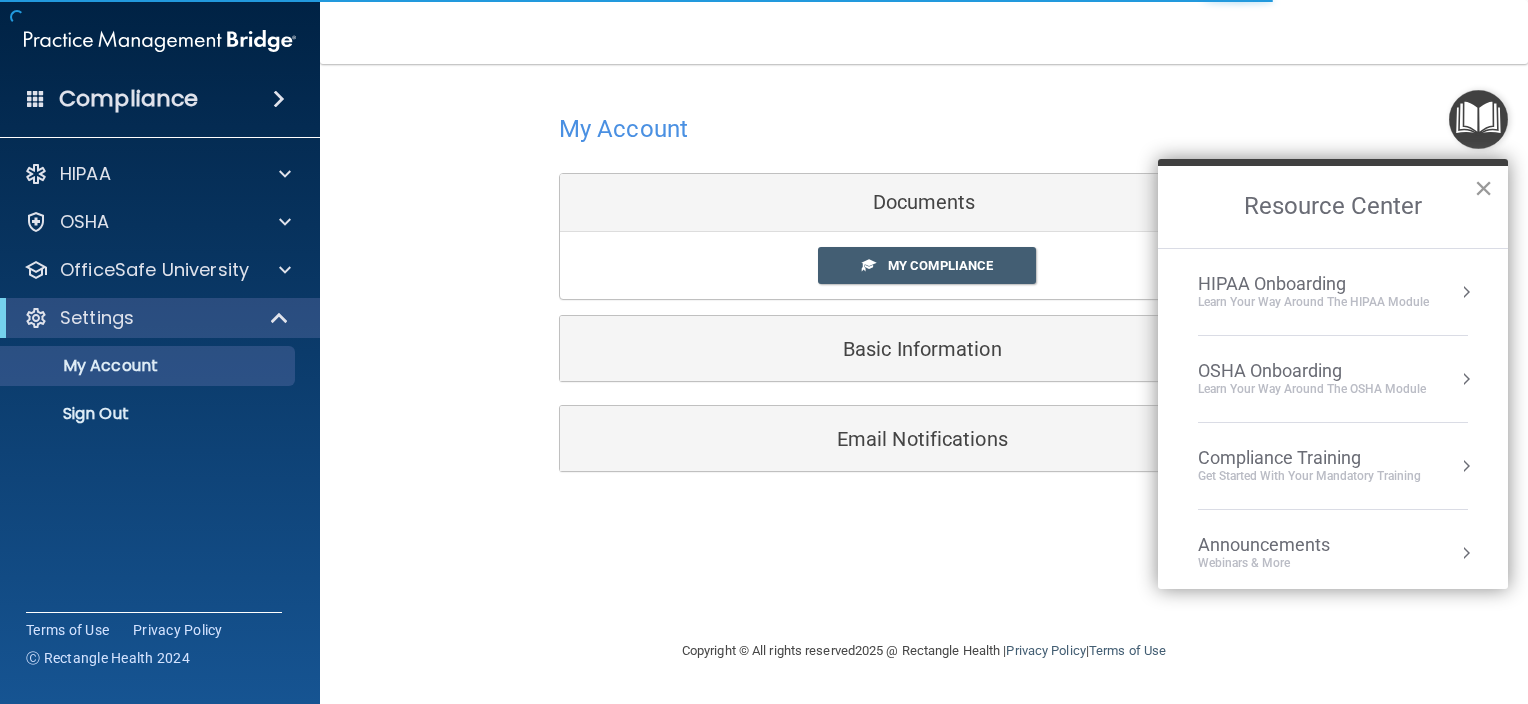 click on "×" at bounding box center (1483, 188) 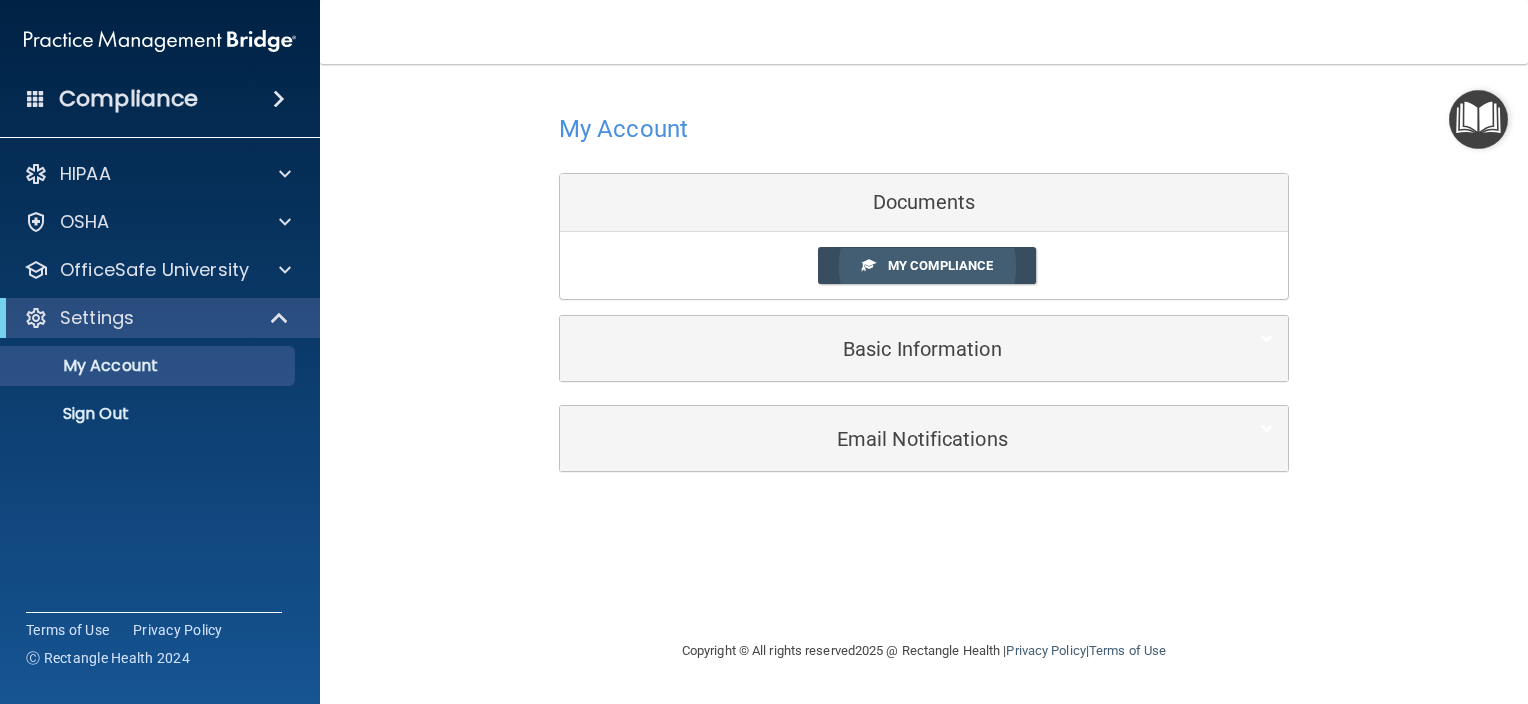 click on "My Compliance" at bounding box center [927, 265] 